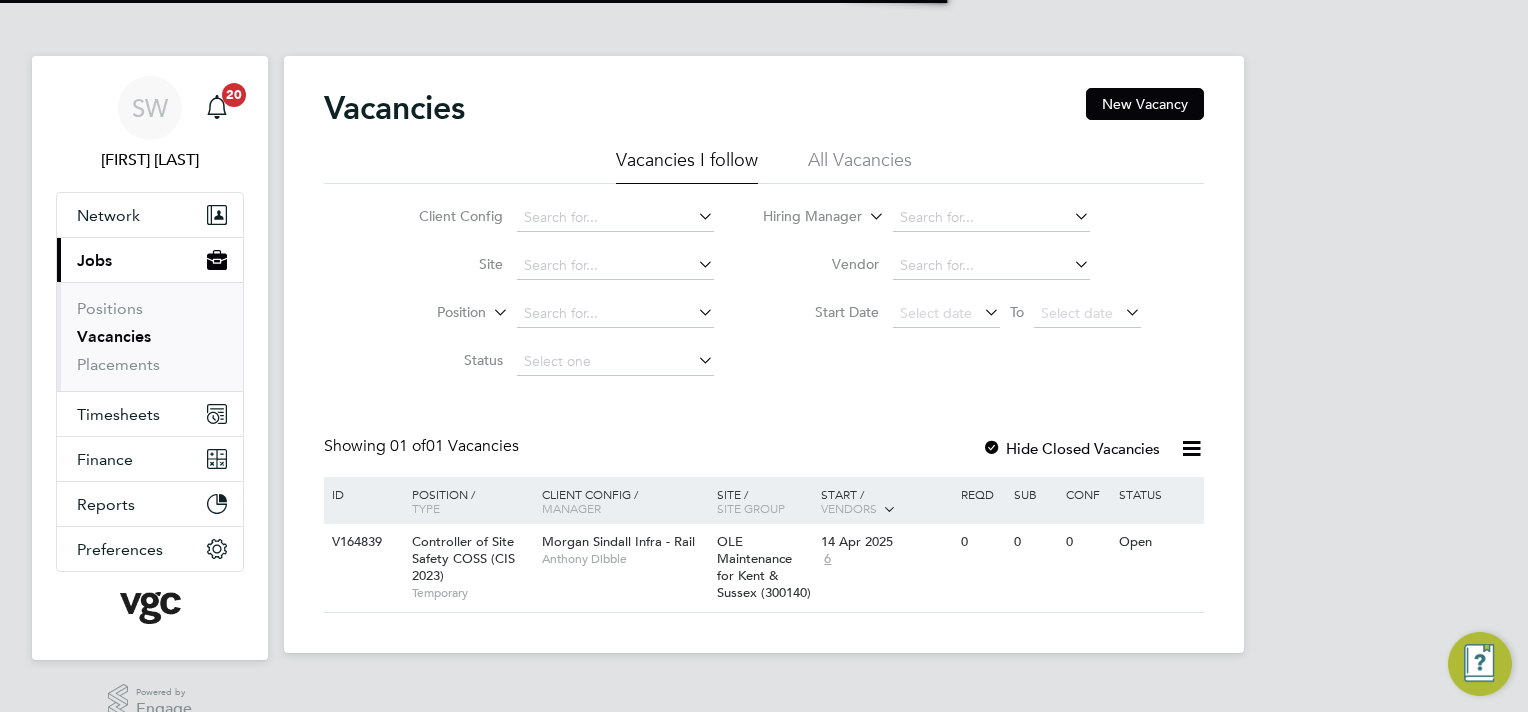 scroll, scrollTop: 0, scrollLeft: 0, axis: both 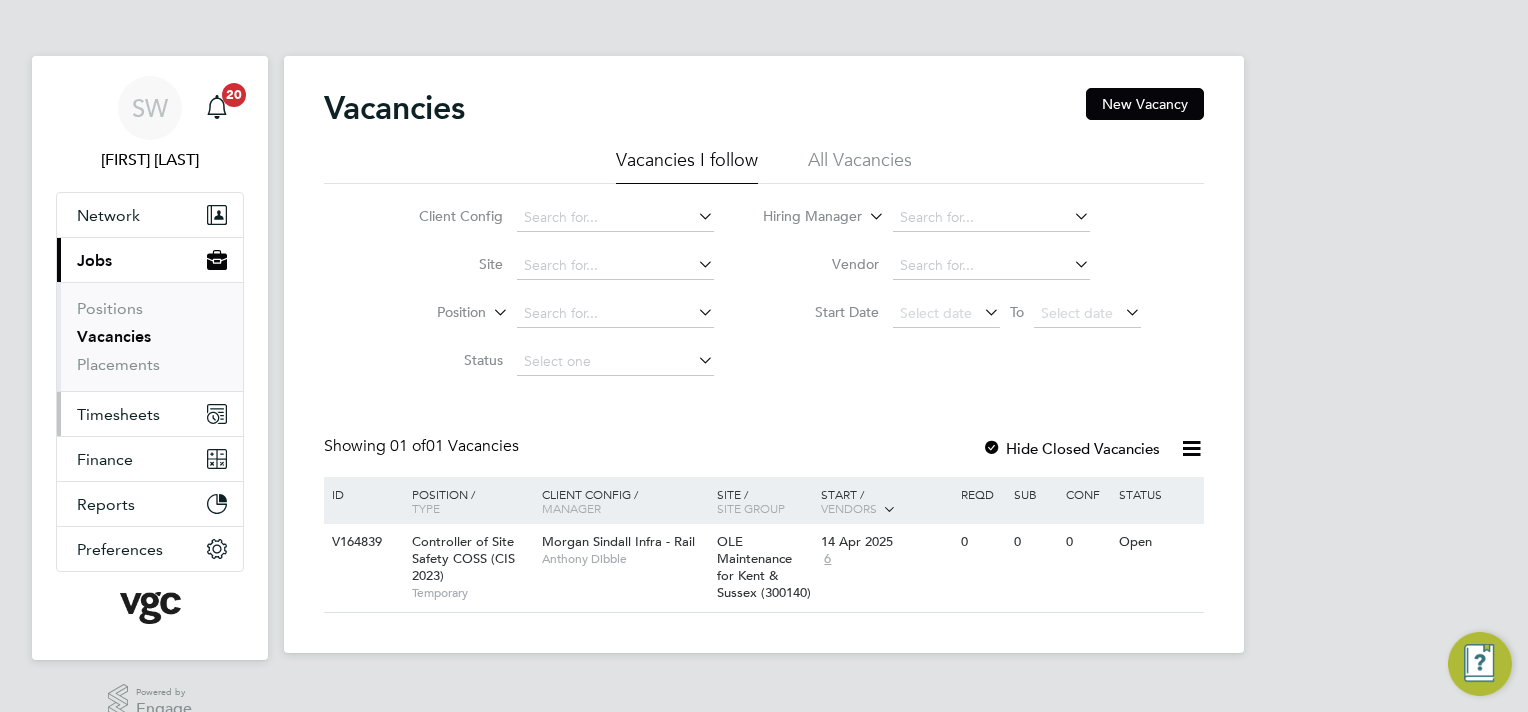 click on "Timesheets" at bounding box center [118, 414] 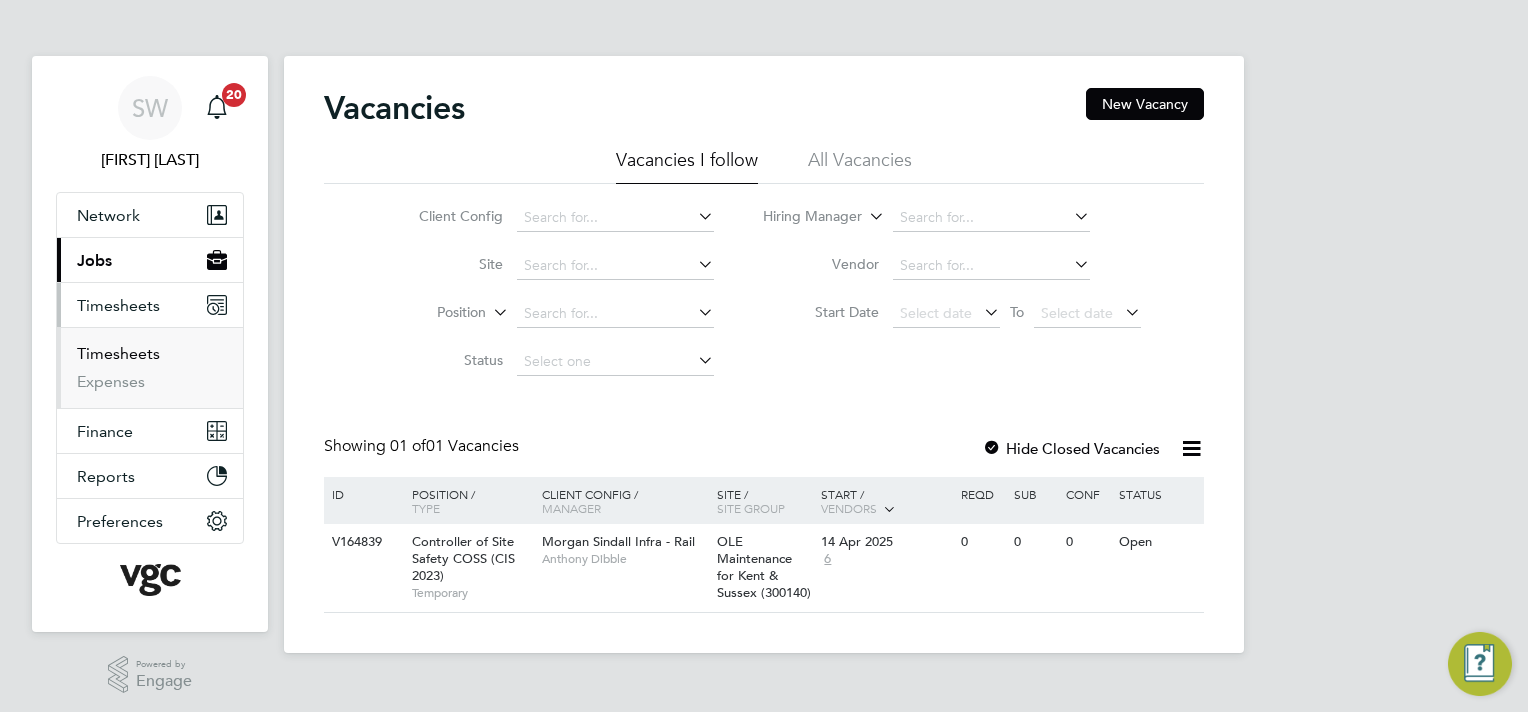 click on "Timesheets" at bounding box center [118, 353] 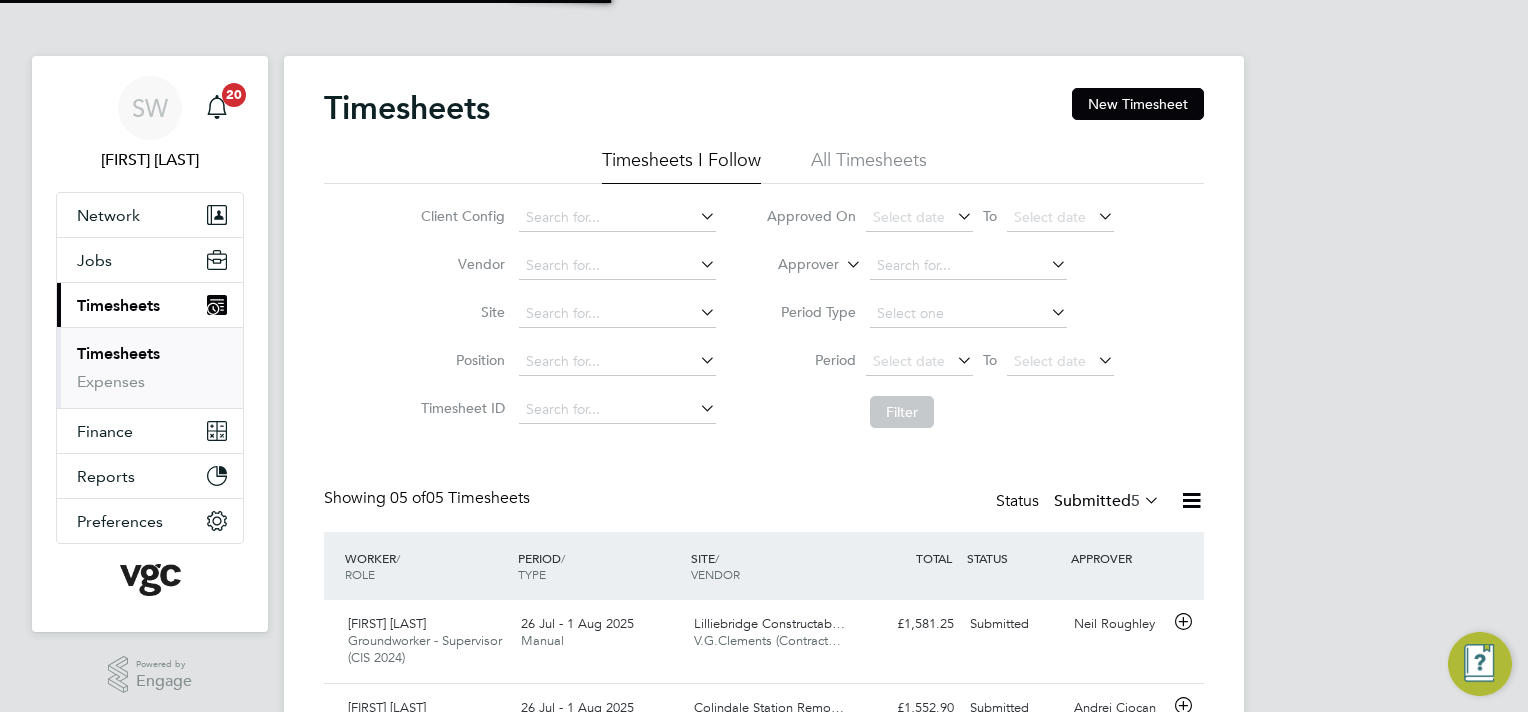 scroll, scrollTop: 10, scrollLeft: 10, axis: both 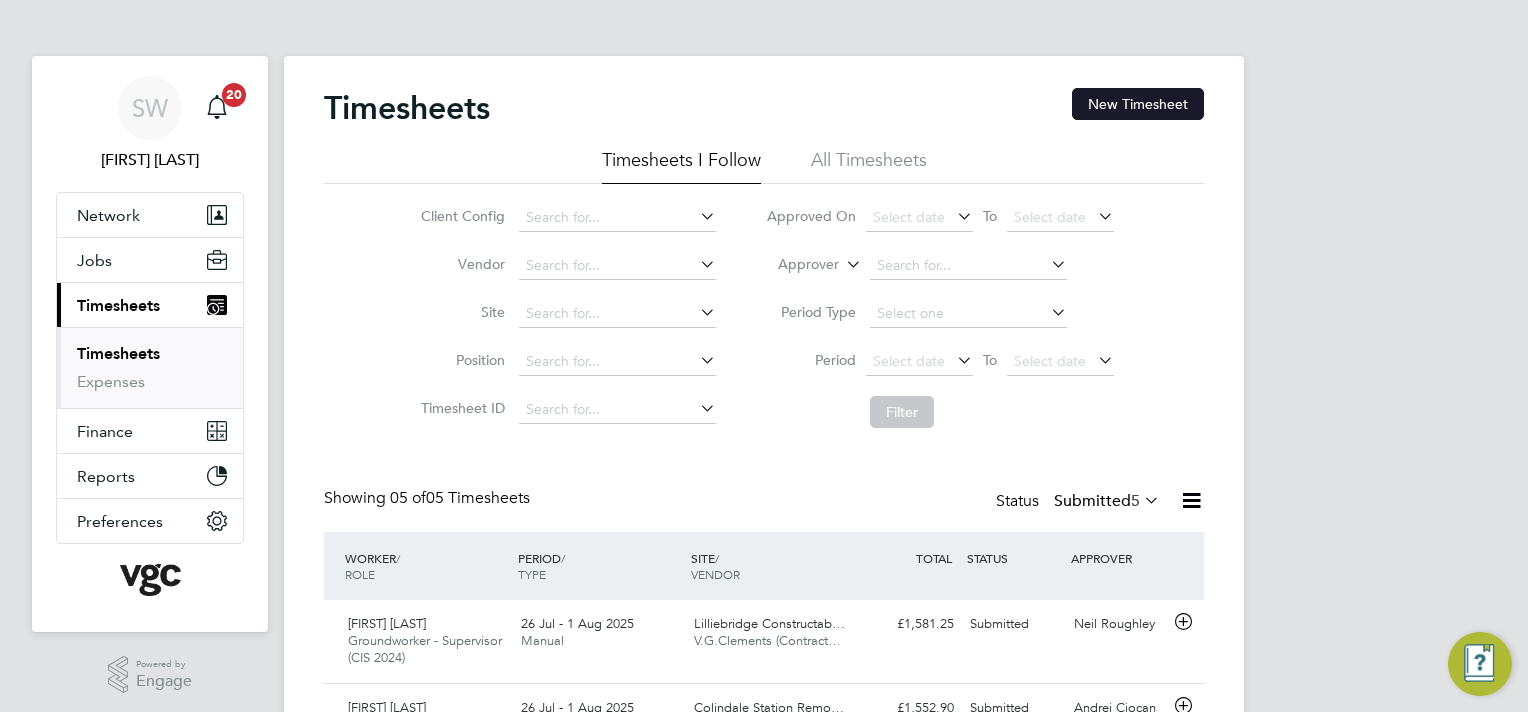 drag, startPoint x: 1124, startPoint y: 98, endPoint x: 1097, endPoint y: 112, distance: 30.413813 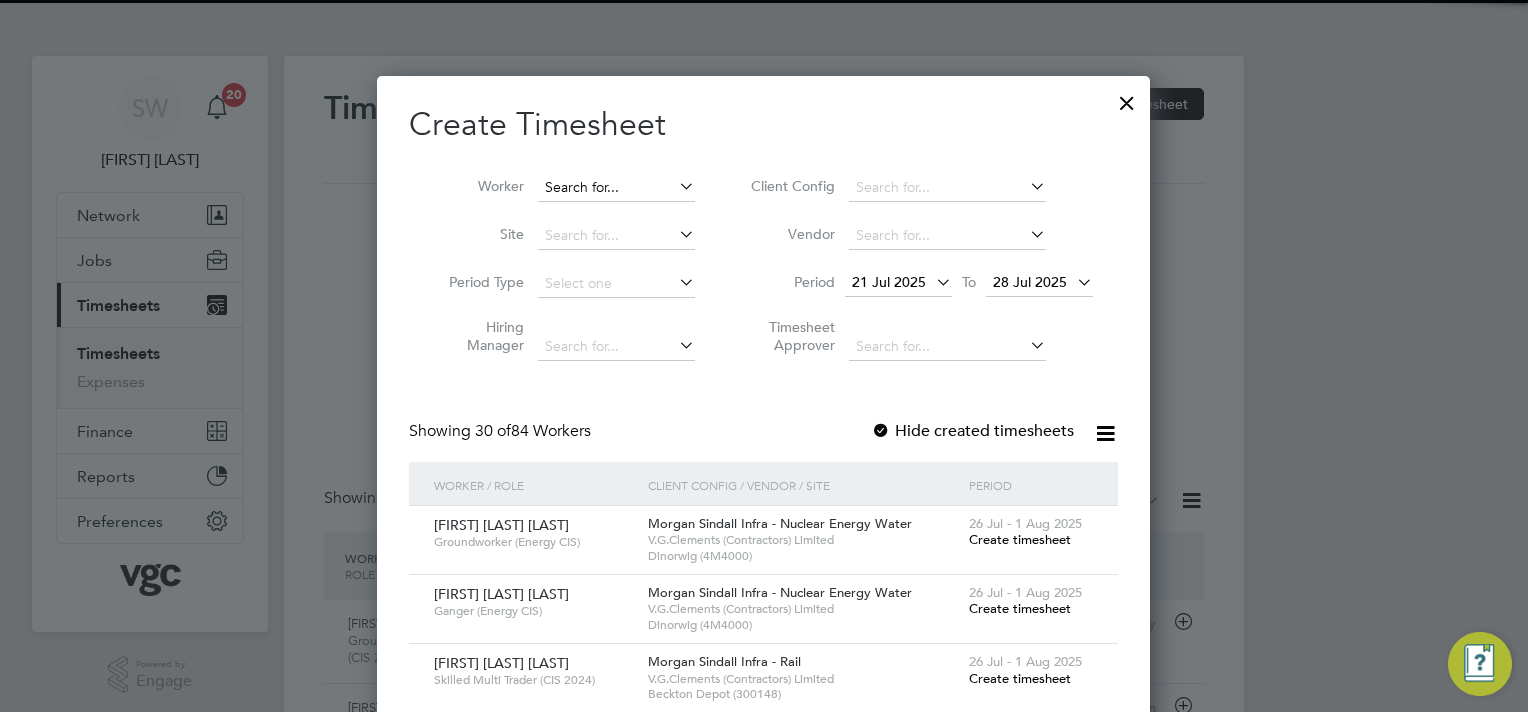 scroll, scrollTop: 10, scrollLeft: 10, axis: both 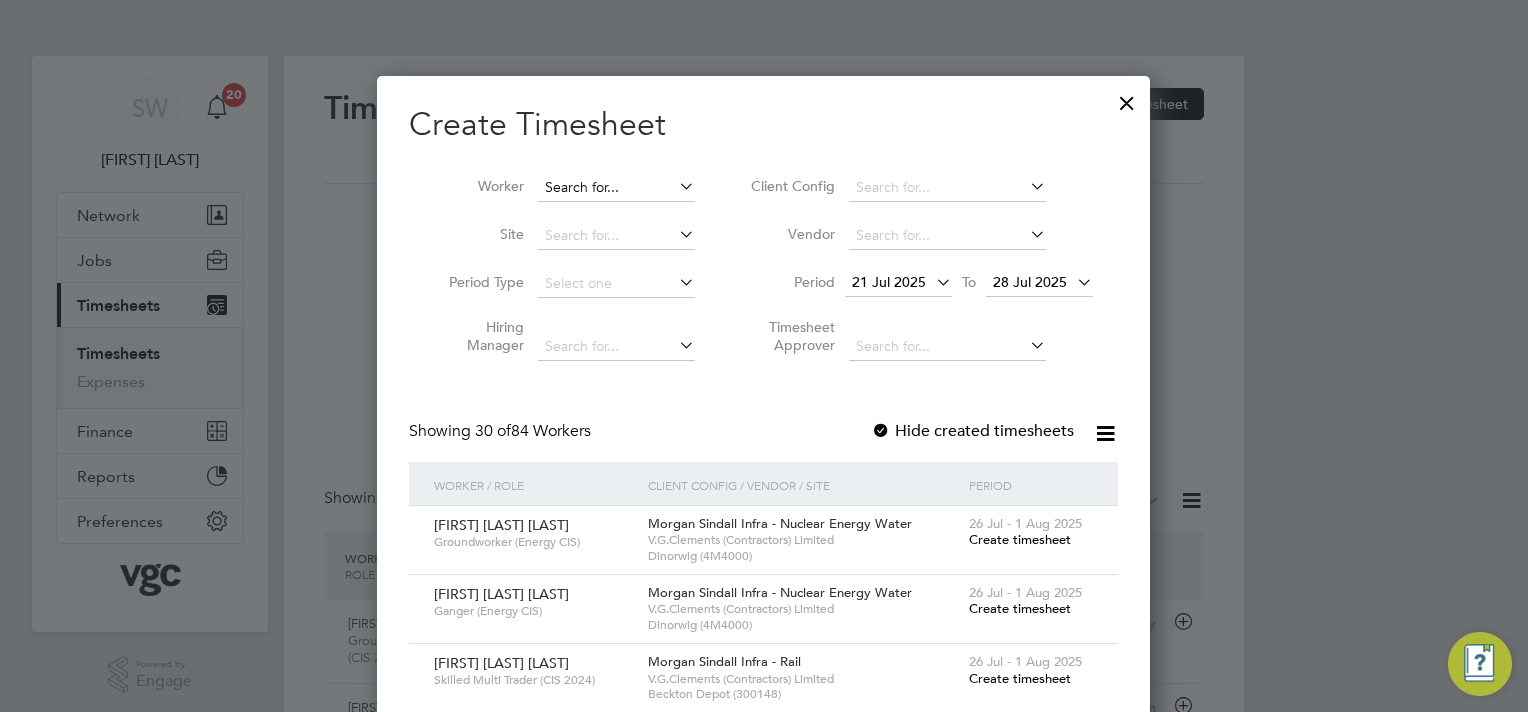 click at bounding box center [616, 188] 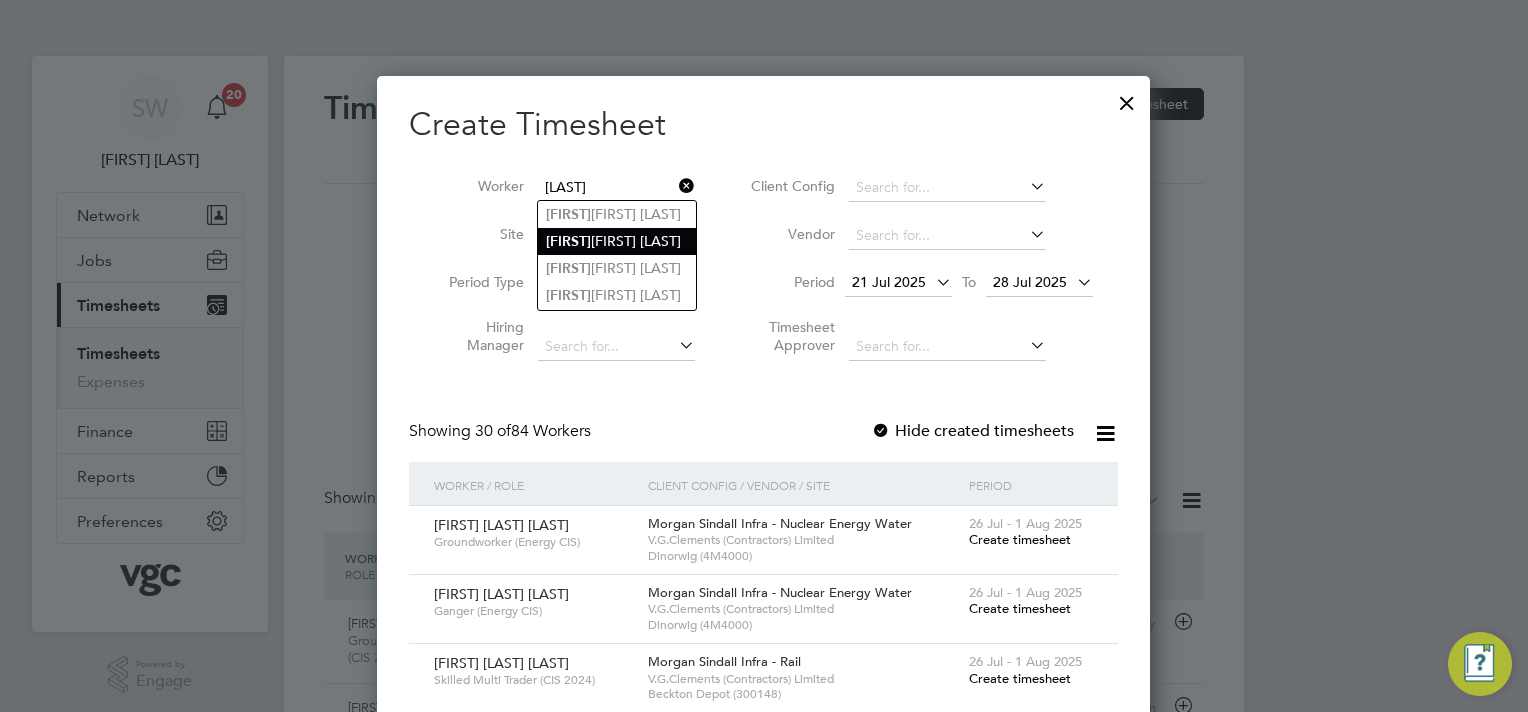 click on "Liv iu Huluta" 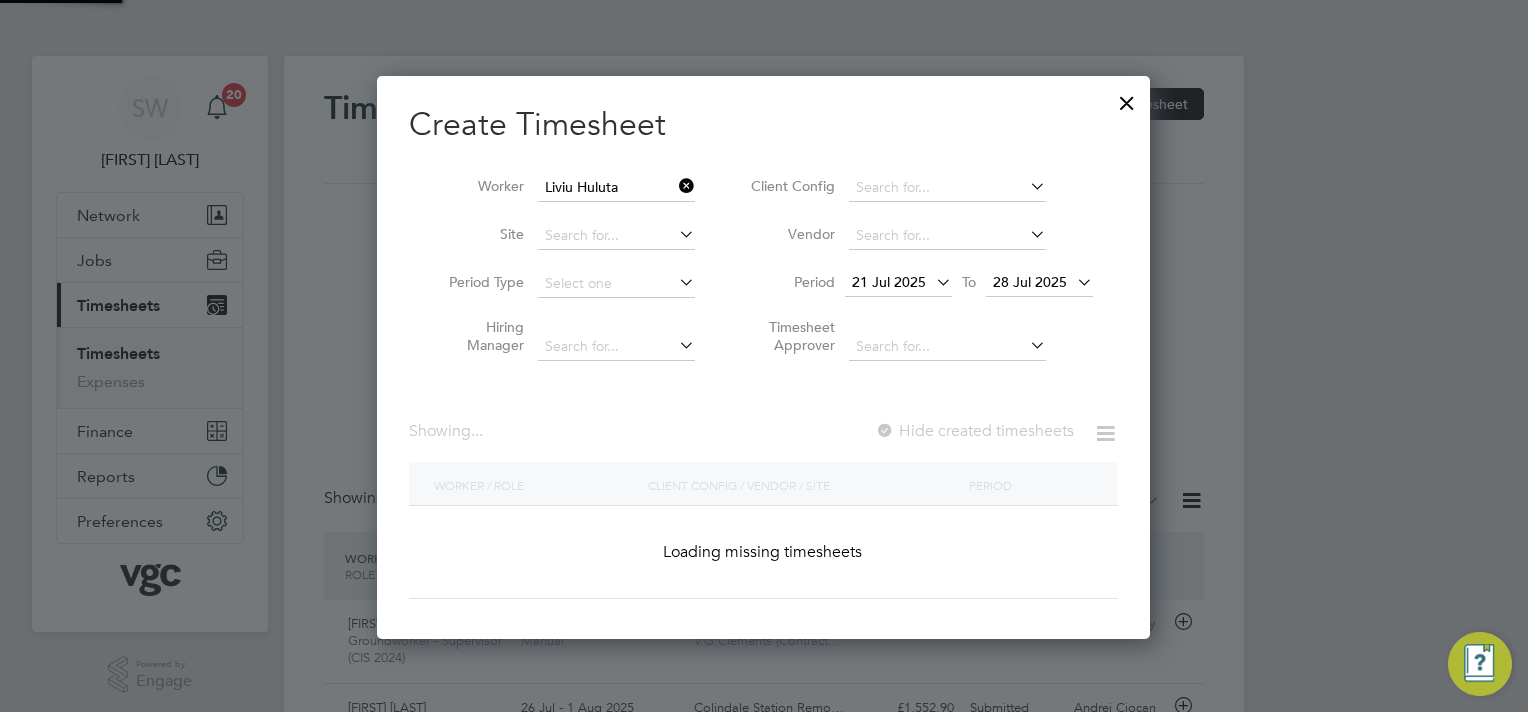 scroll, scrollTop: 10, scrollLeft: 10, axis: both 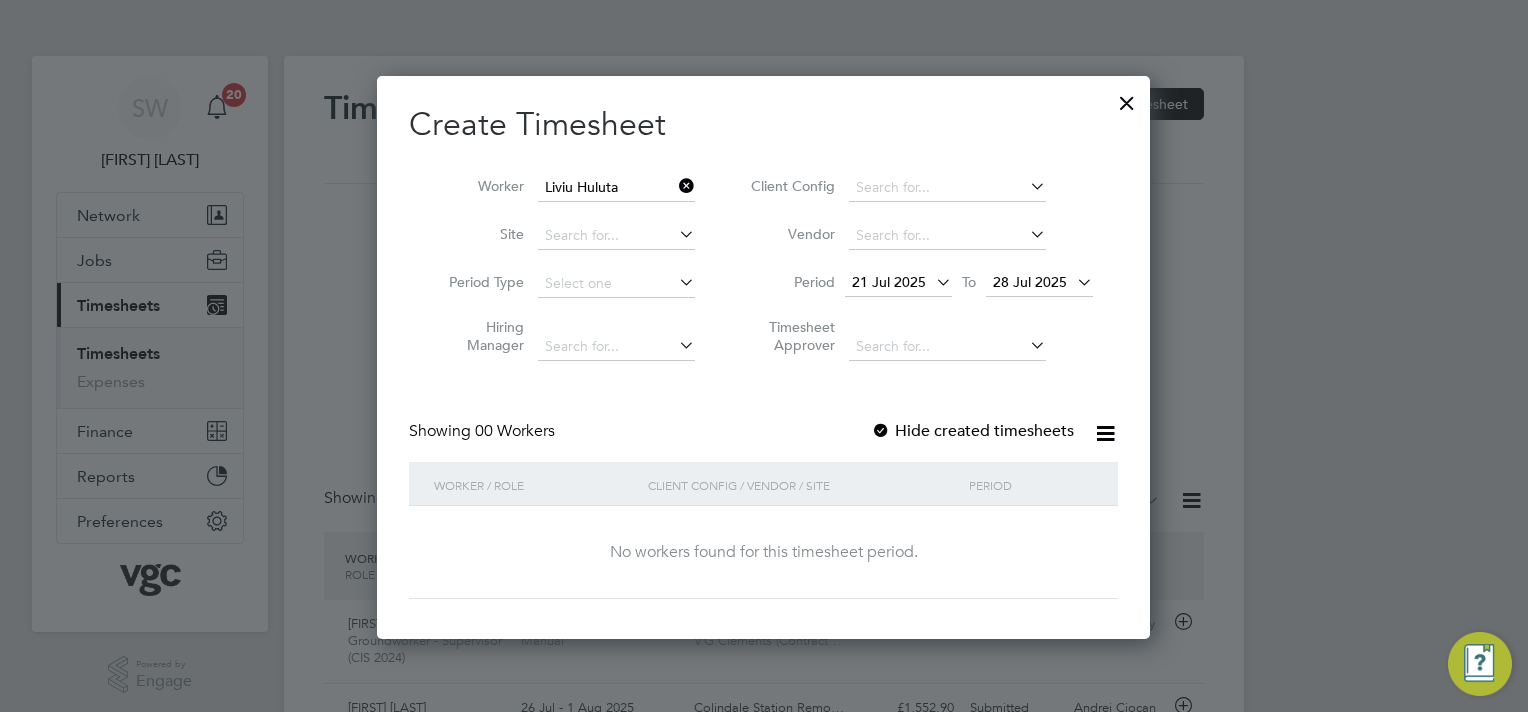 click on "28 Jul 2025" at bounding box center (1030, 282) 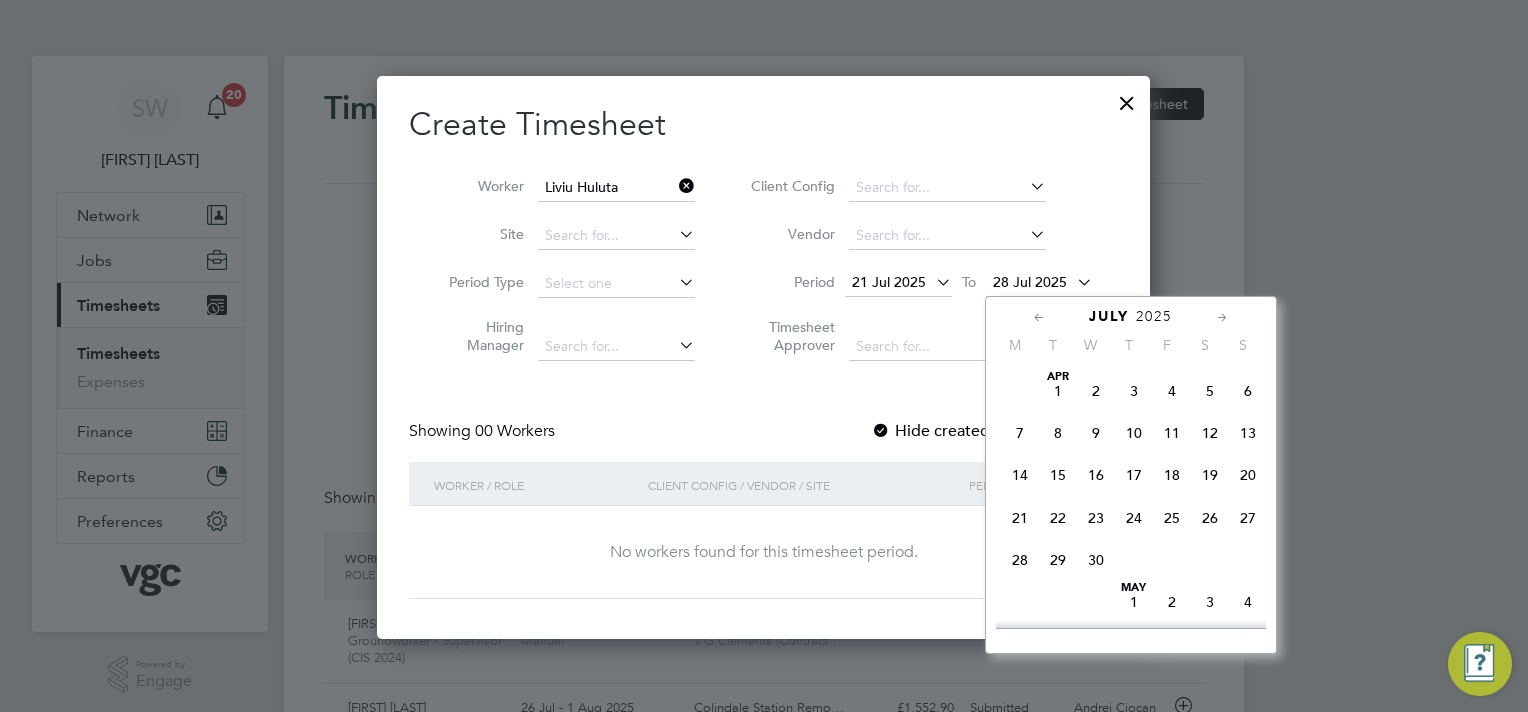 scroll, scrollTop: 783, scrollLeft: 0, axis: vertical 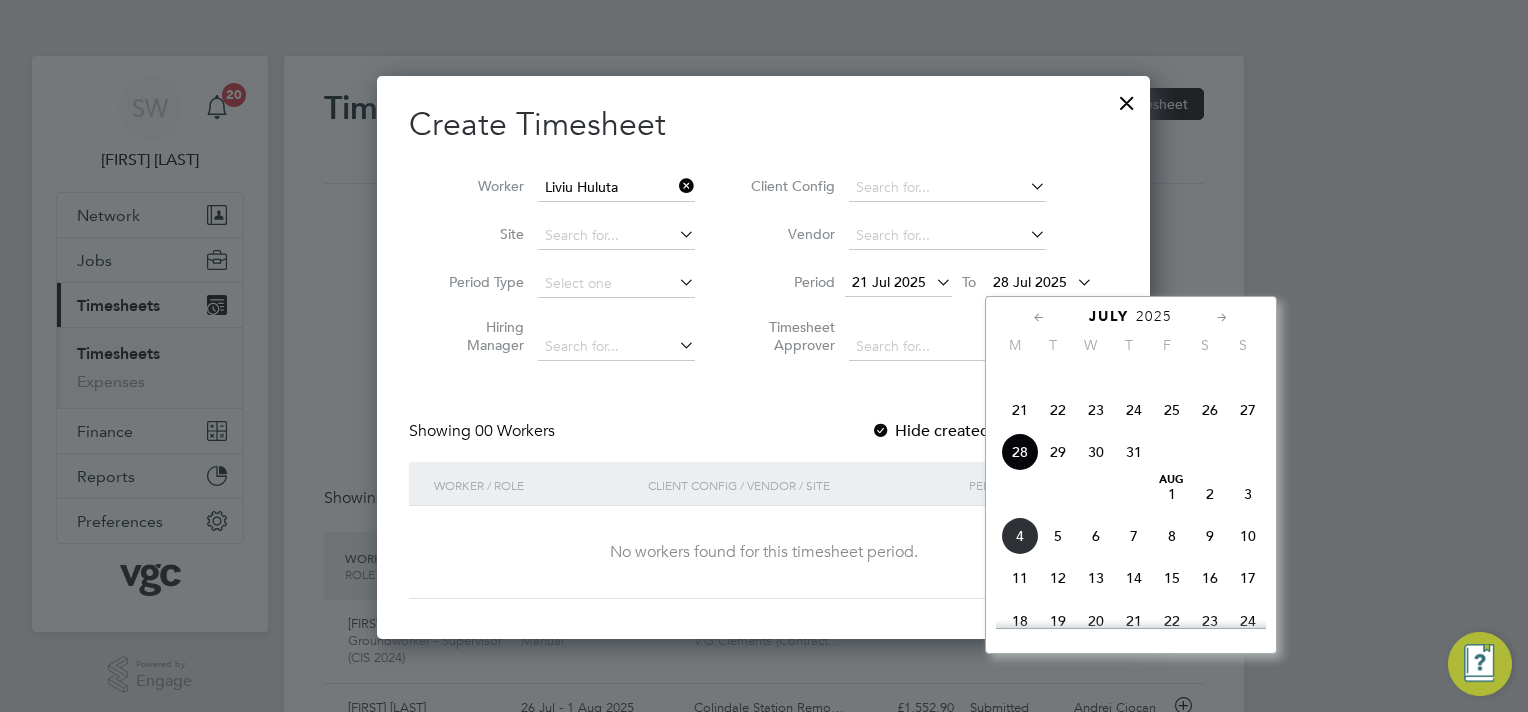click on "Aug 1" 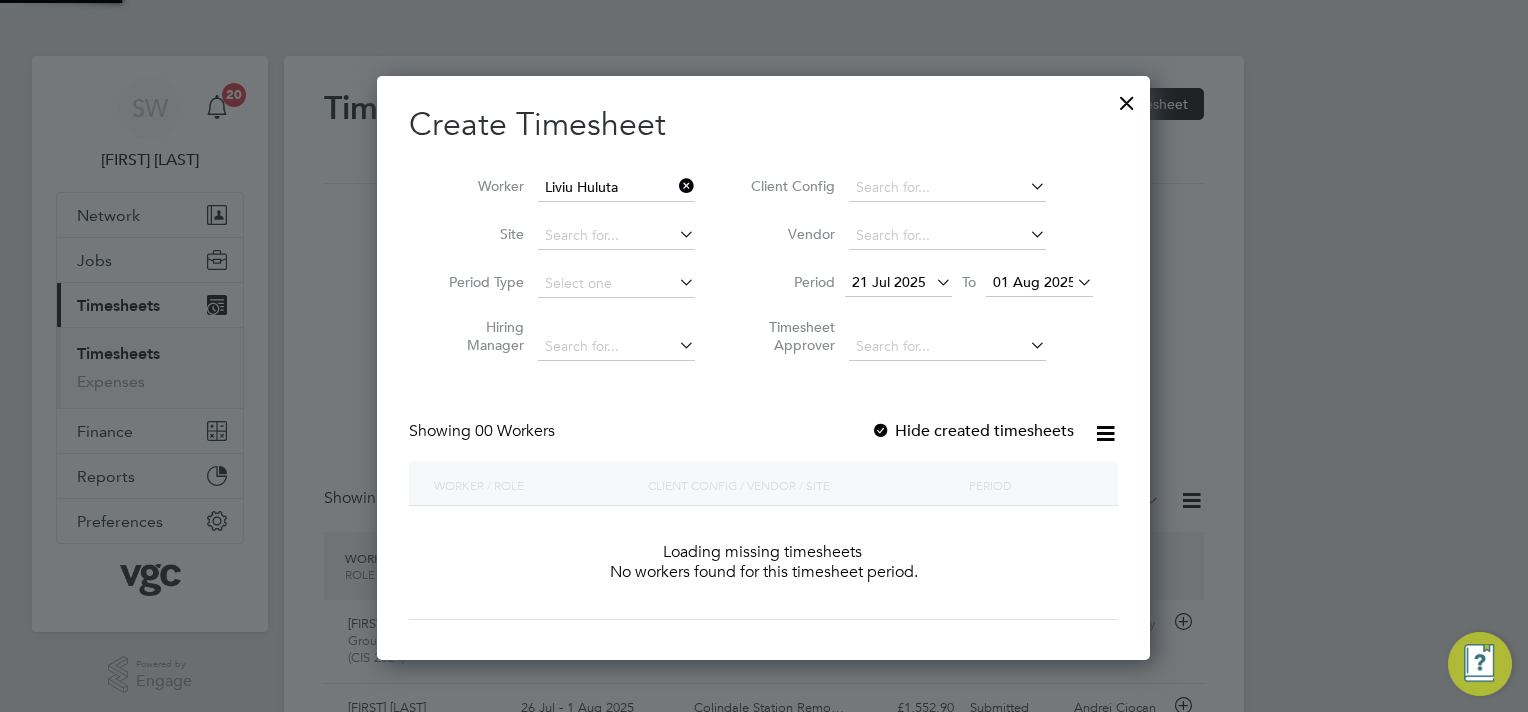 scroll, scrollTop: 10, scrollLeft: 10, axis: both 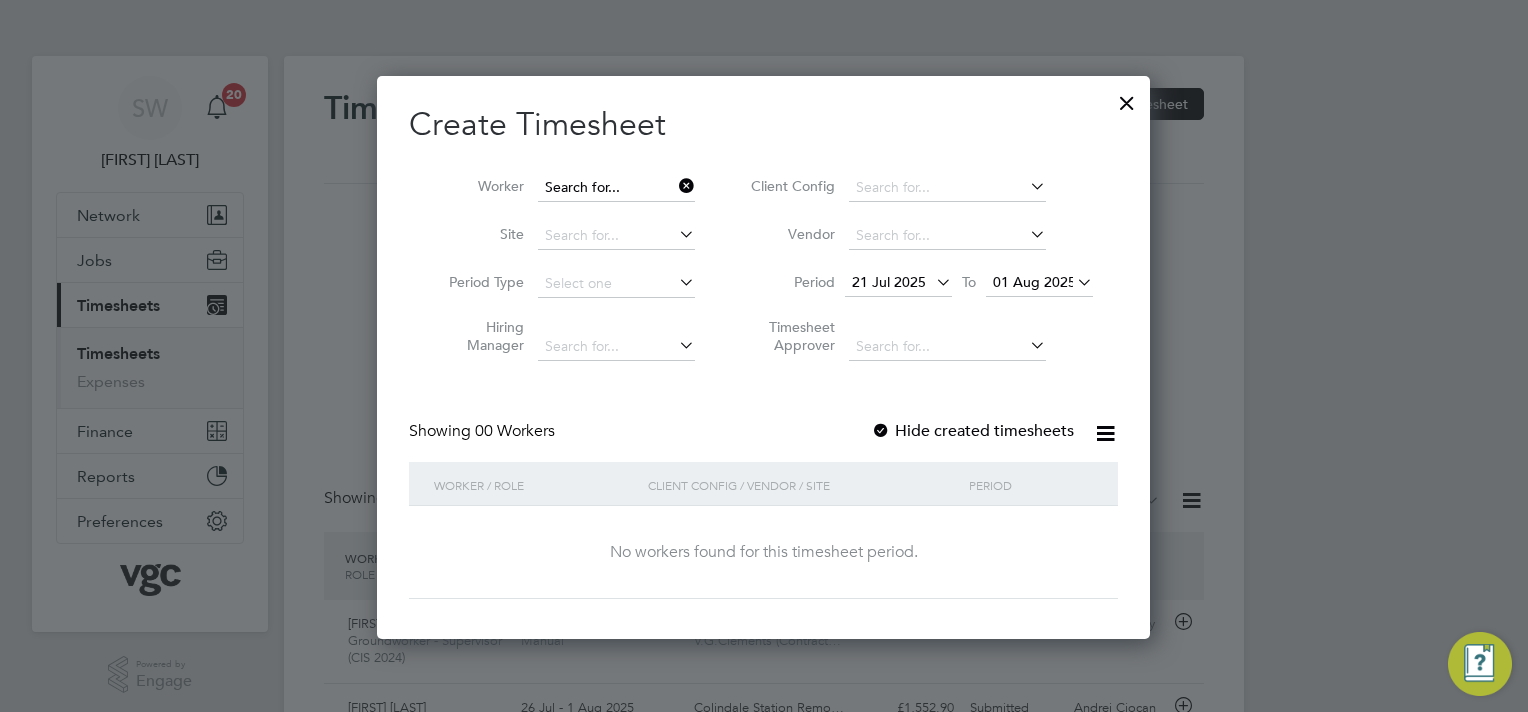 click at bounding box center [616, 188] 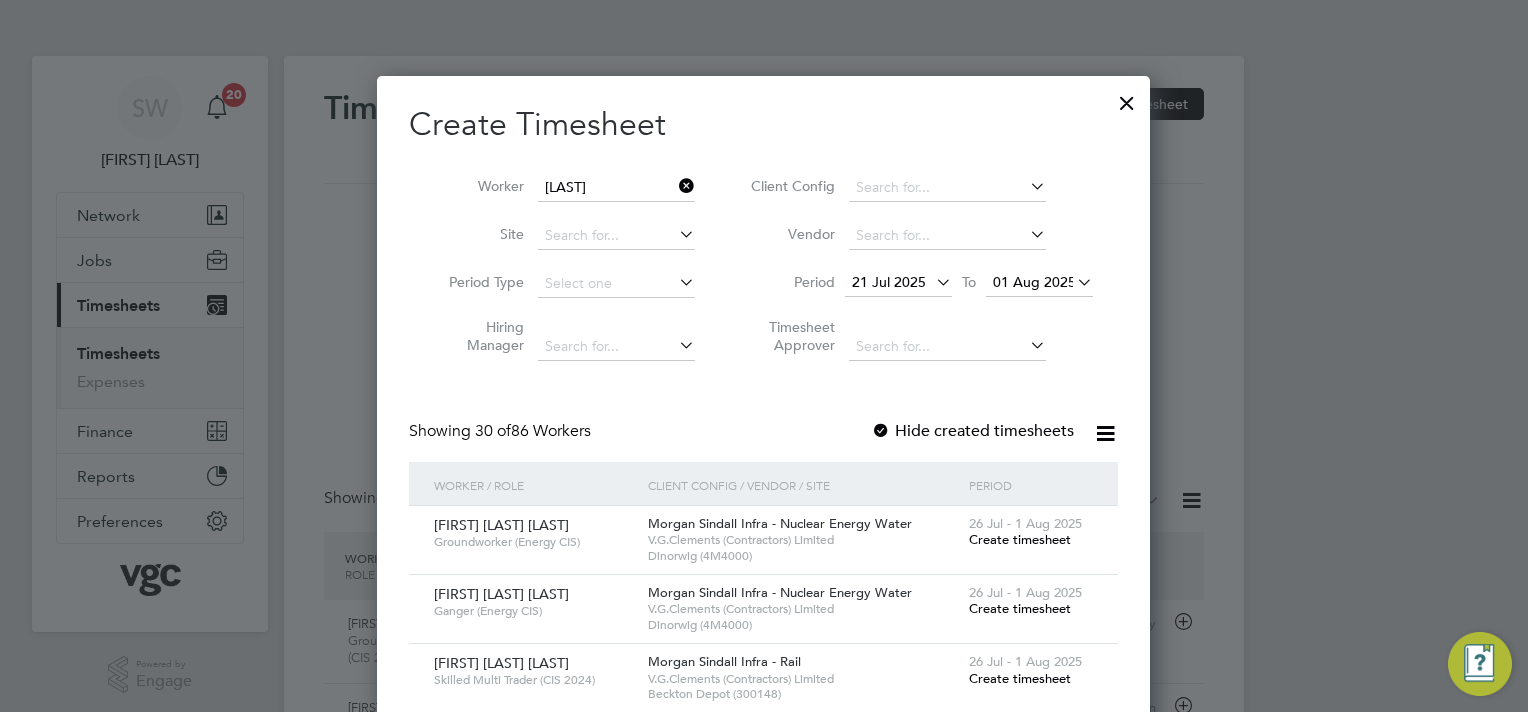 click on "Liv iu Huluta" 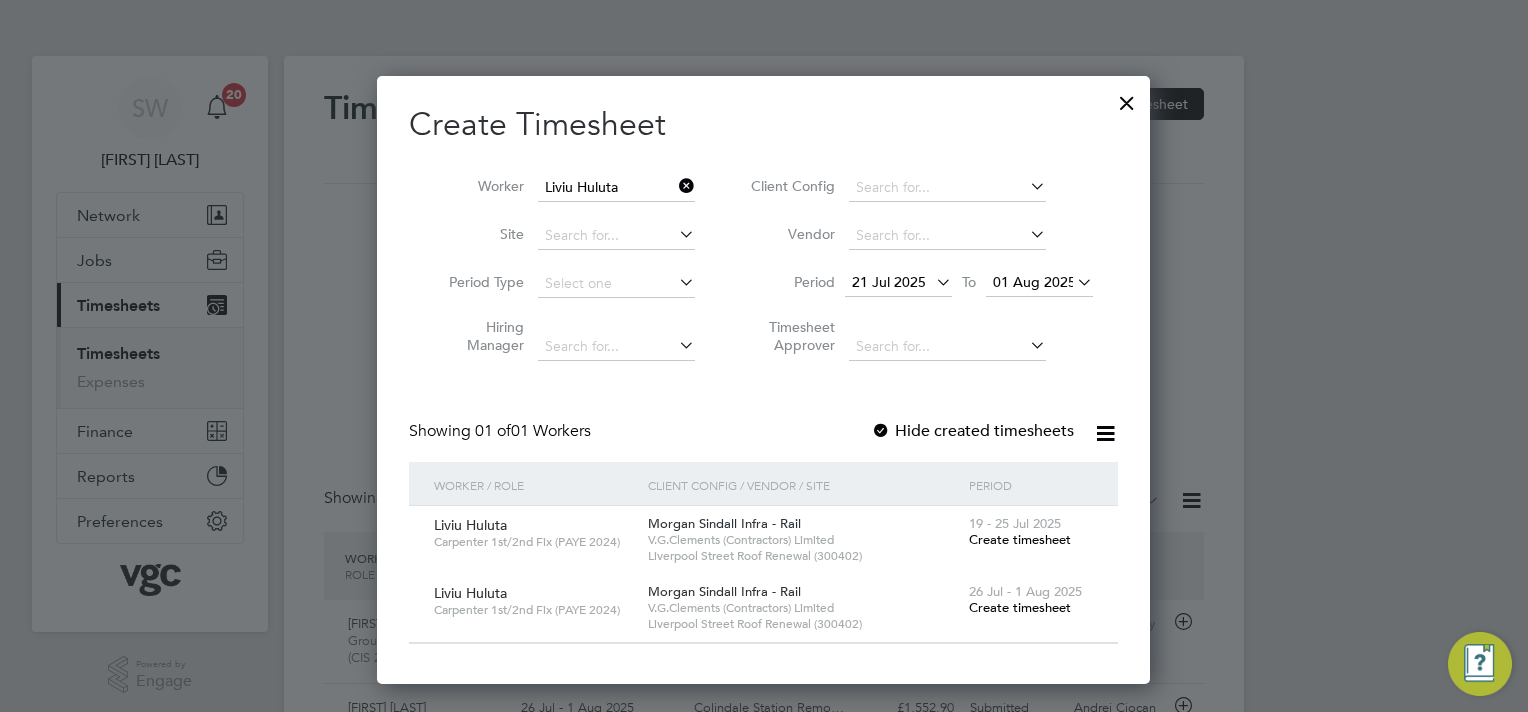 click on "Create timesheet" at bounding box center [1020, 607] 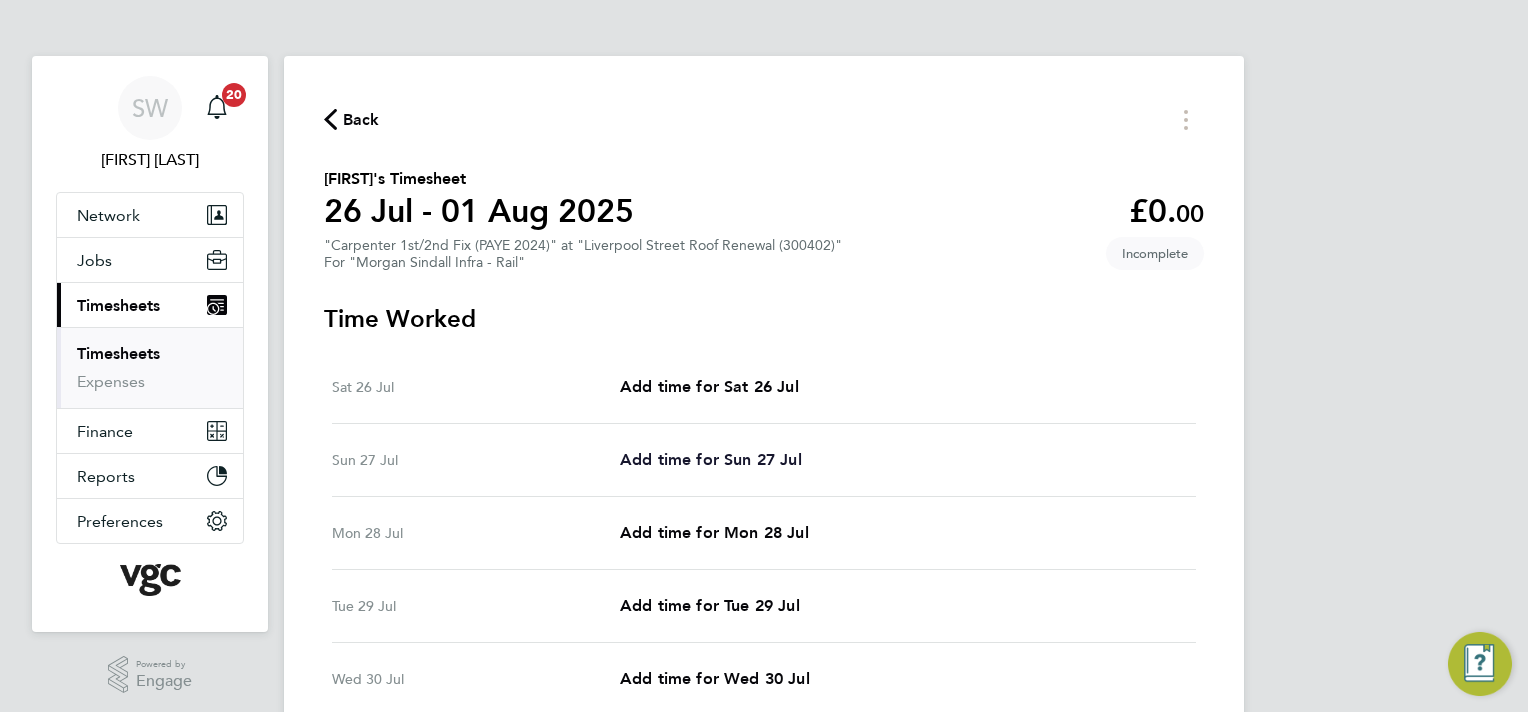 click on "Add time for Sun 27 Jul" at bounding box center [711, 460] 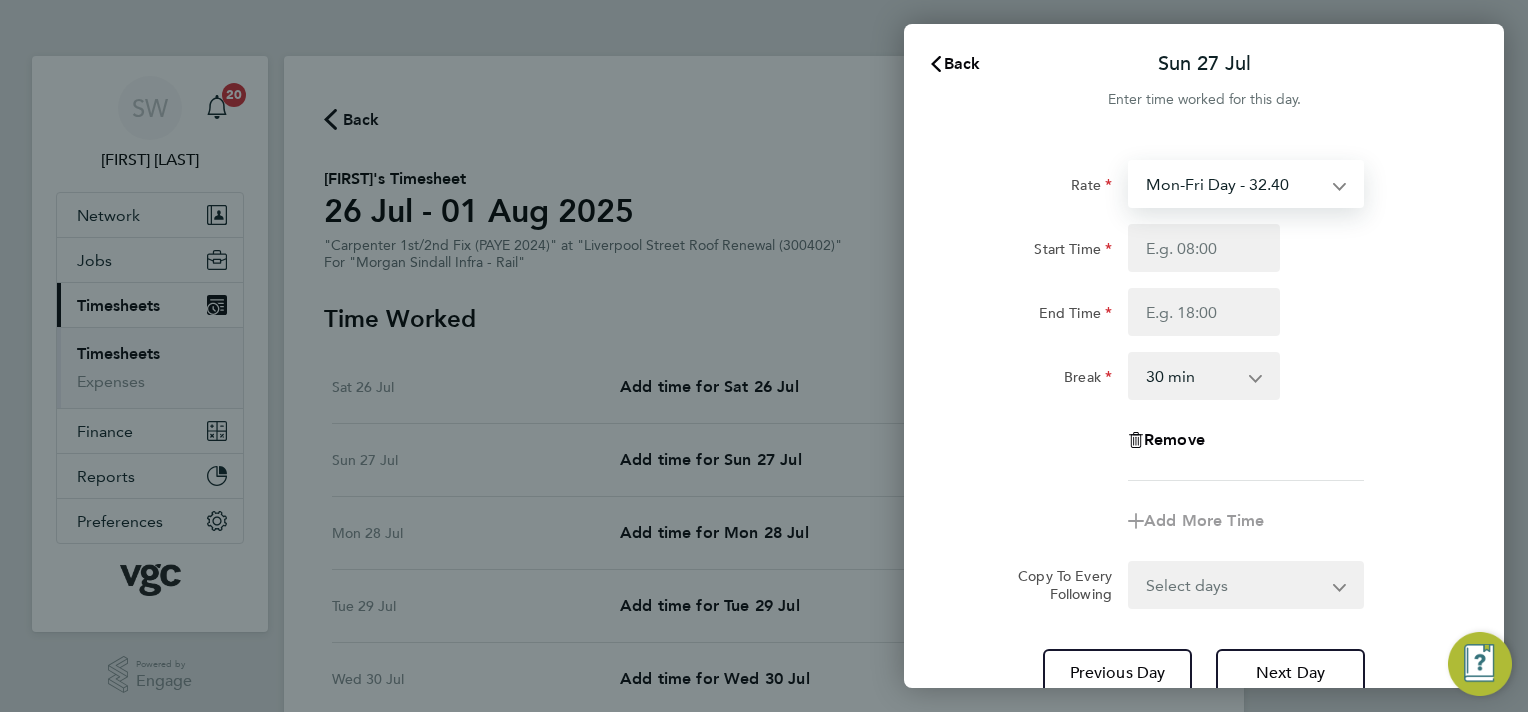 click on "Mon-Fri Day - 32.40   Weekend - 42.12   Bank Hol - 48.60   Mon-Thurs Night - 37.26   Xmas / NY - 64.80   xmas bonus - 450.00" at bounding box center [1234, 184] 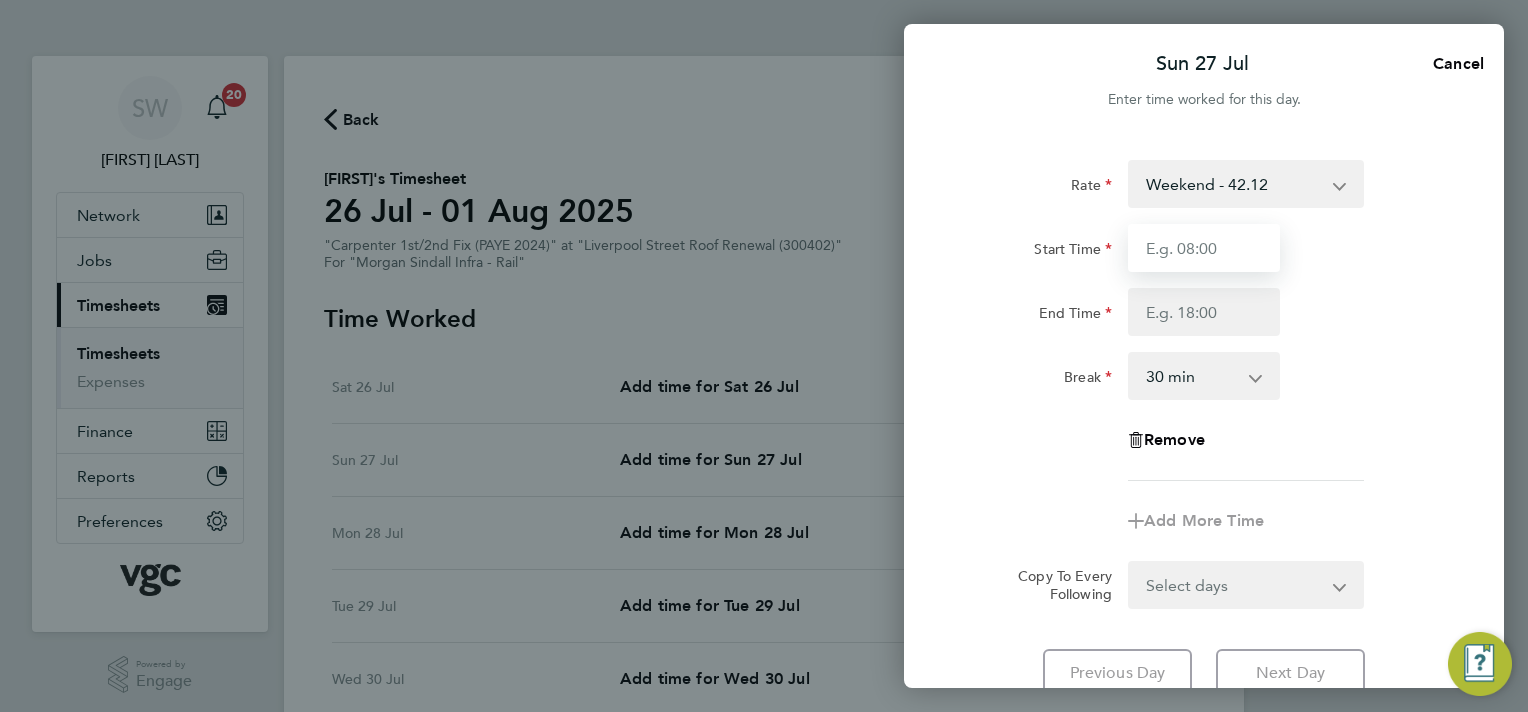 click on "Start Time" at bounding box center [1204, 248] 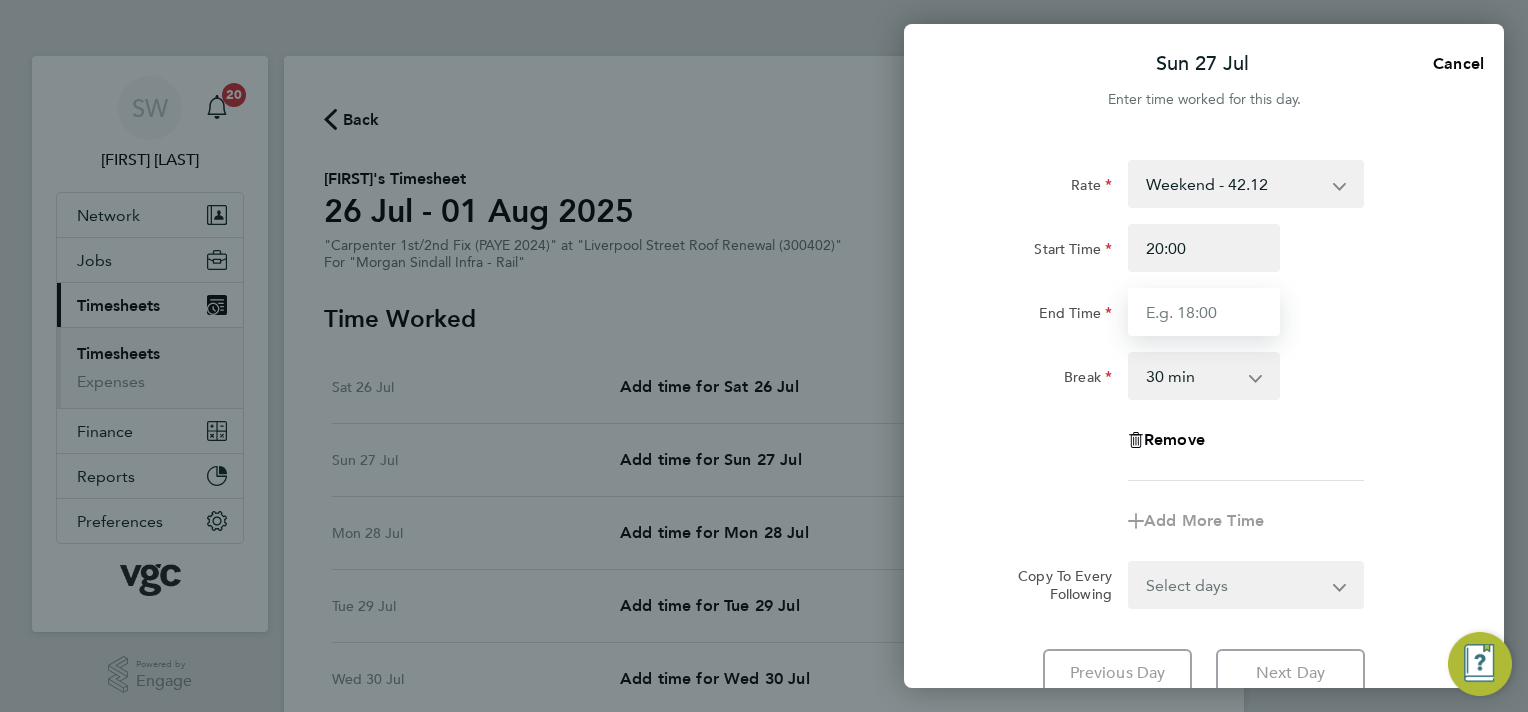 click on "End Time" at bounding box center (1204, 312) 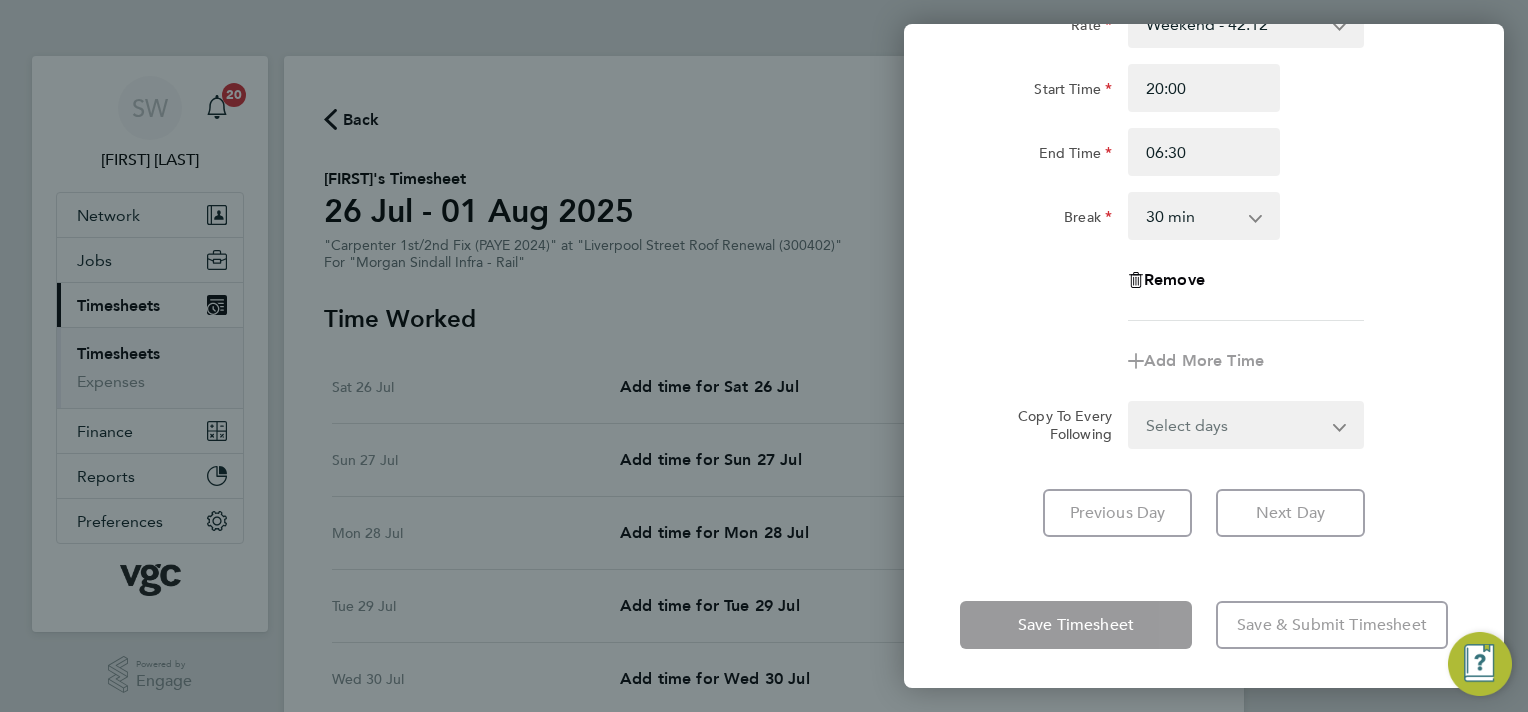 click on "Save Timesheet   Save & Submit Timesheet" 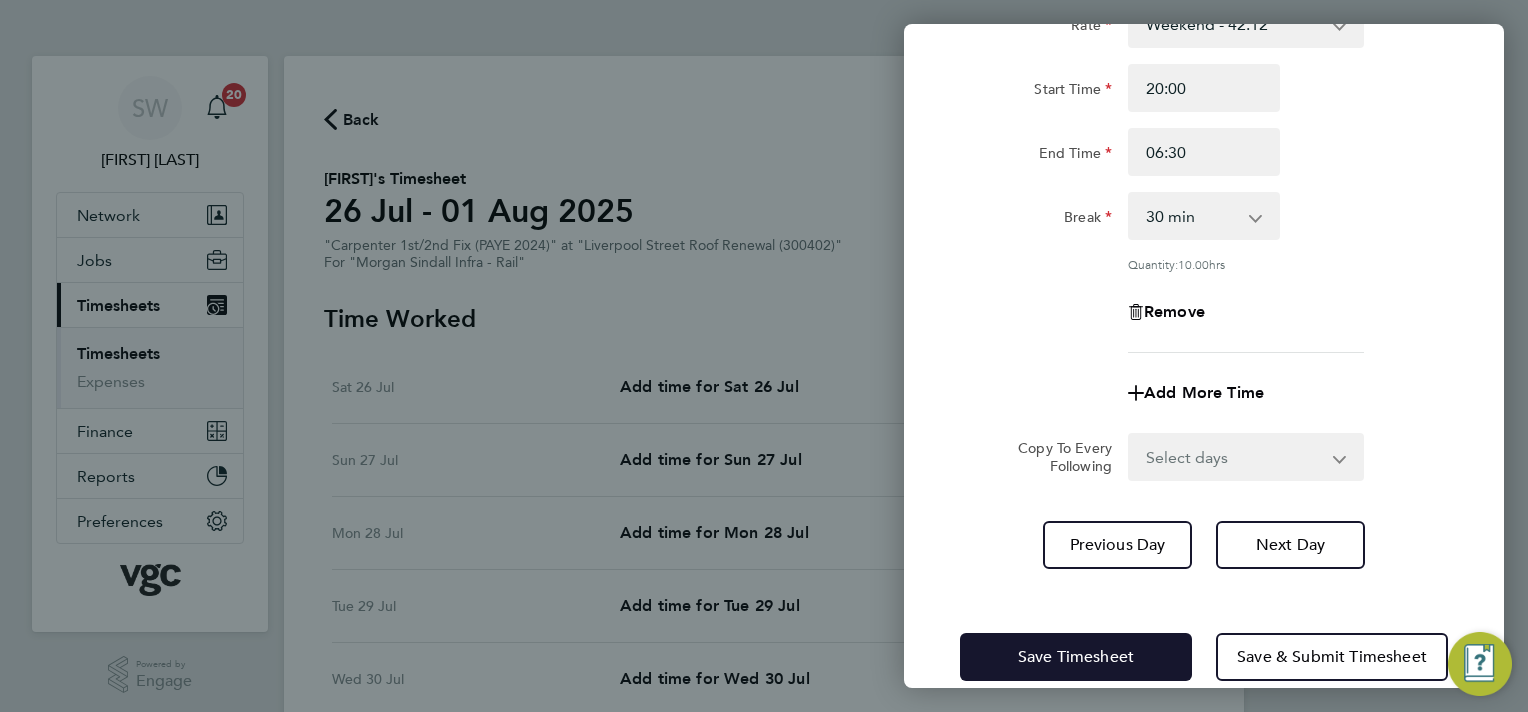 click on "Save Timesheet" 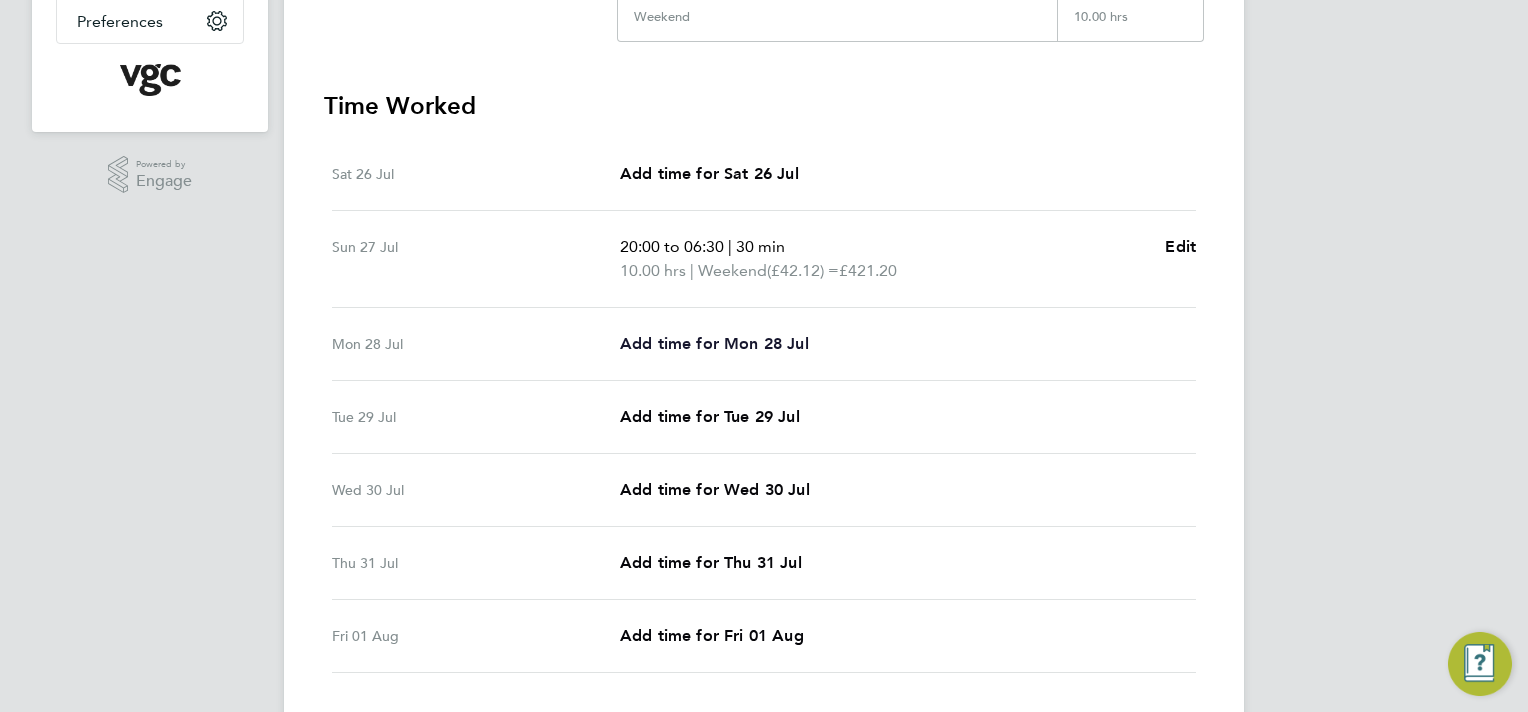 click on "Add time for Mon 28 Jul" at bounding box center [714, 343] 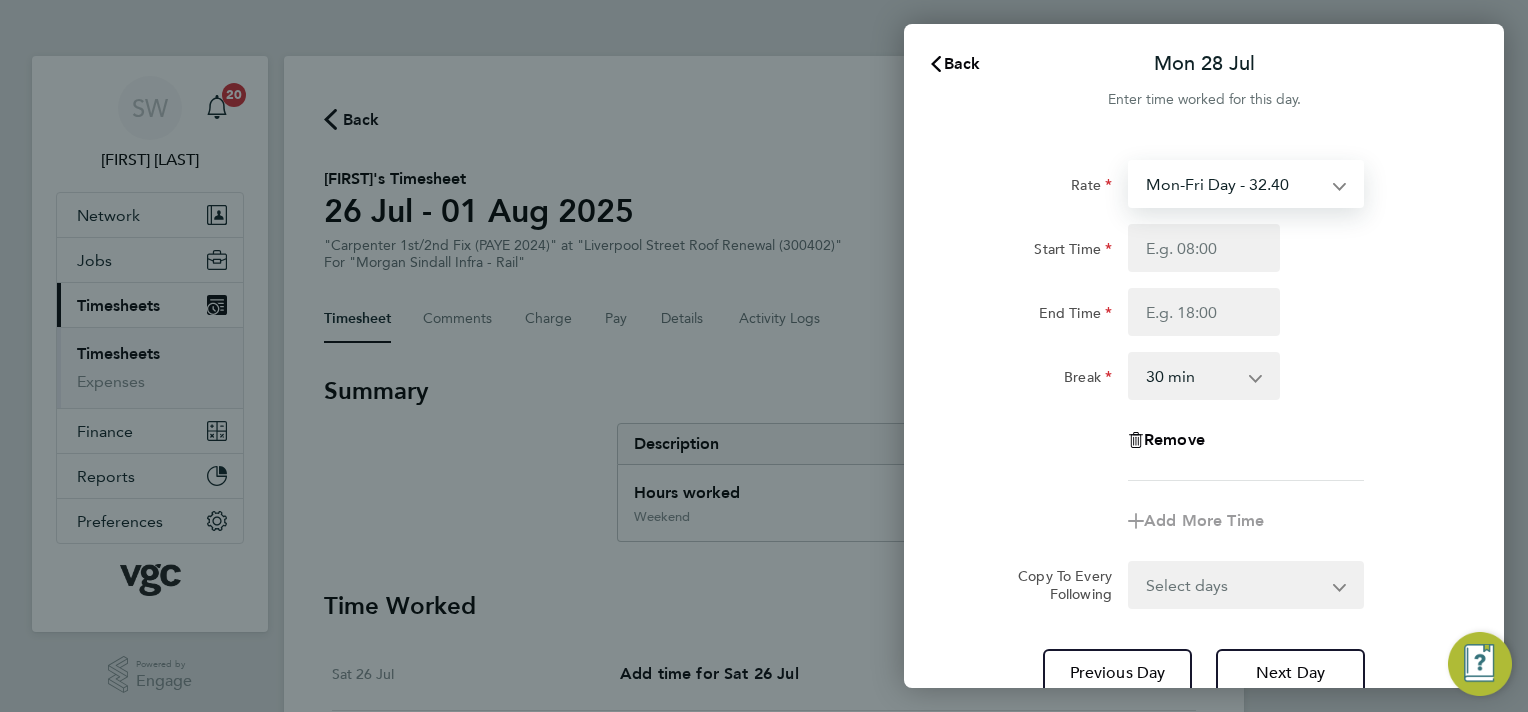 click on "Mon-Fri Day - 32.40   Weekend - 42.12   Bank Hol - 48.60   Mon-Thurs Night - 37.26   Xmas / NY - 64.80   xmas bonus - 450.00" at bounding box center [1234, 184] 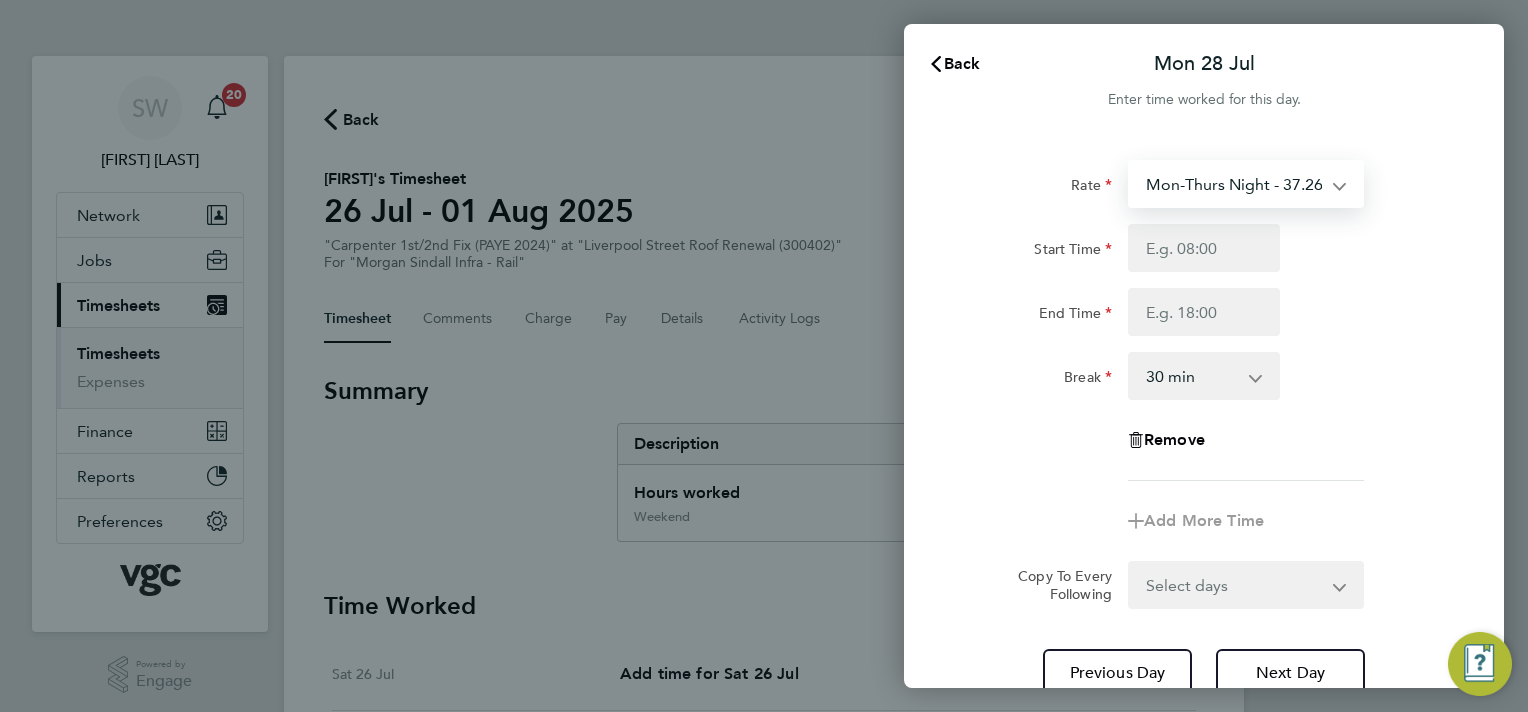 select on "30" 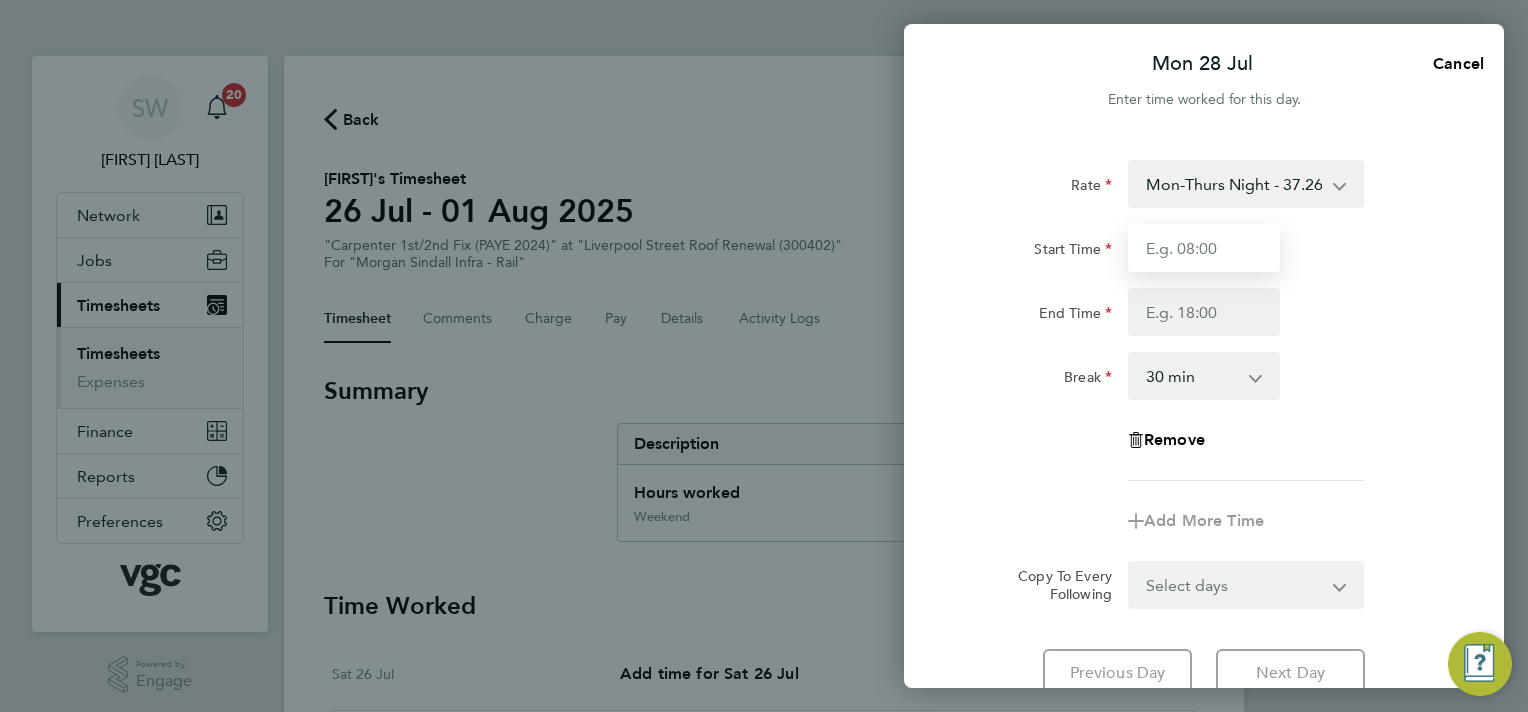 click on "Start Time" at bounding box center [1204, 248] 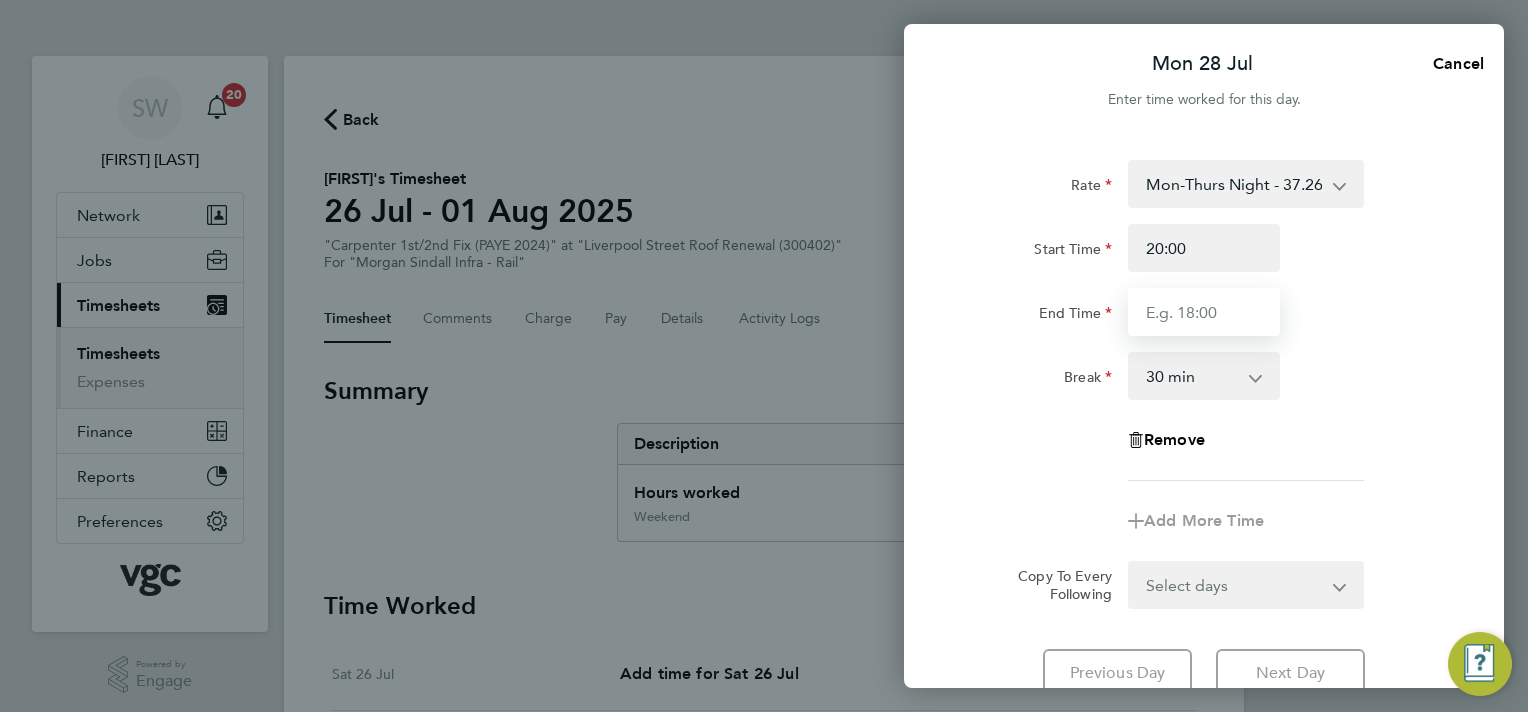 type on "06:30" 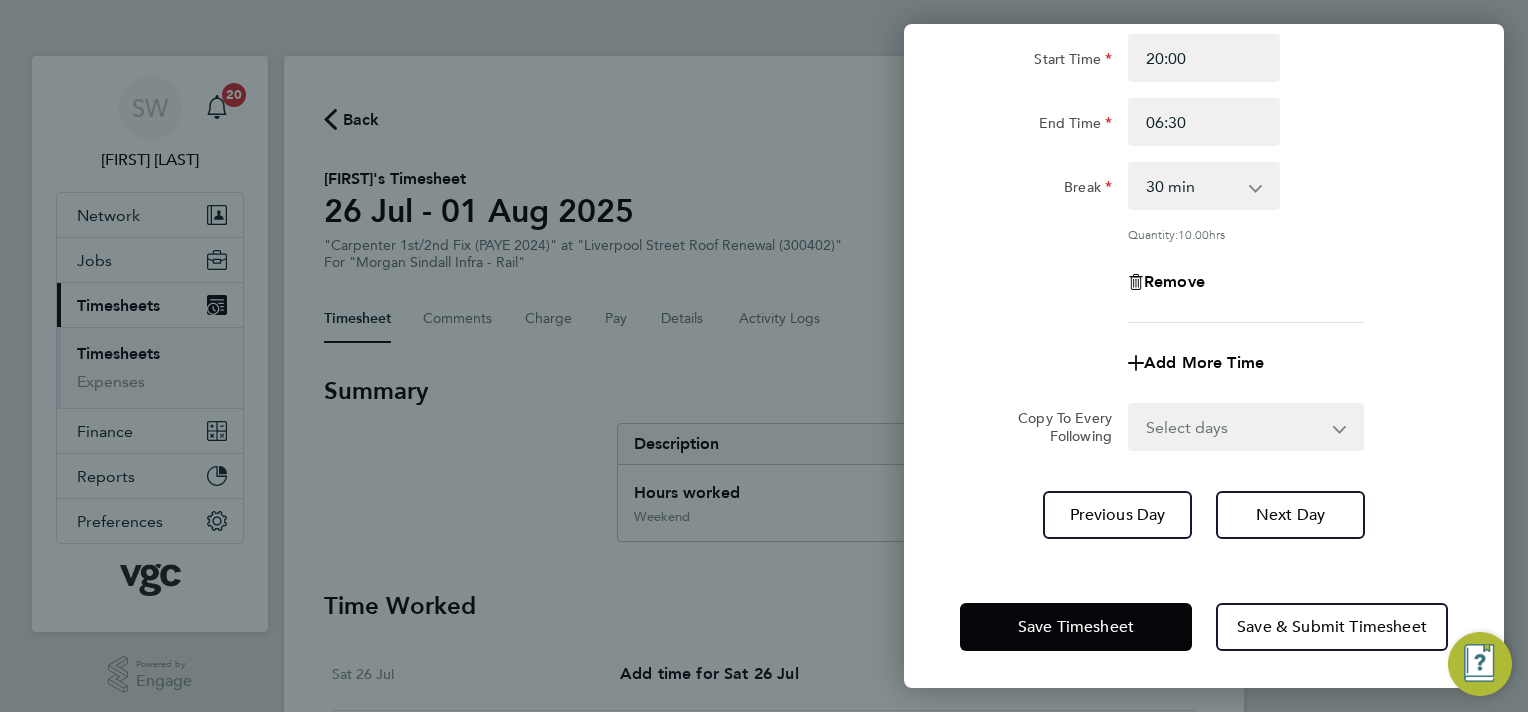 click on "Select days   Day   Tuesday   Wednesday   Thursday   Friday" at bounding box center (1235, 427) 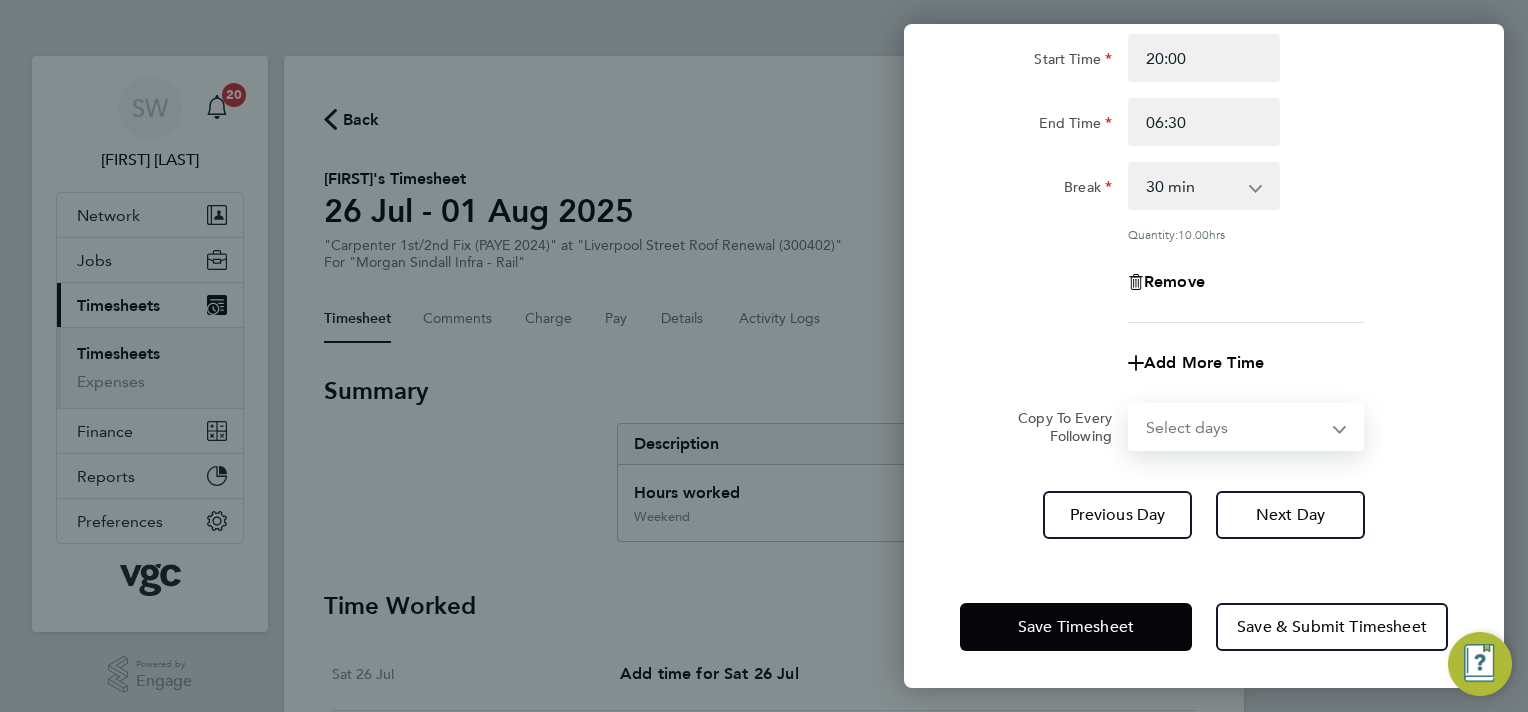 select on "TUE" 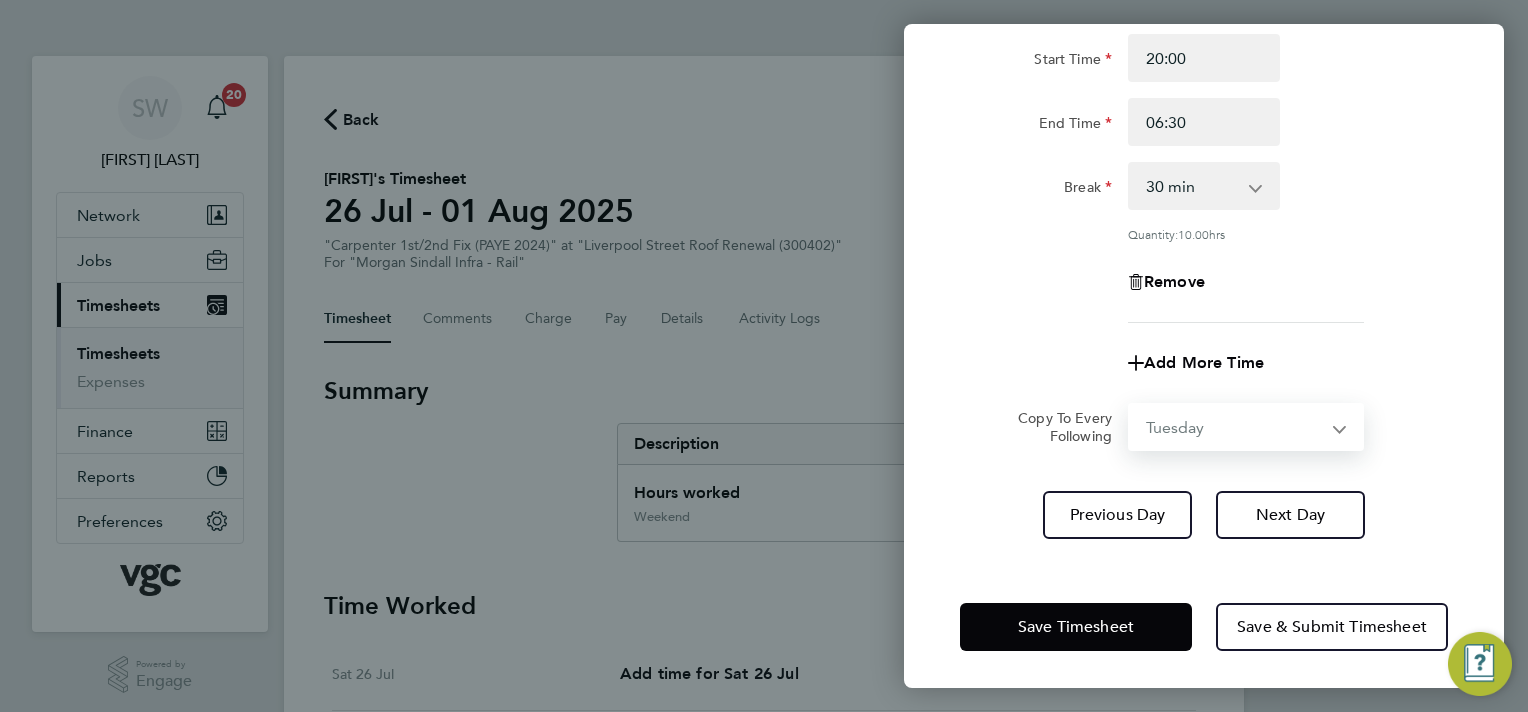 click on "Select days   Day   Tuesday   Wednesday   Thursday   Friday" at bounding box center [1235, 427] 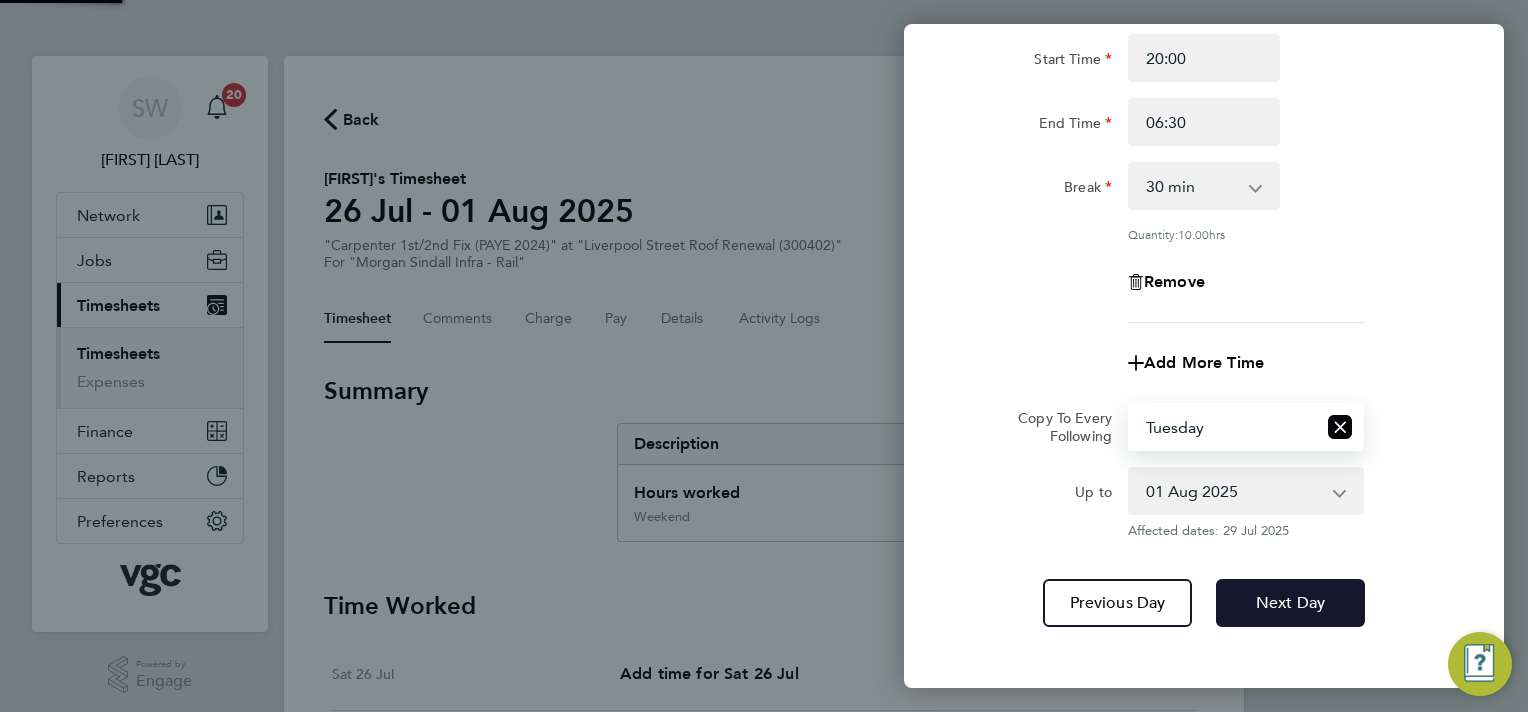 click on "Next Day" 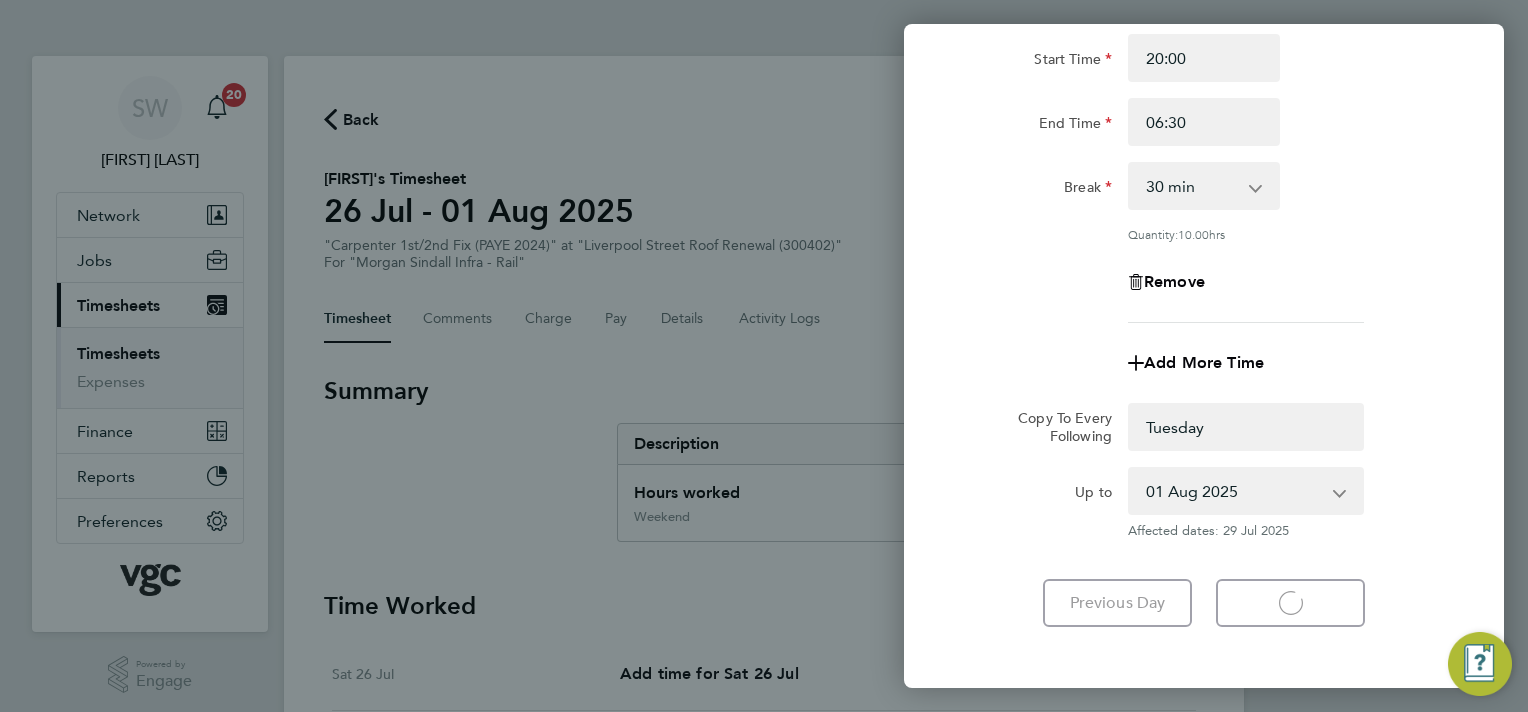 select on "0: null" 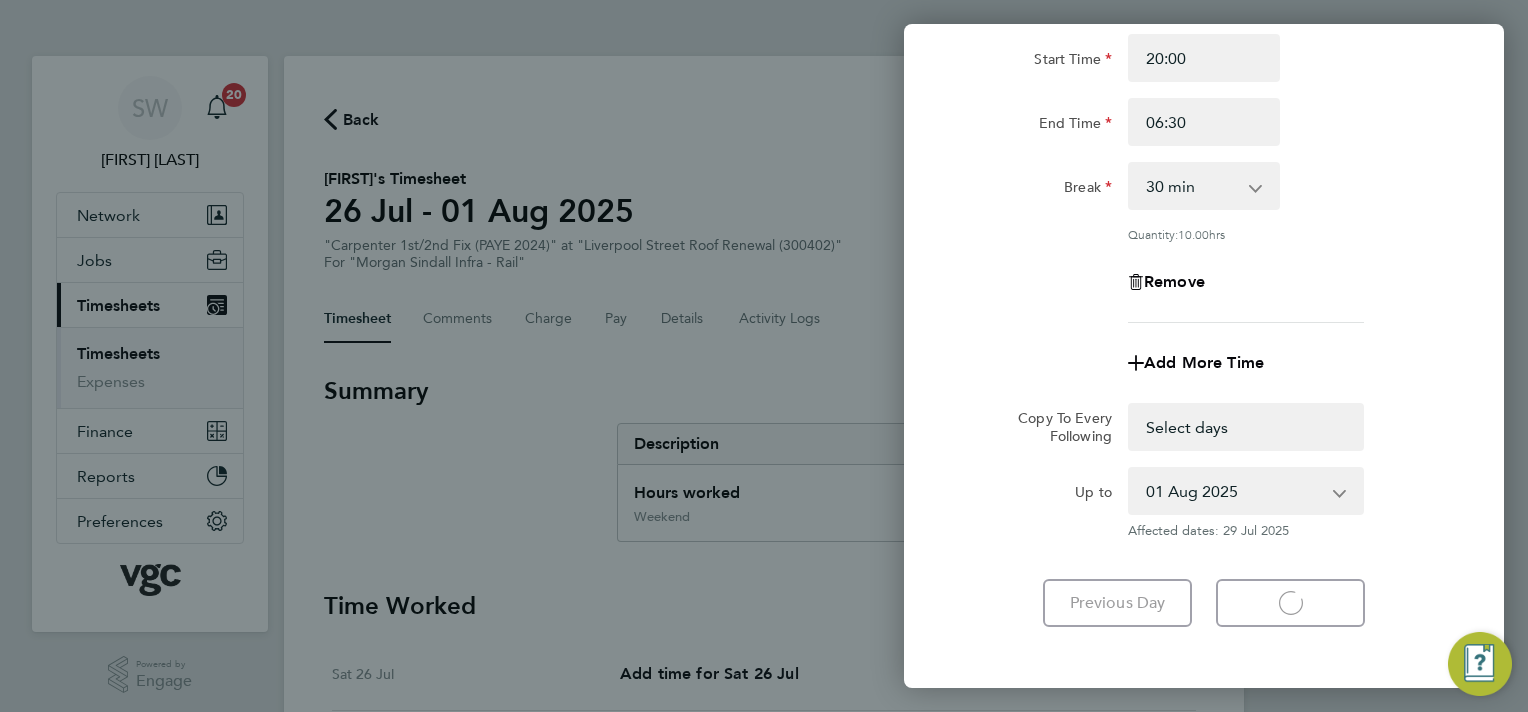 select on "30" 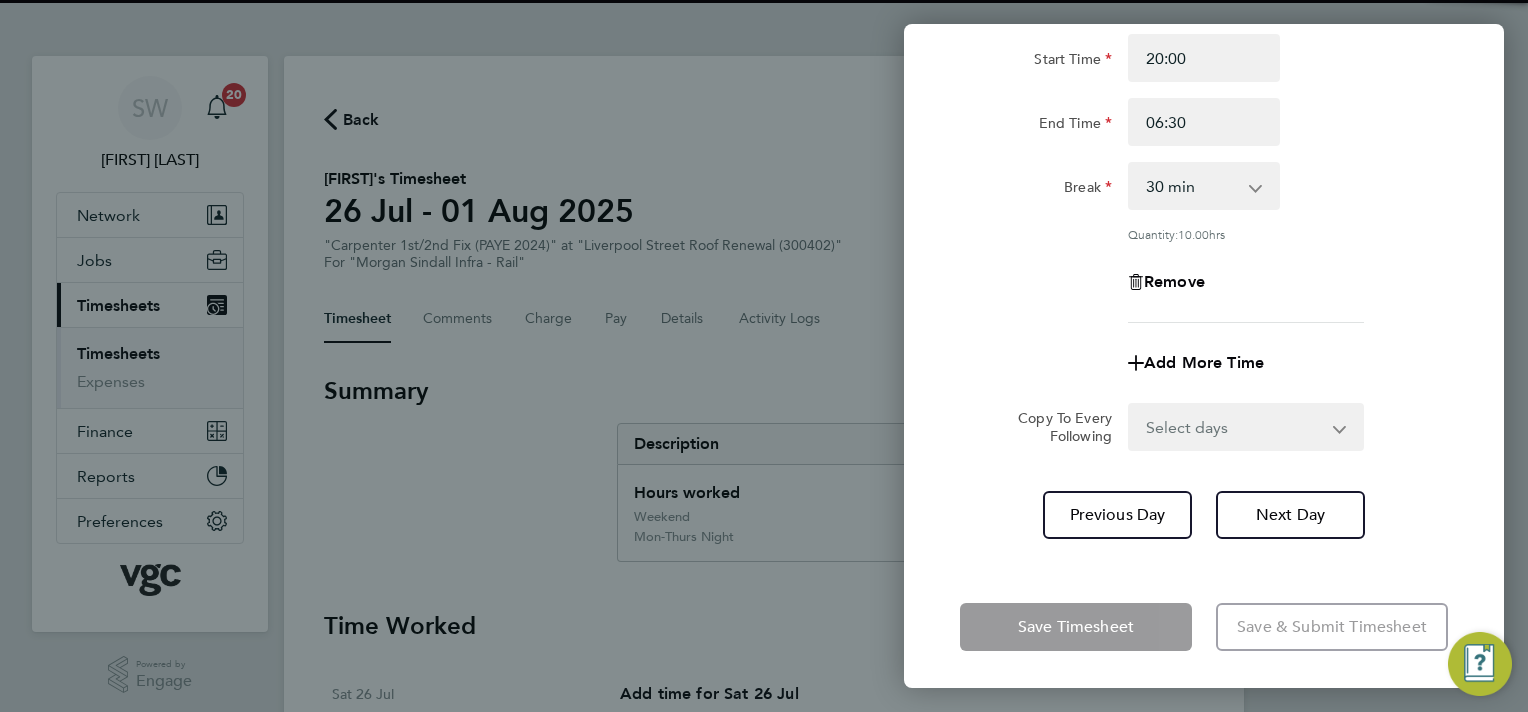 click on "Select days   Day   Wednesday   Thursday   Friday" at bounding box center [1235, 427] 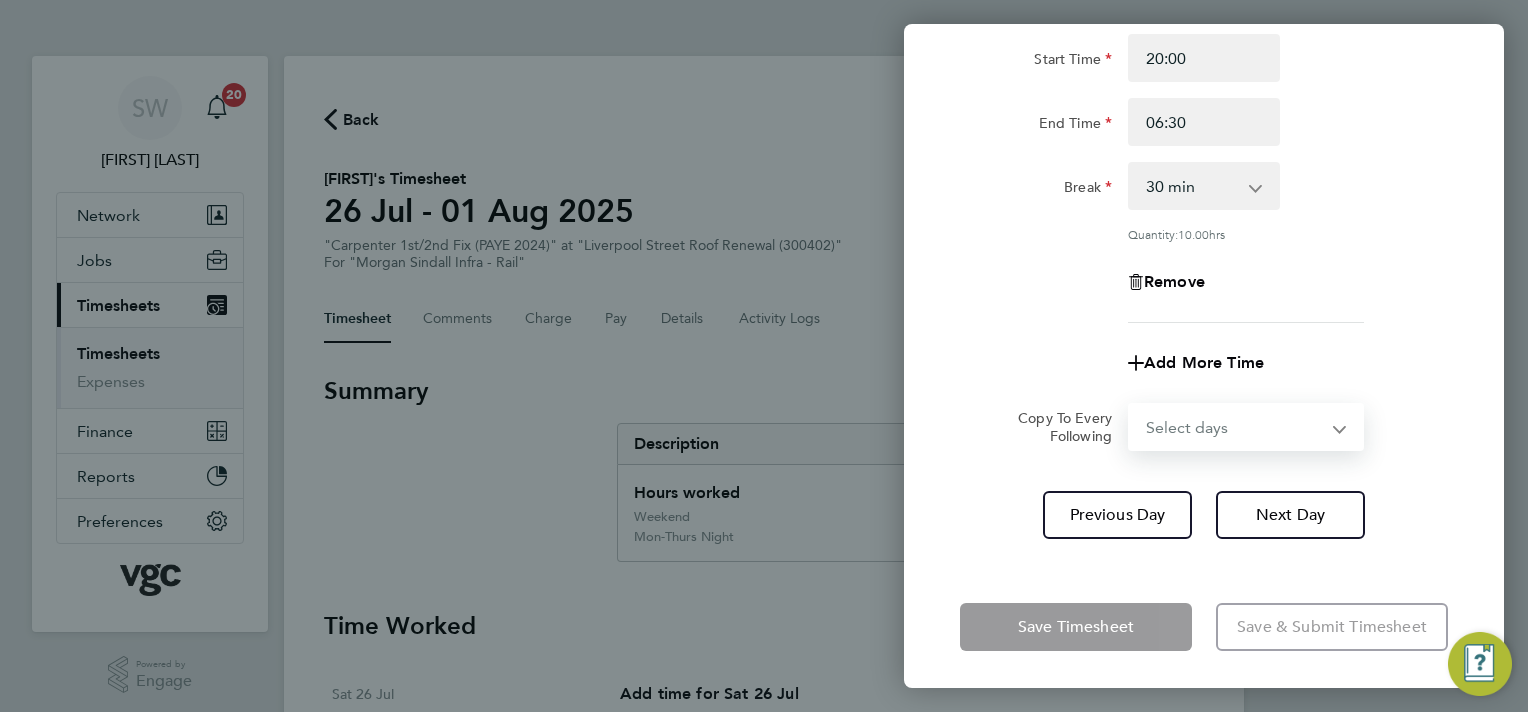 select on "WED" 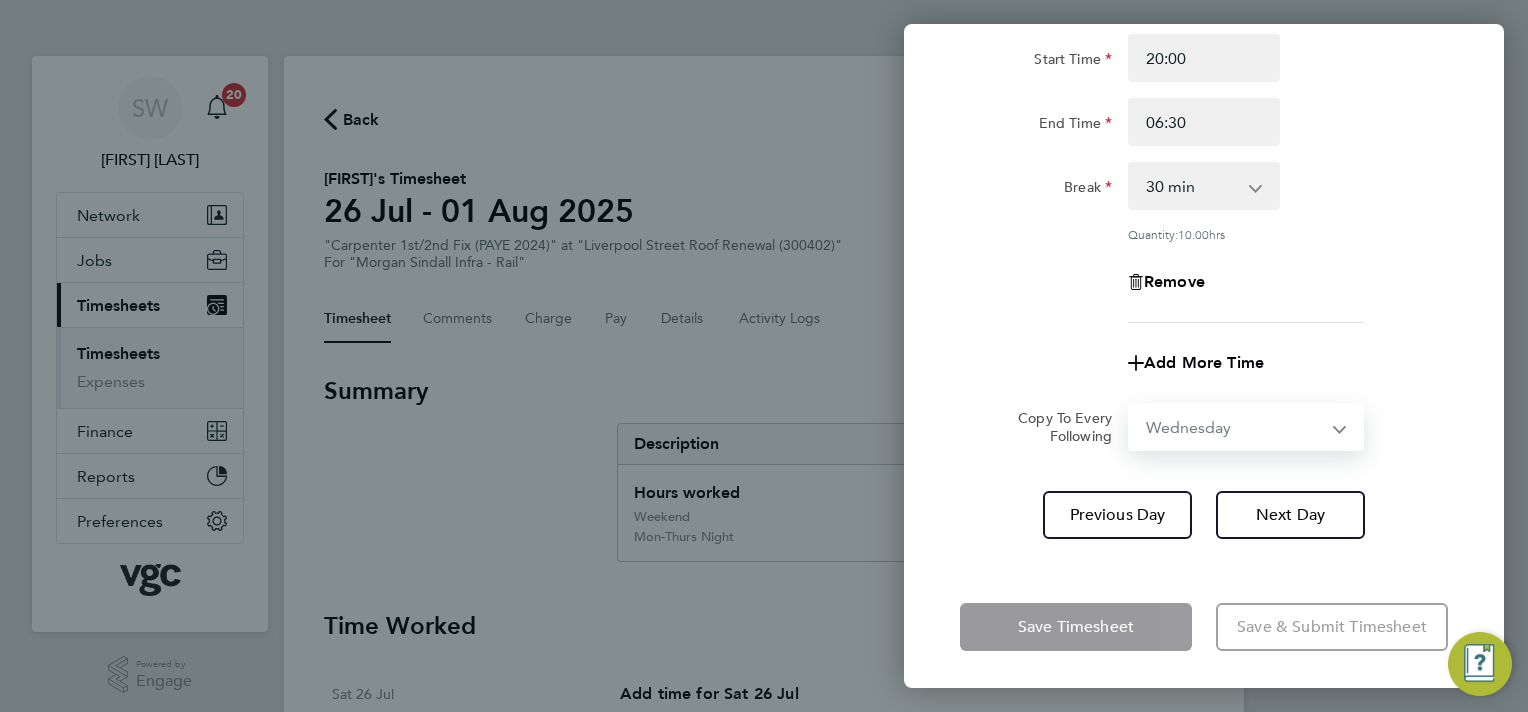 click on "Select days   Day   Wednesday   Thursday   Friday" at bounding box center [1235, 427] 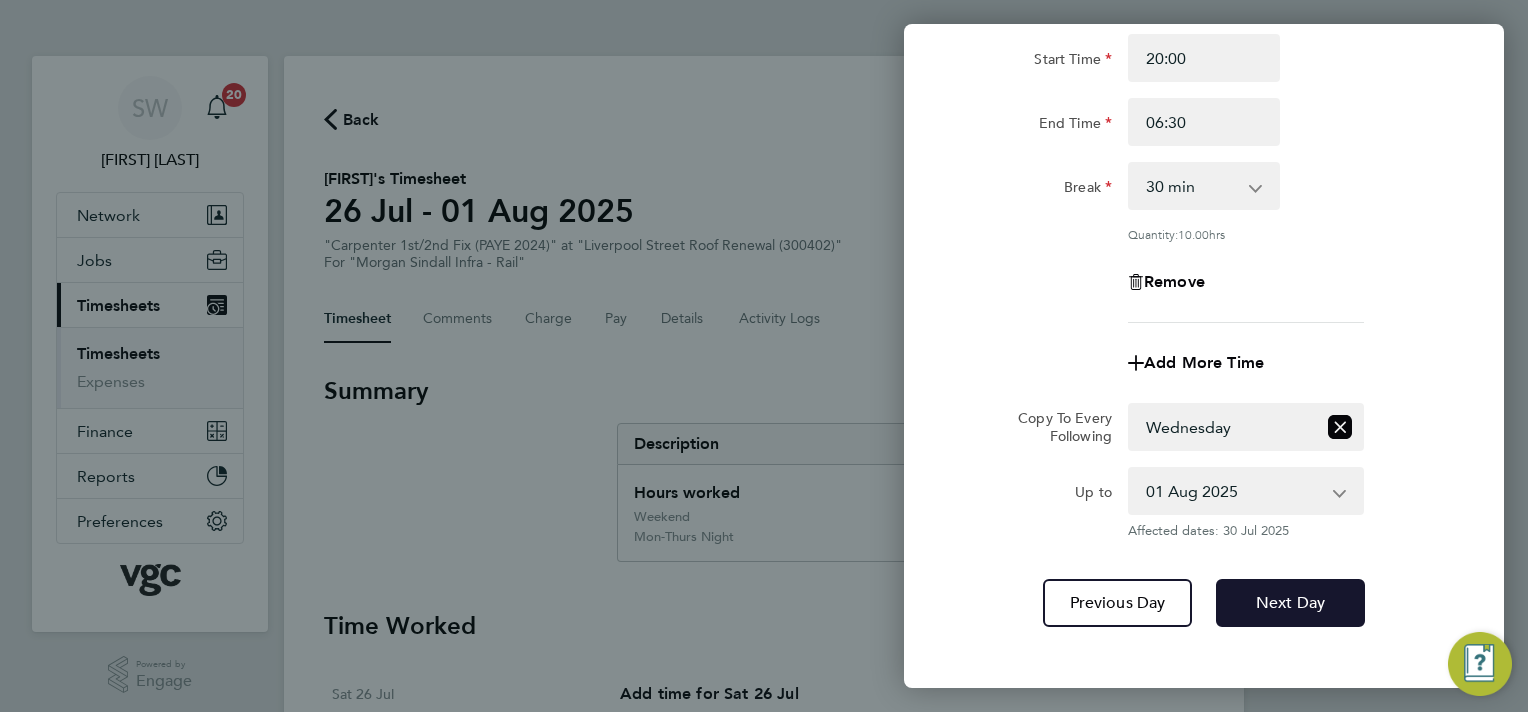 click on "Next Day" 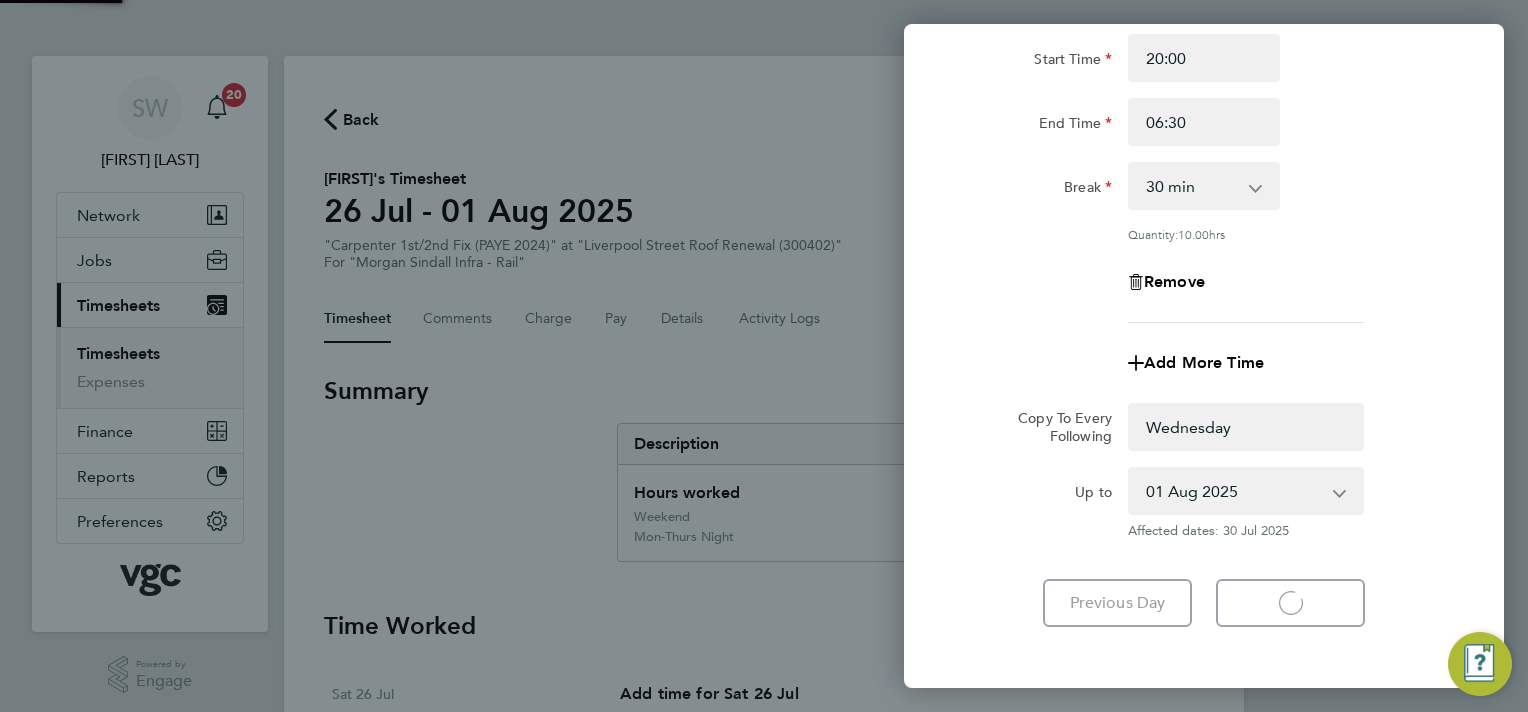 select on "0: null" 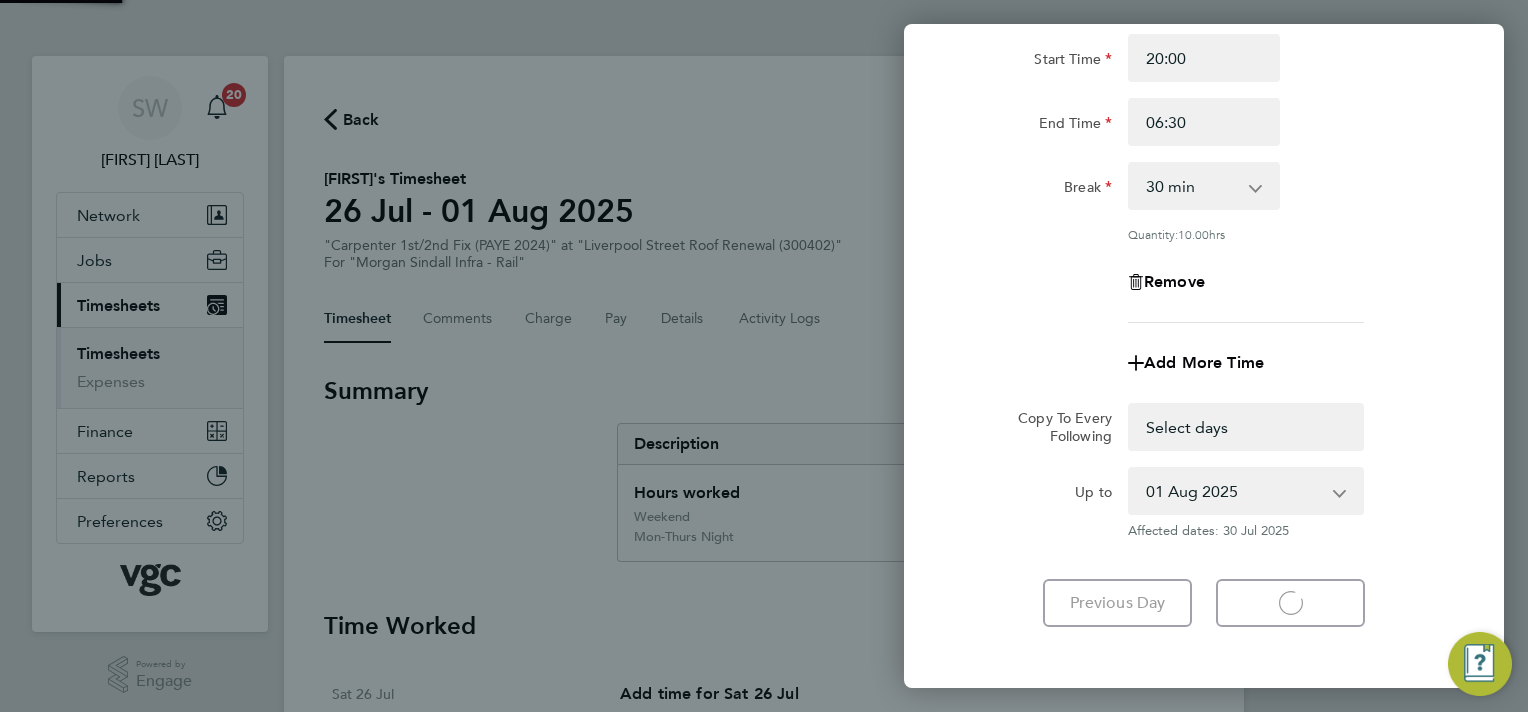 select on "30" 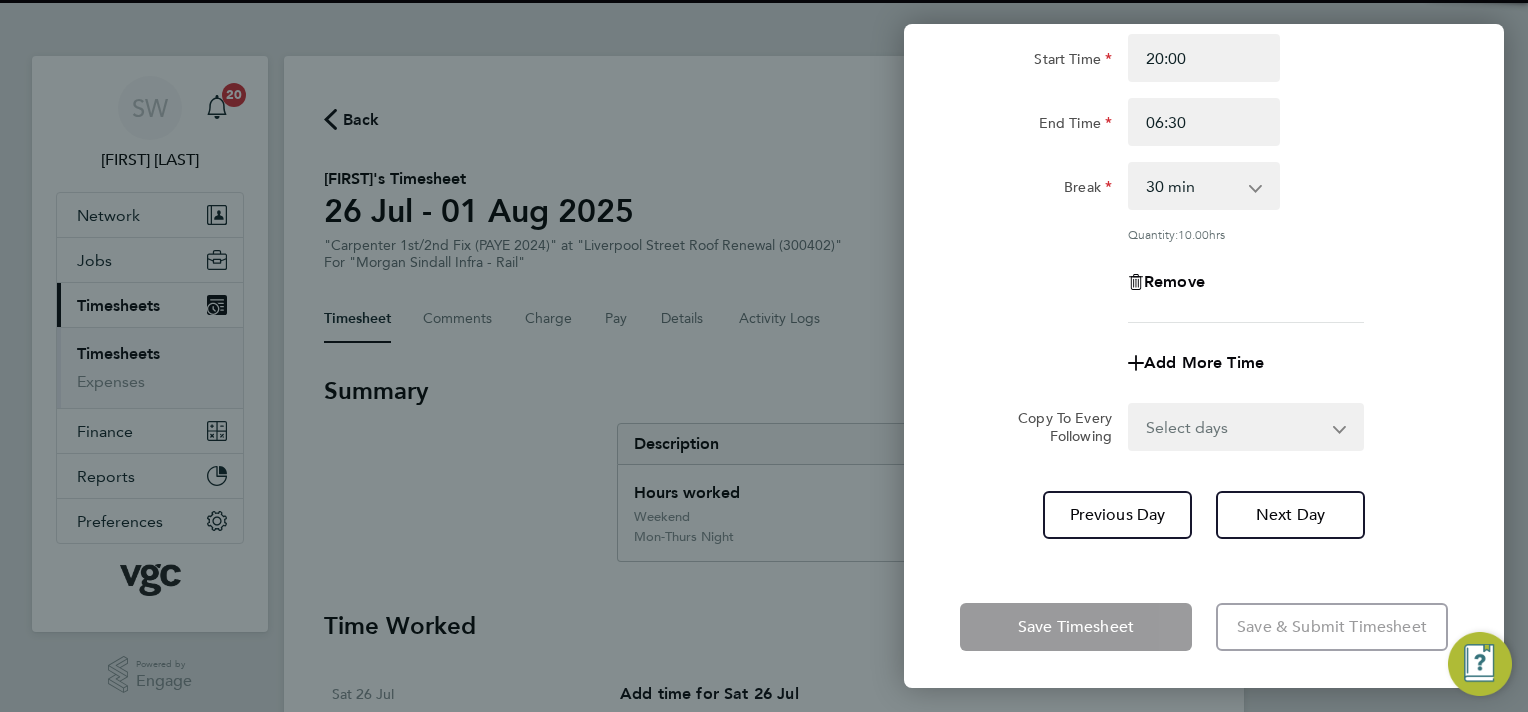 click on "Select days   Day   Thursday   Friday" at bounding box center (1235, 427) 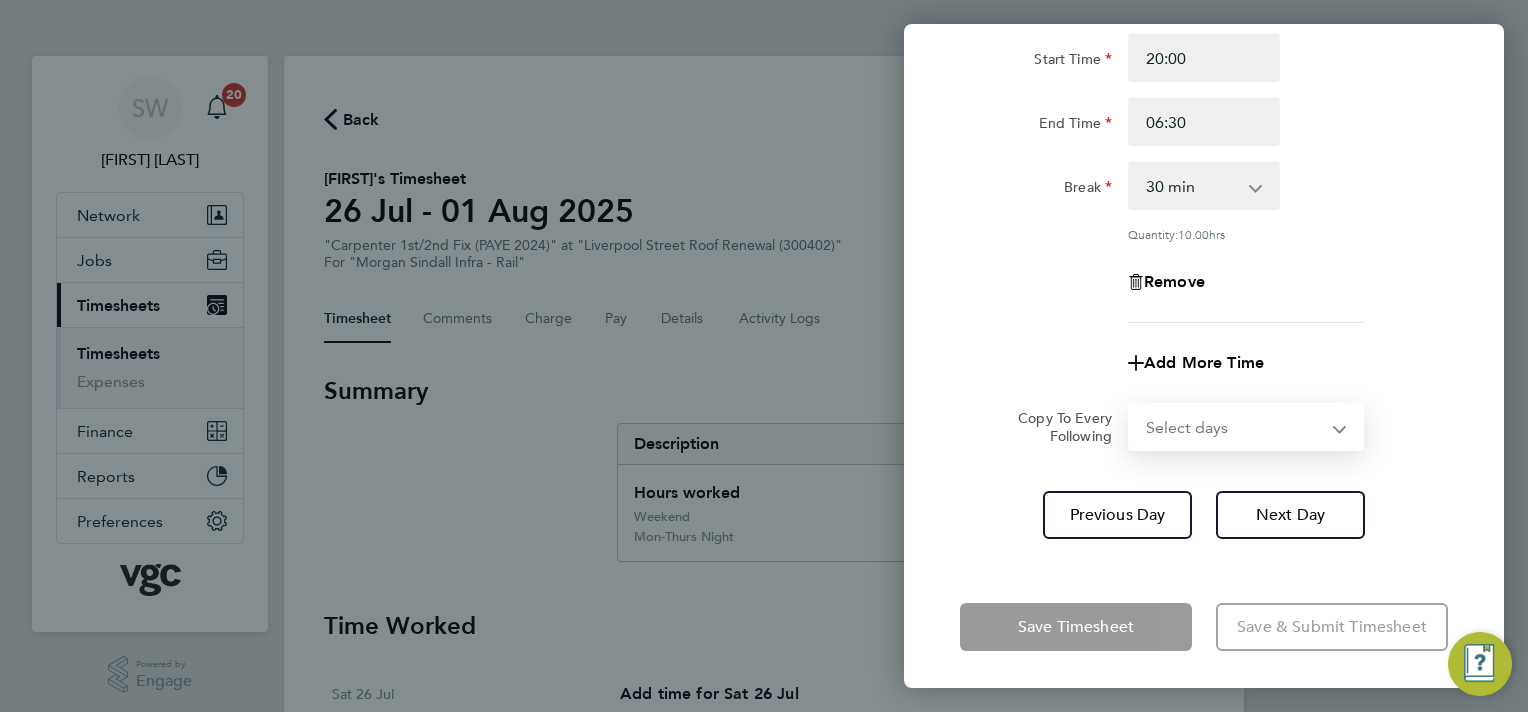 select on "THU" 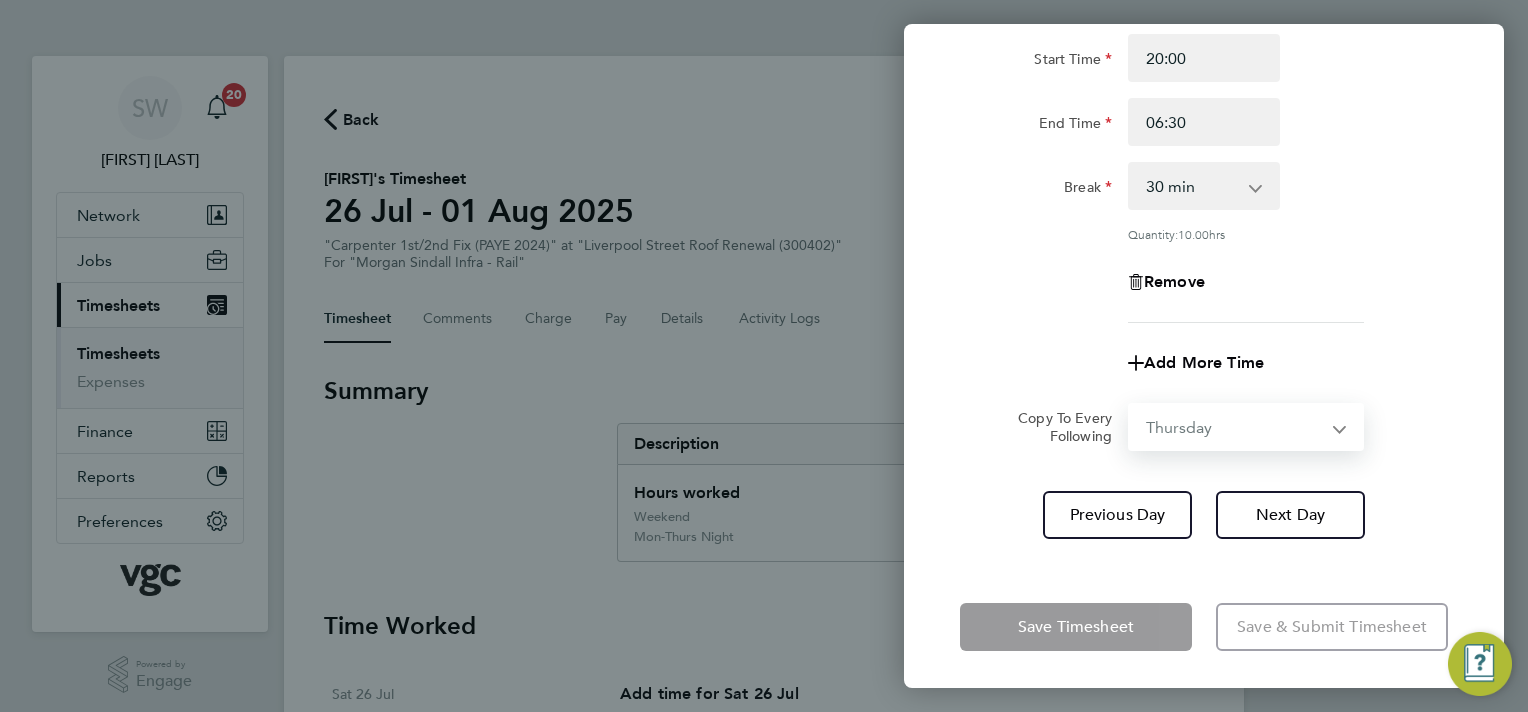 click on "Select days   Day   Thursday   Friday" at bounding box center [1235, 427] 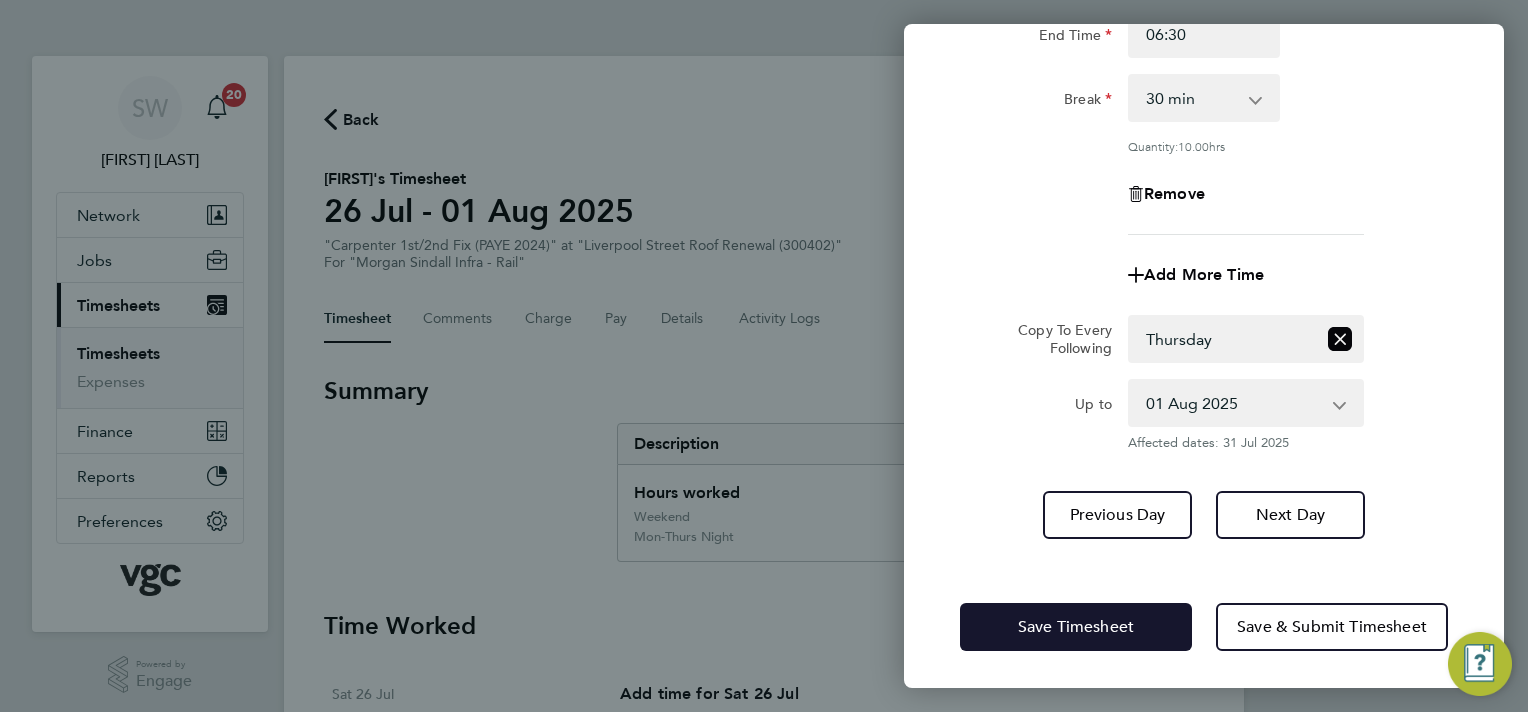 drag, startPoint x: 1020, startPoint y: 625, endPoint x: 938, endPoint y: 588, distance: 89.961105 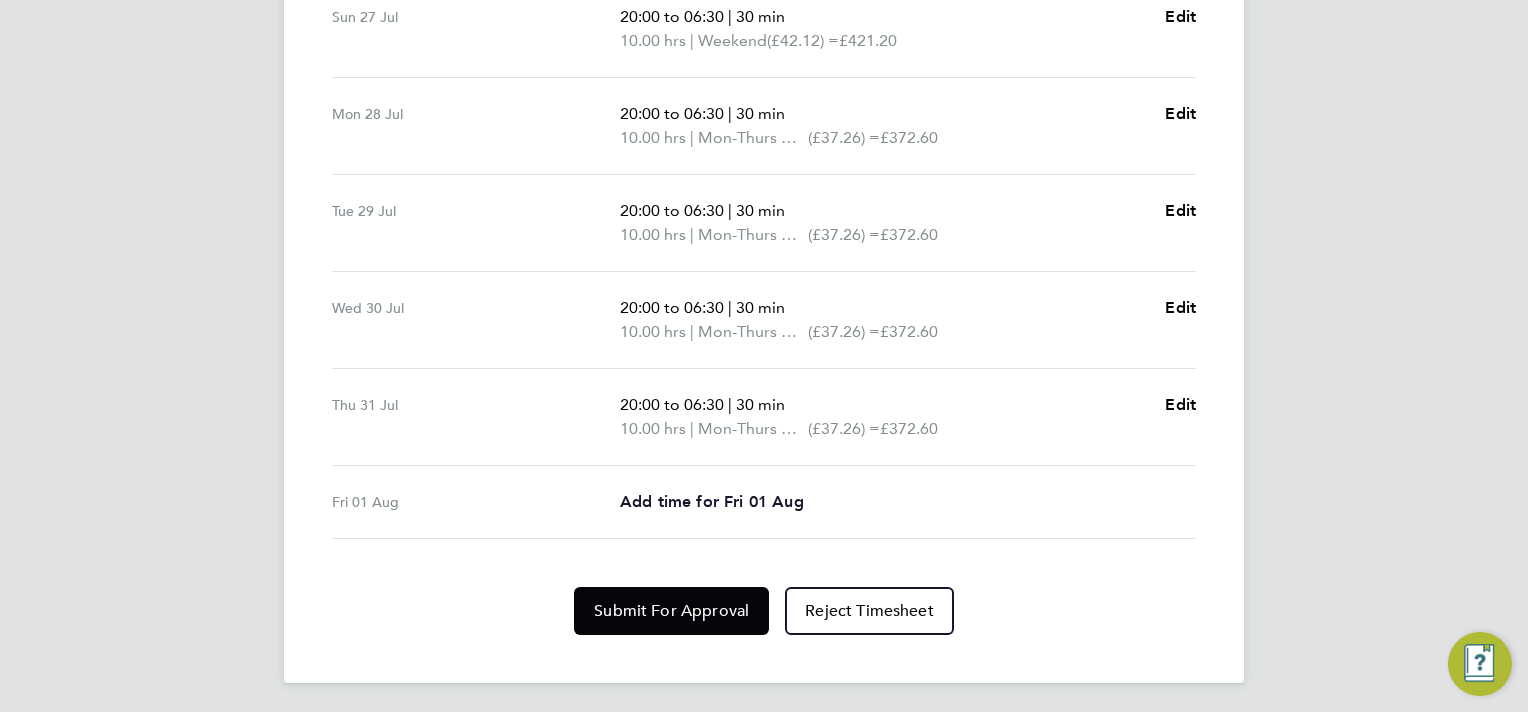 click on "Add time for Fri 01 Aug" at bounding box center (712, 501) 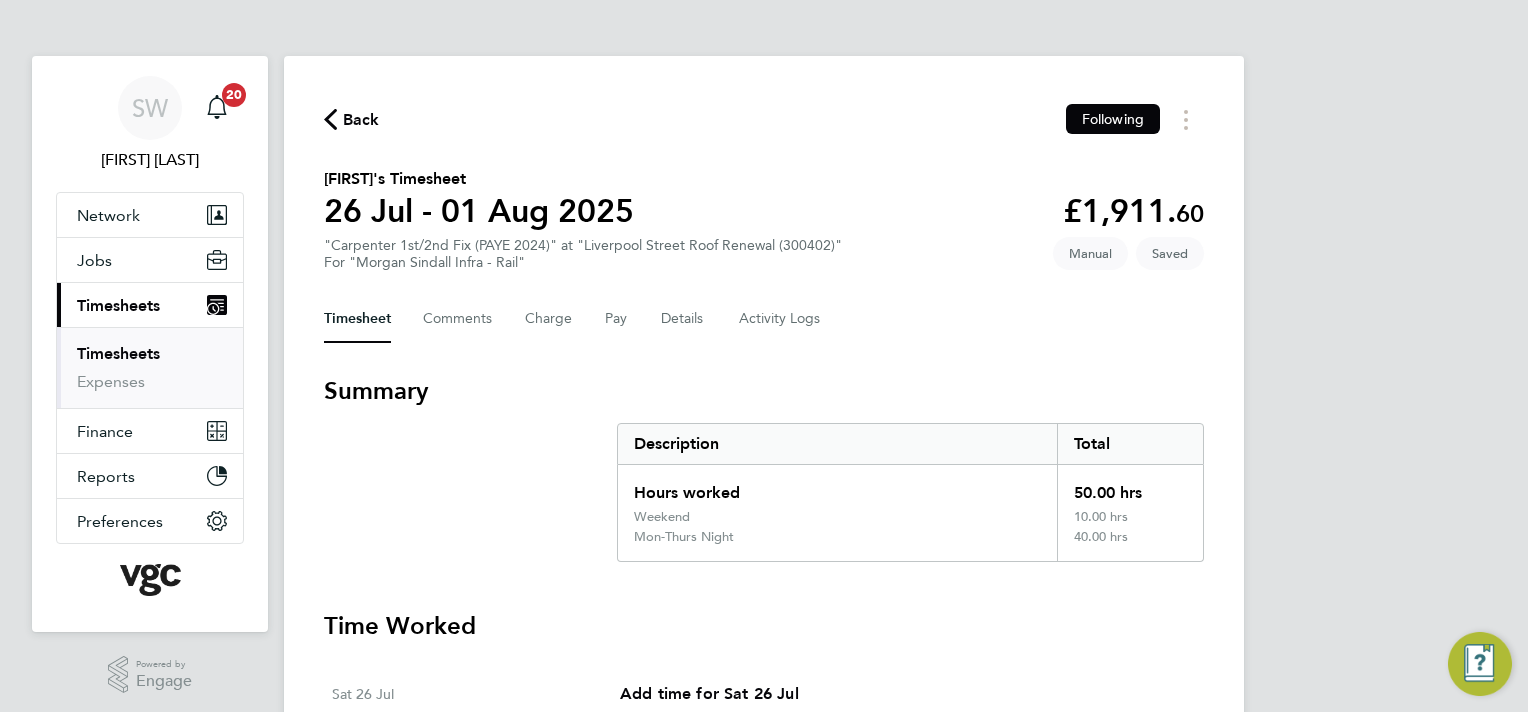 select on "30" 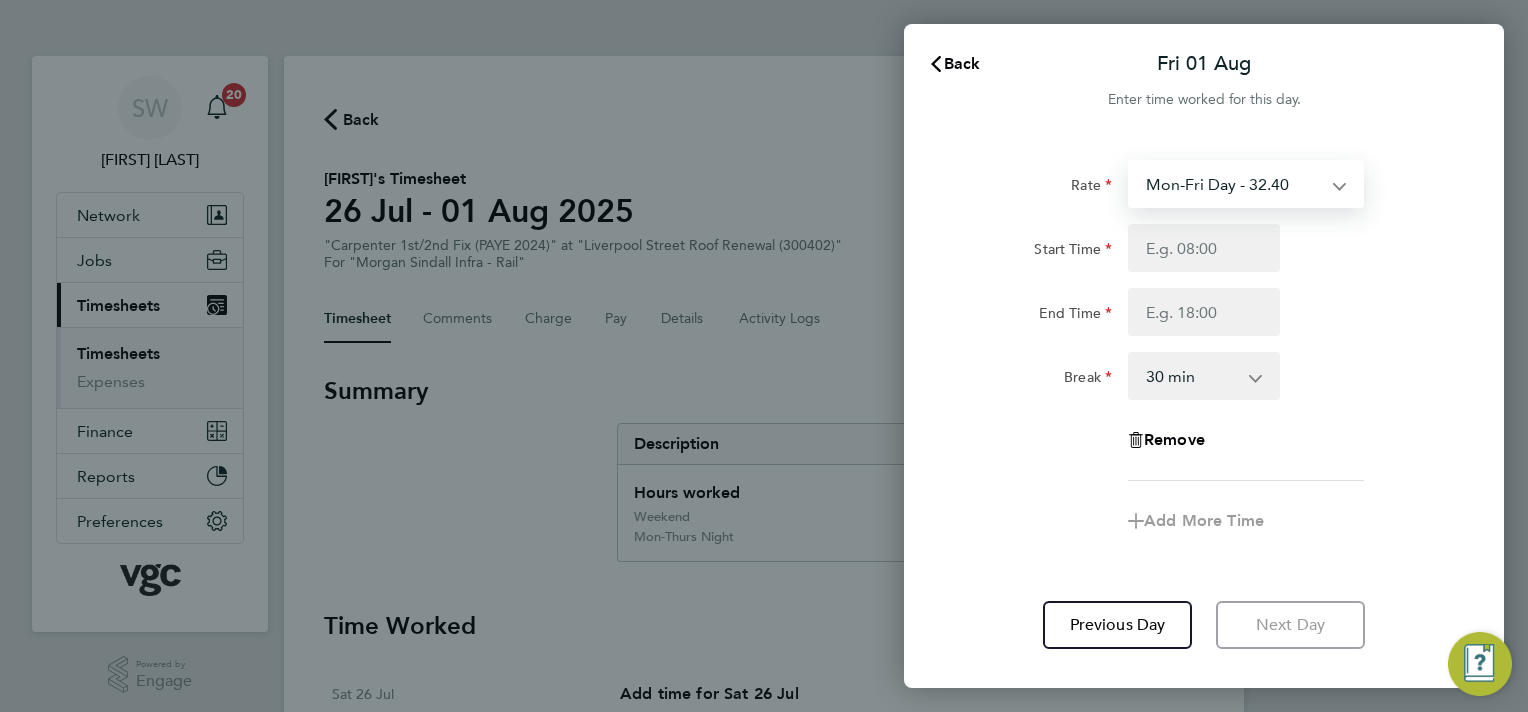 click on "Mon-Fri Day - 32.40   Weekend - 42.12   Bank Hol - 48.60   Mon-Thurs Night - 37.26   Xmas / NY - 64.80   xmas bonus - 450.00" at bounding box center (1234, 184) 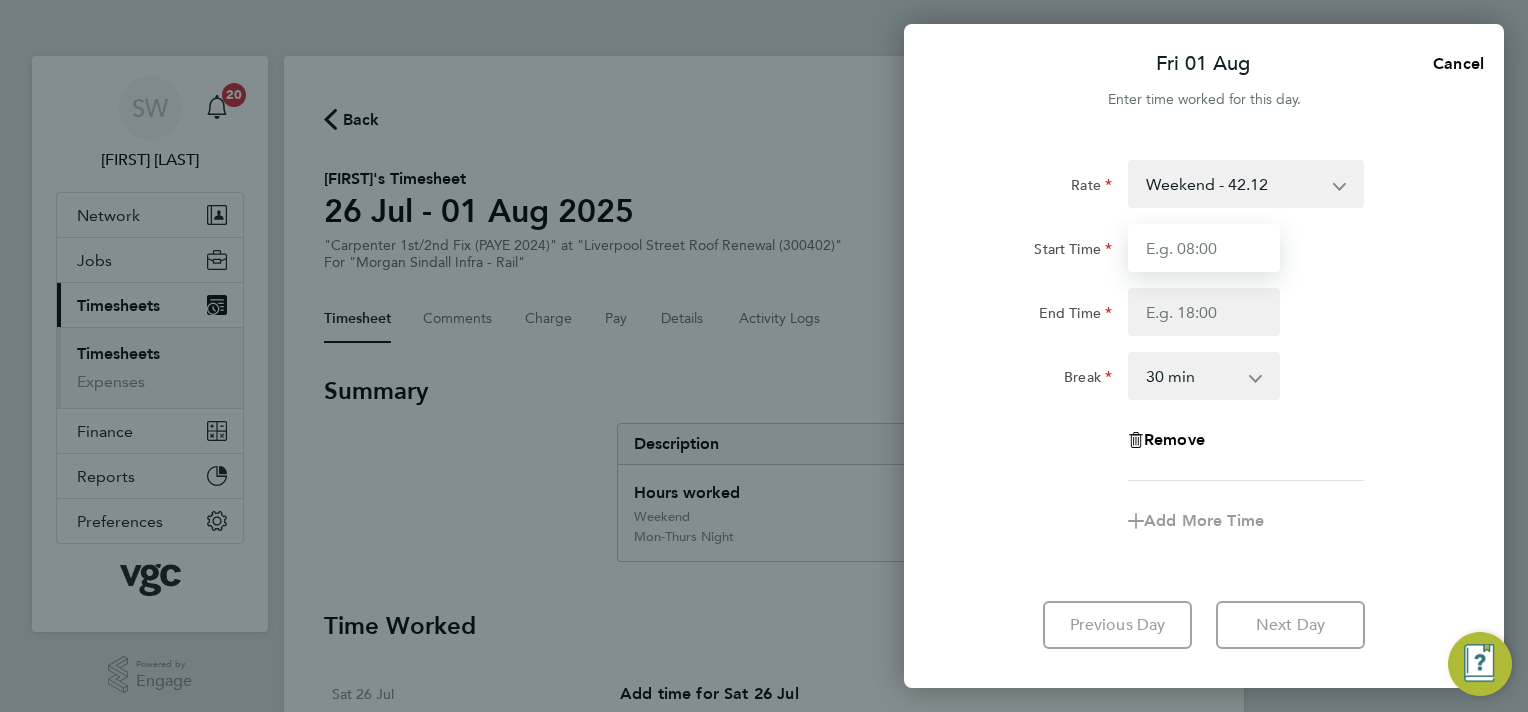 click on "Start Time" at bounding box center (1204, 248) 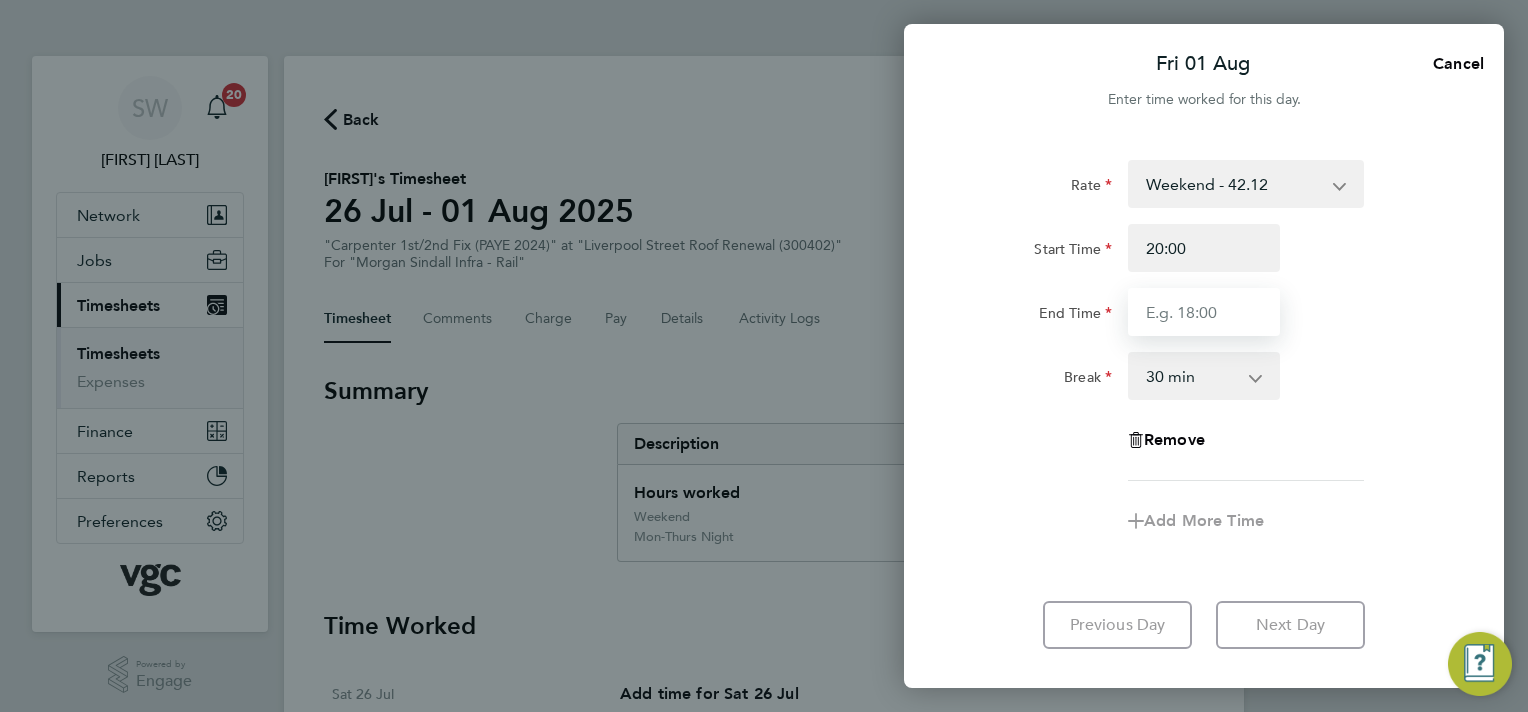 type on "06:30" 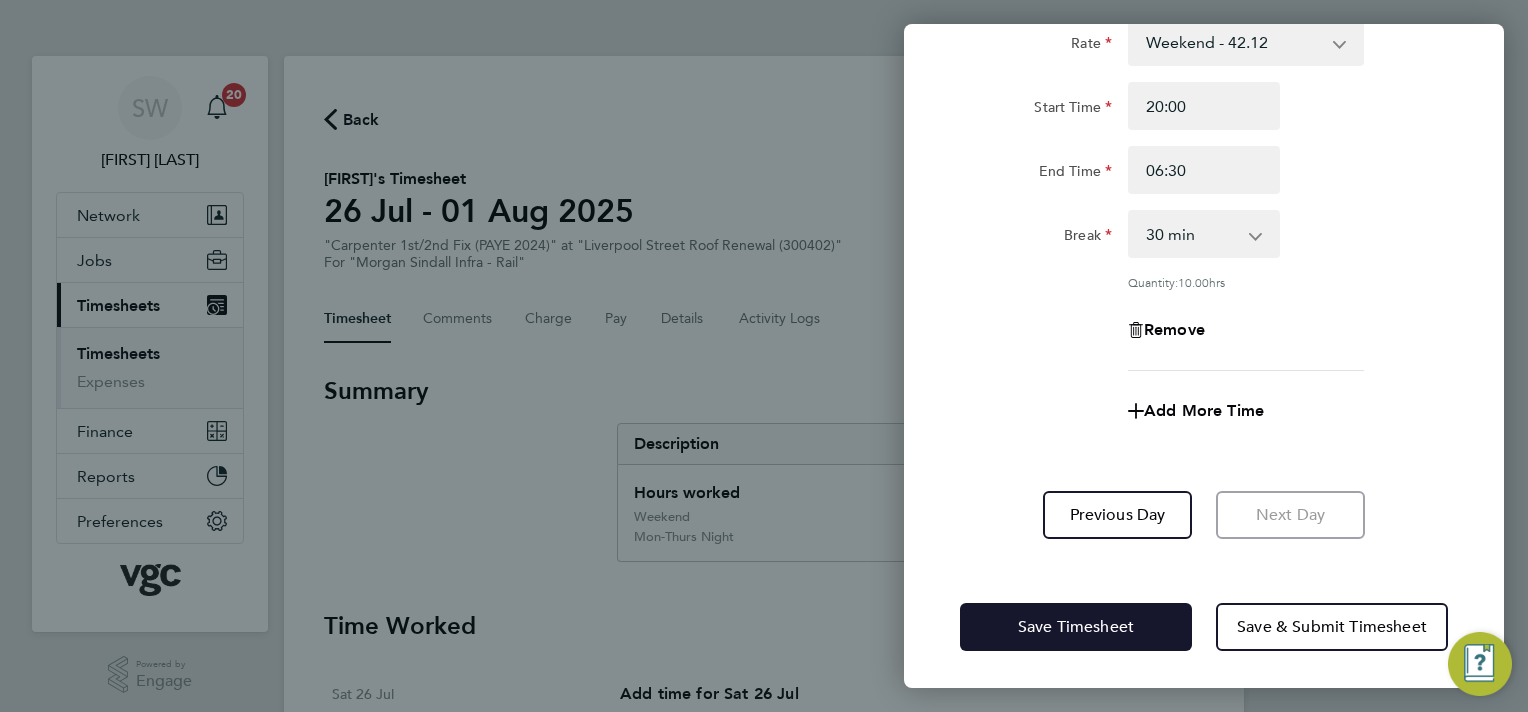 click on "Save Timesheet" 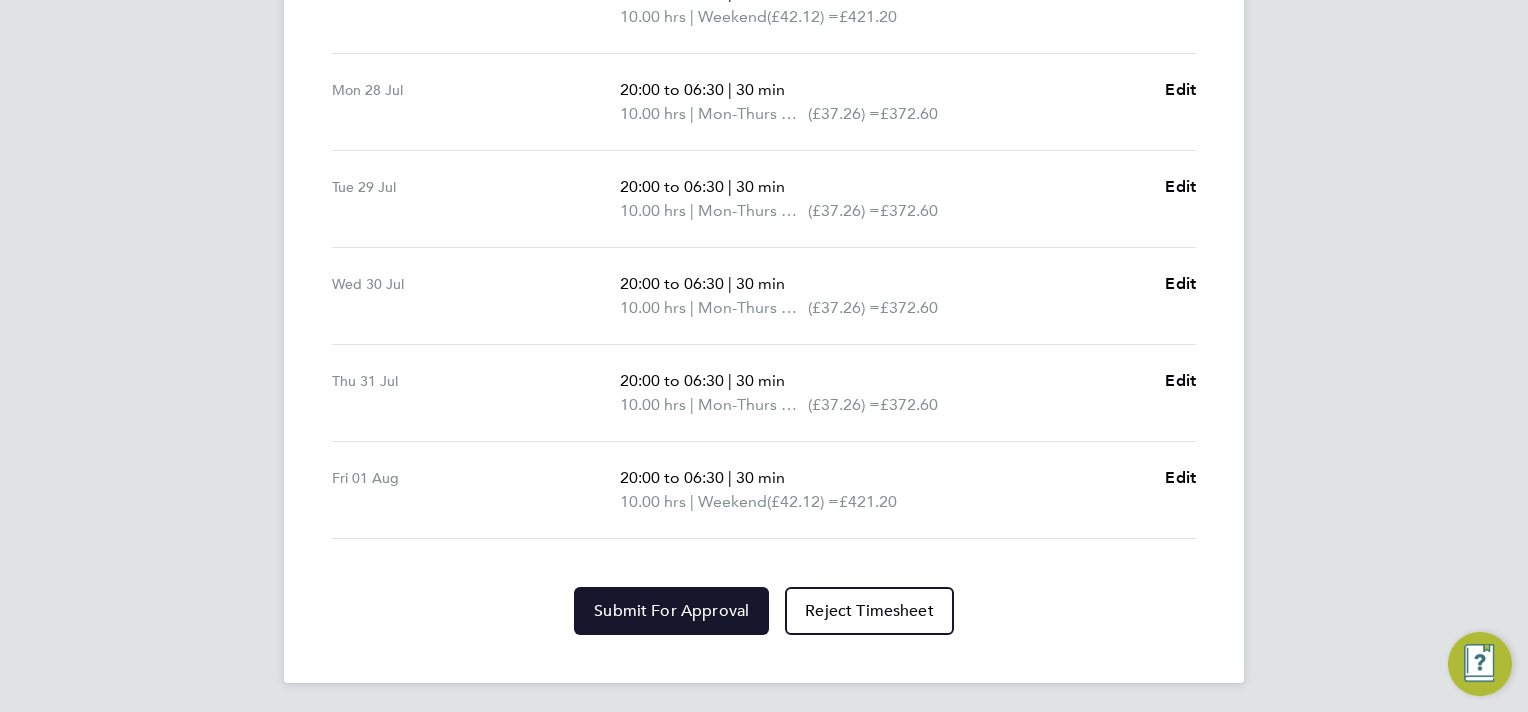click on "Submit For Approval" 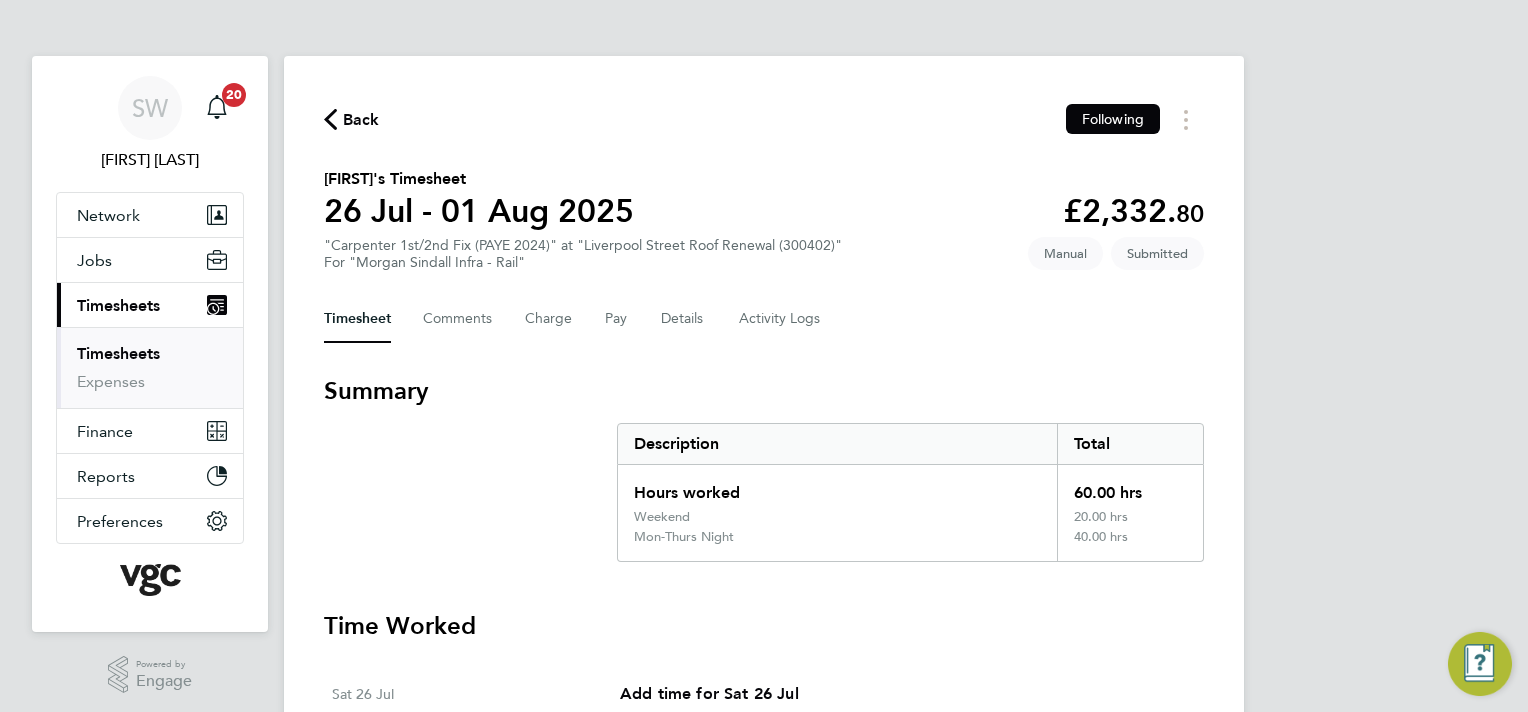 drag, startPoint x: 142, startPoint y: 348, endPoint x: 236, endPoint y: 305, distance: 103.36827 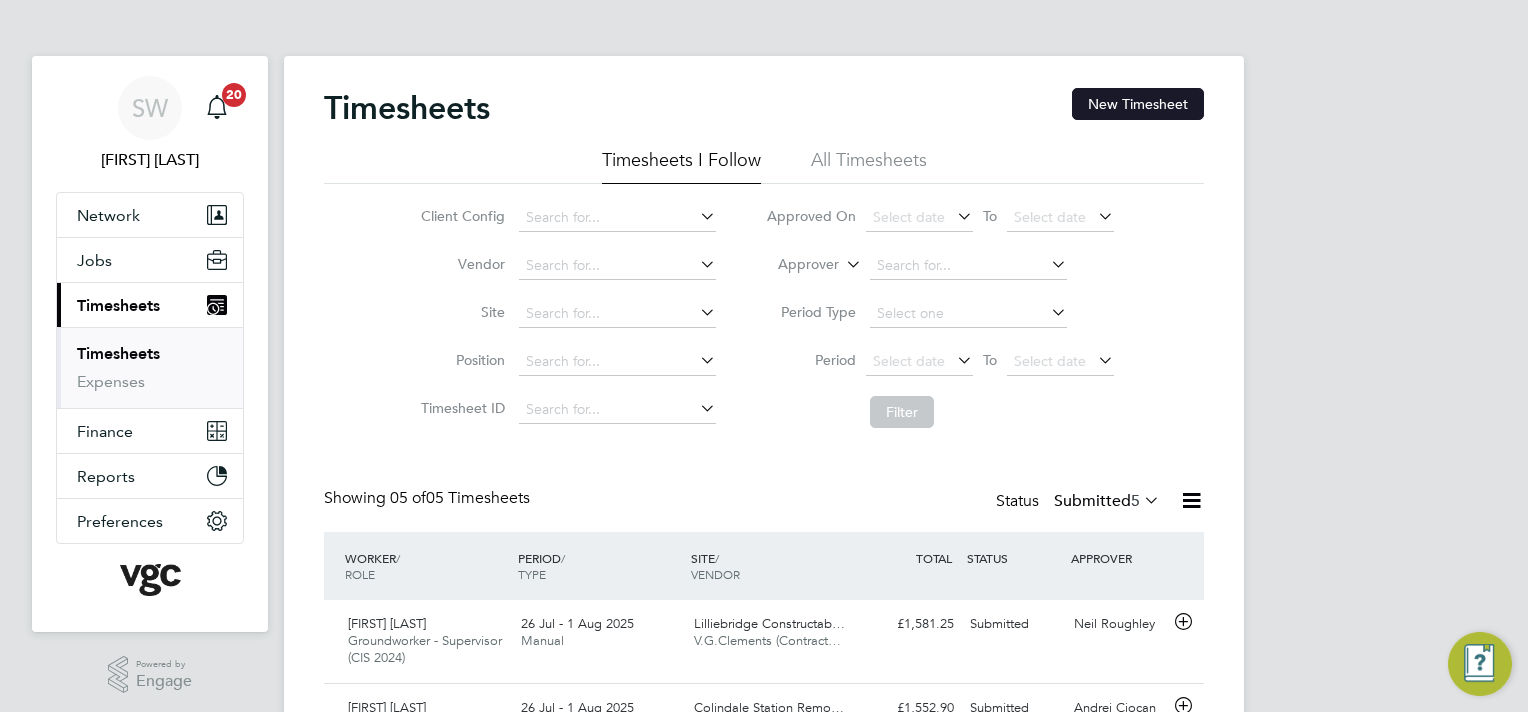 click on "New Timesheet" 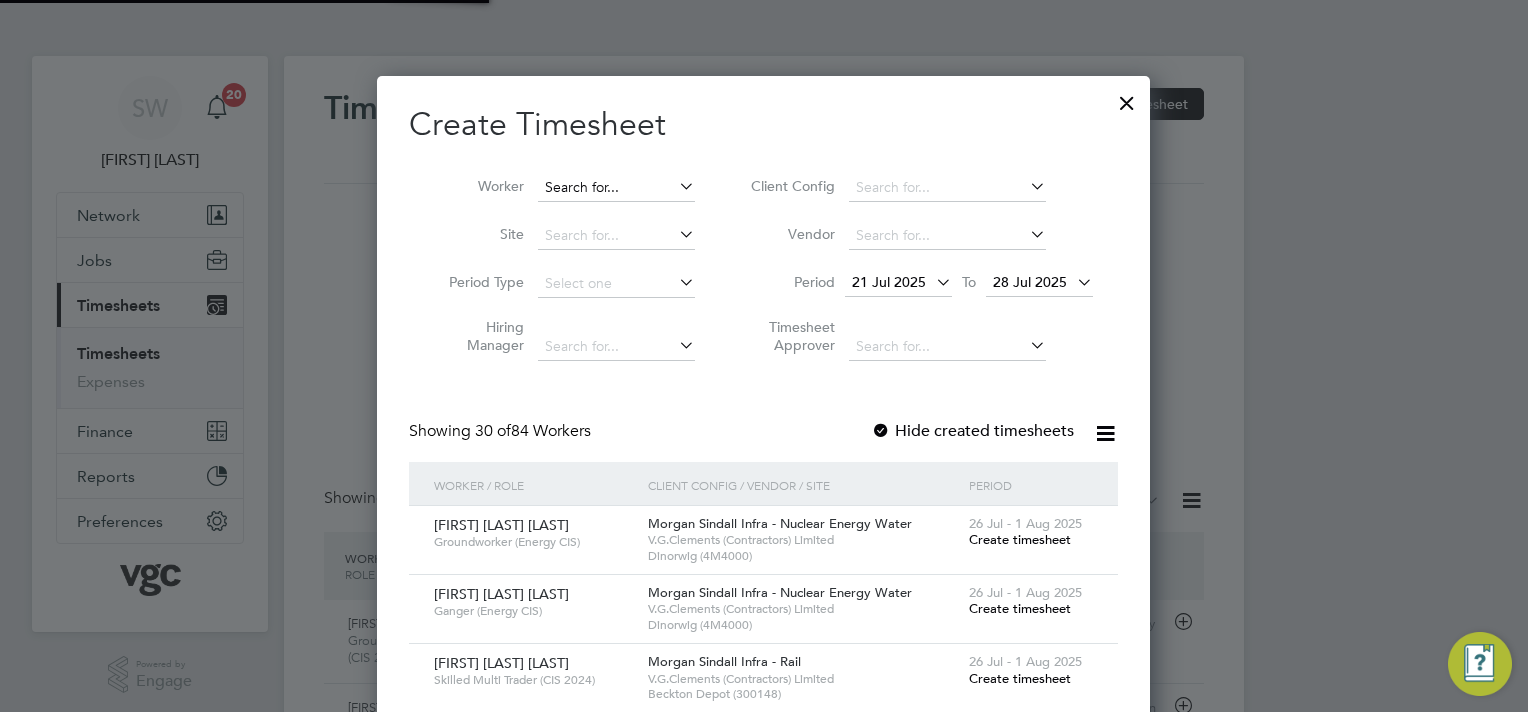 click at bounding box center [616, 188] 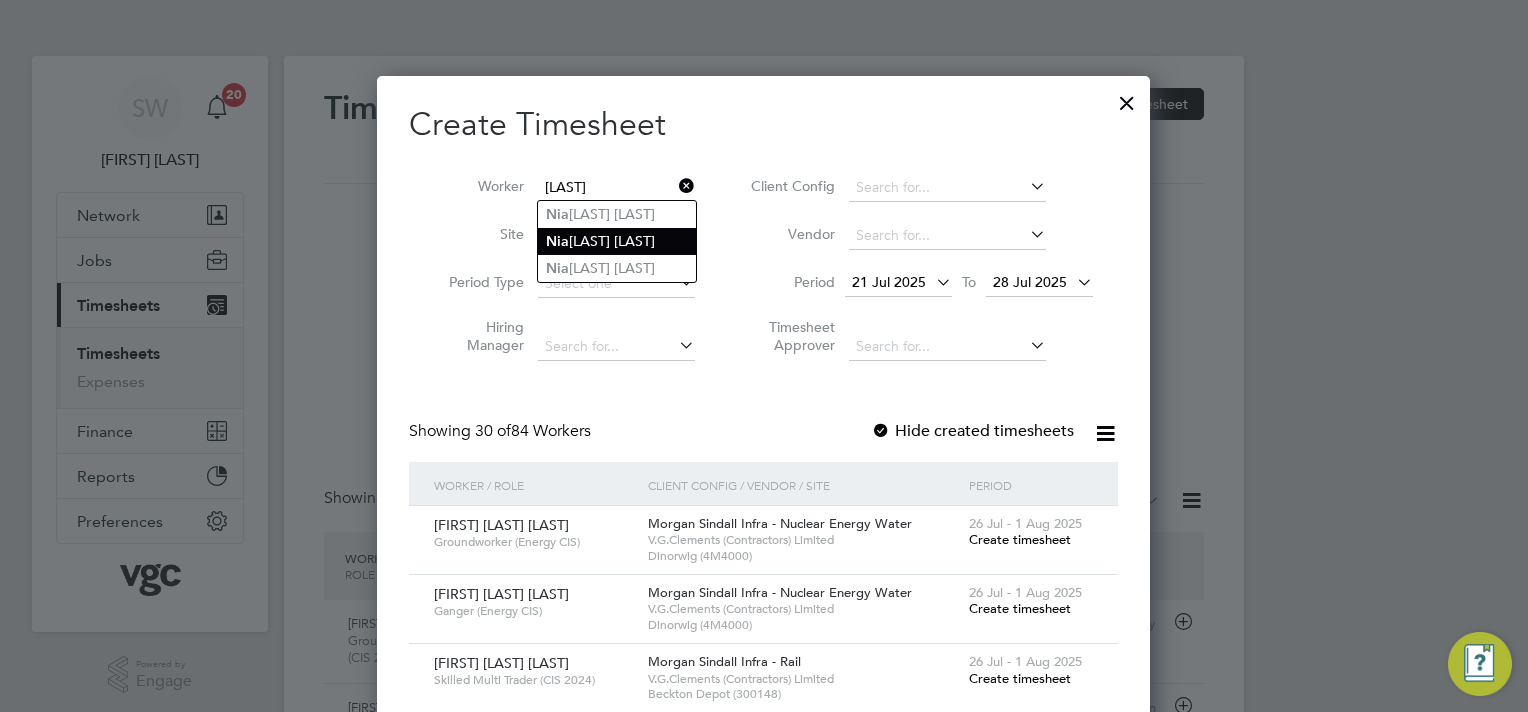 click on "Nia" 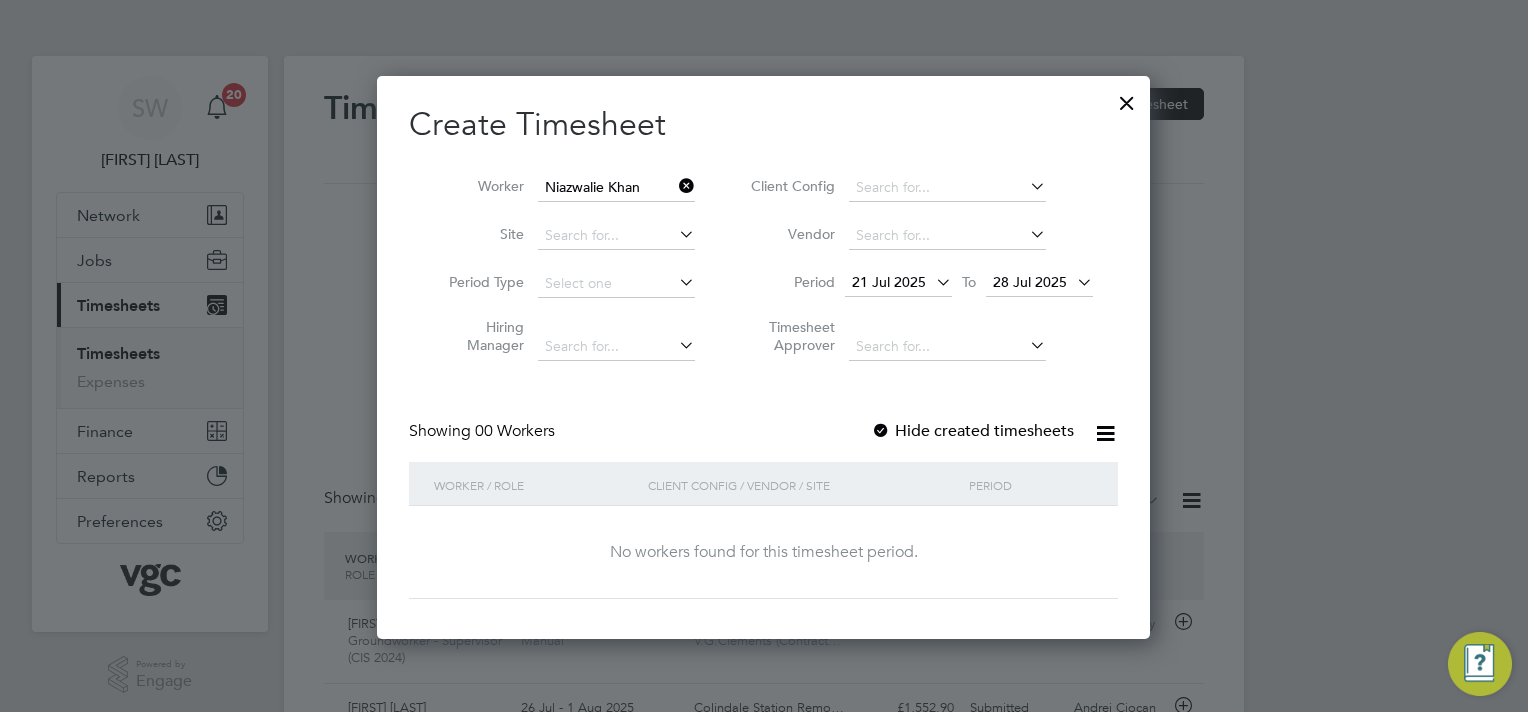 click on "28 Jul 2025" at bounding box center [1030, 282] 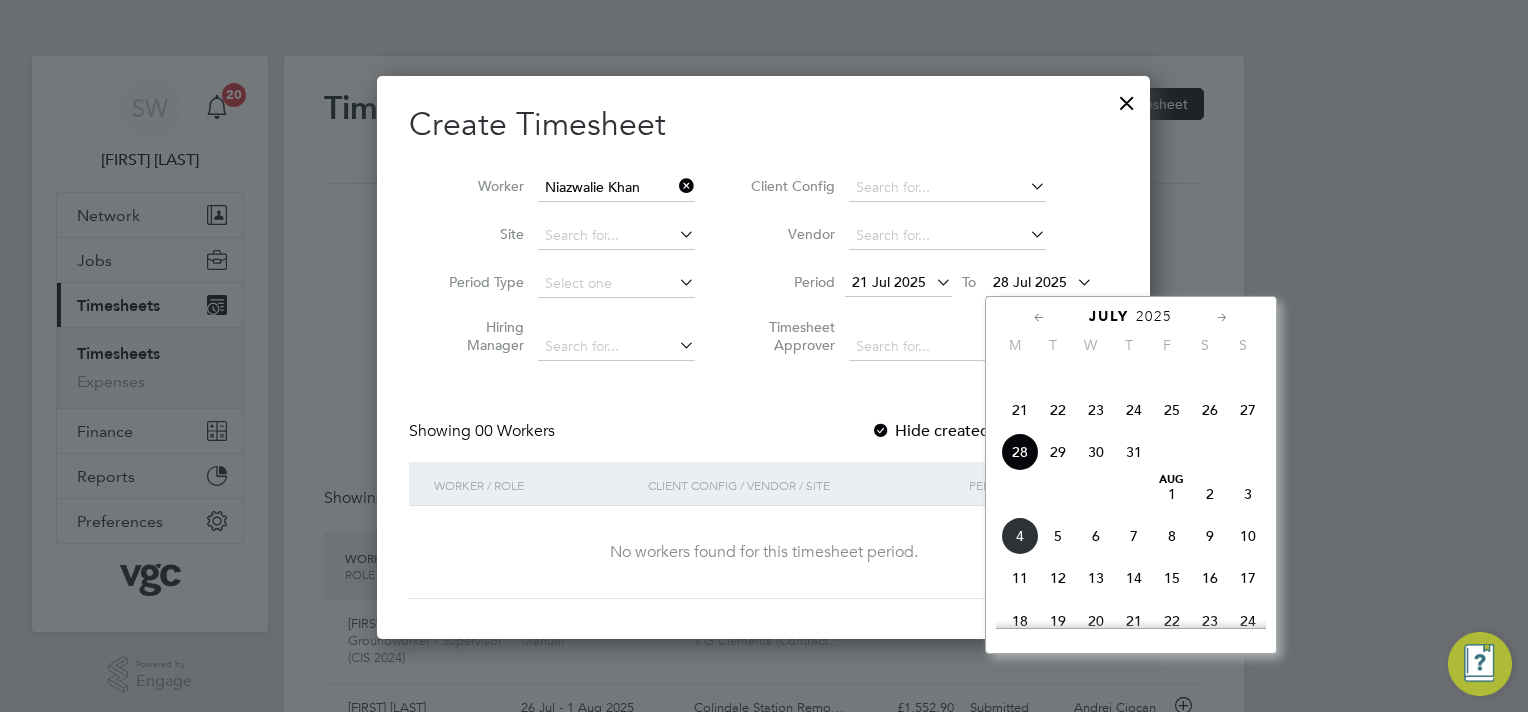click on "Aug 1" 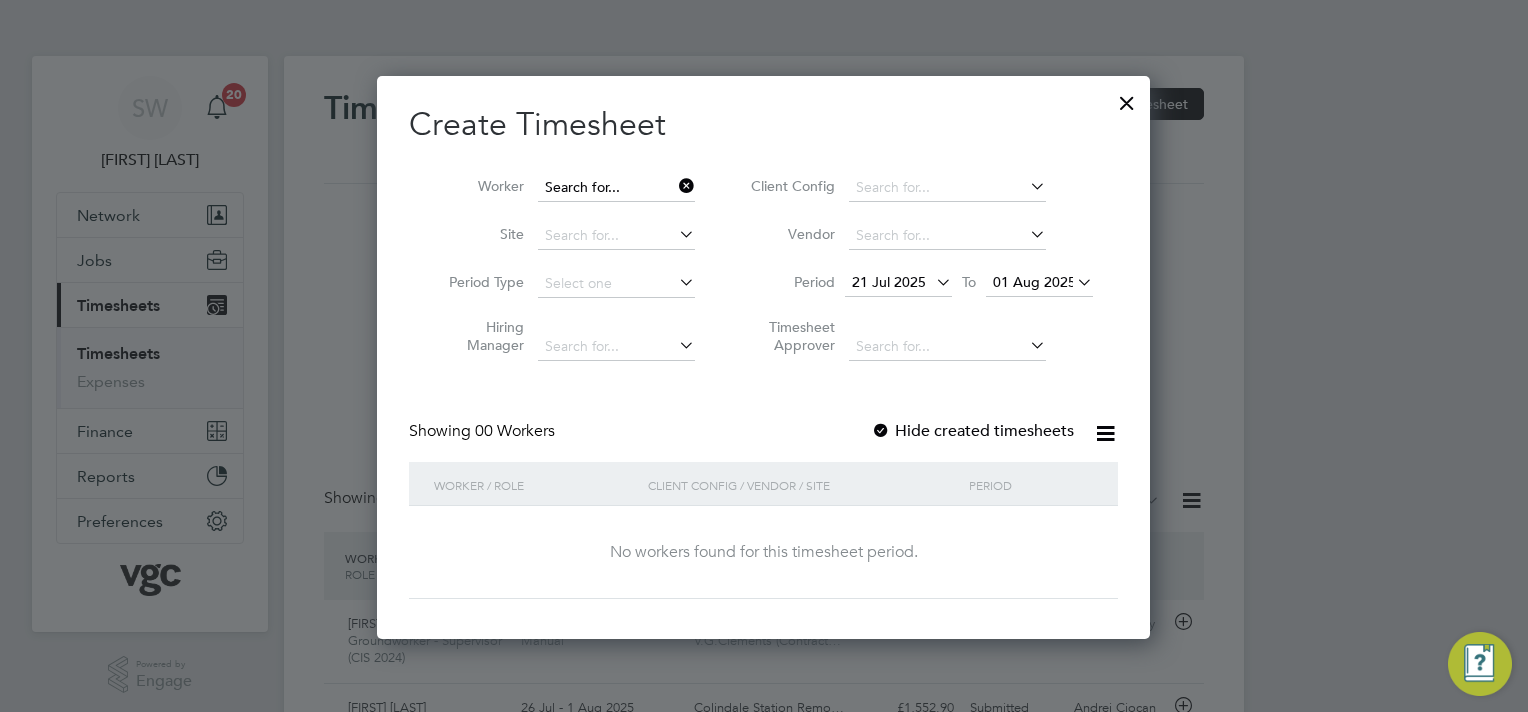 click at bounding box center [616, 188] 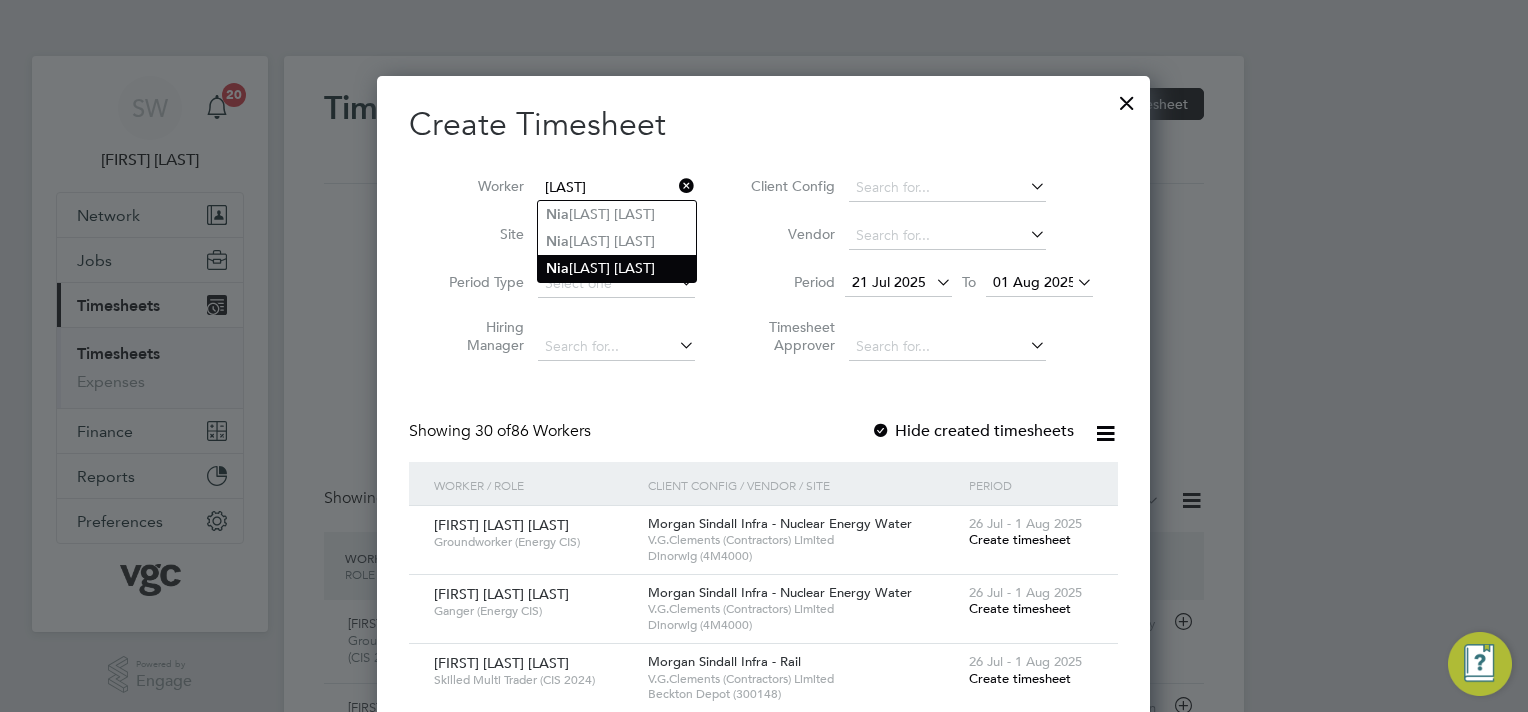 click on "Nia zwalie Khan" 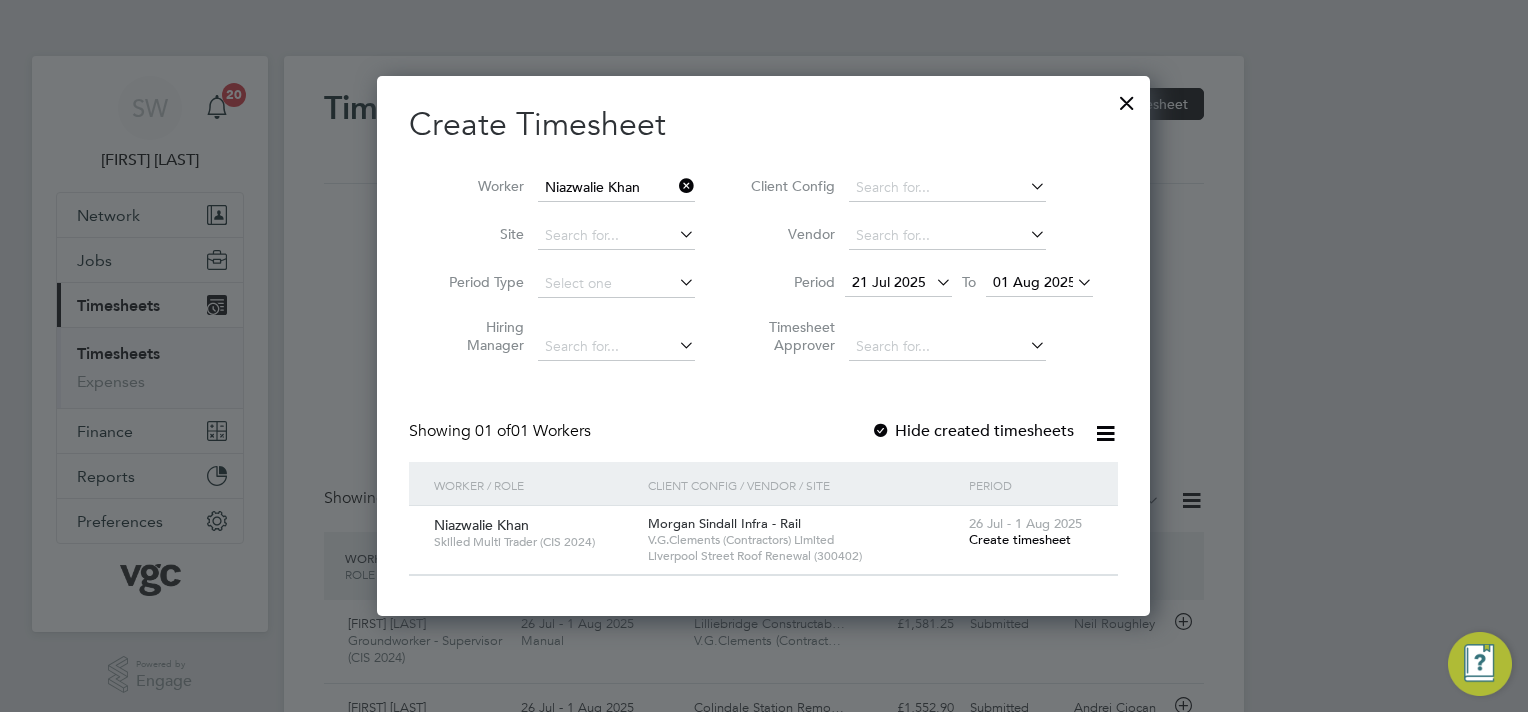 click on "Create timesheet" at bounding box center (1020, 539) 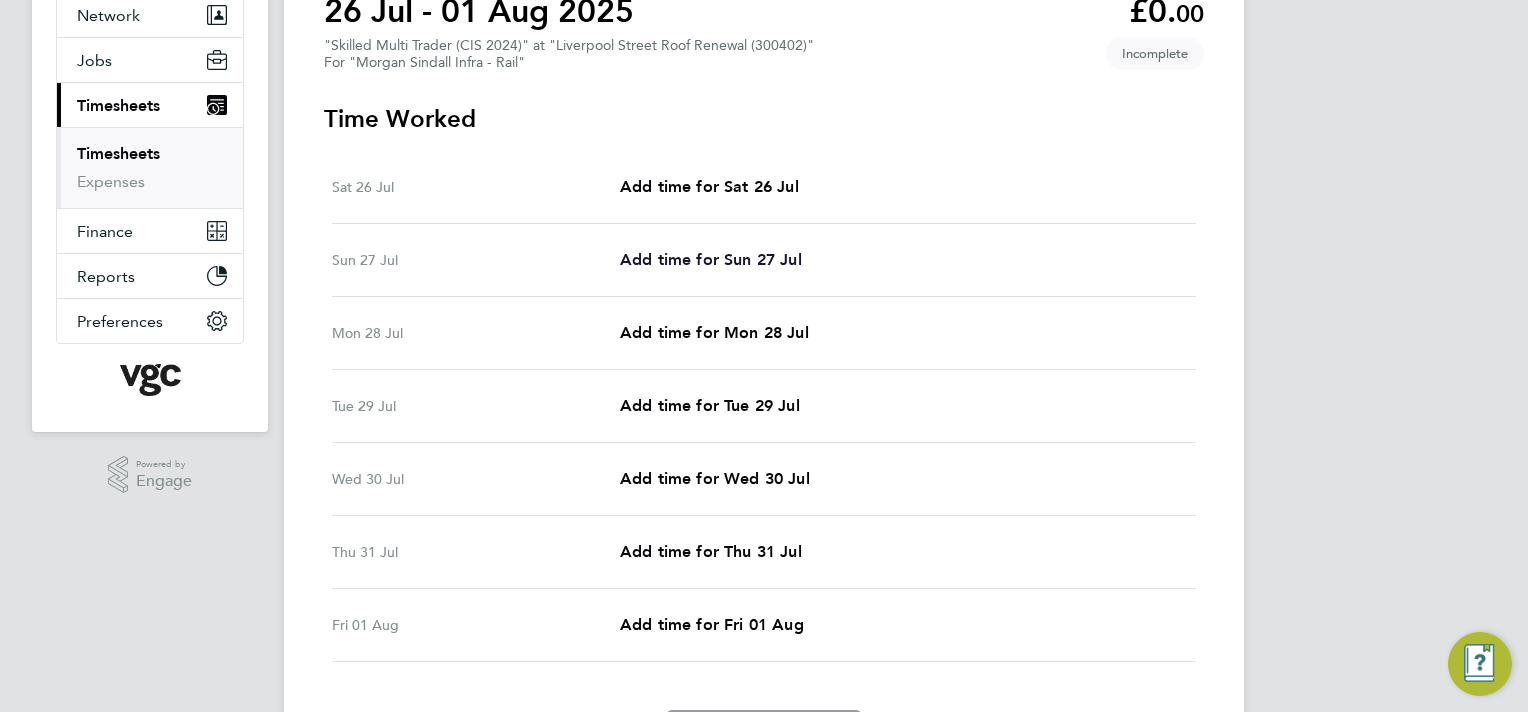 click on "Add time for Sun 27 Jul" at bounding box center [711, 259] 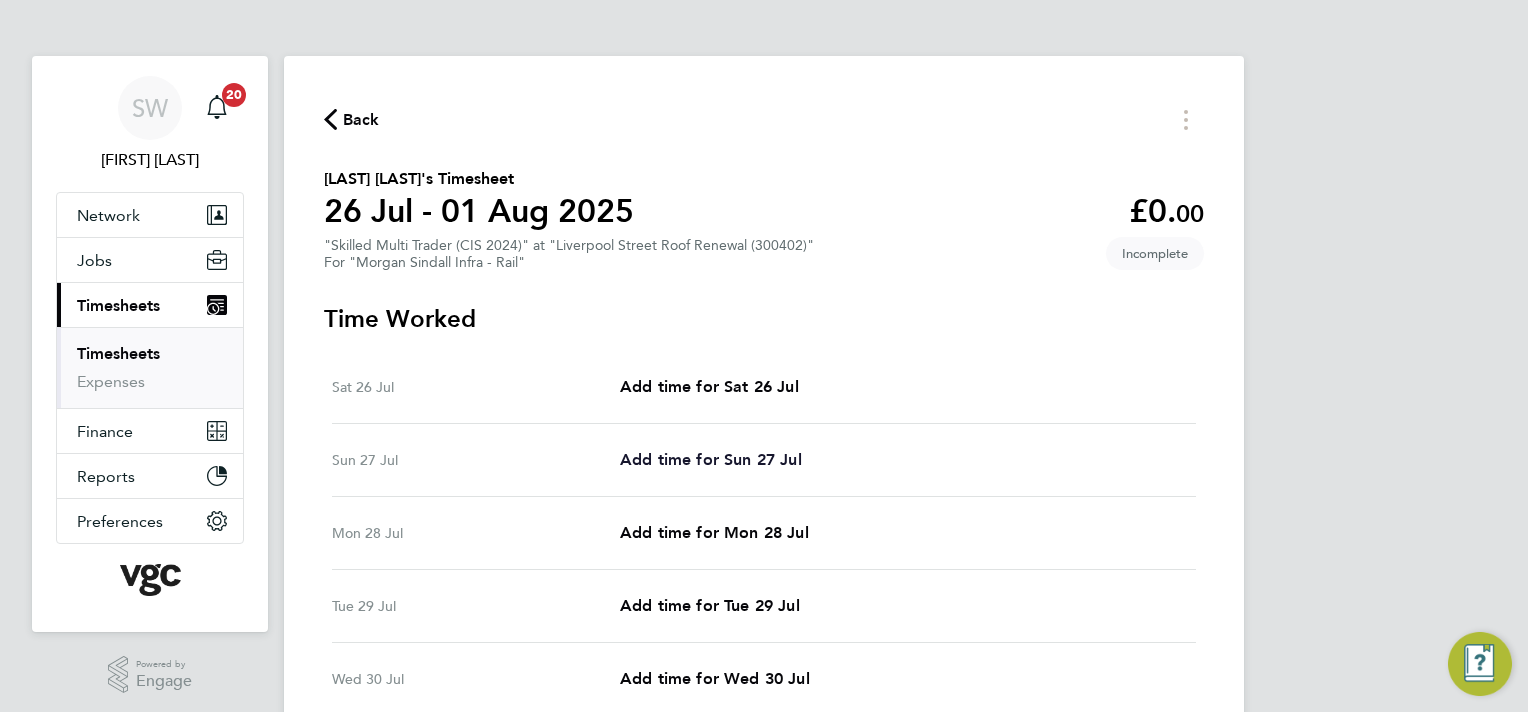 select on "30" 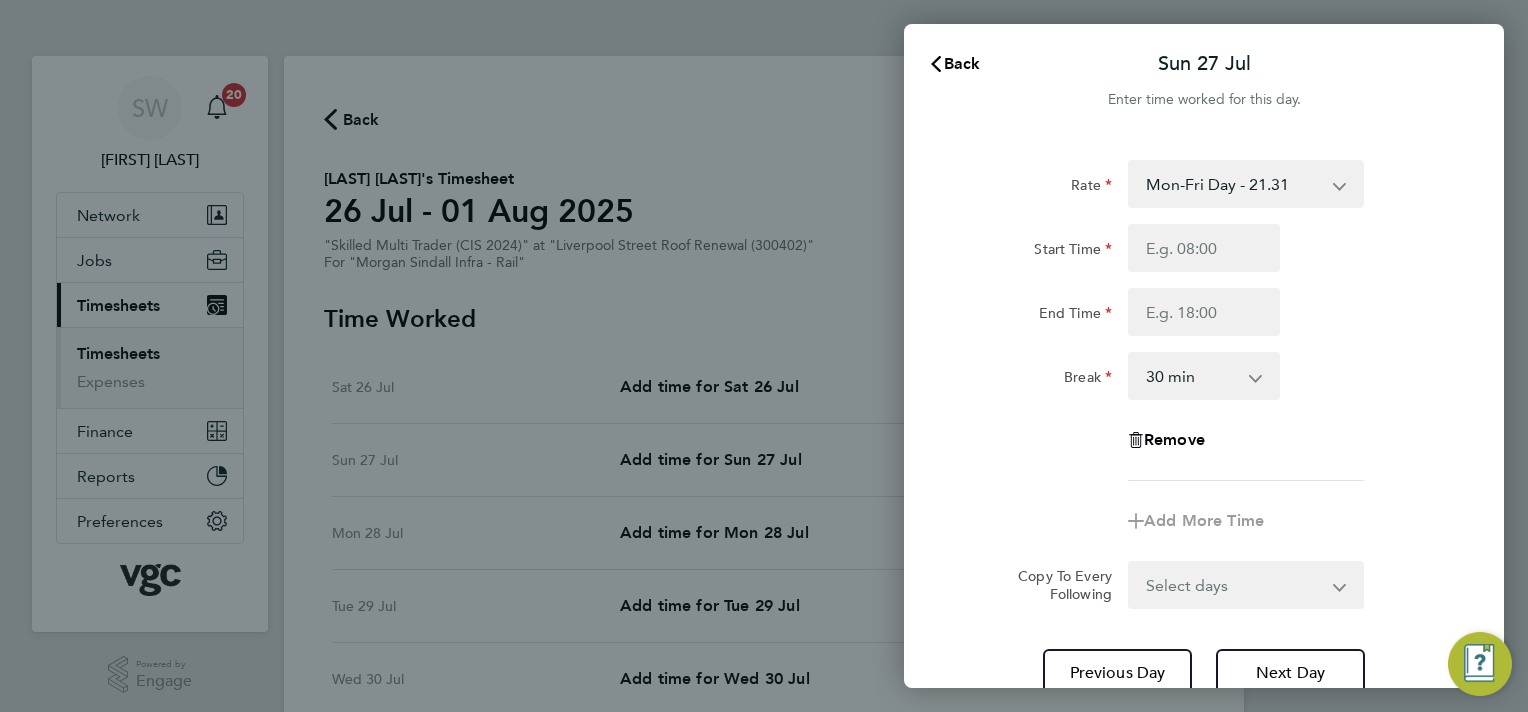 click on "Mon-Fri Day - 21.31   Mon-Thurs Nights - 24.51   Bank Hol - 31.96   Weekend - 27.70   Xmas / NY - 42.62" at bounding box center [1234, 184] 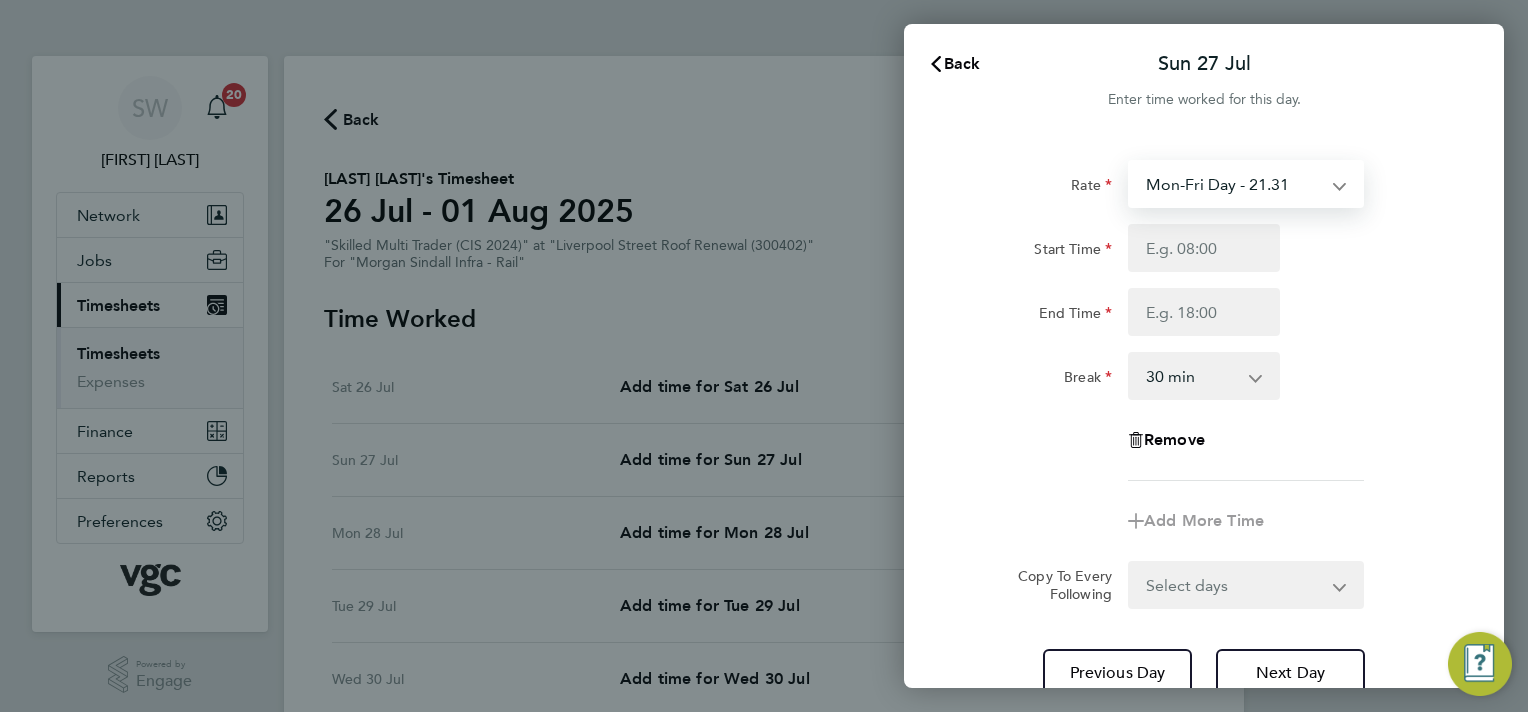 select on "30" 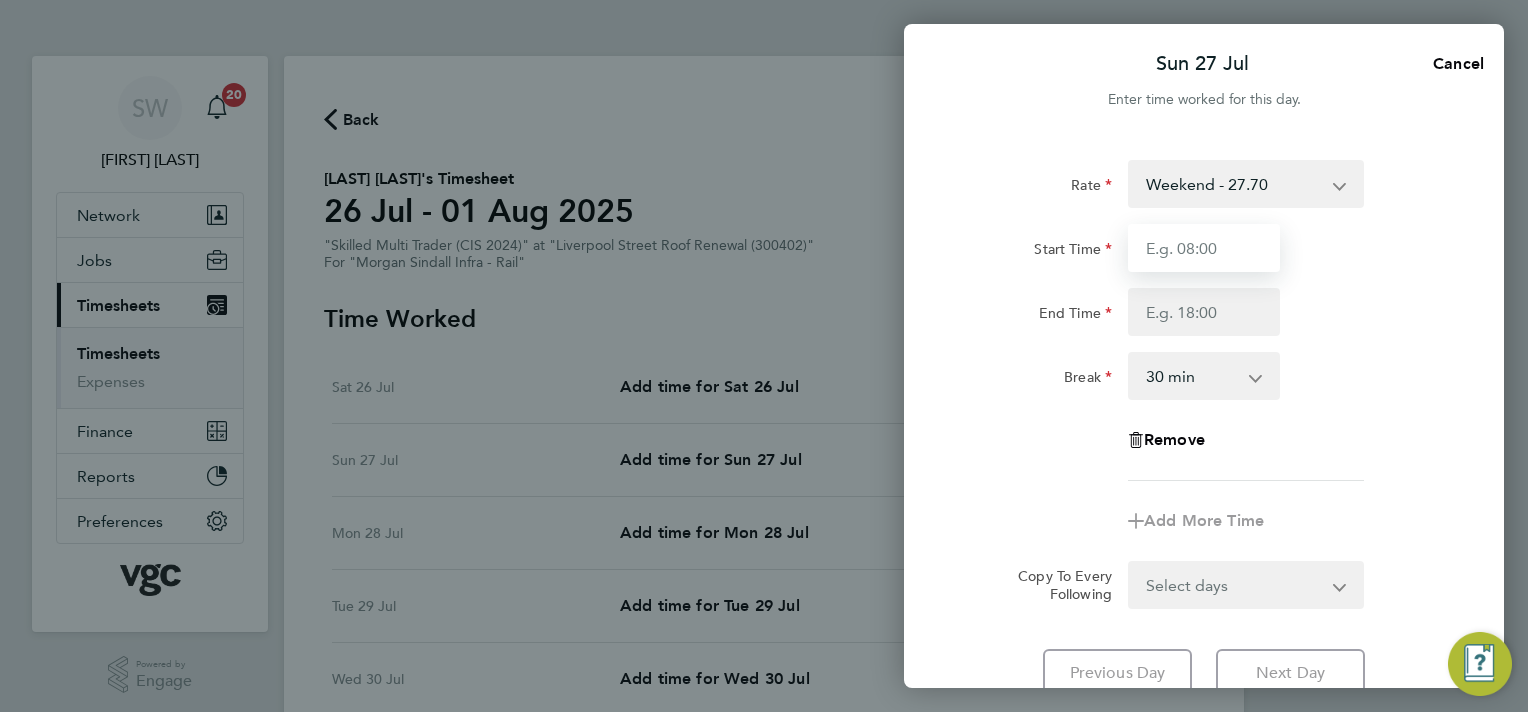 click on "Start Time" at bounding box center (1204, 248) 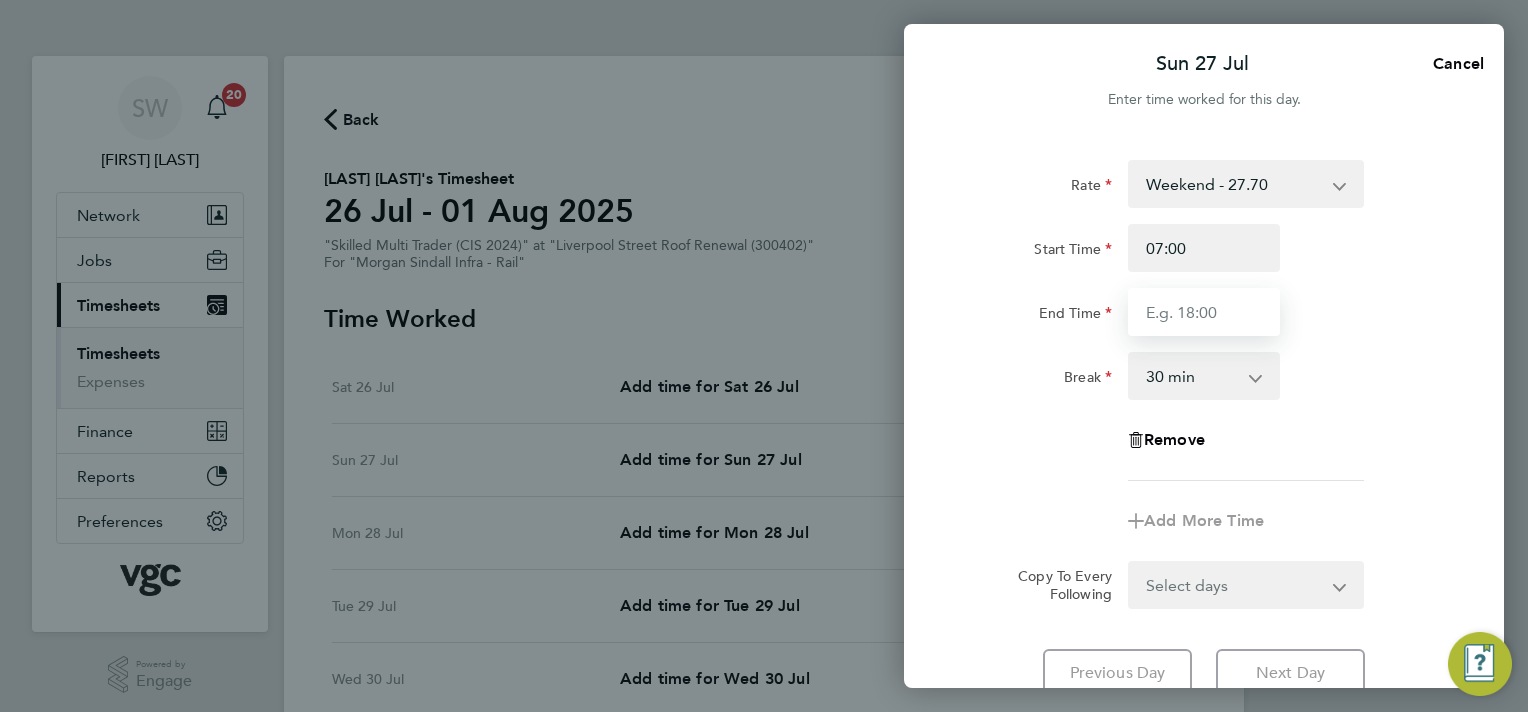 click on "End Time" at bounding box center [1204, 312] 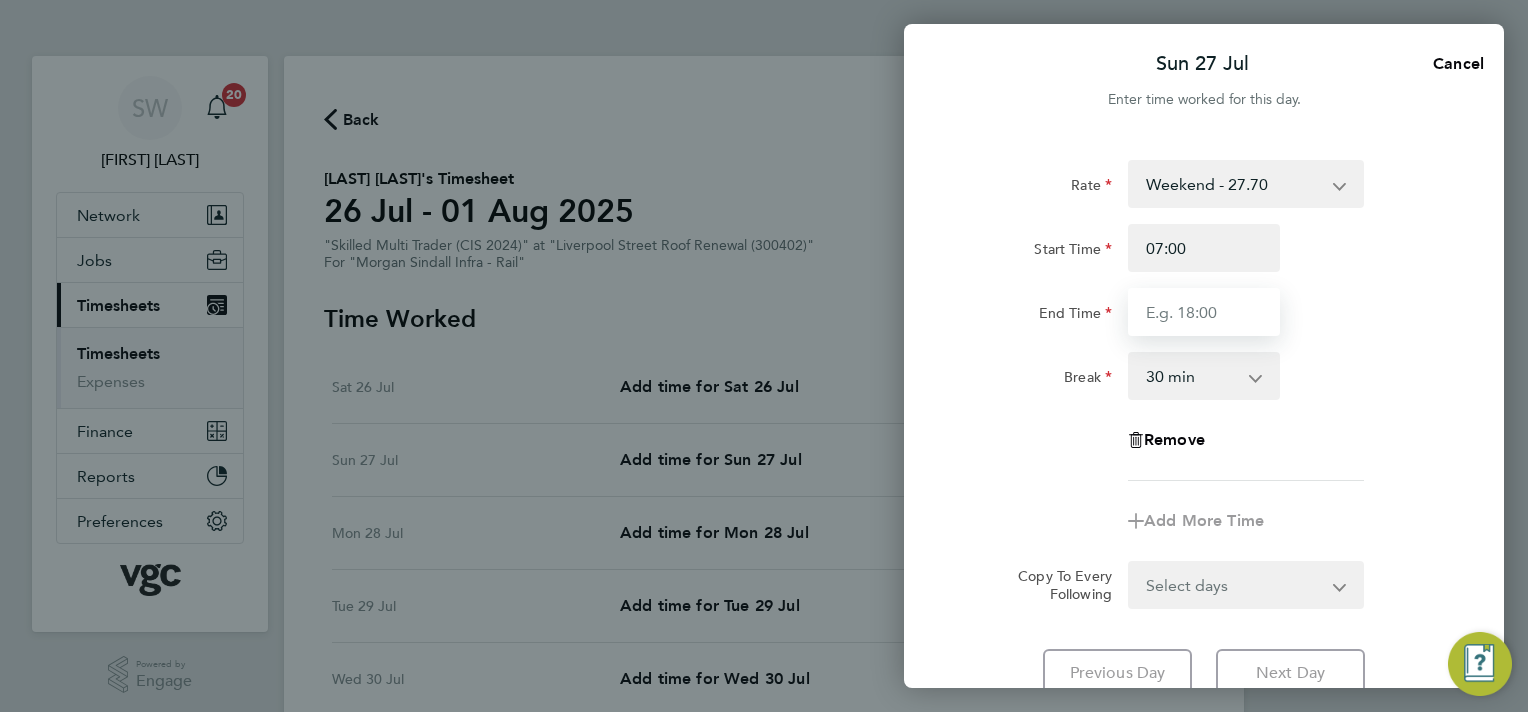 type on "19:00" 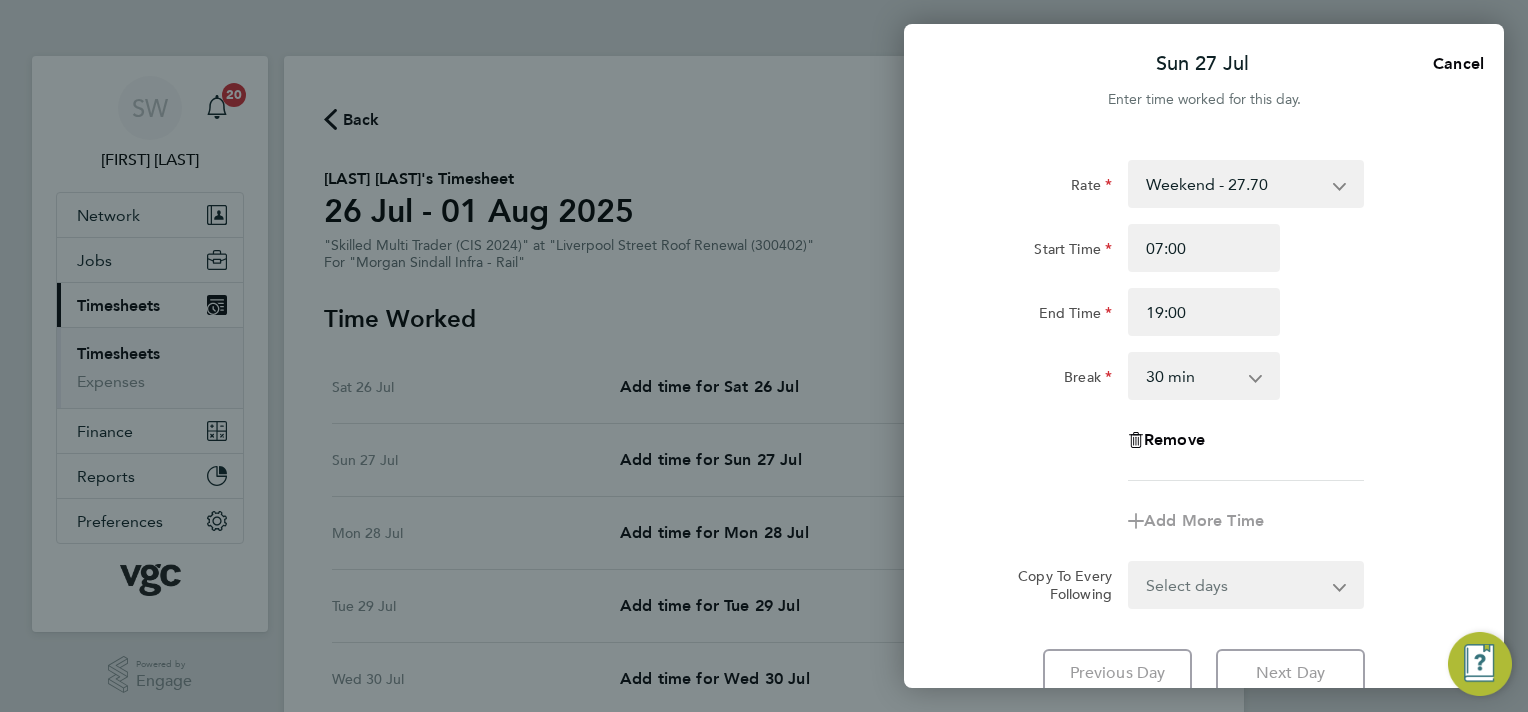 click on "0 min   15 min   30 min   45 min   60 min   75 min   90 min" at bounding box center (1192, 376) 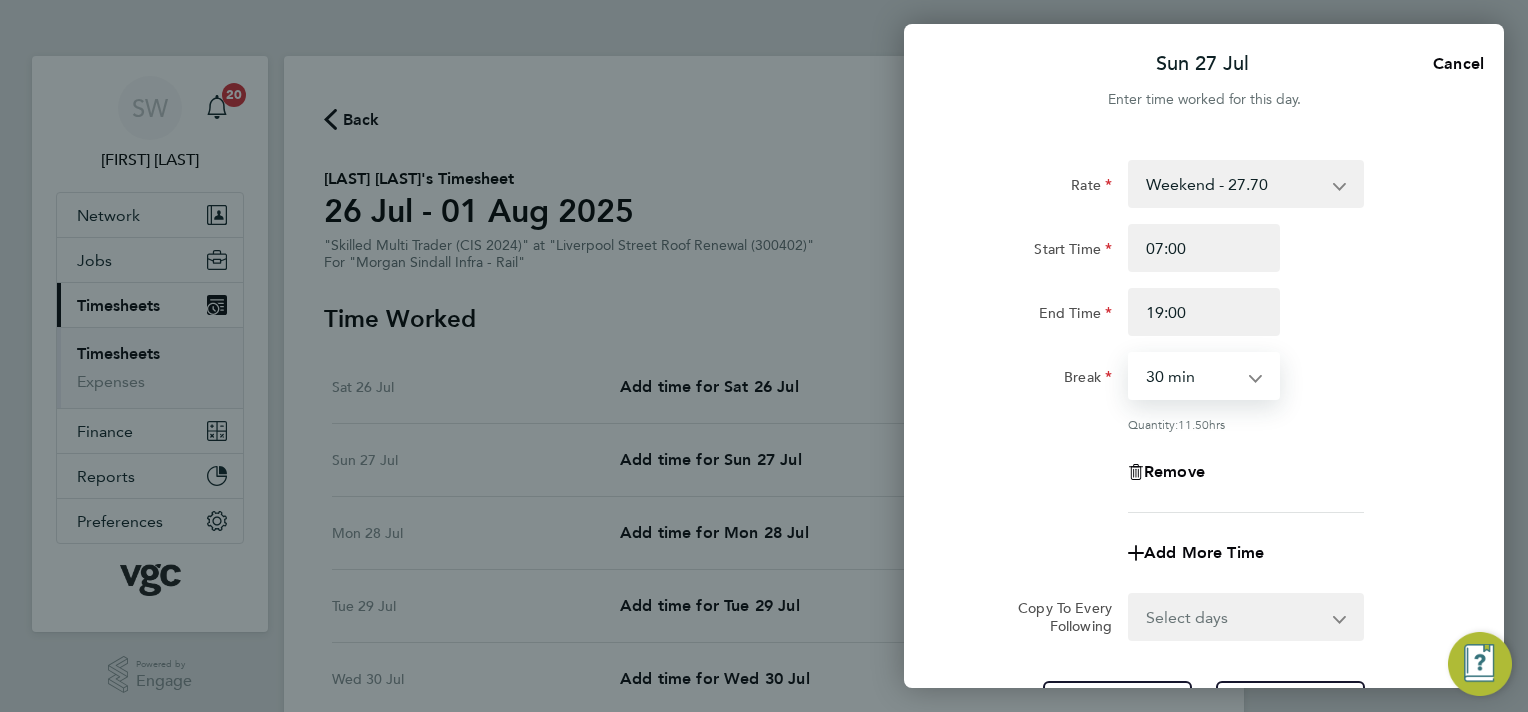 select on "0" 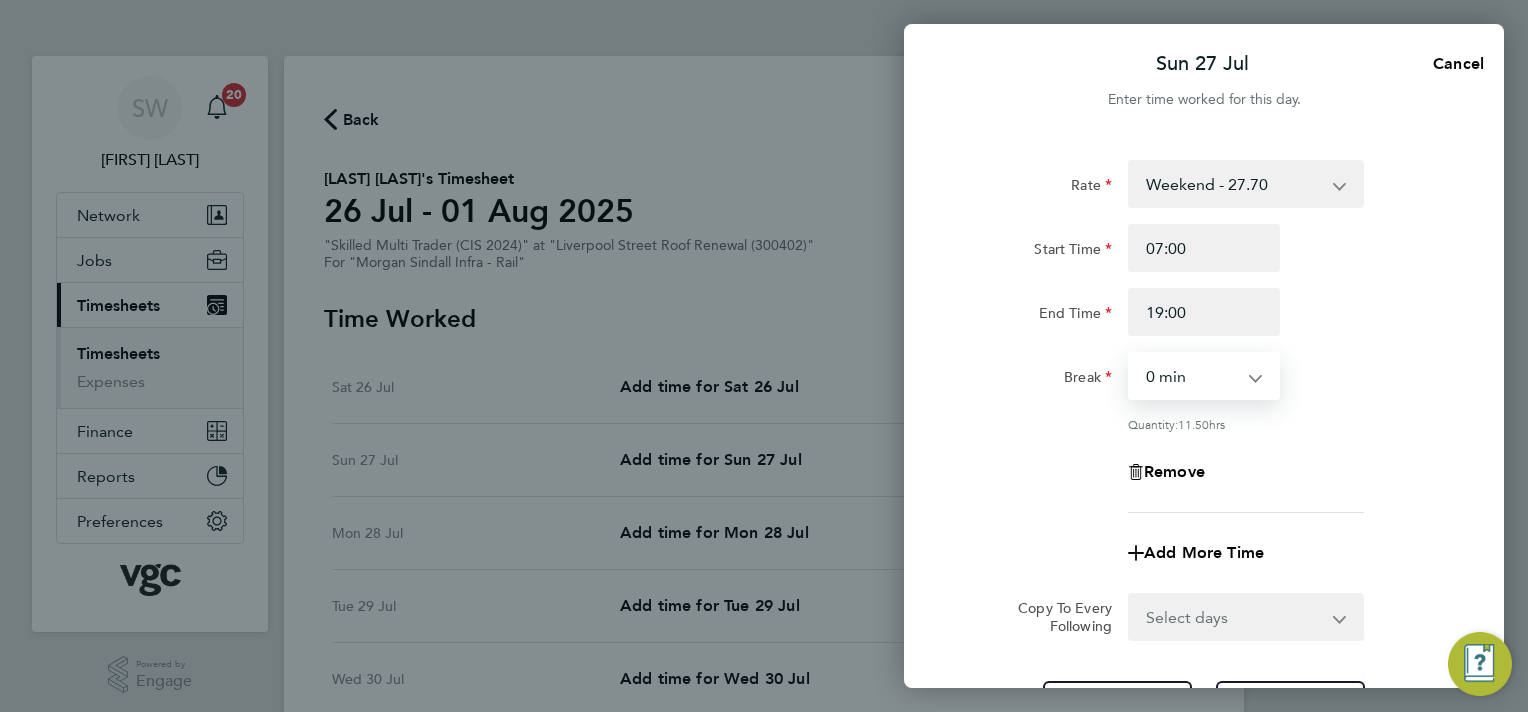 click on "0 min   15 min   30 min   45 min   60 min   75 min   90 min" at bounding box center [1192, 376] 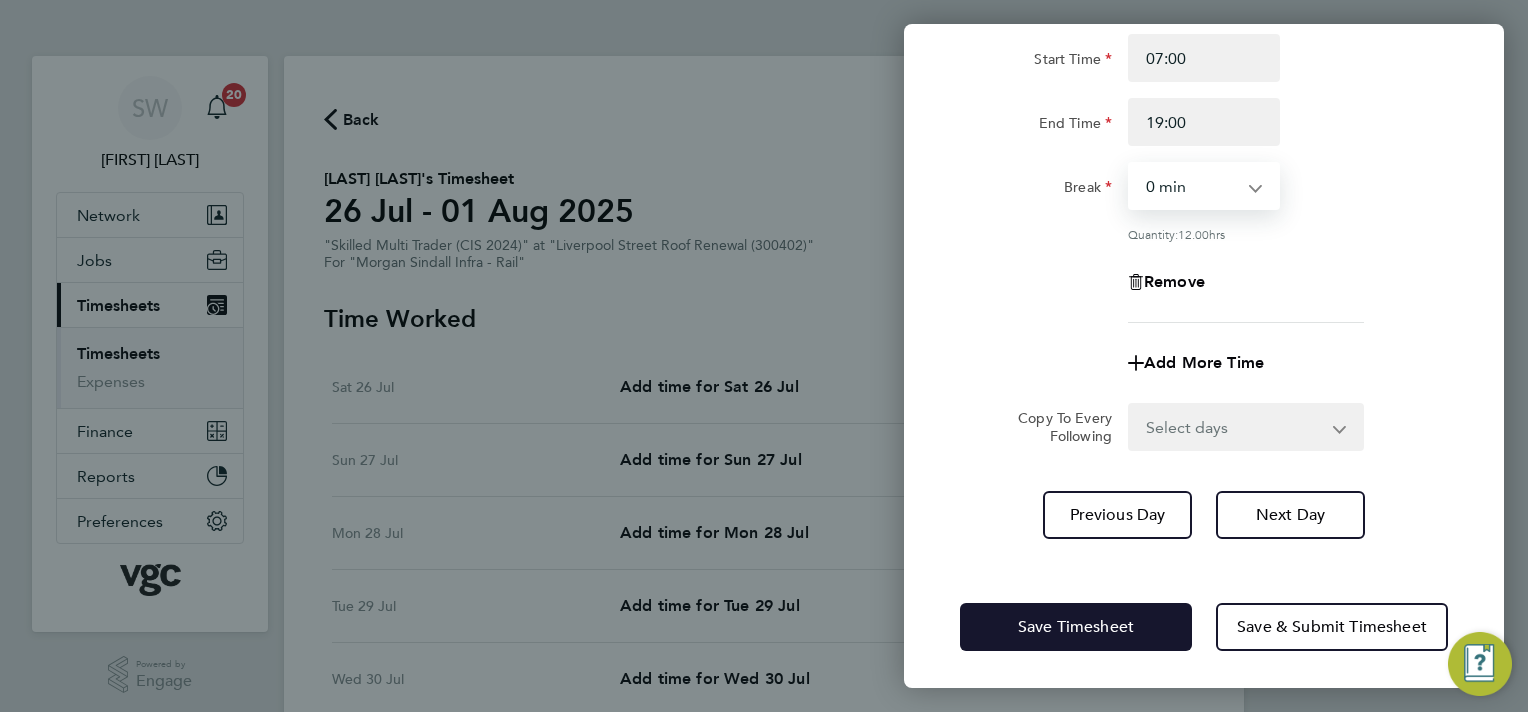 click on "Save Timesheet" 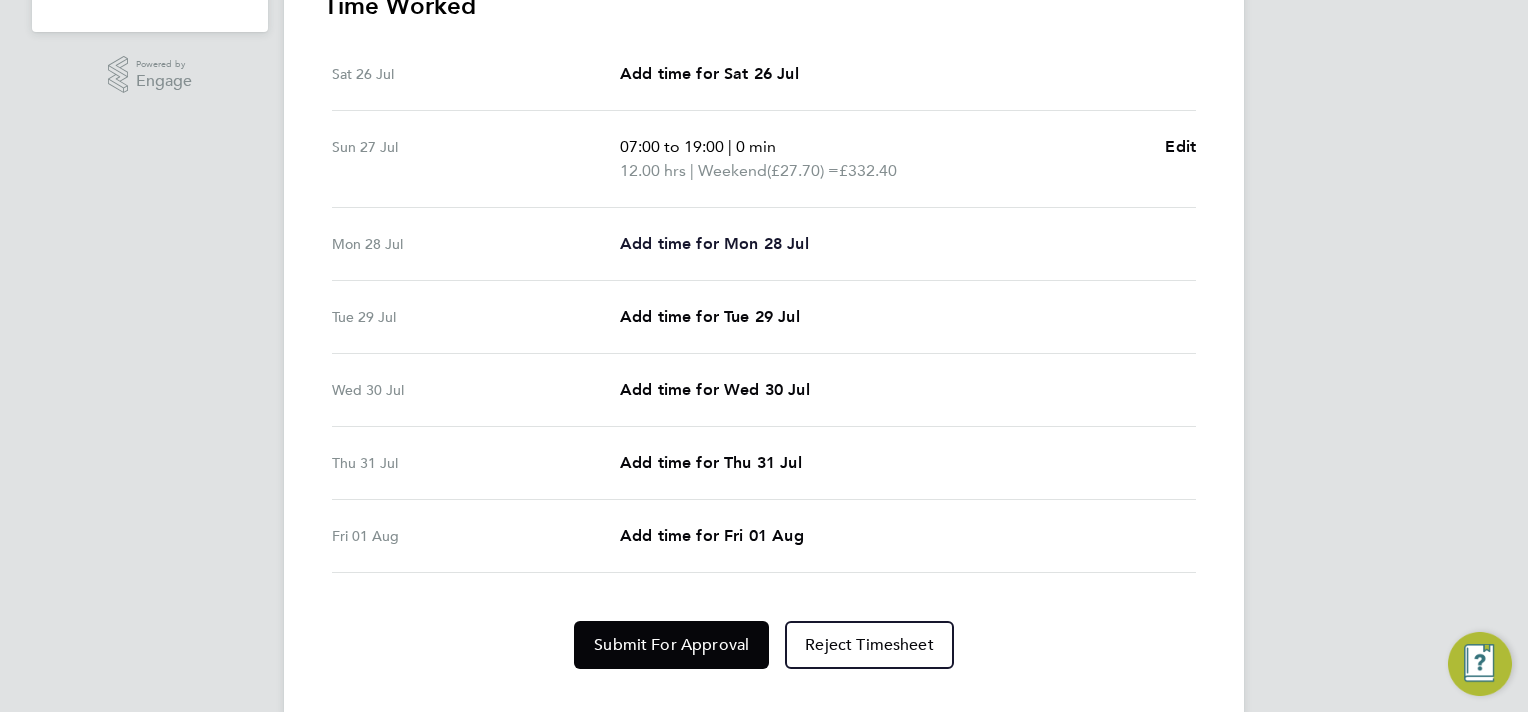 click on "Add time for Mon 28 Jul" at bounding box center [714, 243] 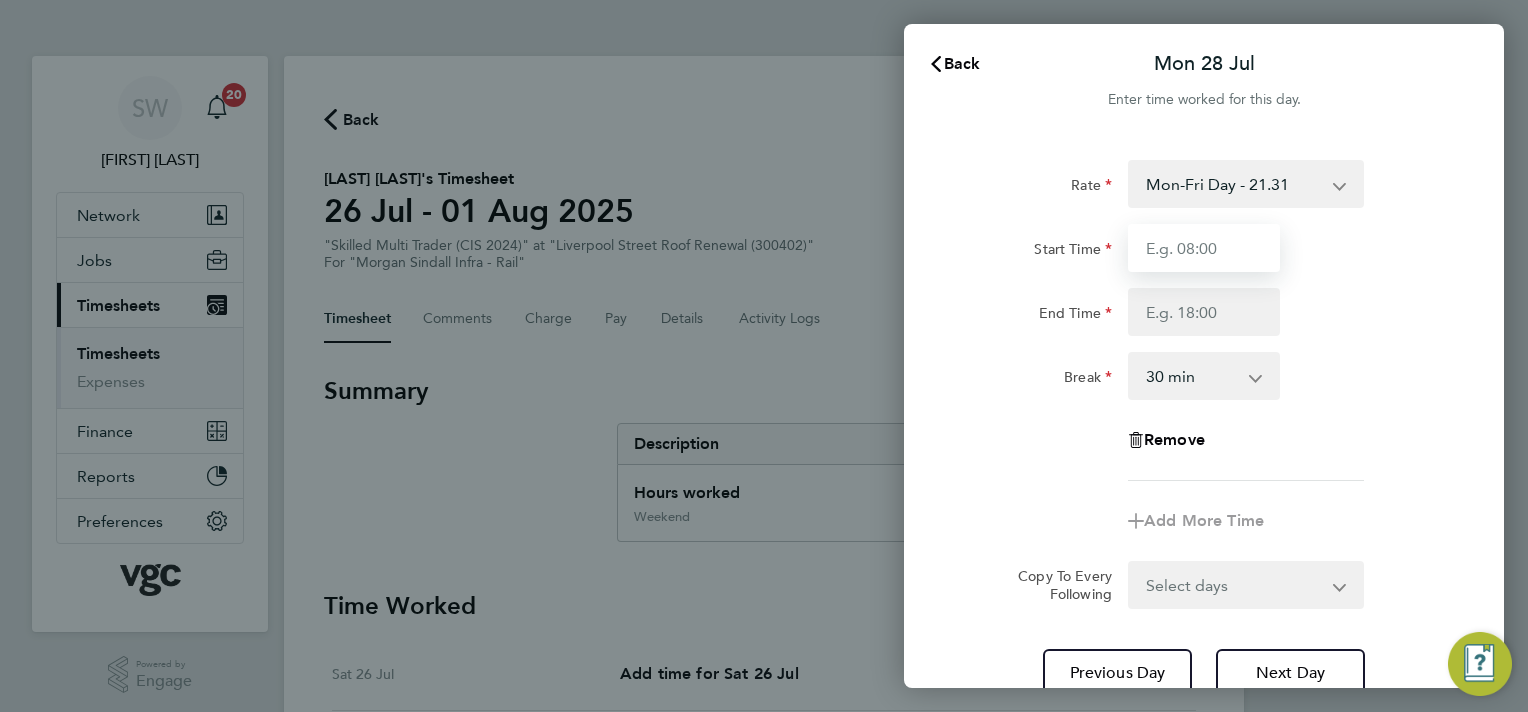 click on "Start Time" at bounding box center [1204, 248] 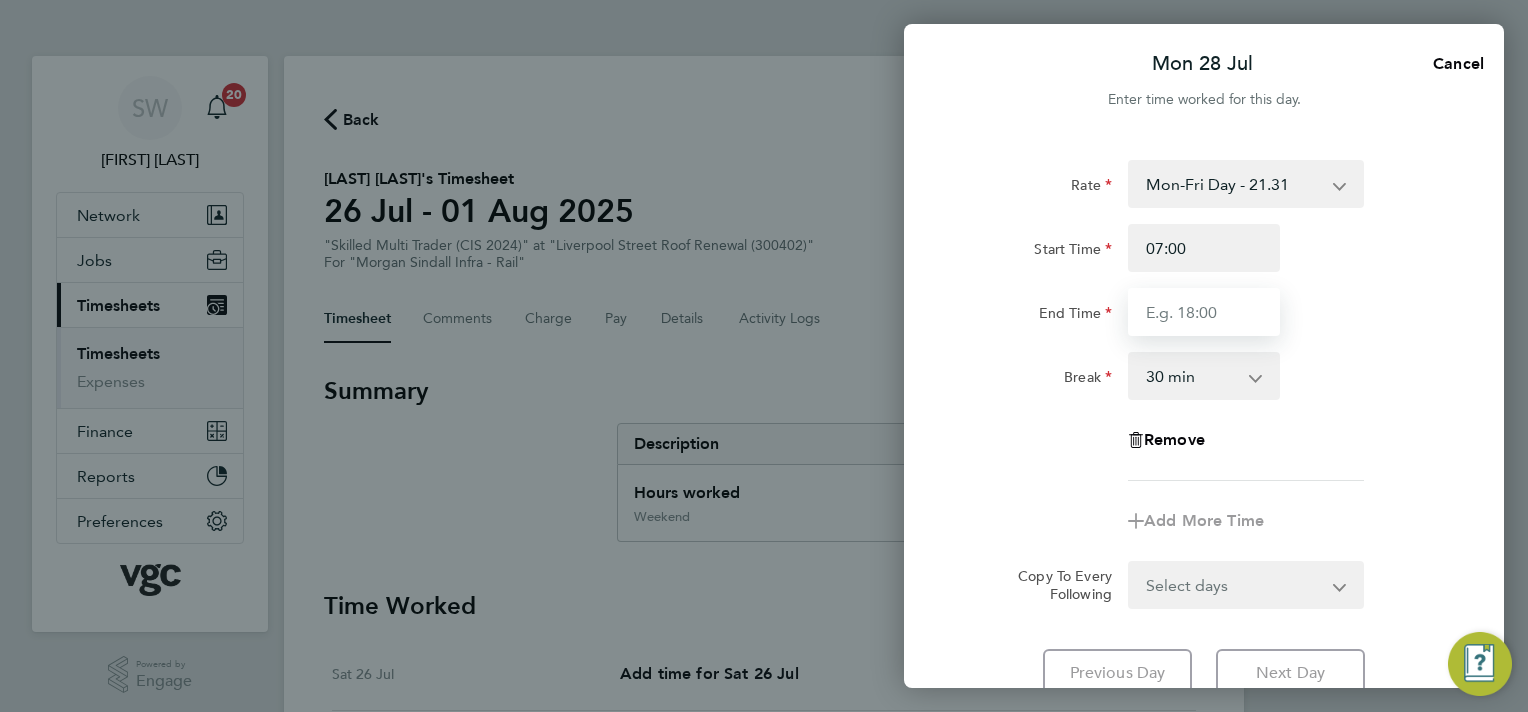 click on "End Time" at bounding box center (1204, 312) 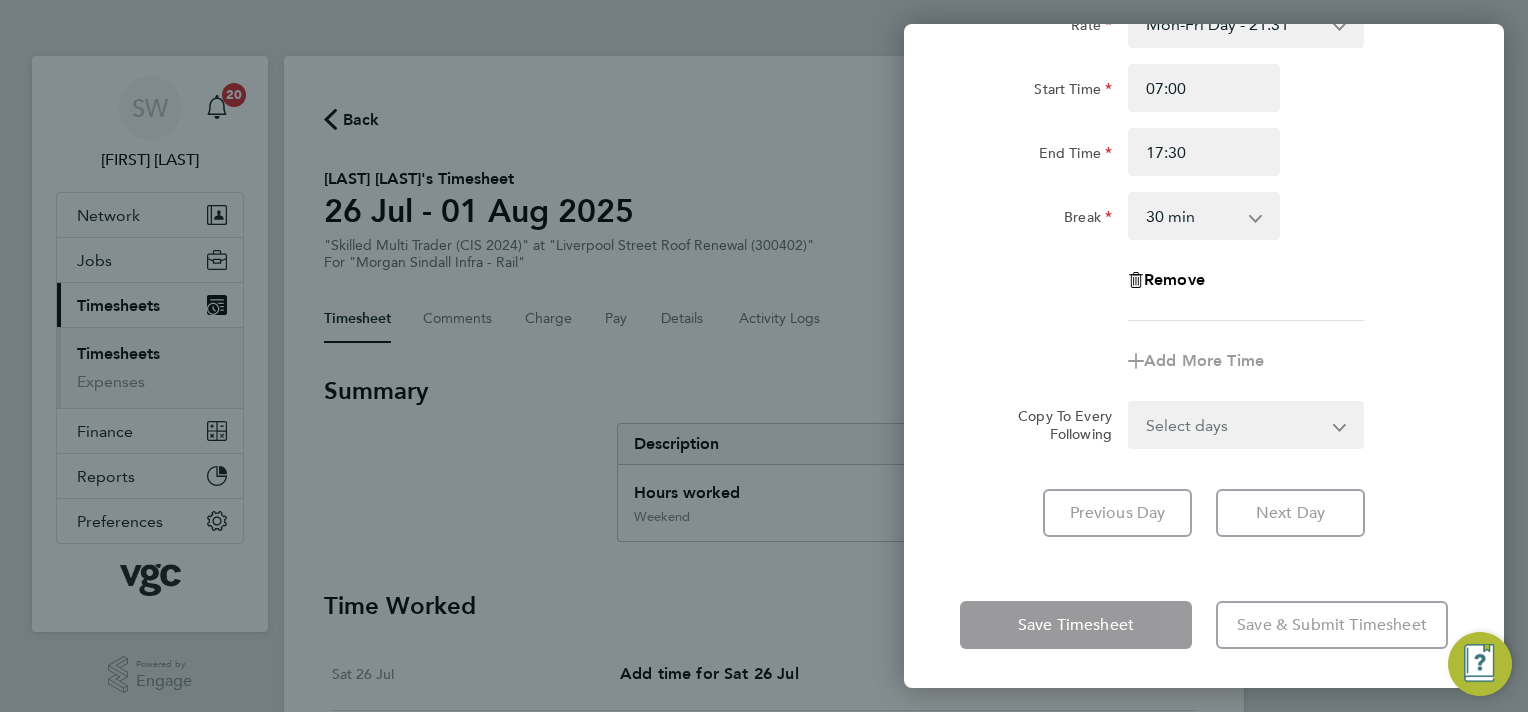 click on "Rate  Mon-Fri Day - 21.31   Mon-Thurs Nights - 24.51   Bank Hol - 31.96   Weekend - 27.70   Xmas / NY - 42.62
Start Time 07:00 End Time 17:30 Break  0 min   15 min   30 min   45 min   60 min   75 min   90 min
Remove
Add More Time  Copy To Every Following  Select days   Day   Tuesday   Wednesday   Thursday   Friday" 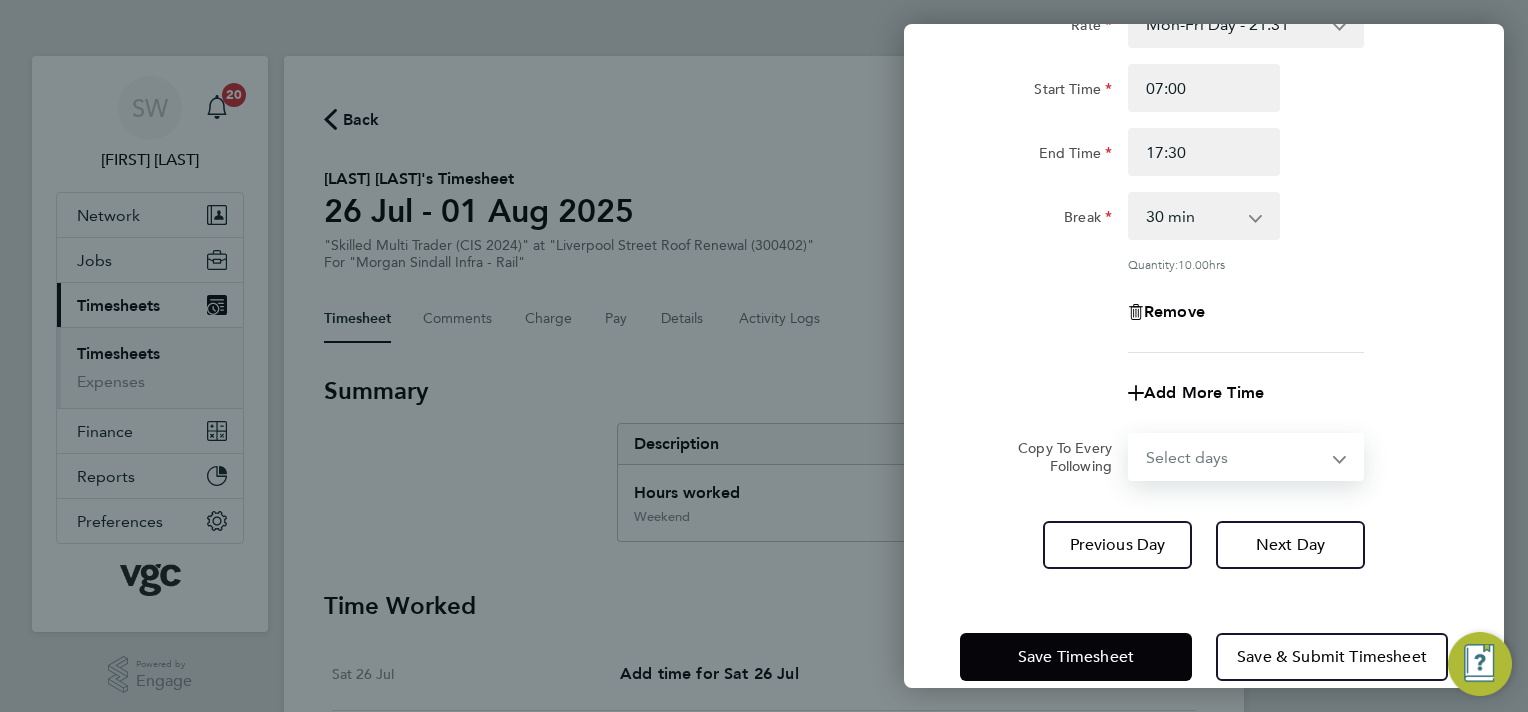 select on "TUE" 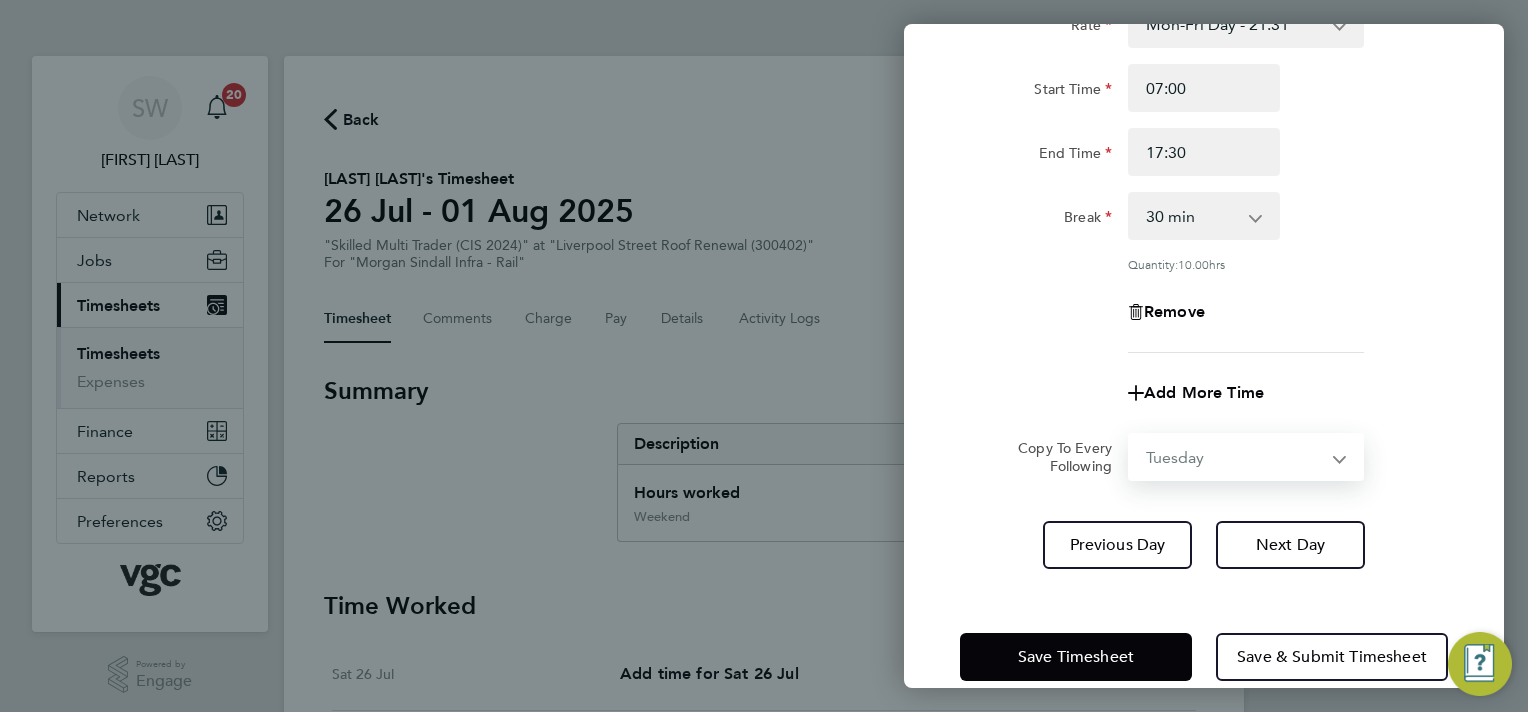 click on "Select days   Day   Tuesday   Wednesday   Thursday   Friday" at bounding box center [1235, 457] 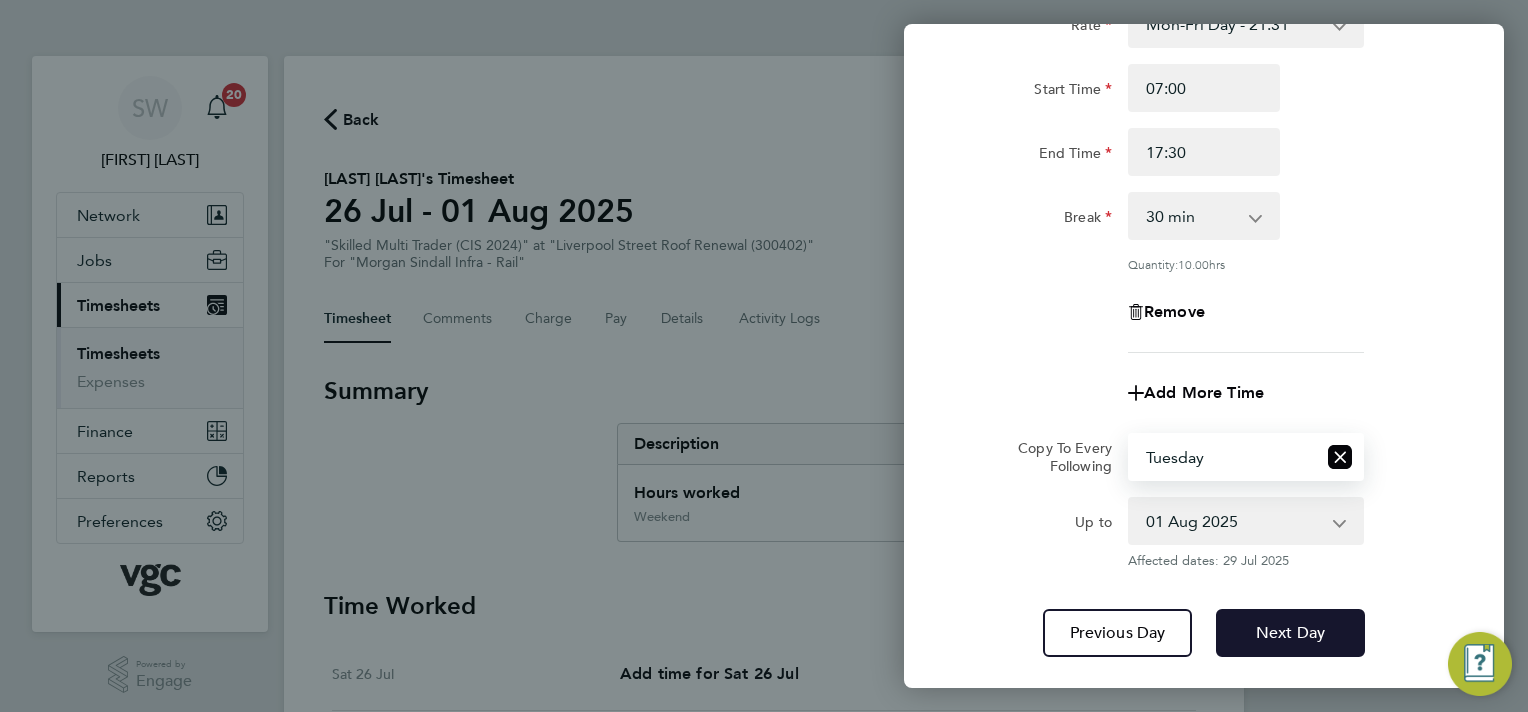 click on "Next Day" 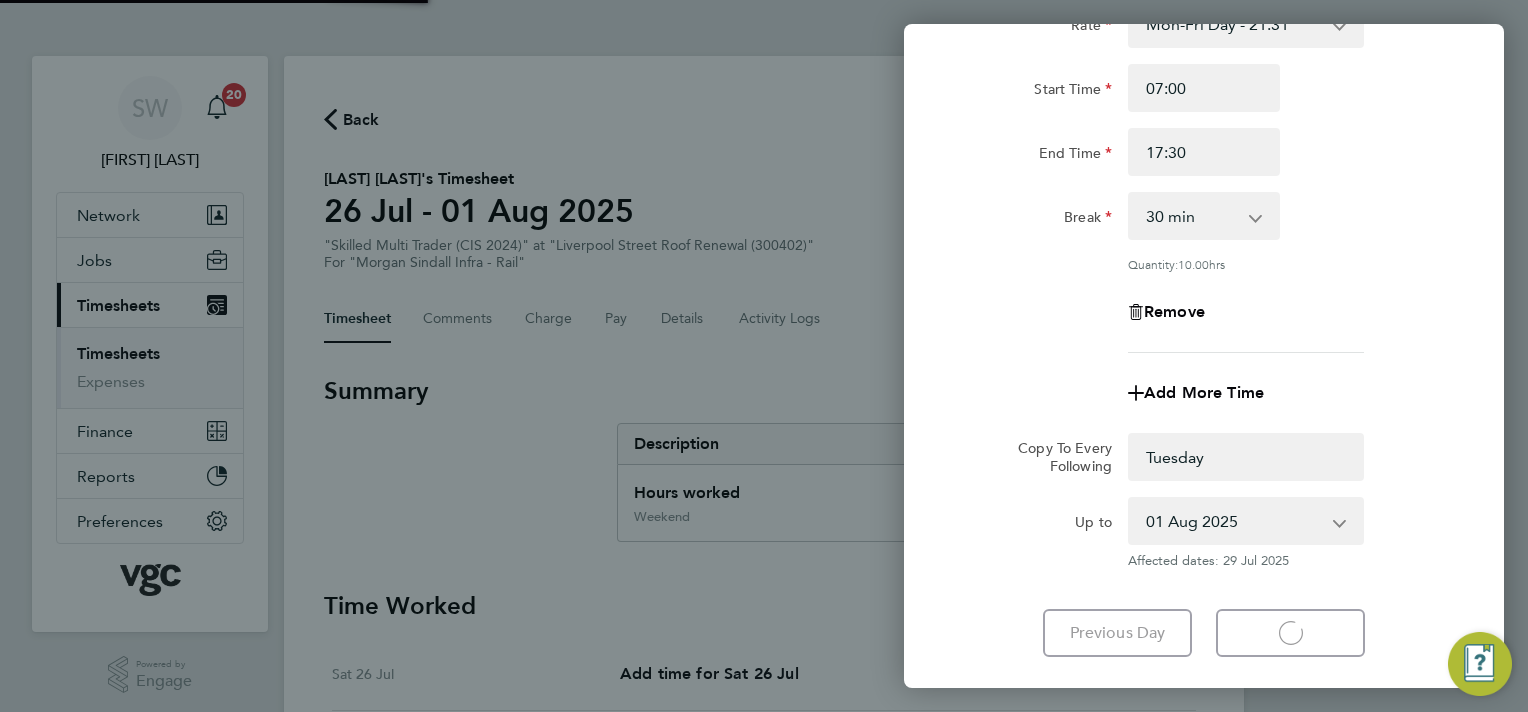 select on "0: null" 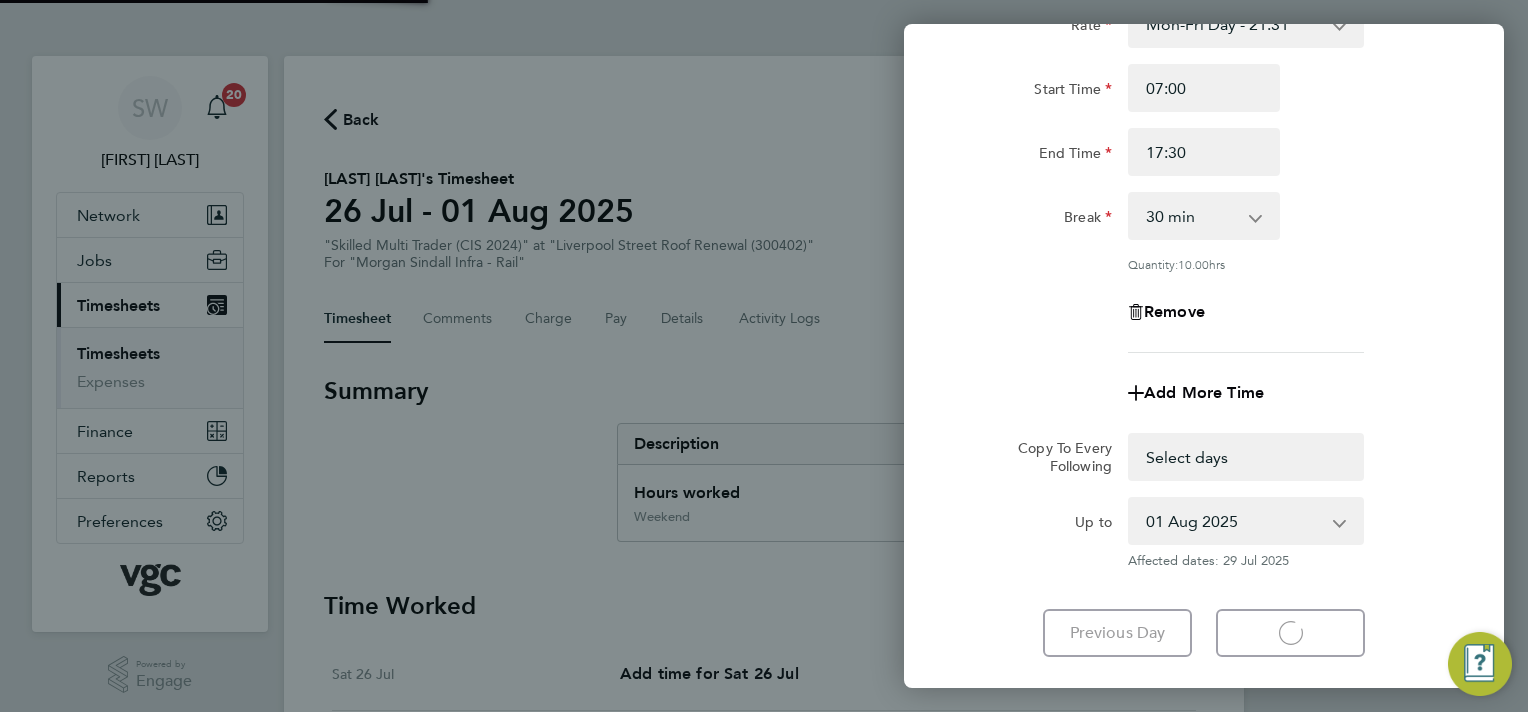 select on "30" 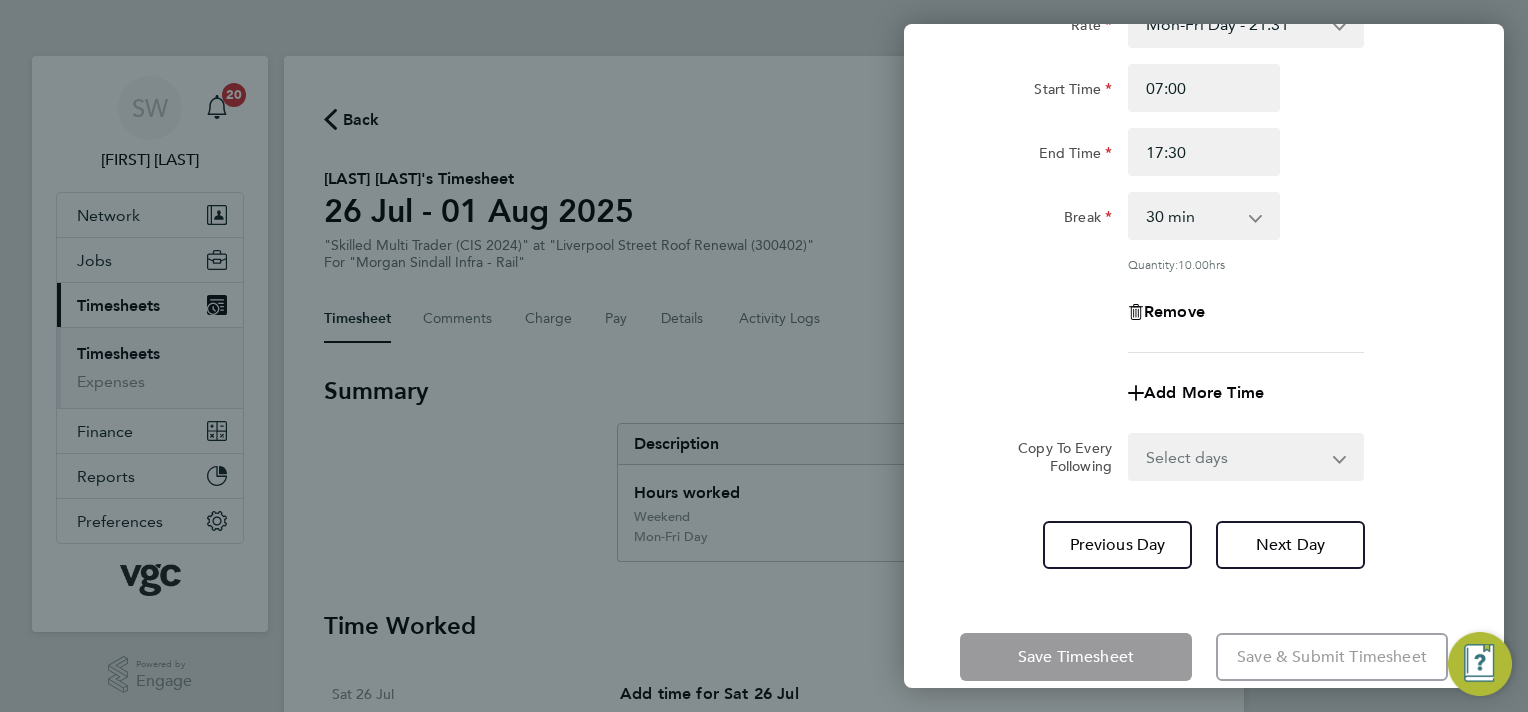 click on "Select days   Day   Wednesday   Thursday   Friday" at bounding box center (1235, 457) 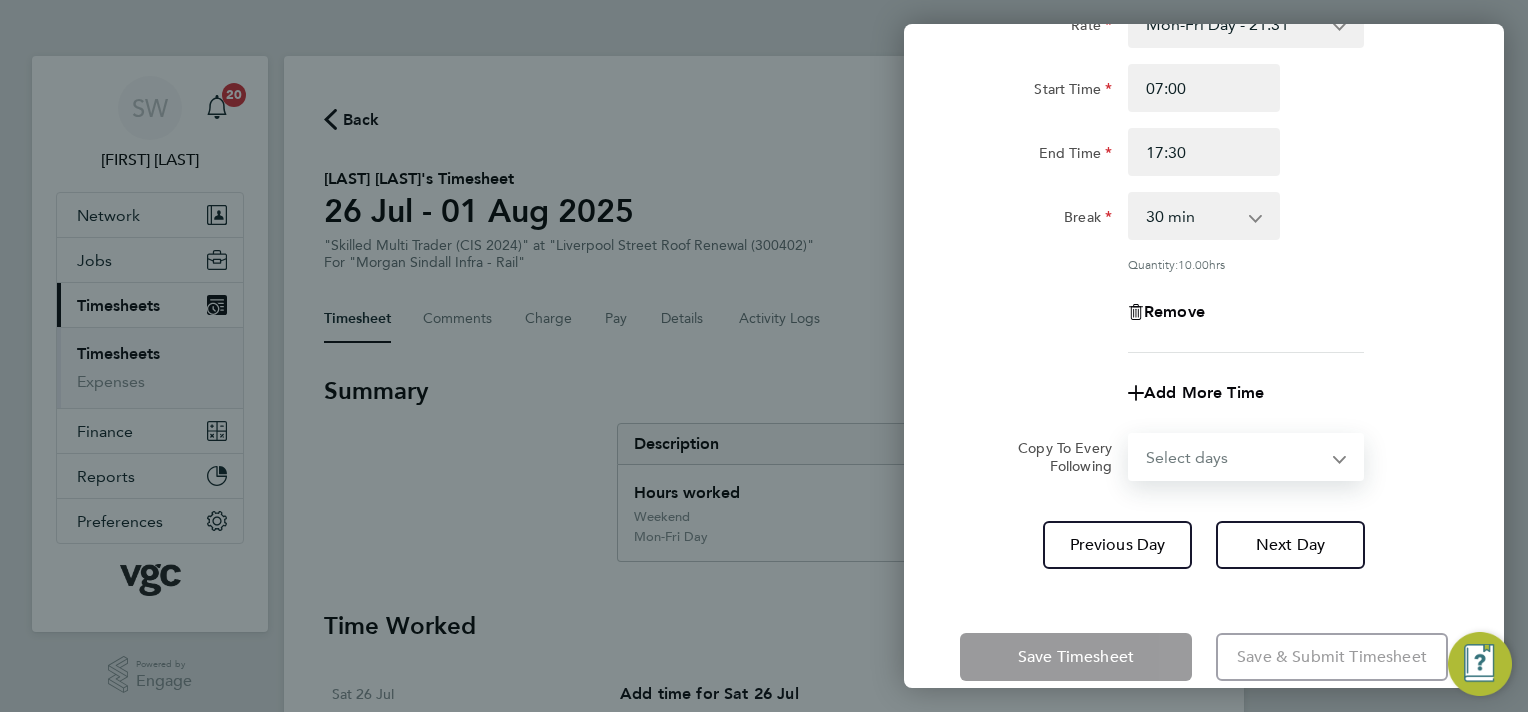 select on "WED" 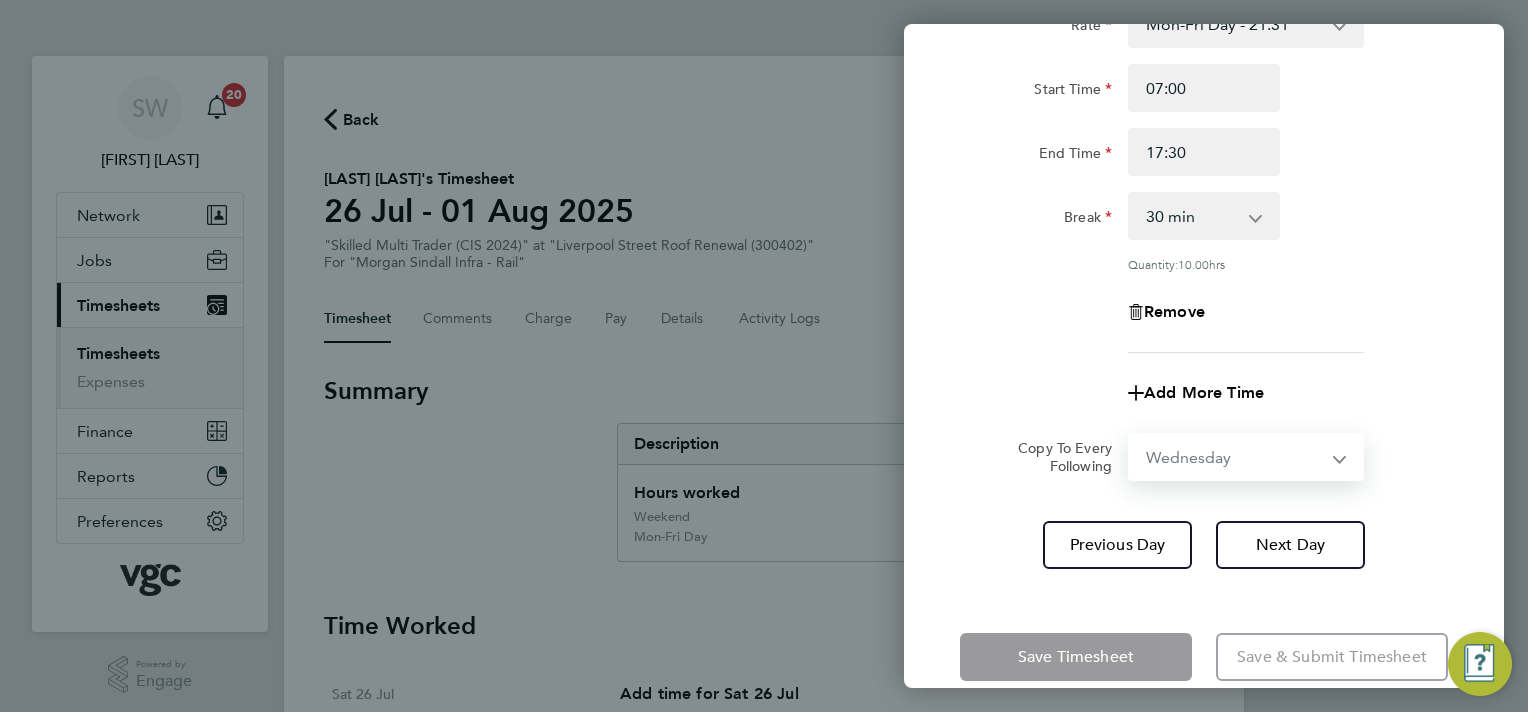 click on "Select days   Day   Wednesday   Thursday   Friday" at bounding box center (1235, 457) 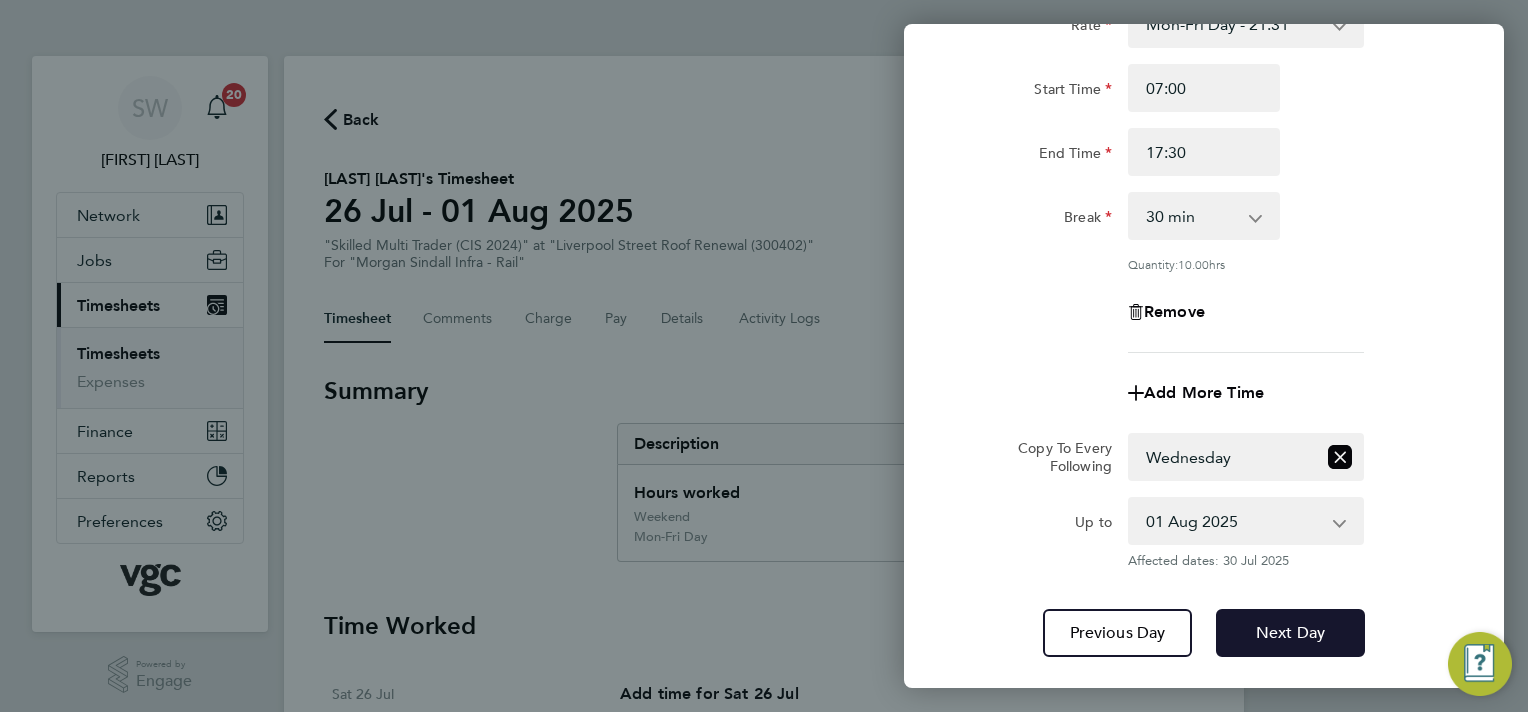 drag, startPoint x: 1233, startPoint y: 619, endPoint x: 1224, endPoint y: 598, distance: 22.847319 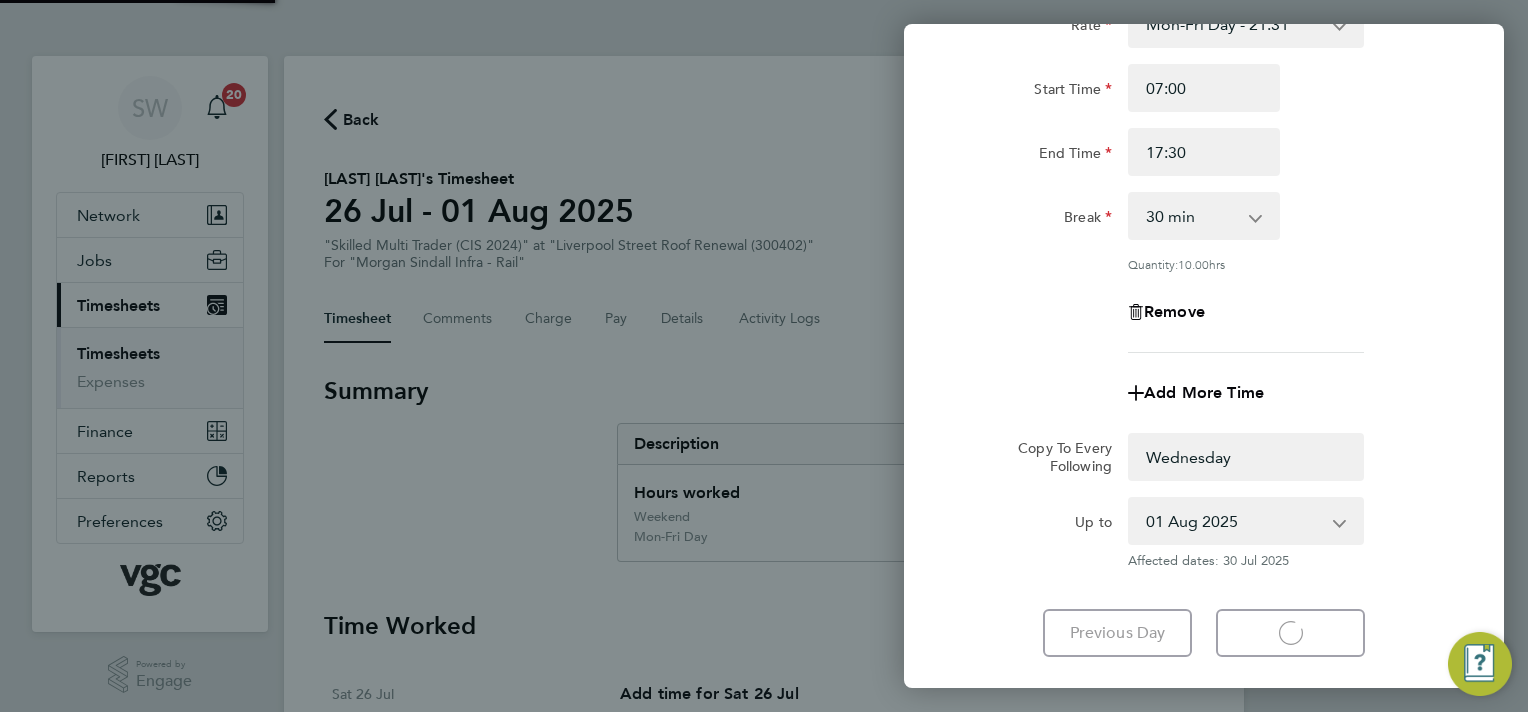 select on "0: null" 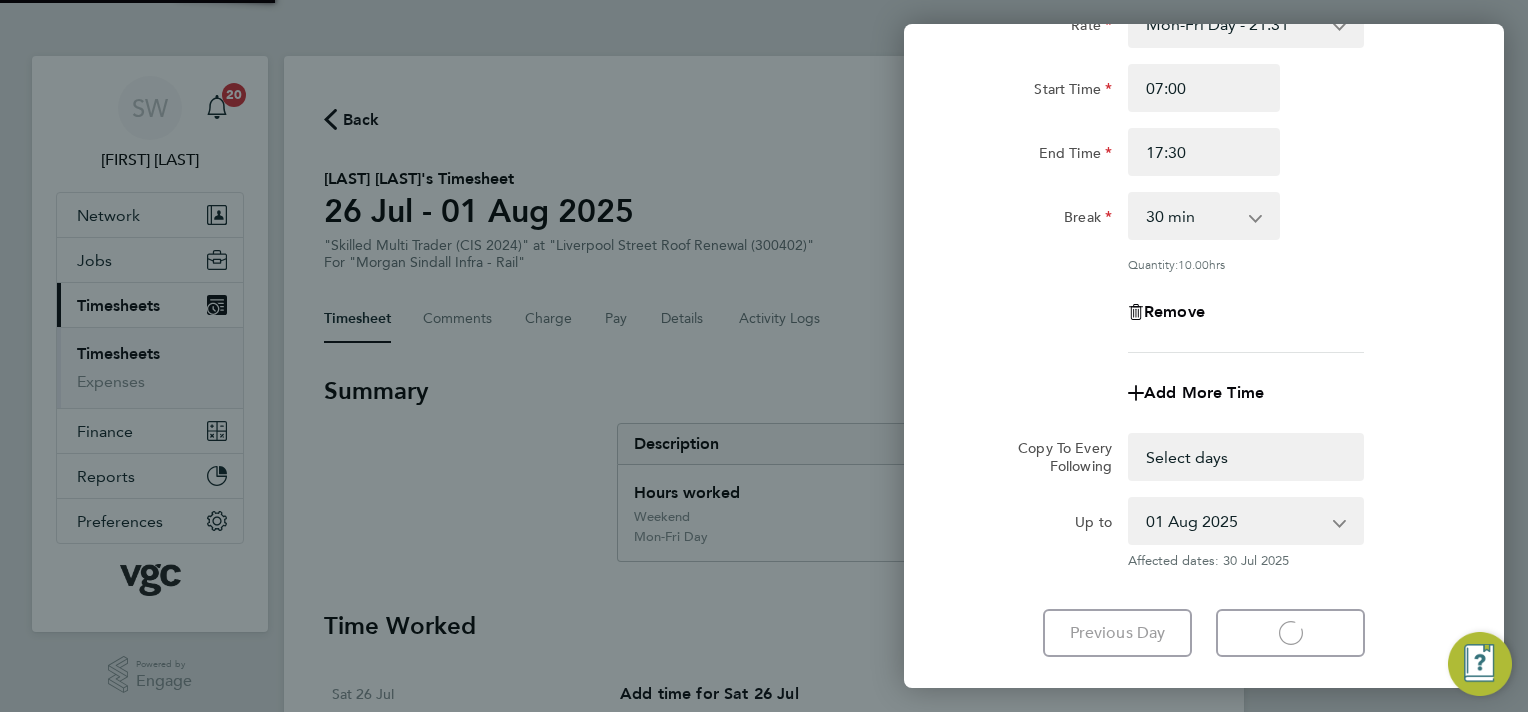 select on "30" 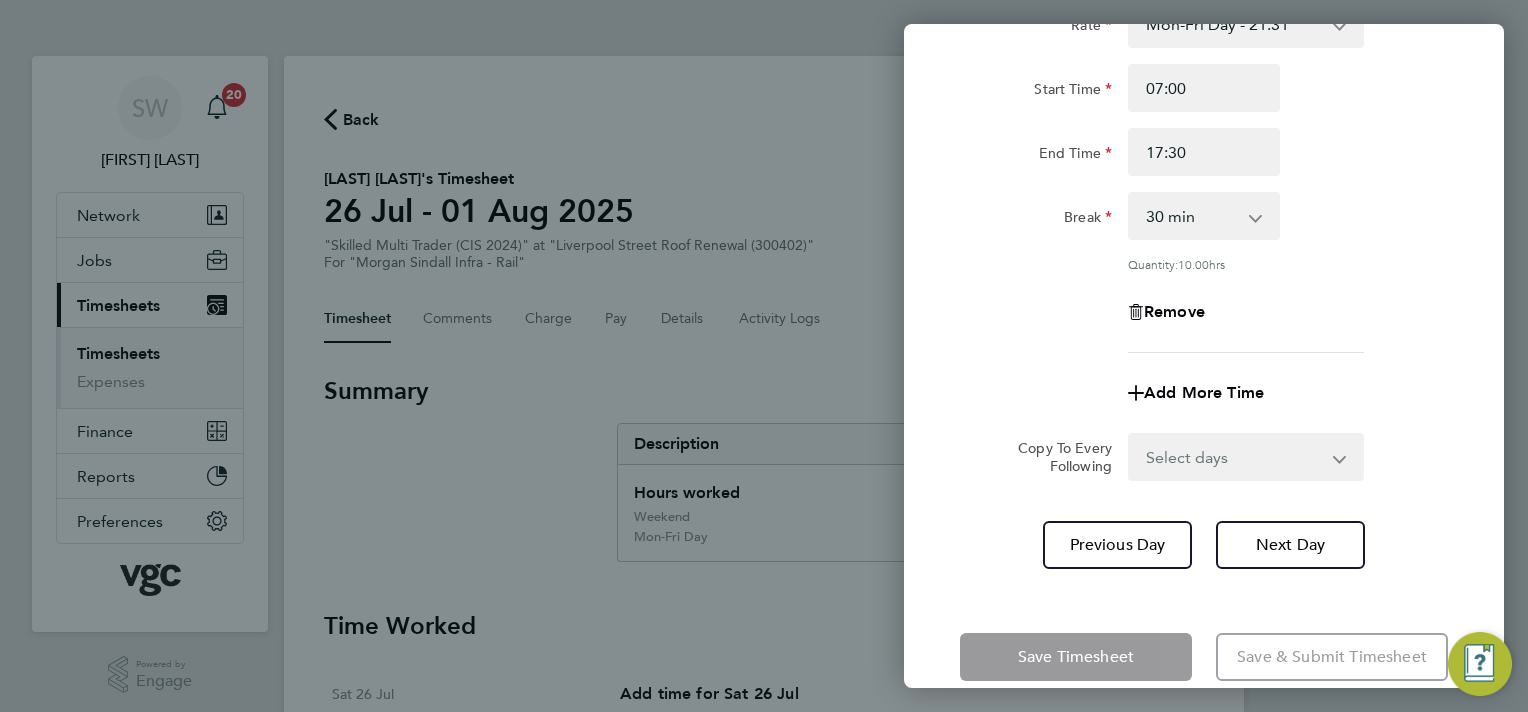 click on "Select days   Day   Thursday   Friday" at bounding box center [1235, 457] 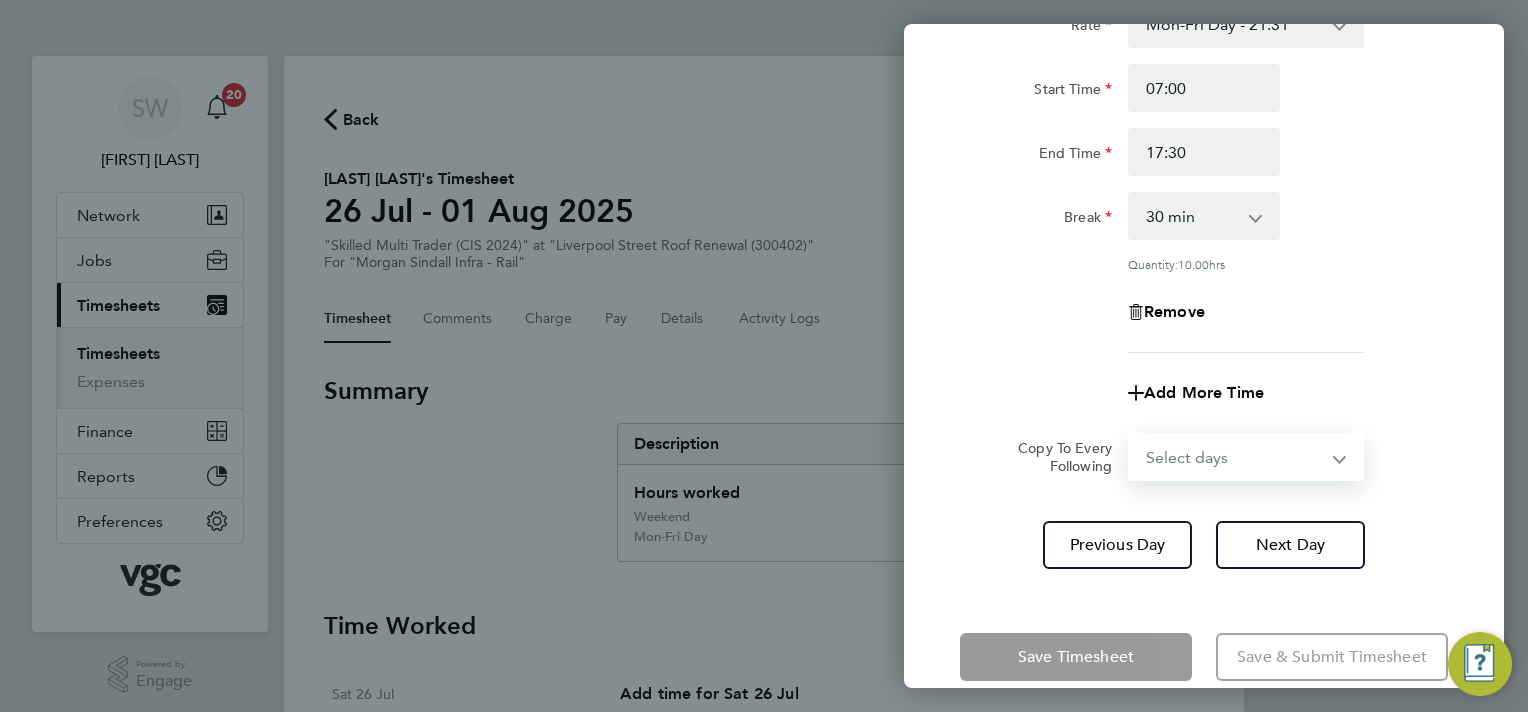 select on "THU" 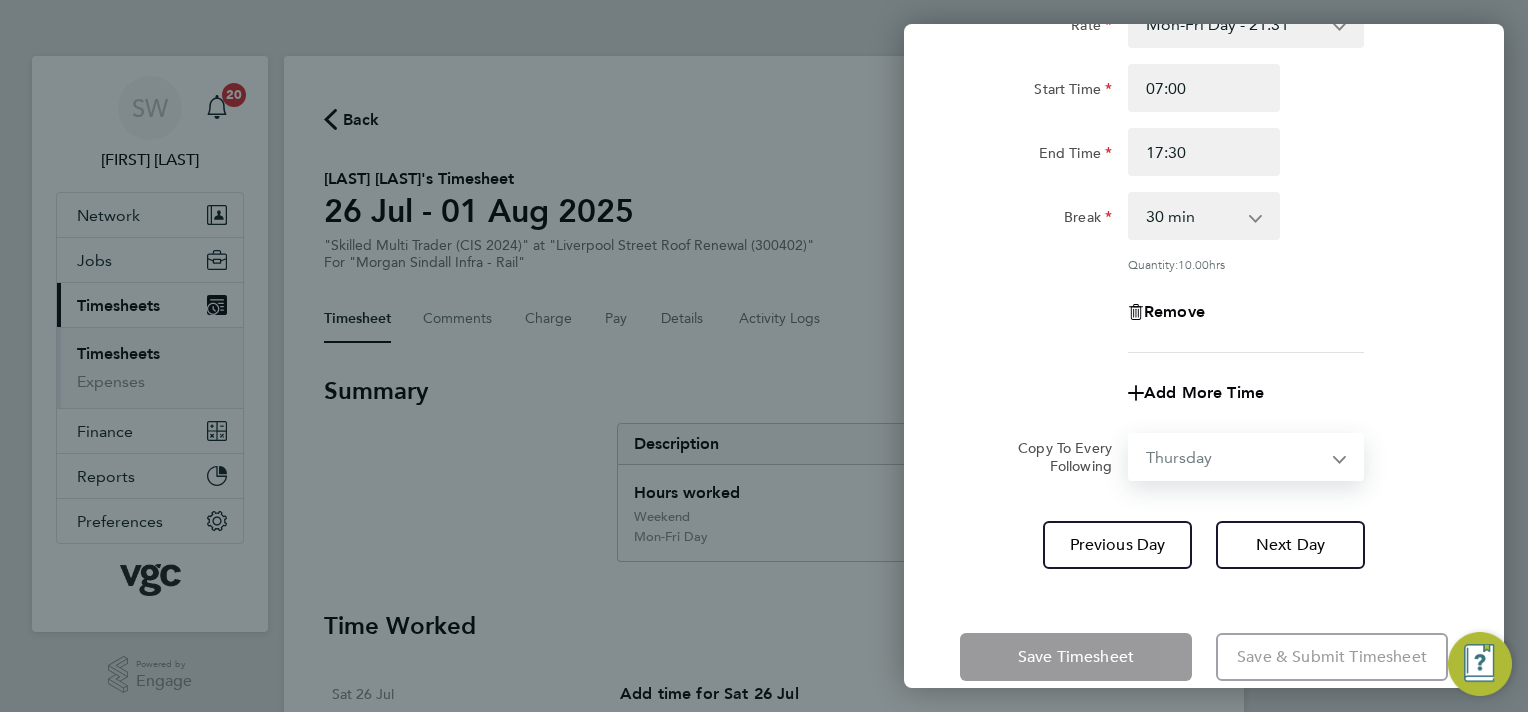 click on "Select days   Day   Thursday   Friday" at bounding box center [1235, 457] 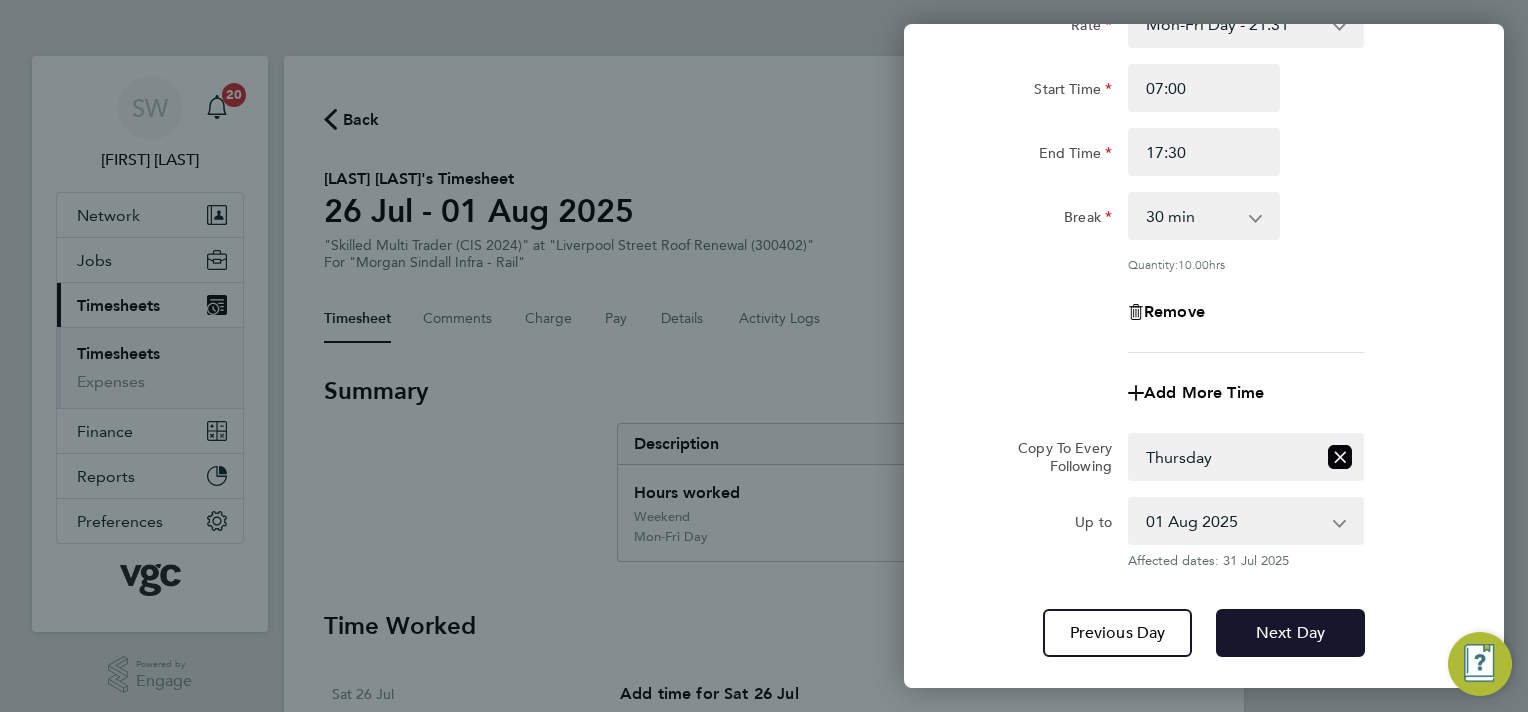 click on "Next Day" 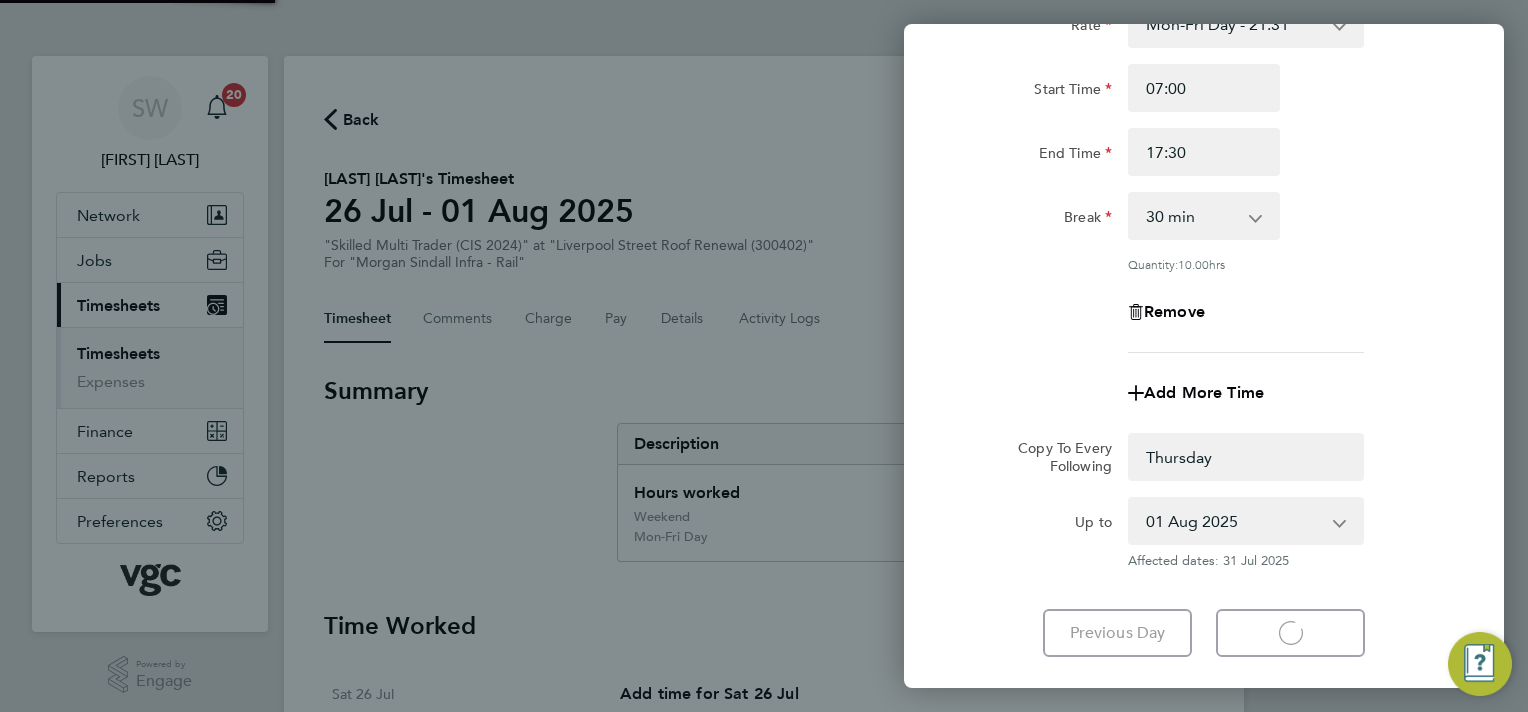 select on "0: null" 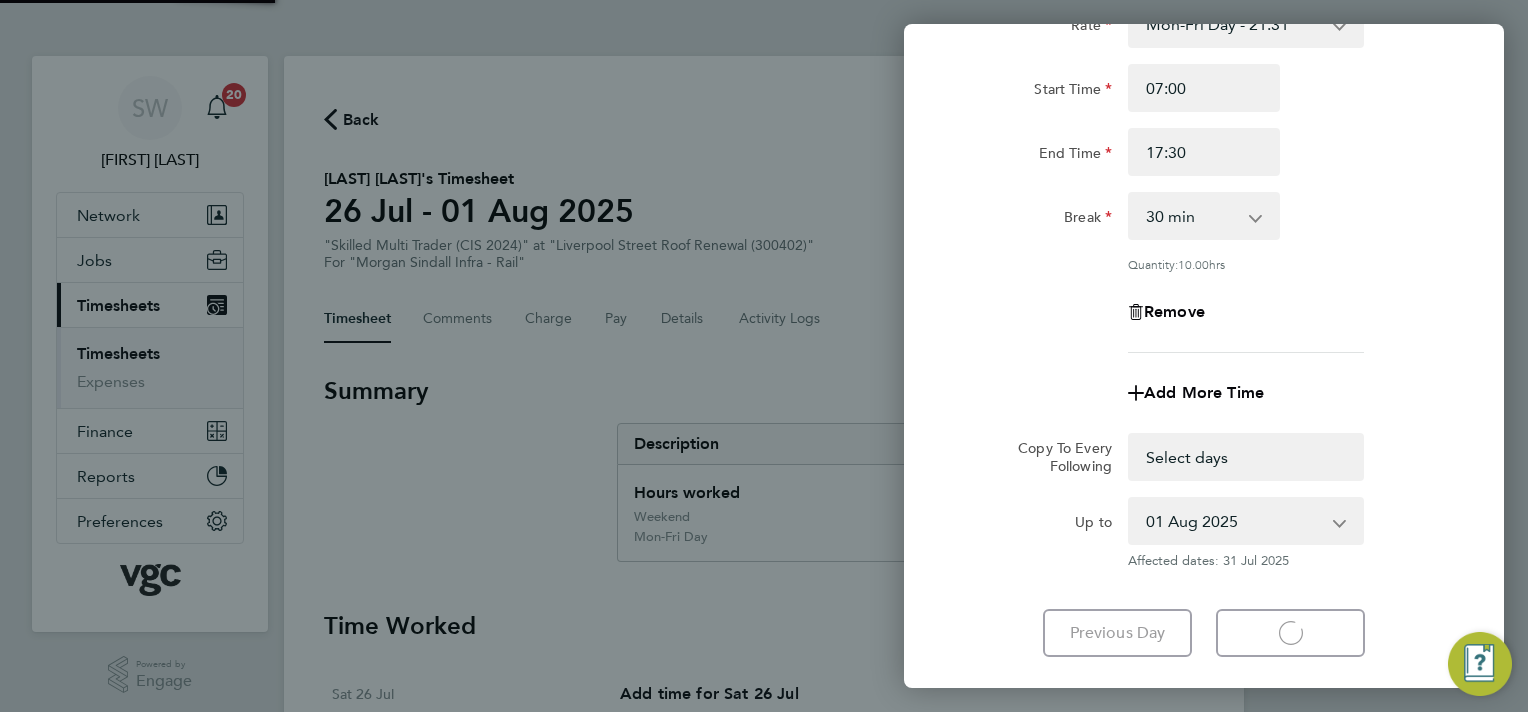select on "30" 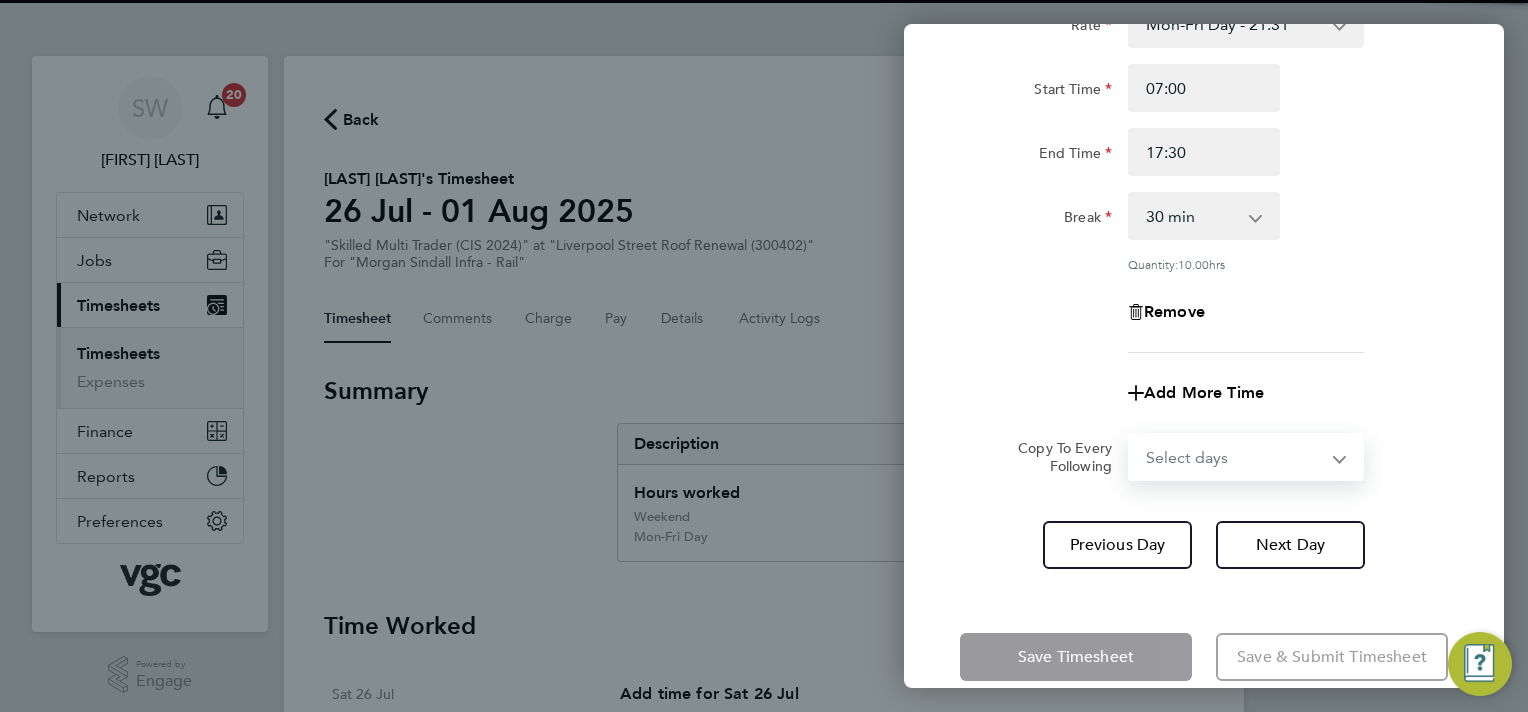 click on "Select days   Friday" at bounding box center [1235, 457] 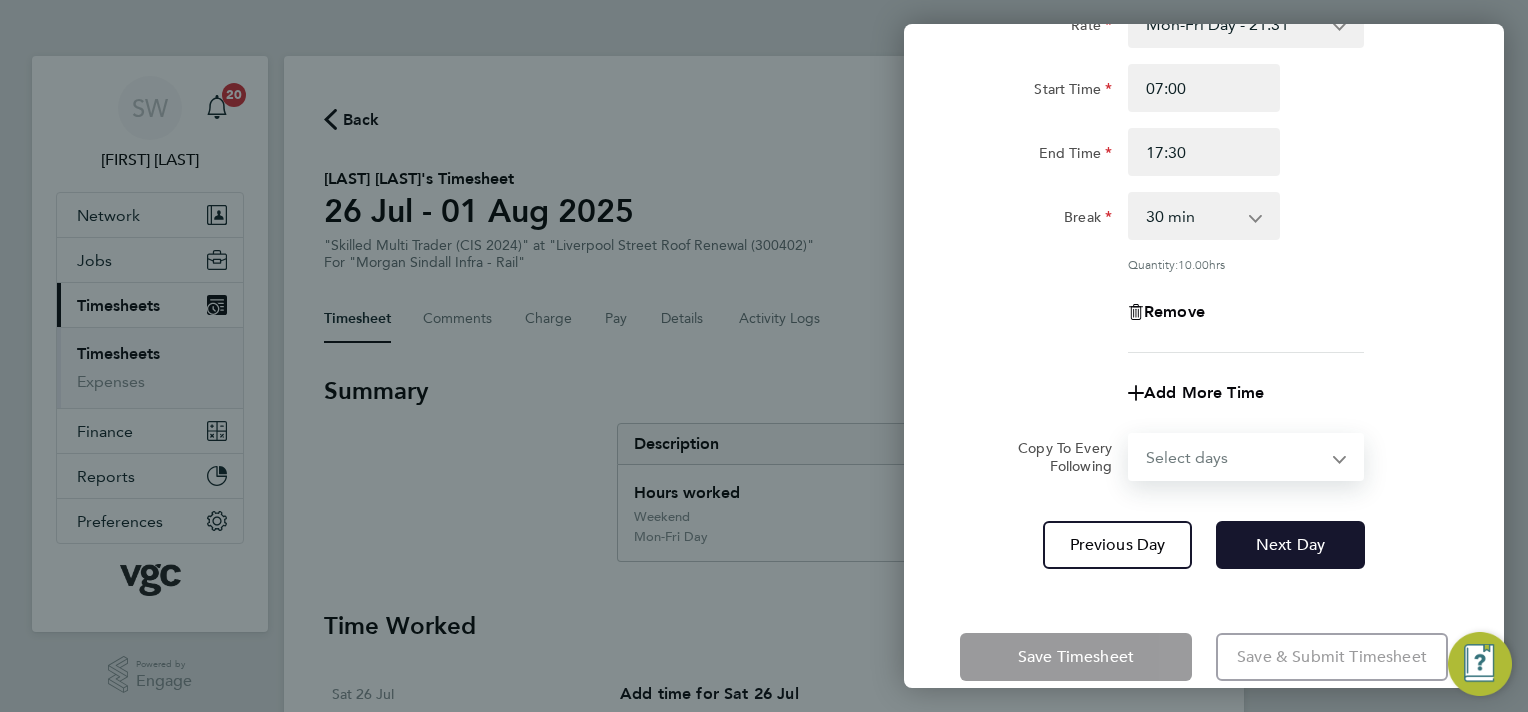 select on "FRI" 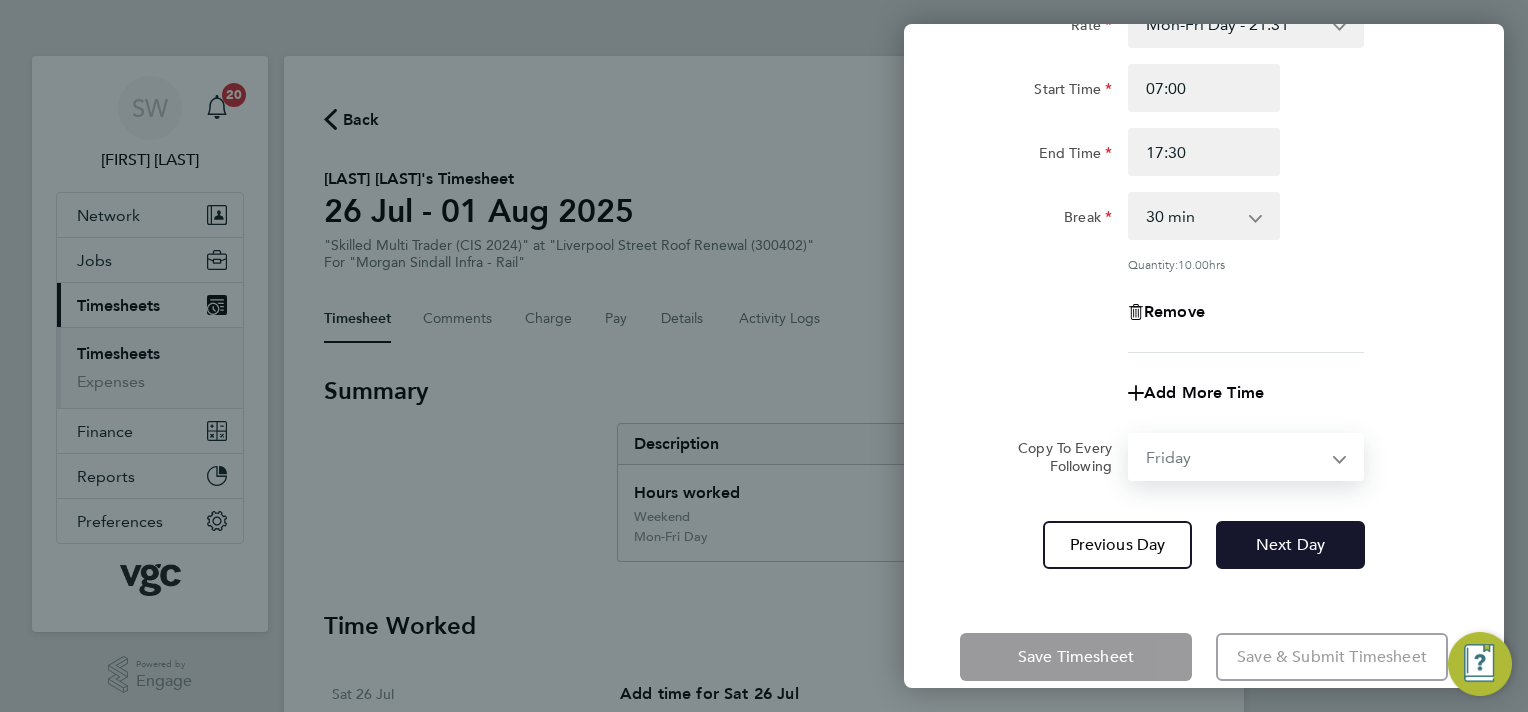 click on "Select days   Friday" at bounding box center [1235, 457] 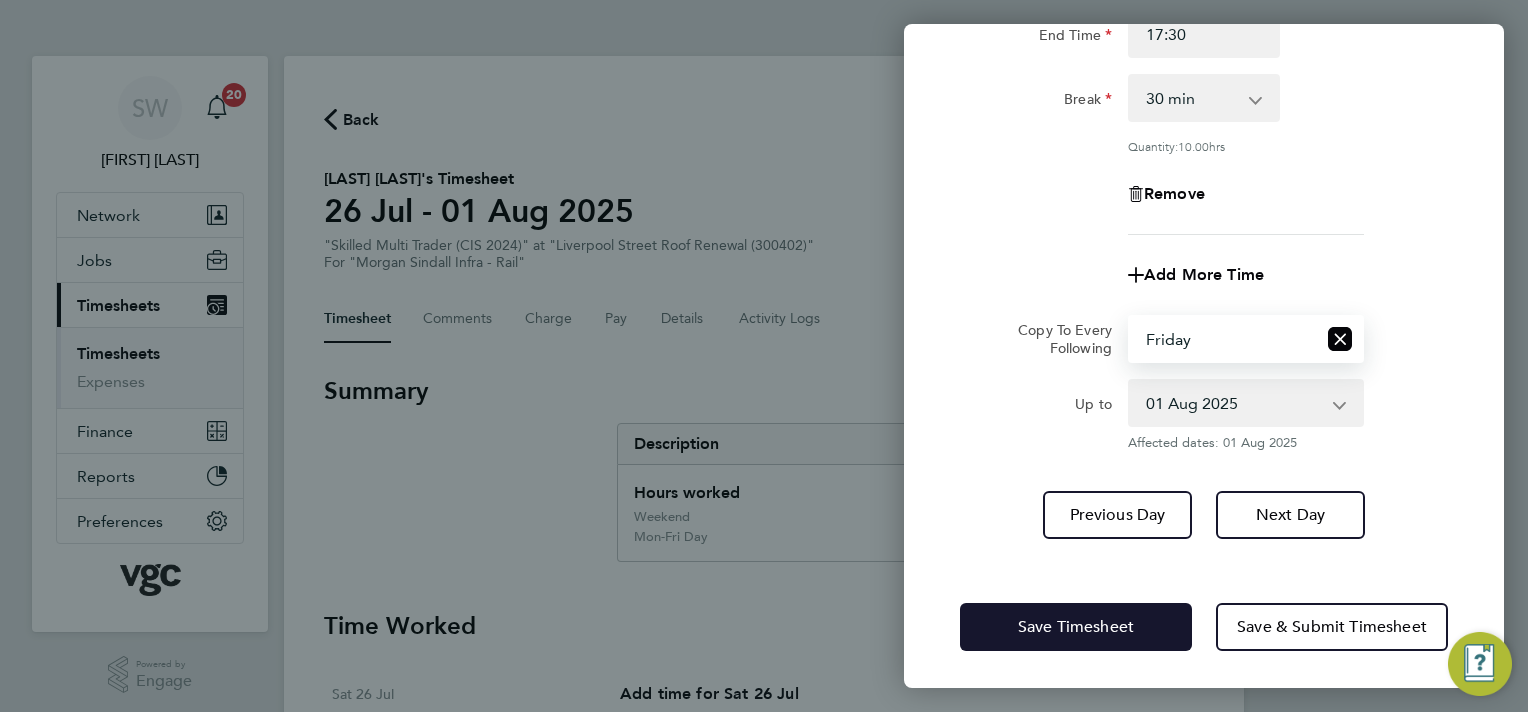 click on "Save Timesheet" 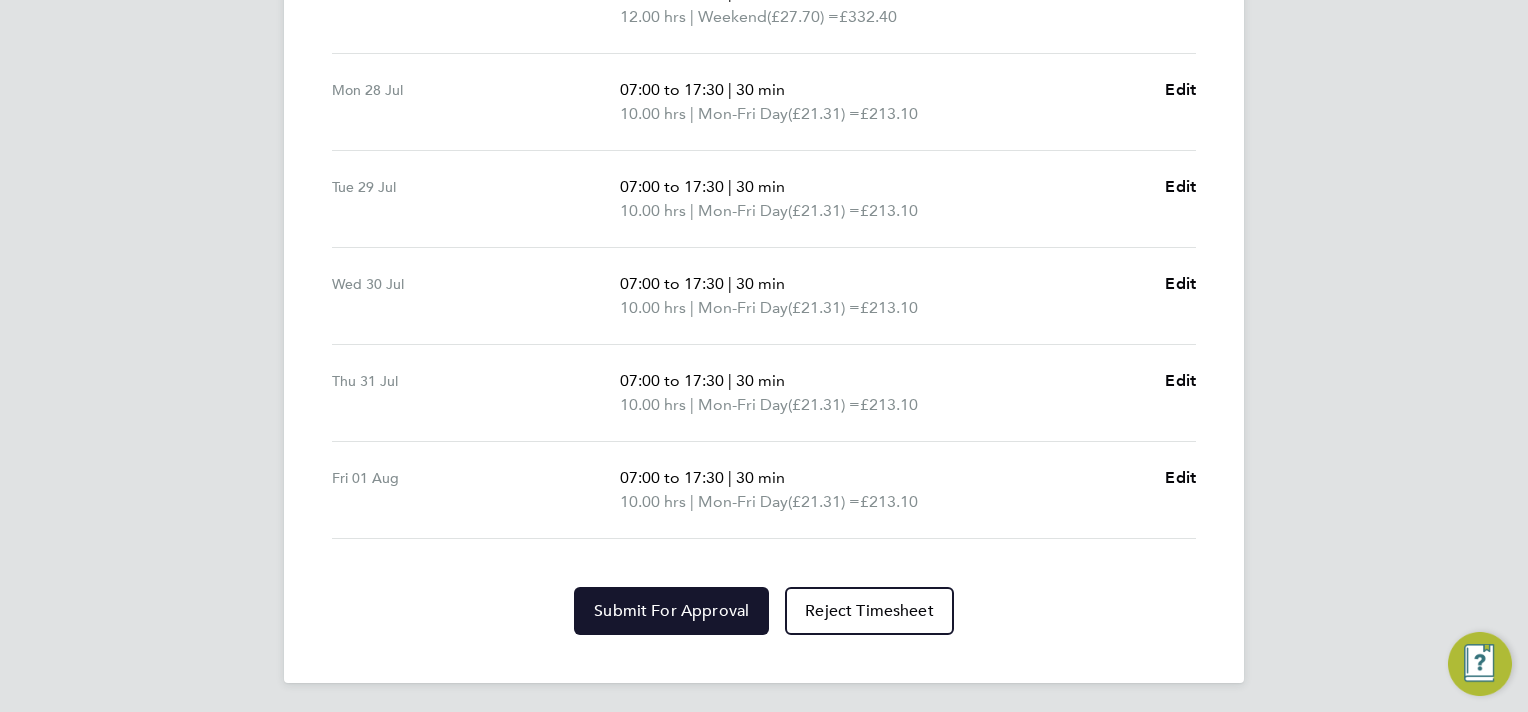 drag, startPoint x: 652, startPoint y: 620, endPoint x: 680, endPoint y: 604, distance: 32.24903 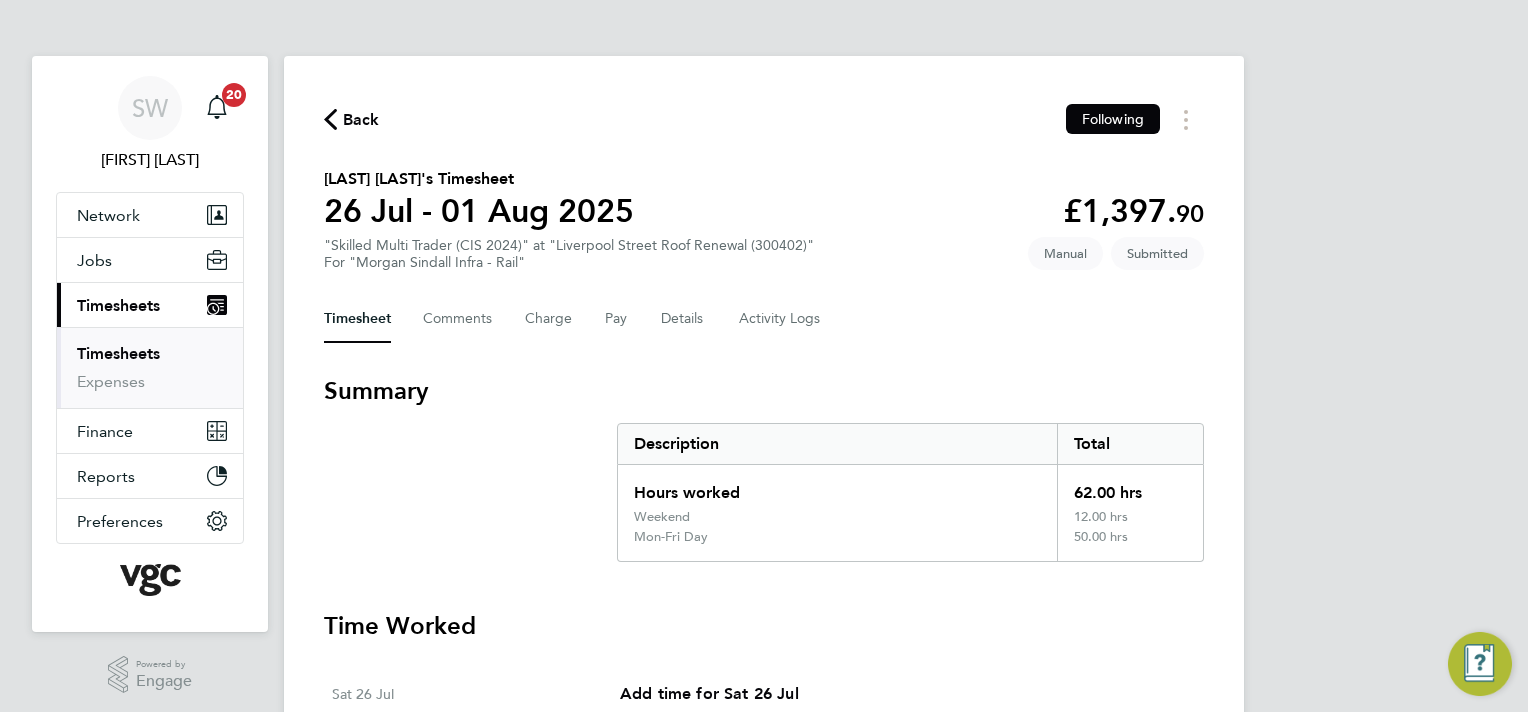click on "Timesheets" at bounding box center (118, 353) 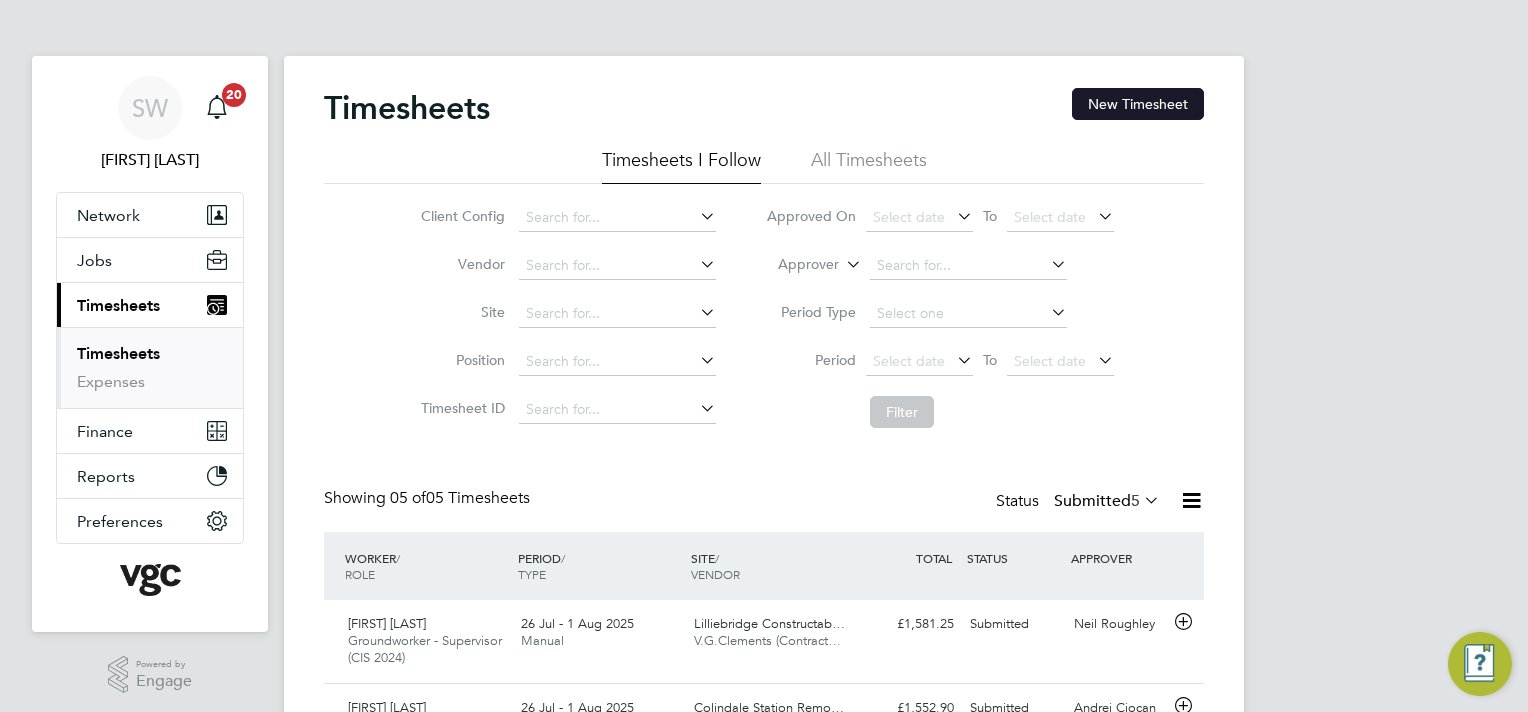 drag, startPoint x: 1115, startPoint y: 104, endPoint x: 1068, endPoint y: 117, distance: 48.76474 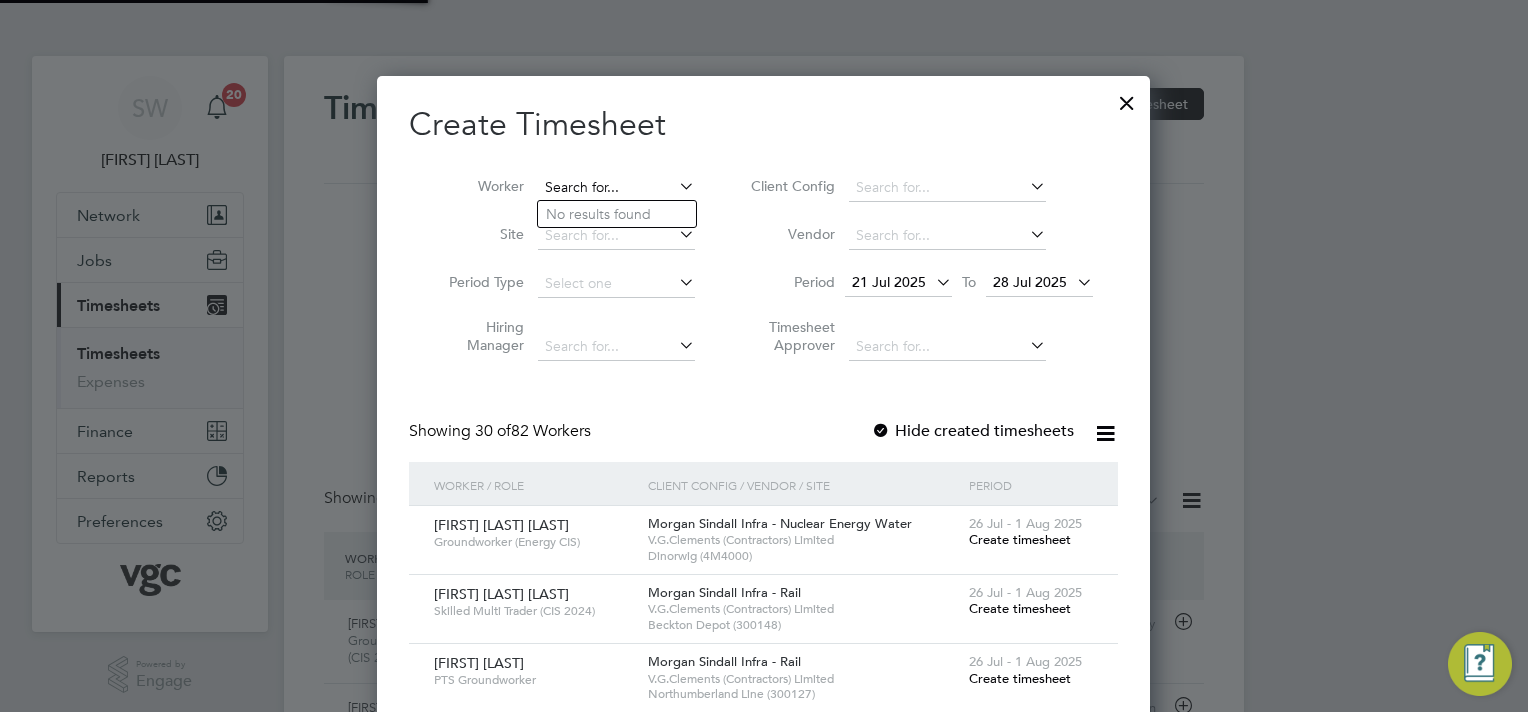 click at bounding box center [616, 188] 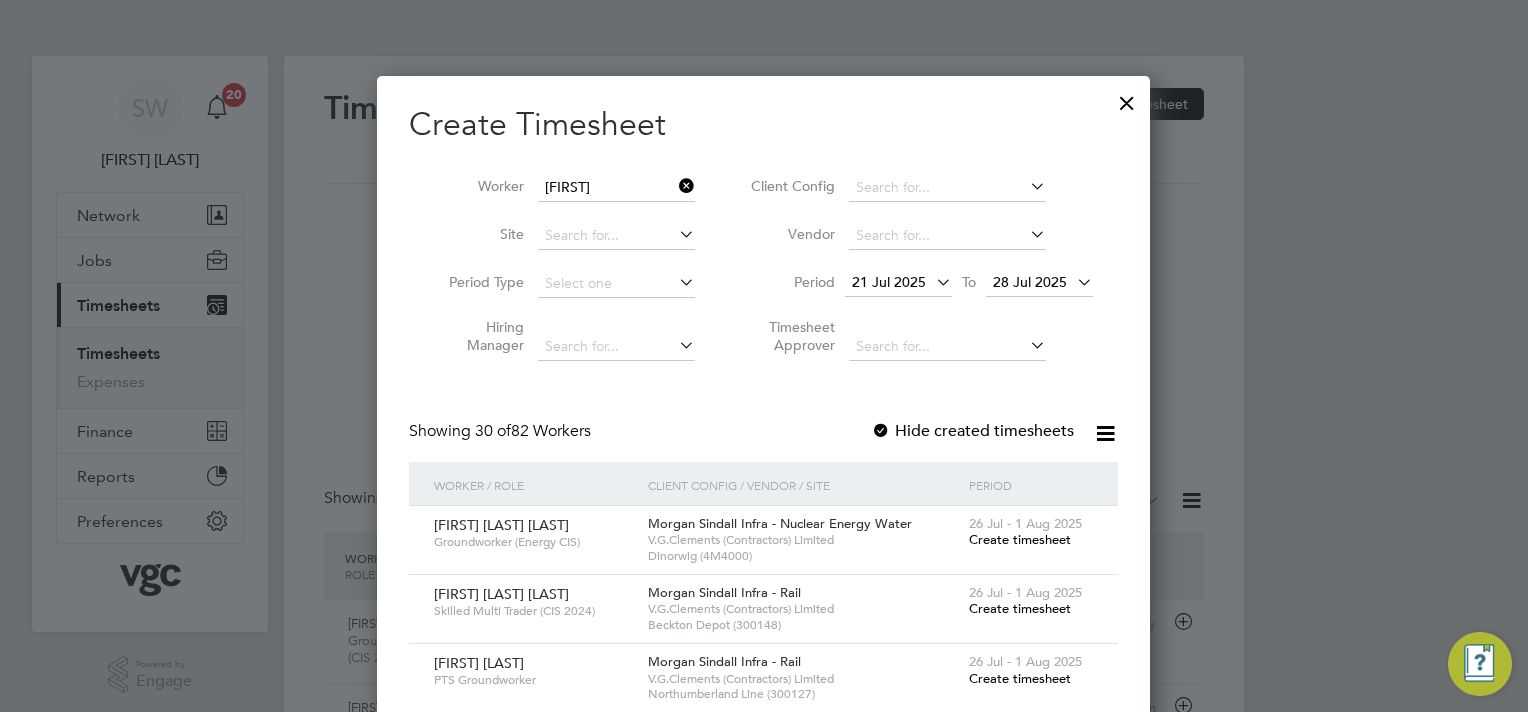 click on "Aden iyi Egberongbe" 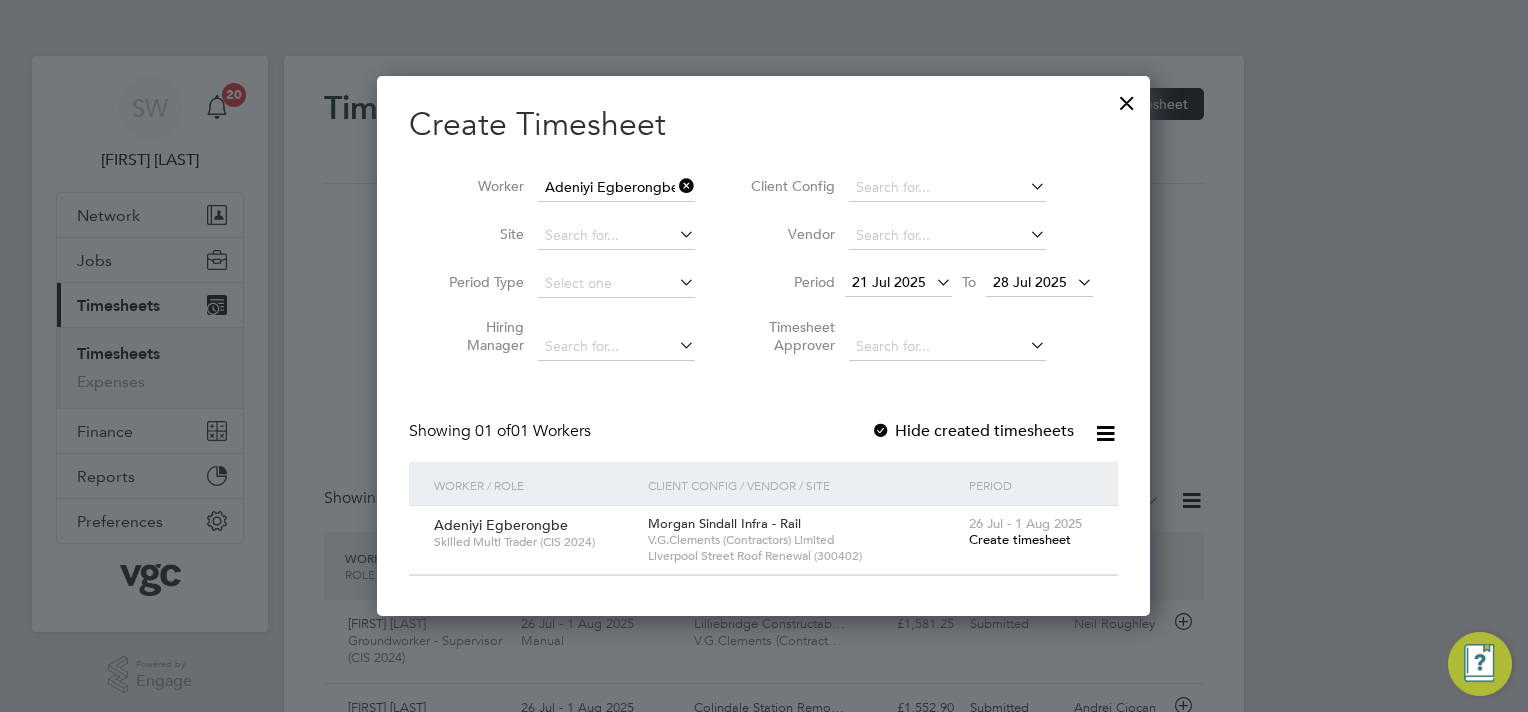 click on "Create timesheet" at bounding box center (1020, 539) 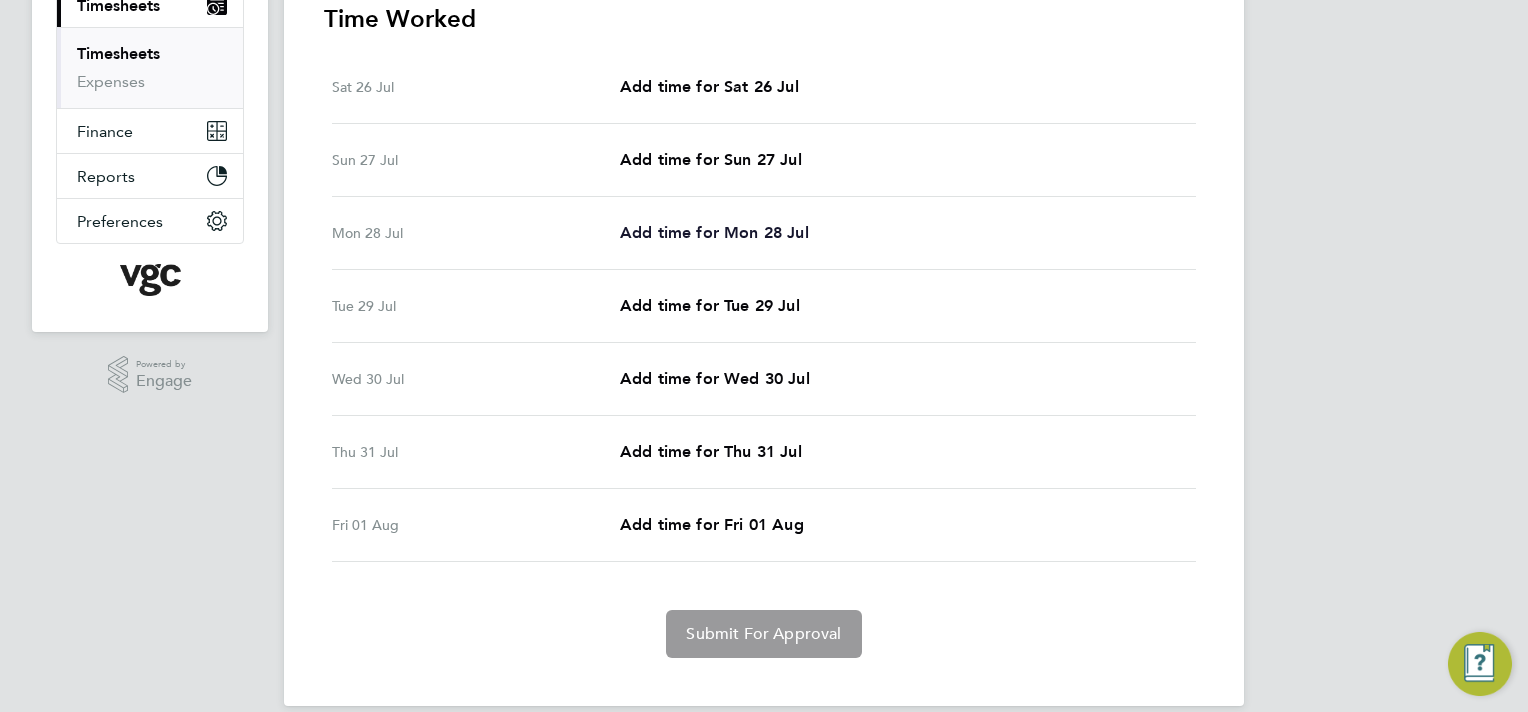 click on "Add time for Mon 28 Jul" at bounding box center (714, 232) 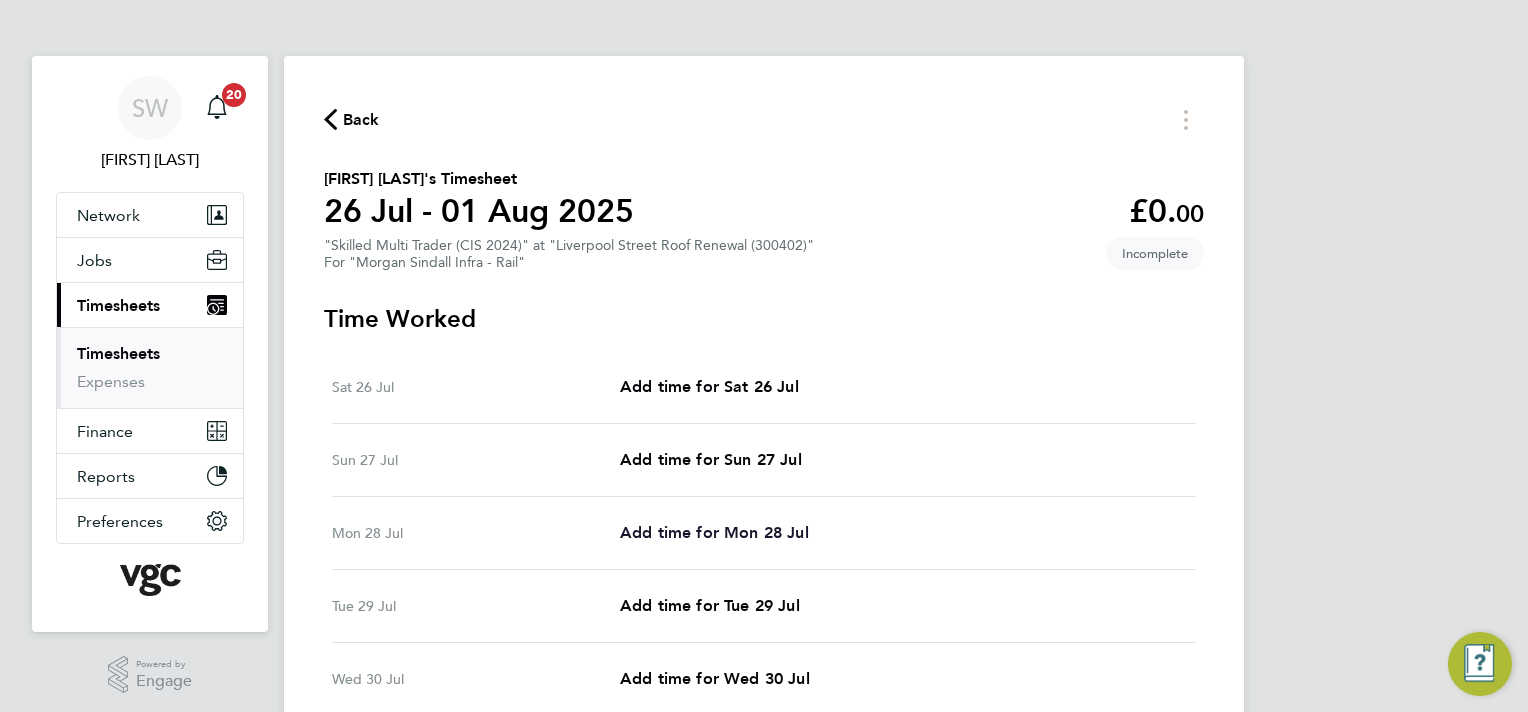 select on "30" 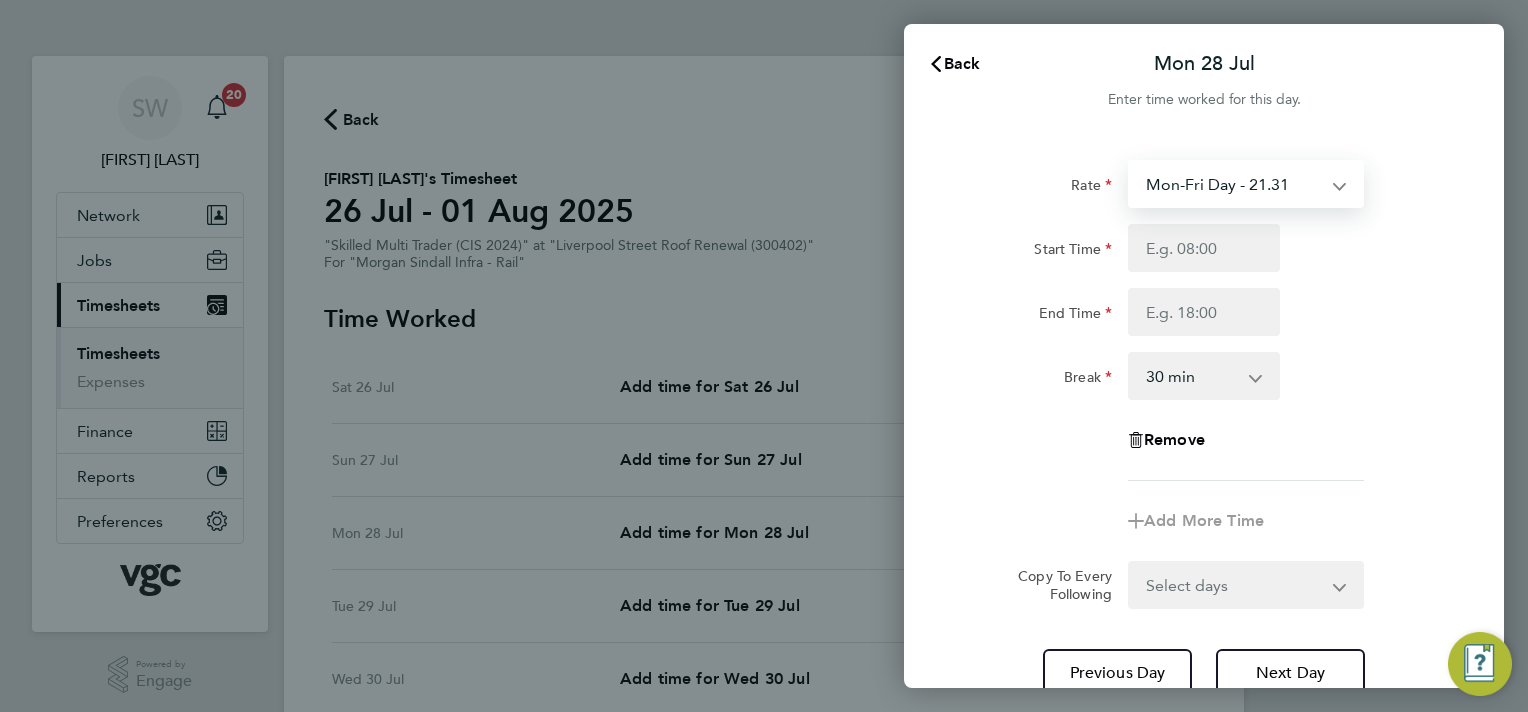 click on "Mon-Fri Day - 21.31   Weekend - 27.70   Bank Hol - 31.96   Mon-Thurs Nights - 24.51   Xmas / NY - 42.62" at bounding box center (1234, 184) 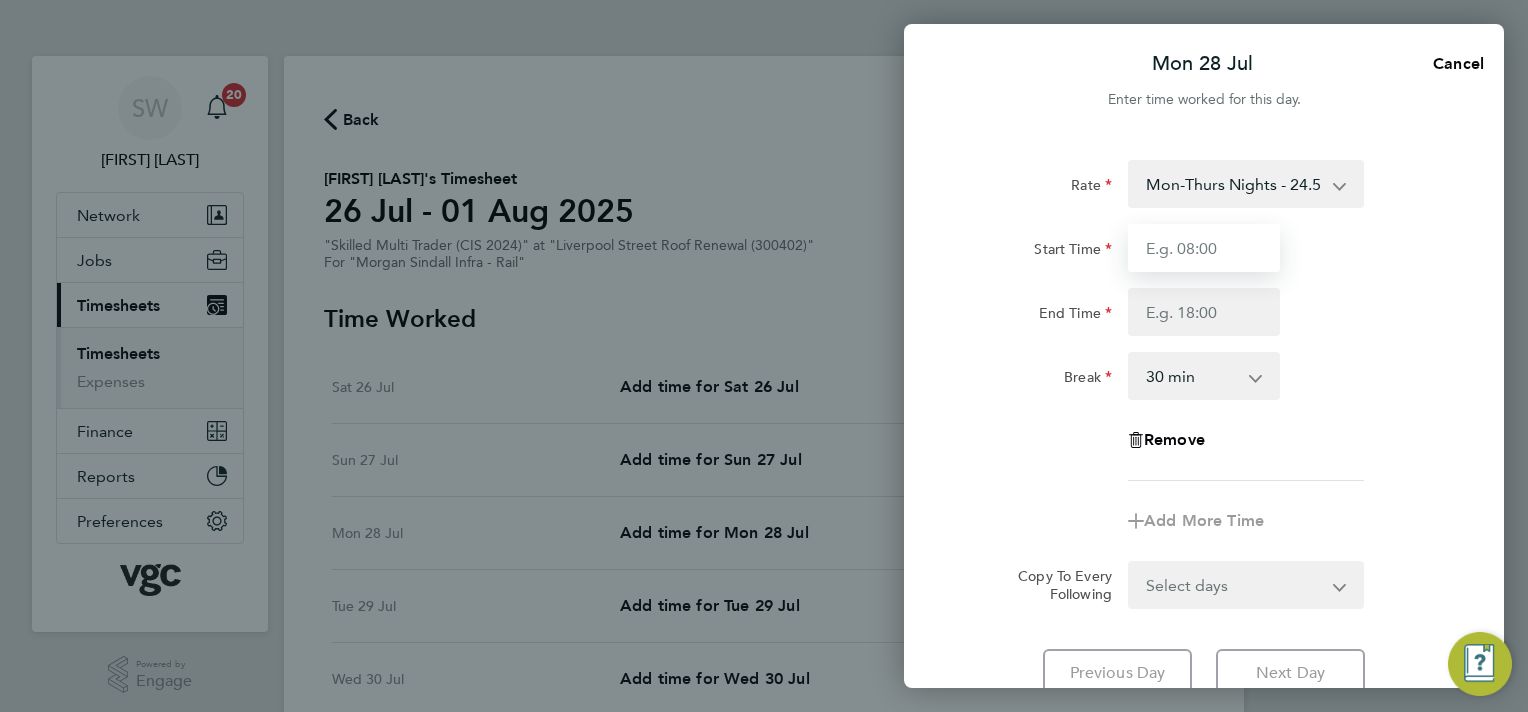 click on "Start Time" at bounding box center [1204, 248] 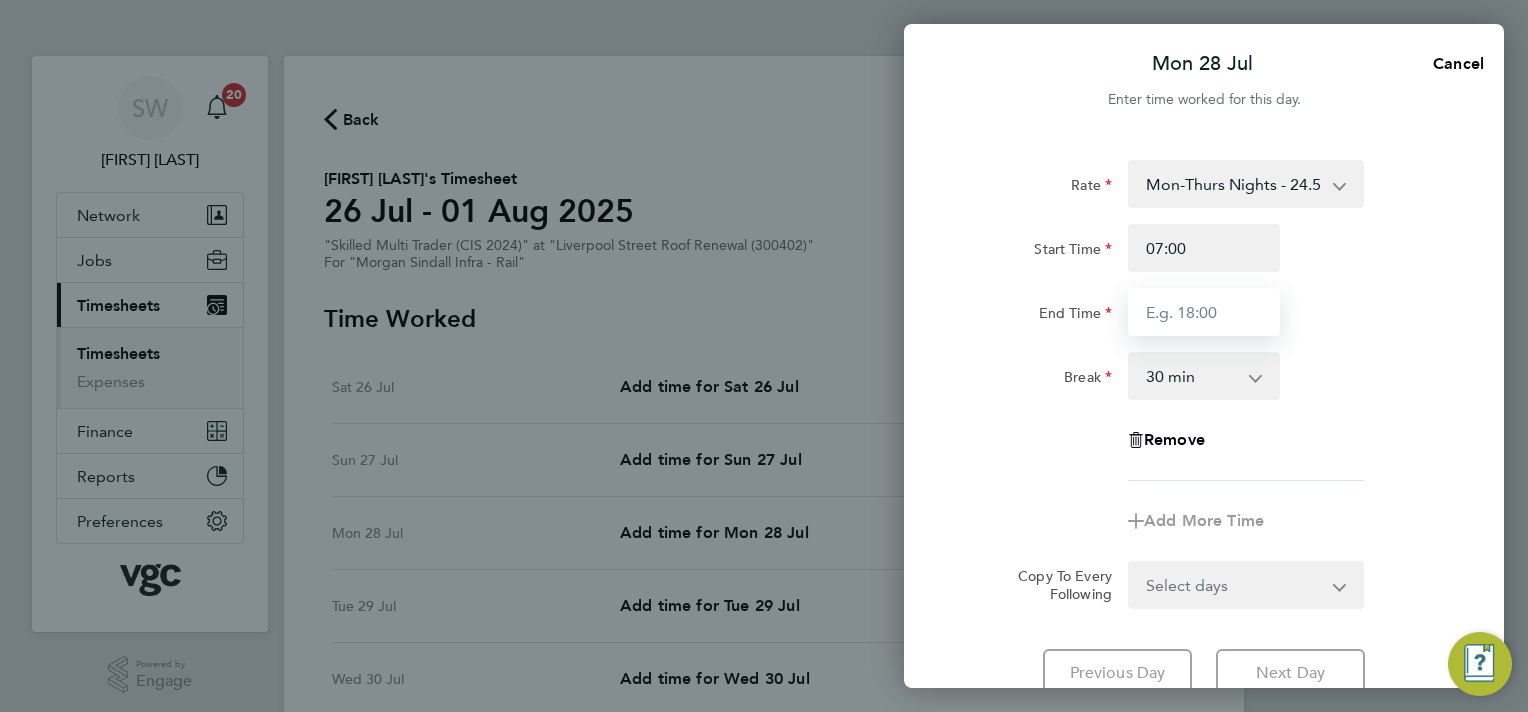 click on "End Time" at bounding box center [1204, 312] 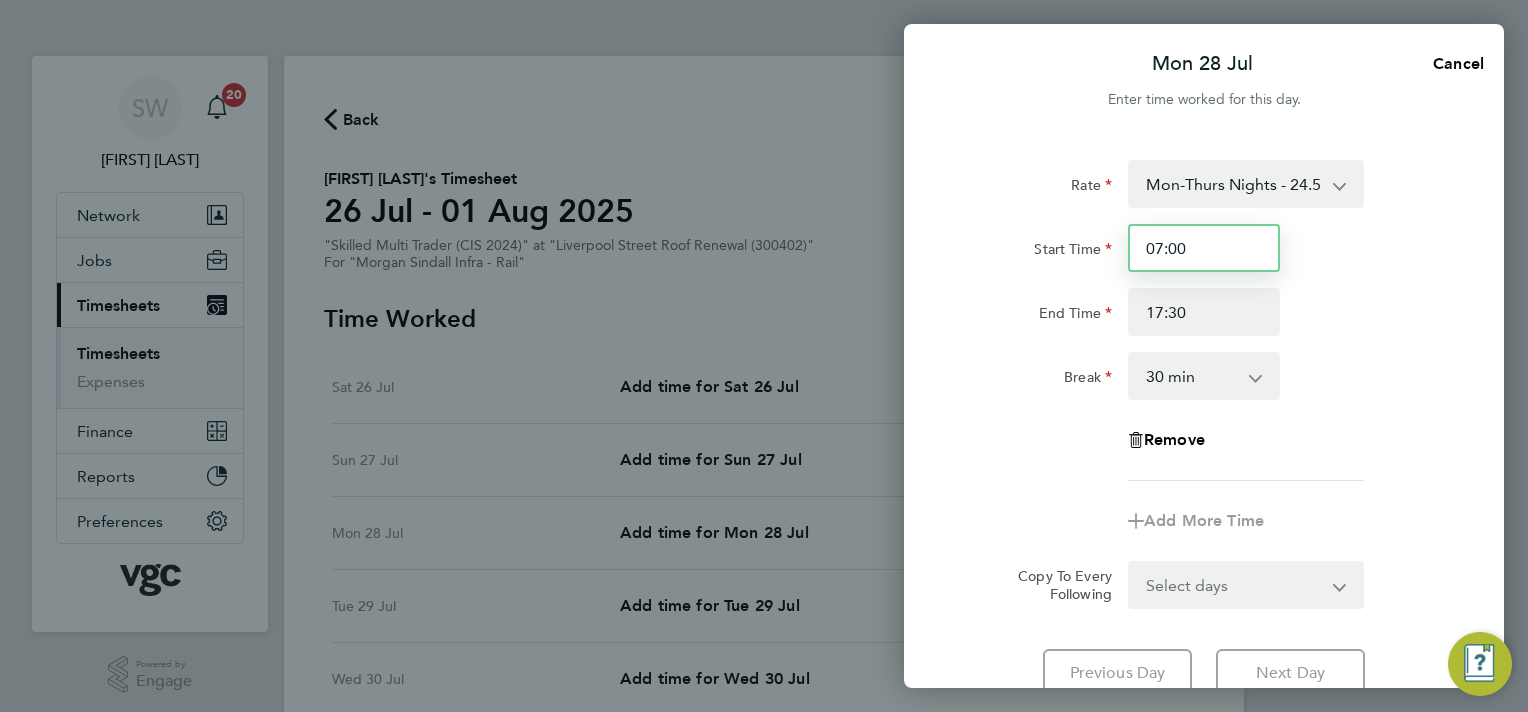 click on "07:00" at bounding box center [1204, 248] 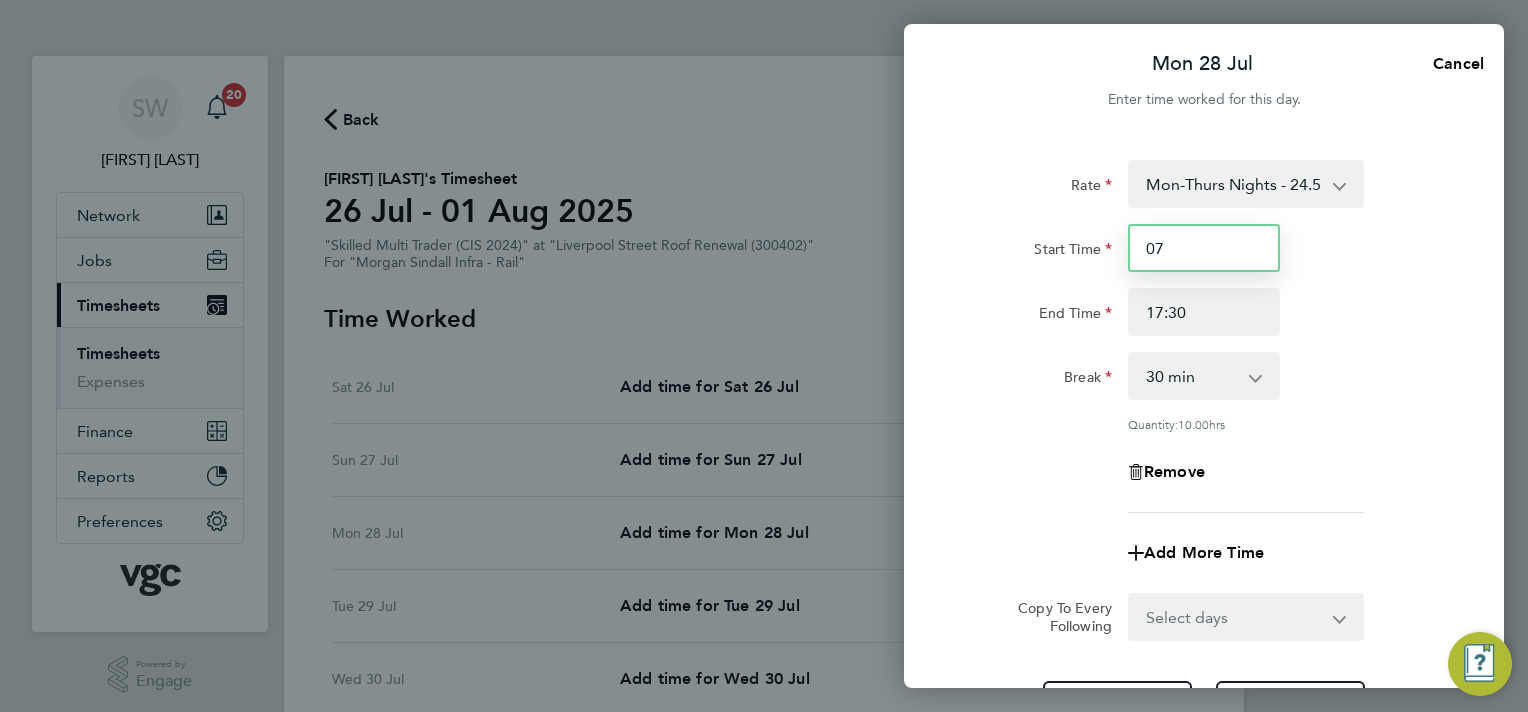 type on "0" 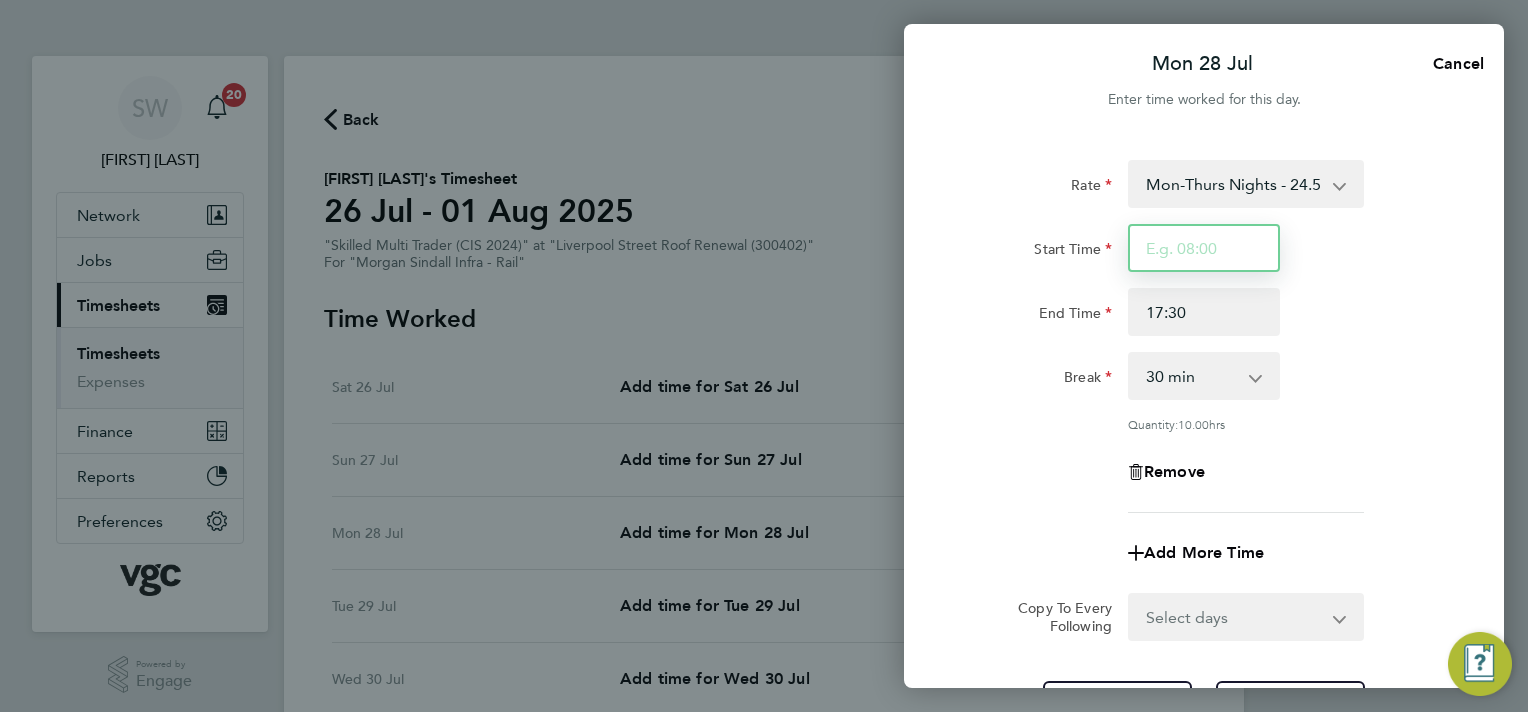 click on "Start Time" at bounding box center (1204, 248) 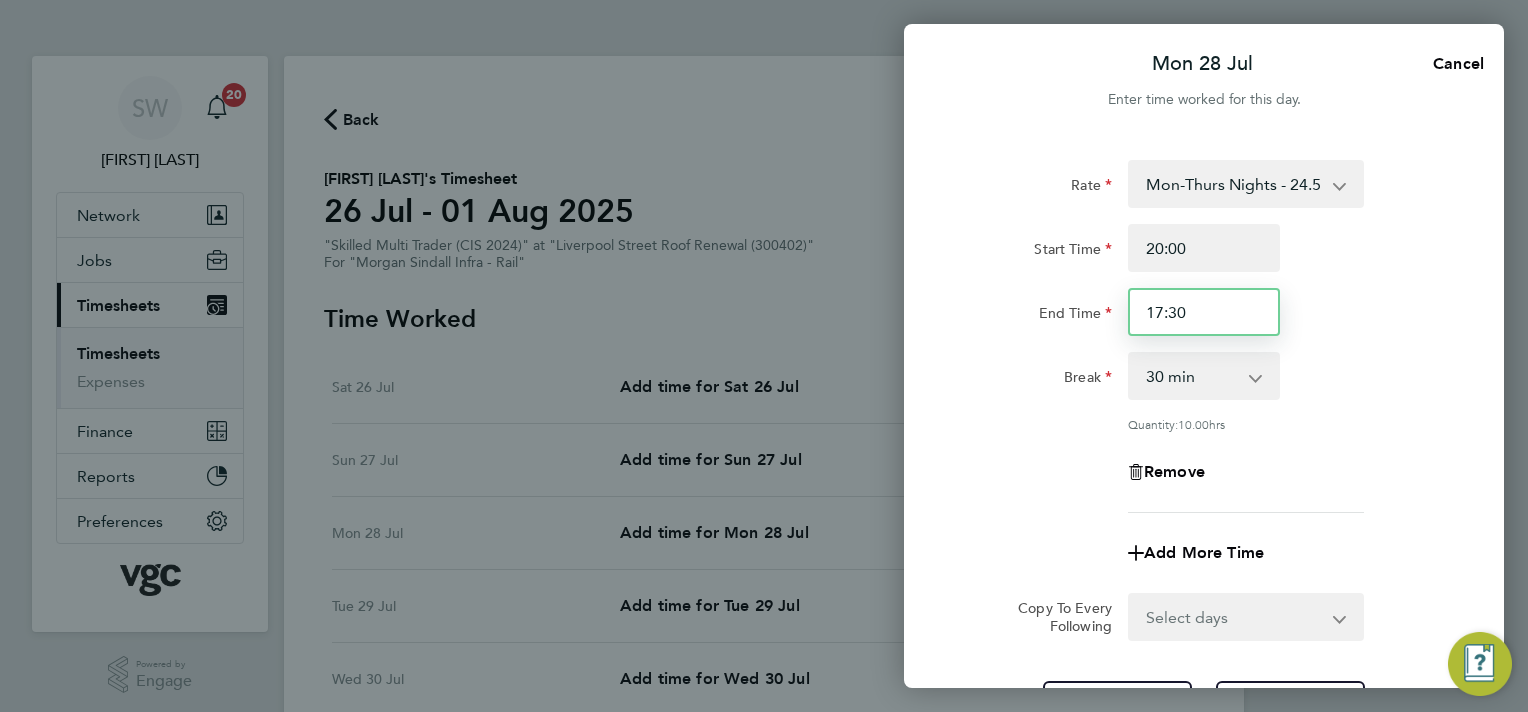 click on "17:30" at bounding box center [1204, 312] 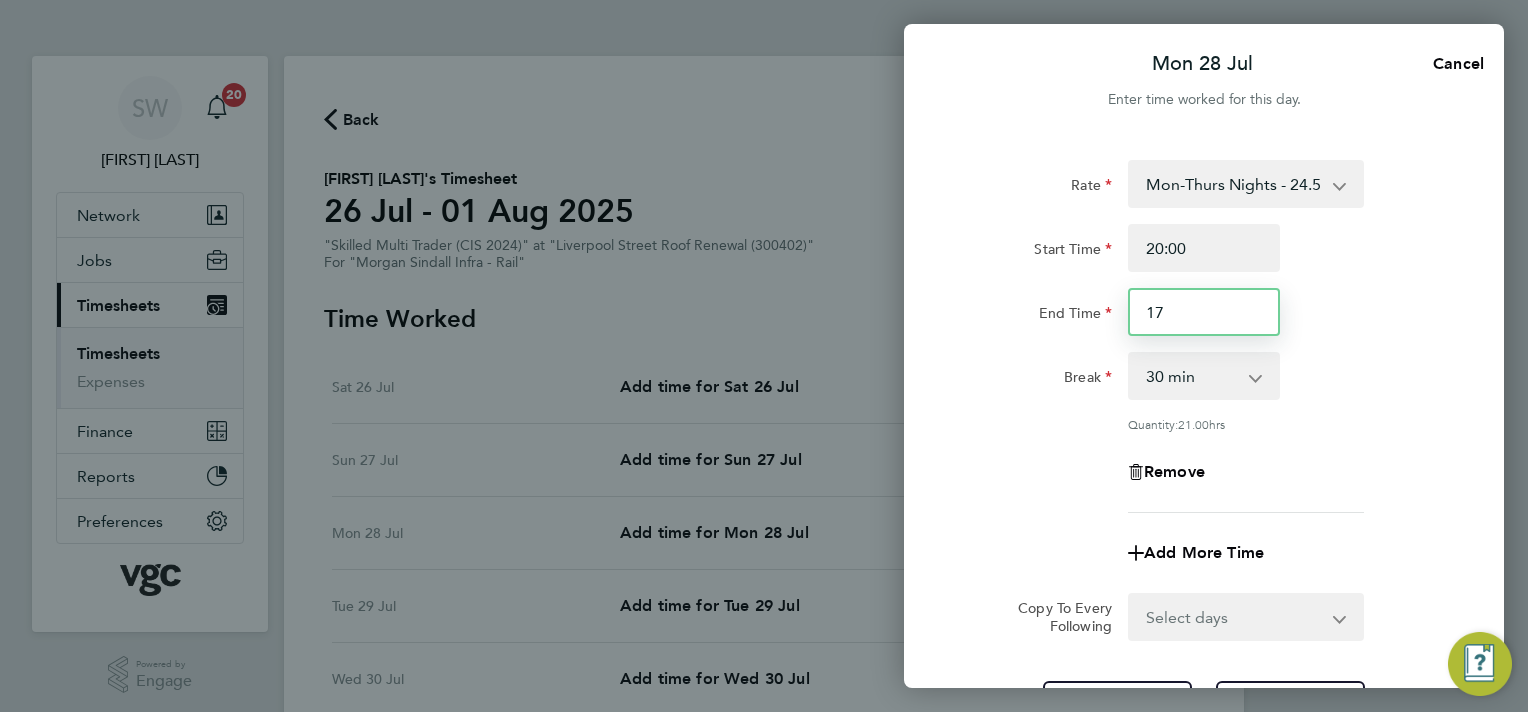 type on "1" 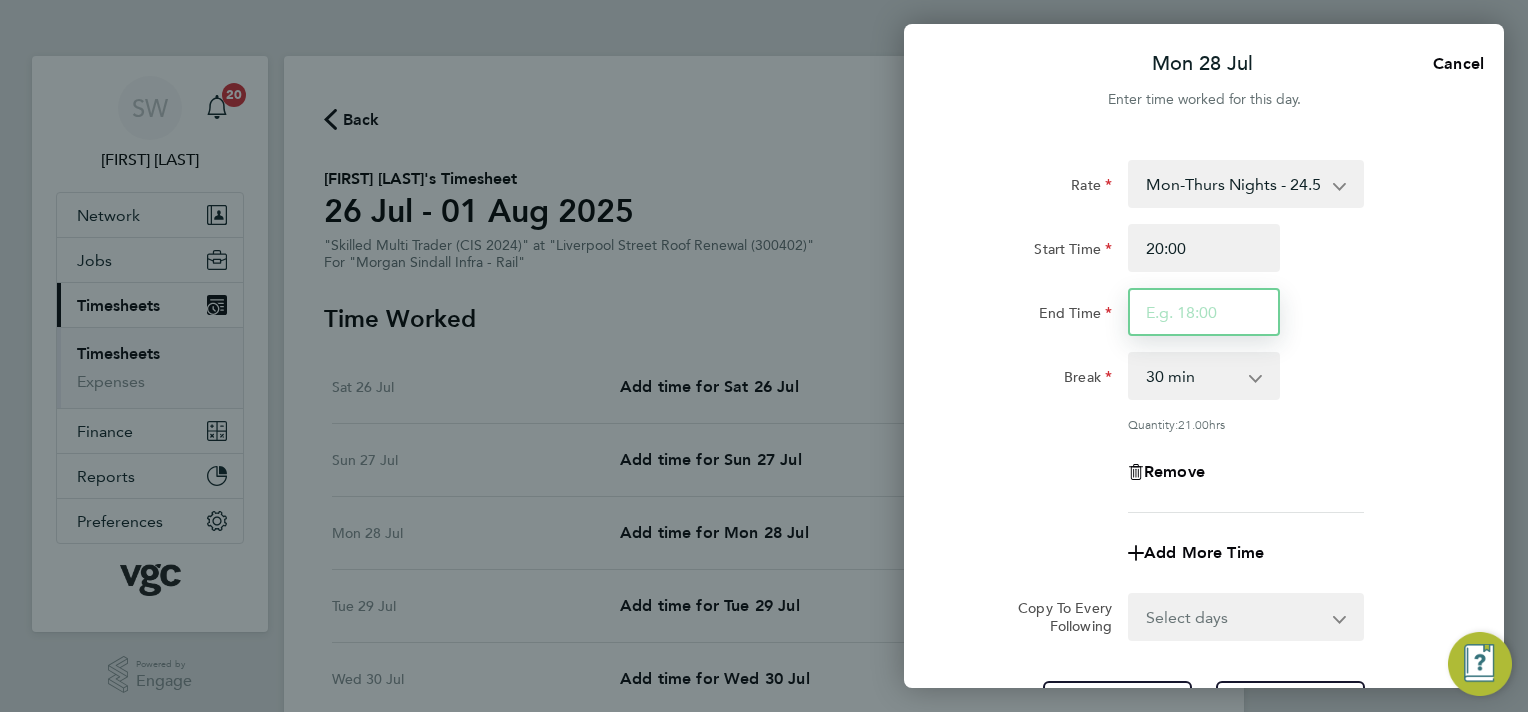 click on "End Time" at bounding box center [1204, 312] 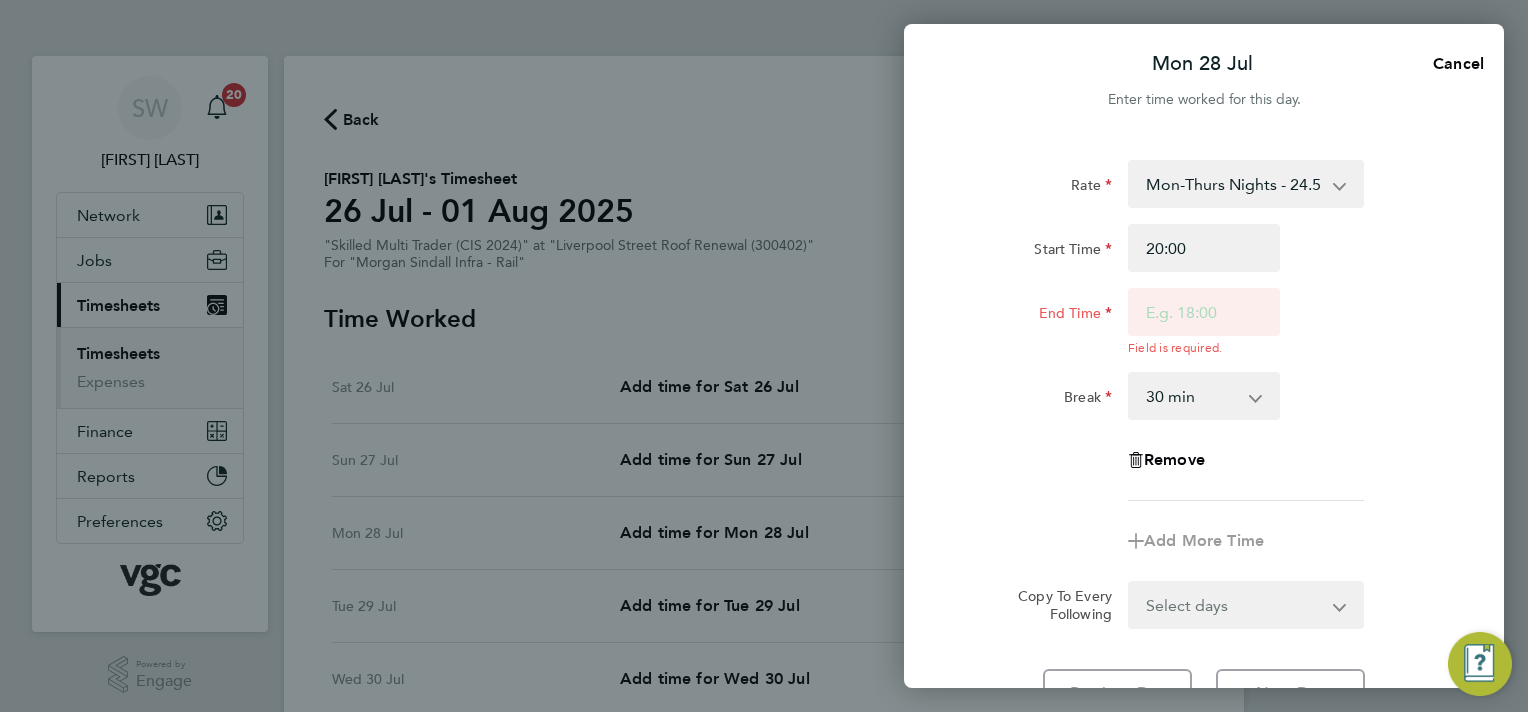 drag, startPoint x: 1156, startPoint y: 309, endPoint x: 1217, endPoint y: 276, distance: 69.354164 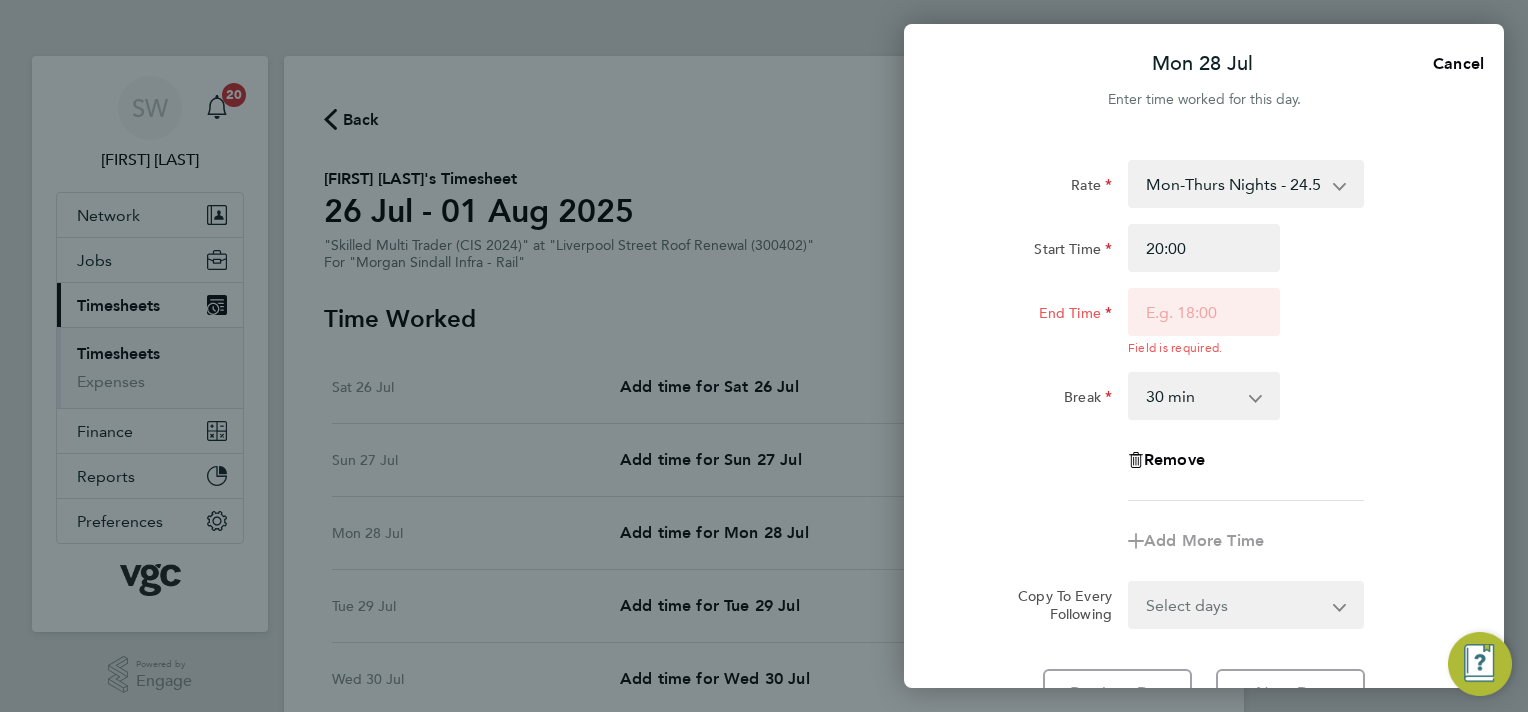 click on "Start Time 20:00" 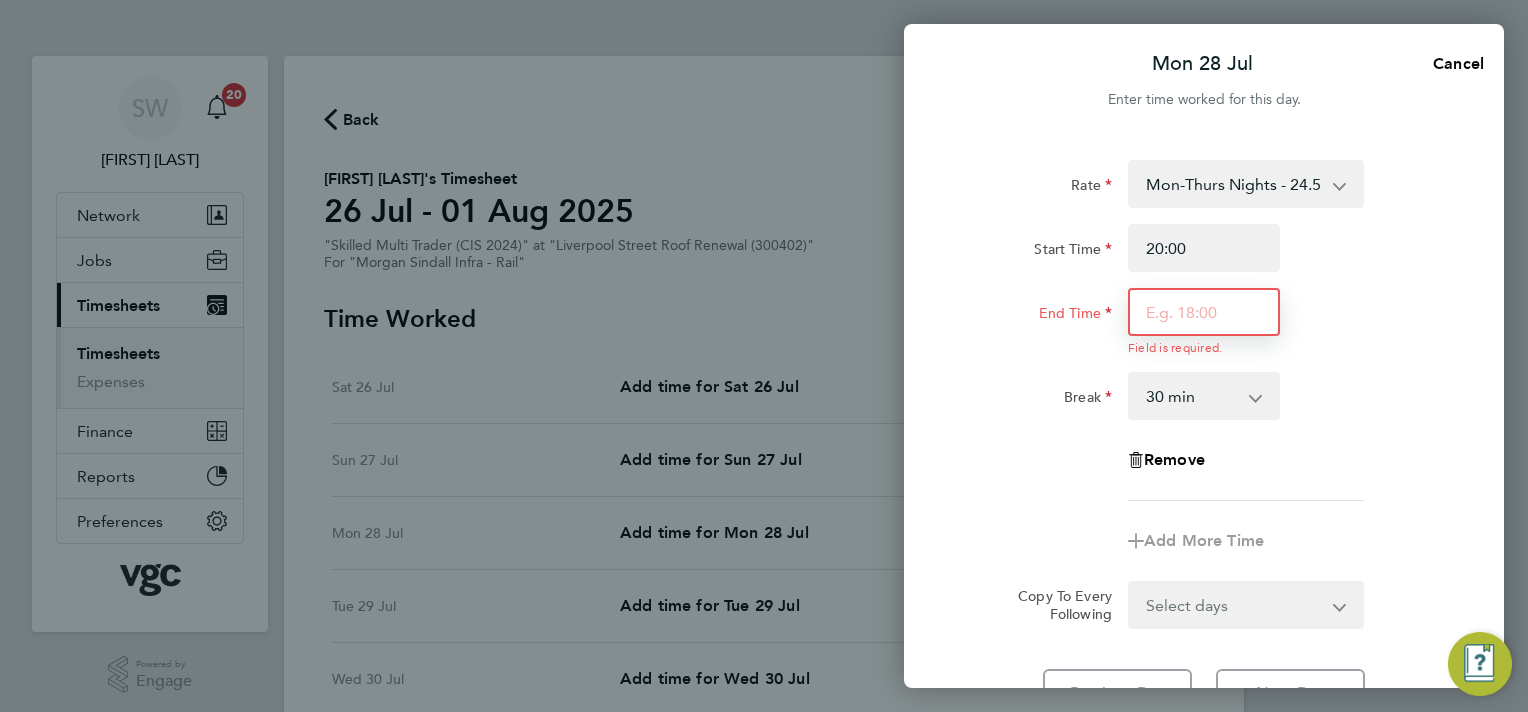 click on "End Time" at bounding box center (1204, 312) 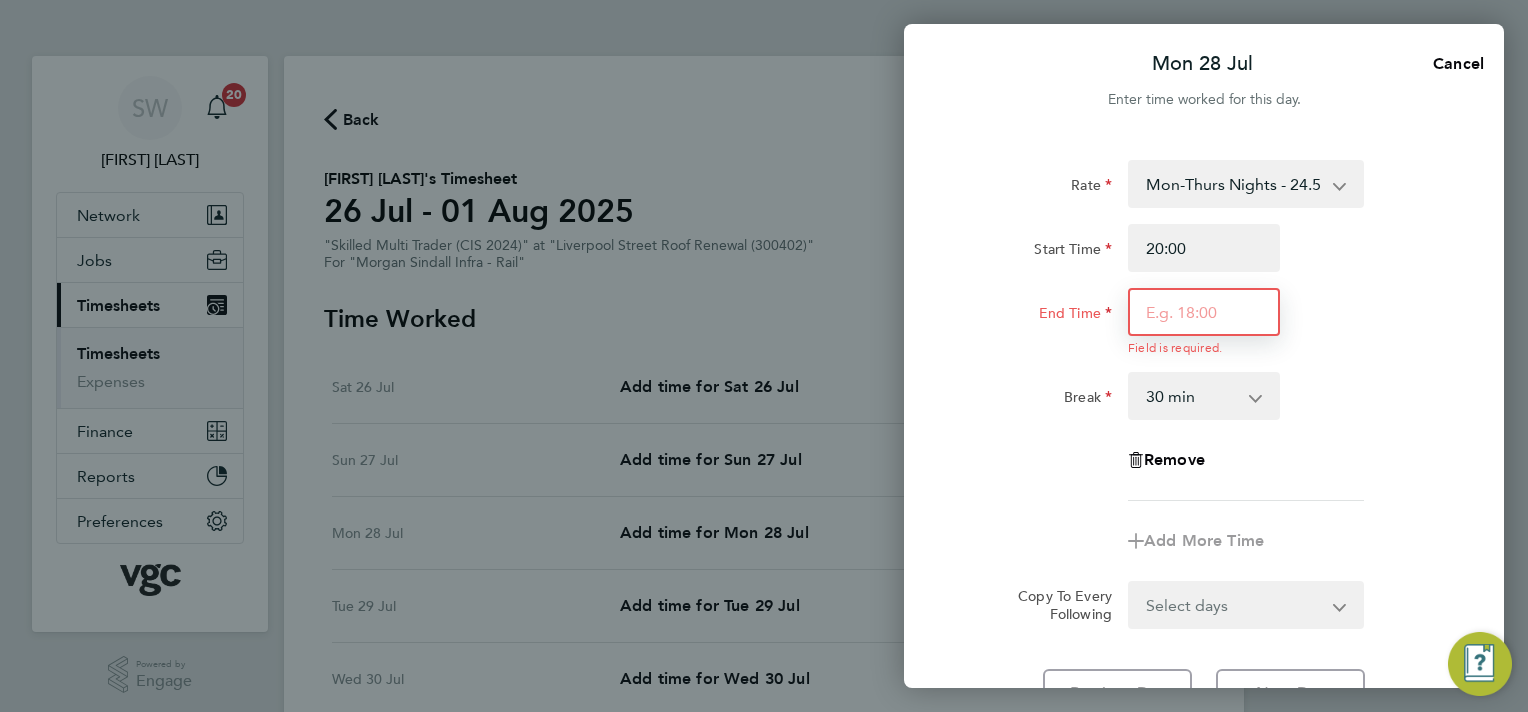 type on "06:30" 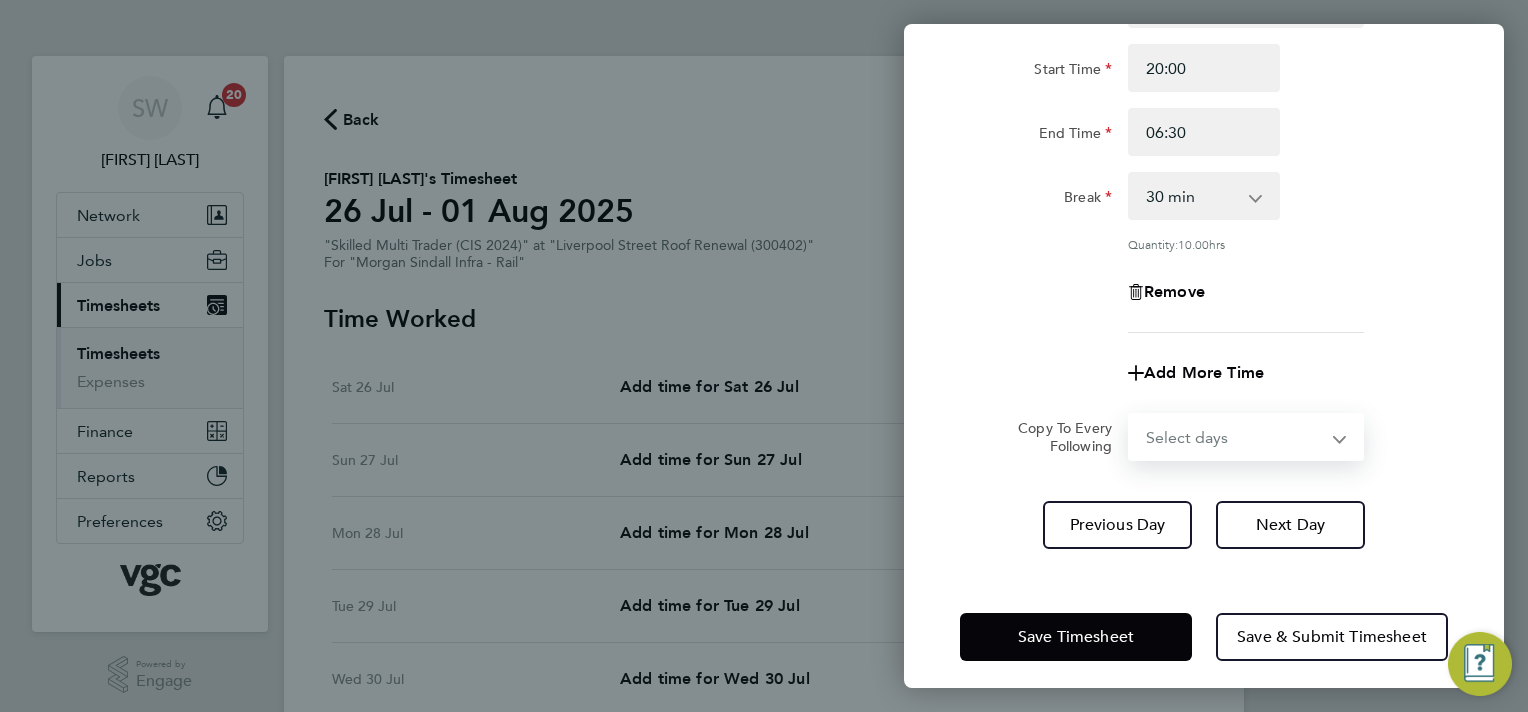 click on "Select days   Day   Tuesday   Wednesday   Thursday   Friday" at bounding box center (1235, 437) 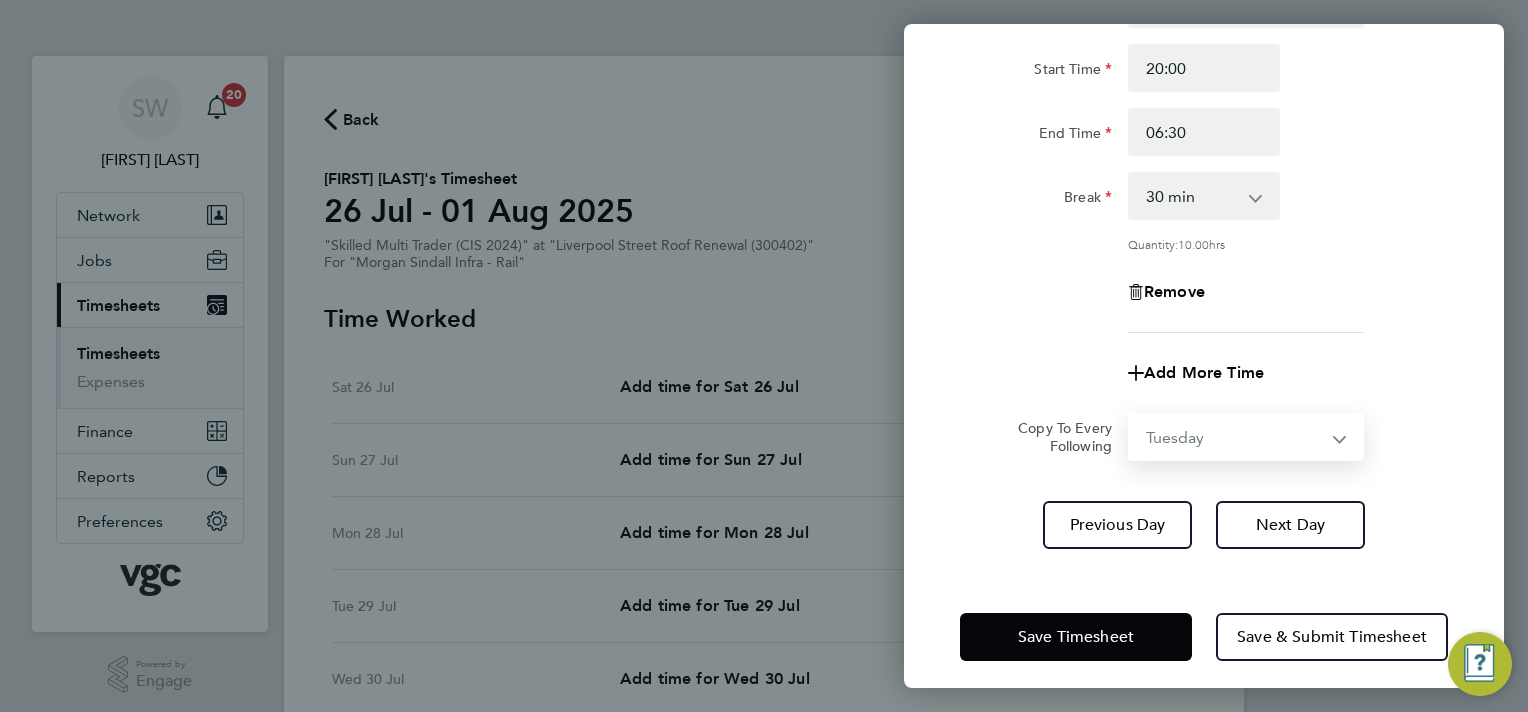 click on "Select days   Day   Tuesday   Wednesday   Thursday   Friday" at bounding box center [1235, 437] 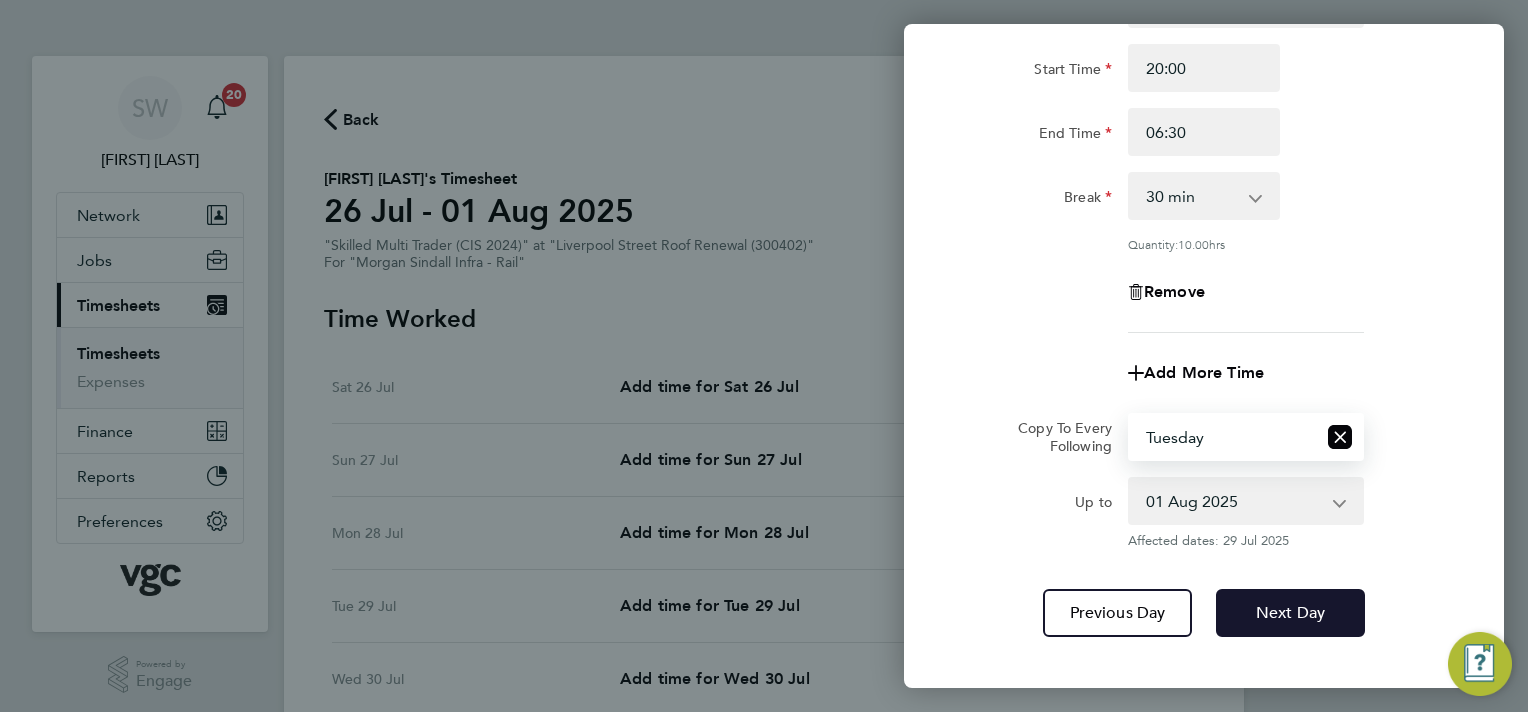 click on "Next Day" 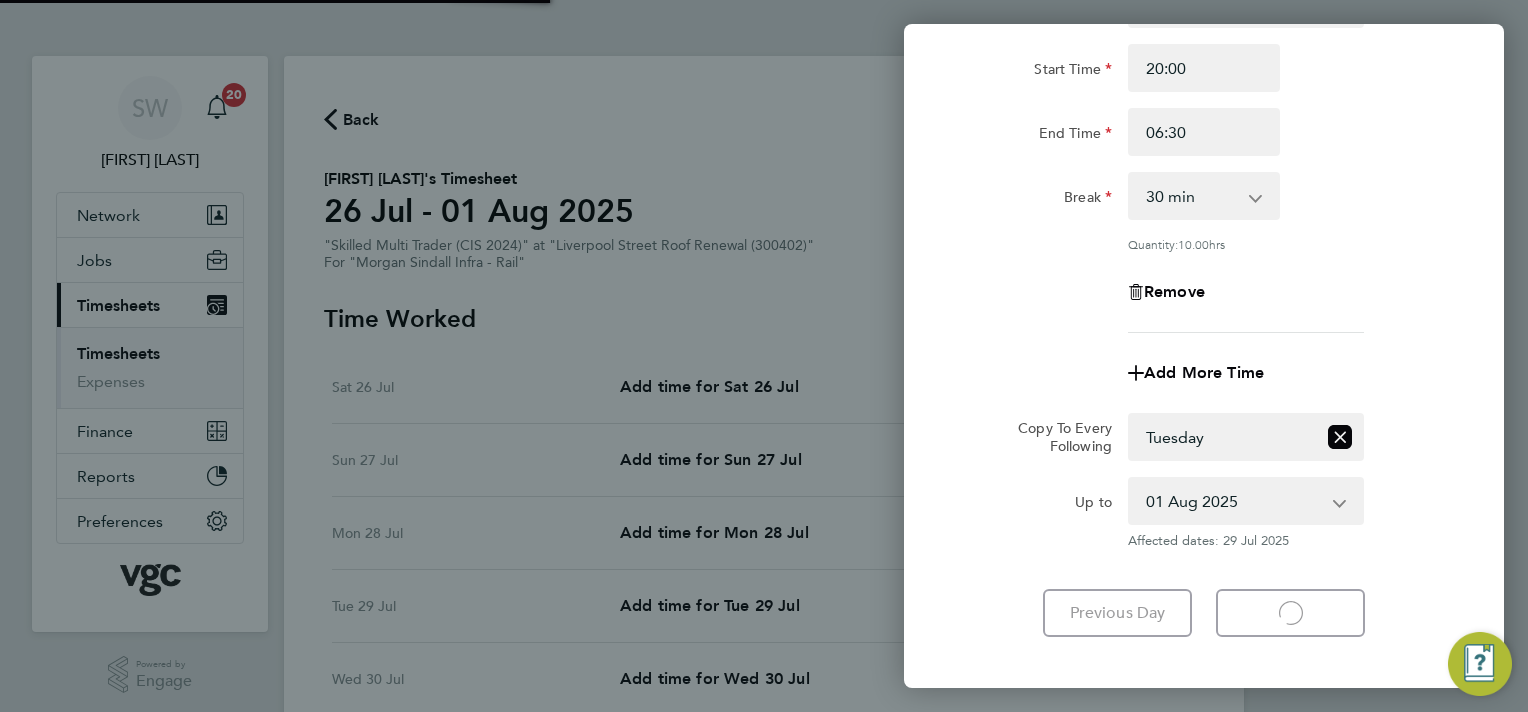 select on "30" 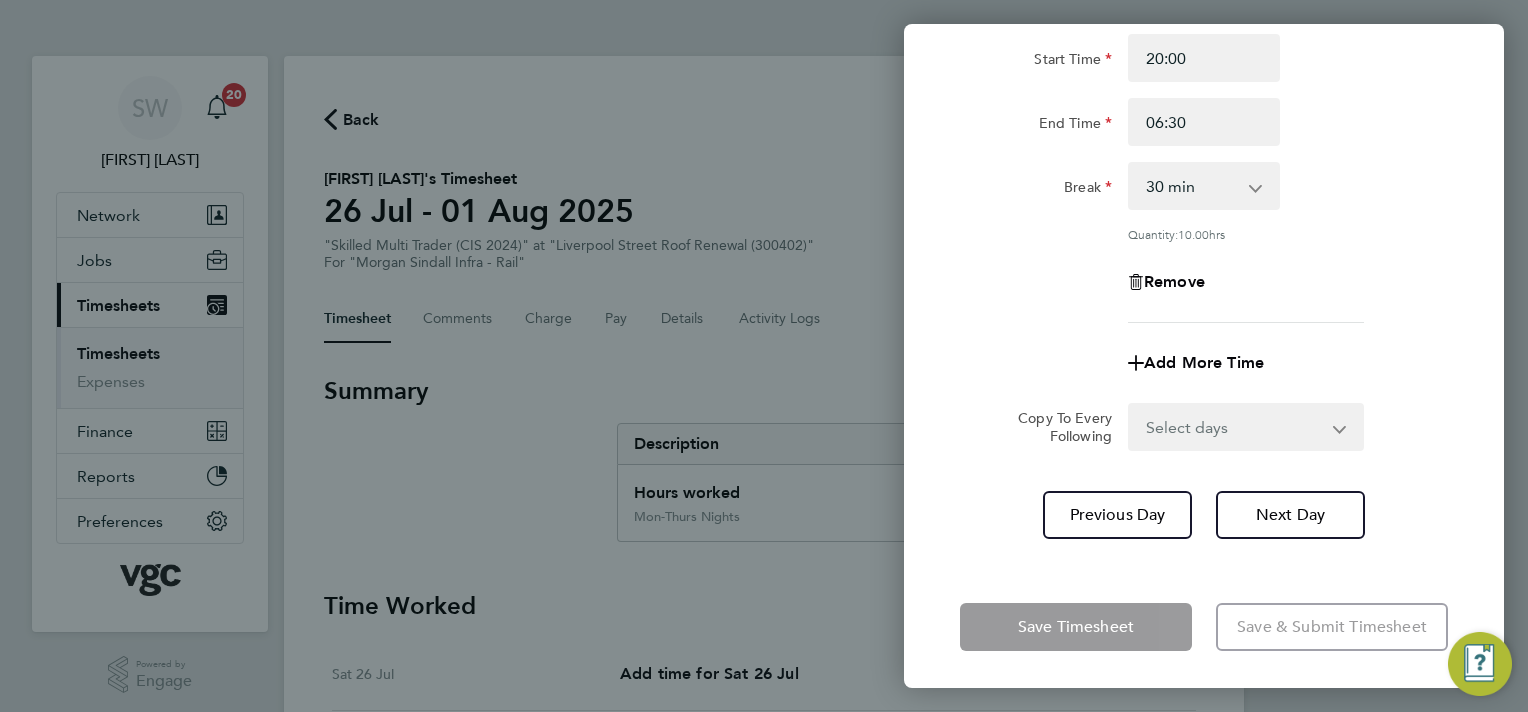 click on "Select days   Day   Wednesday   Thursday   Friday" at bounding box center (1235, 427) 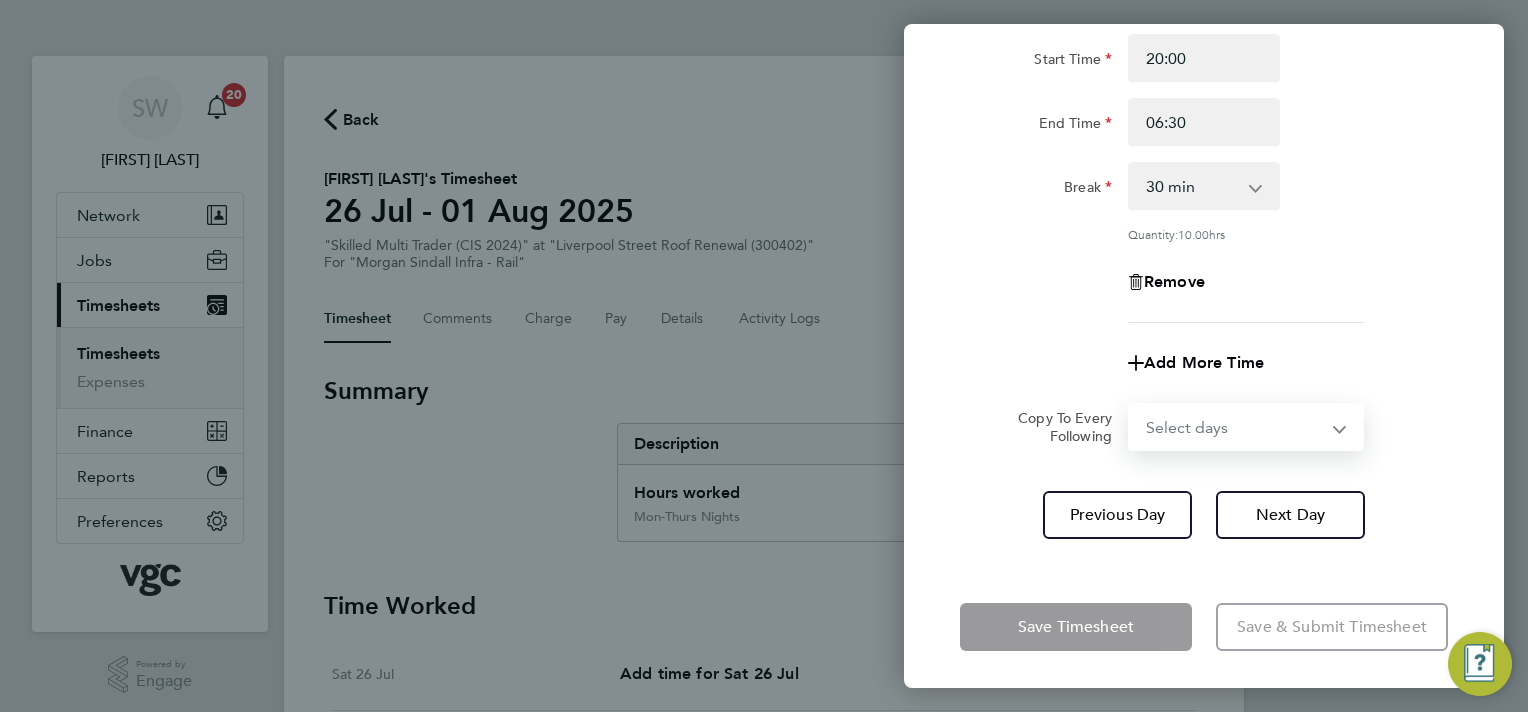 select on "WED" 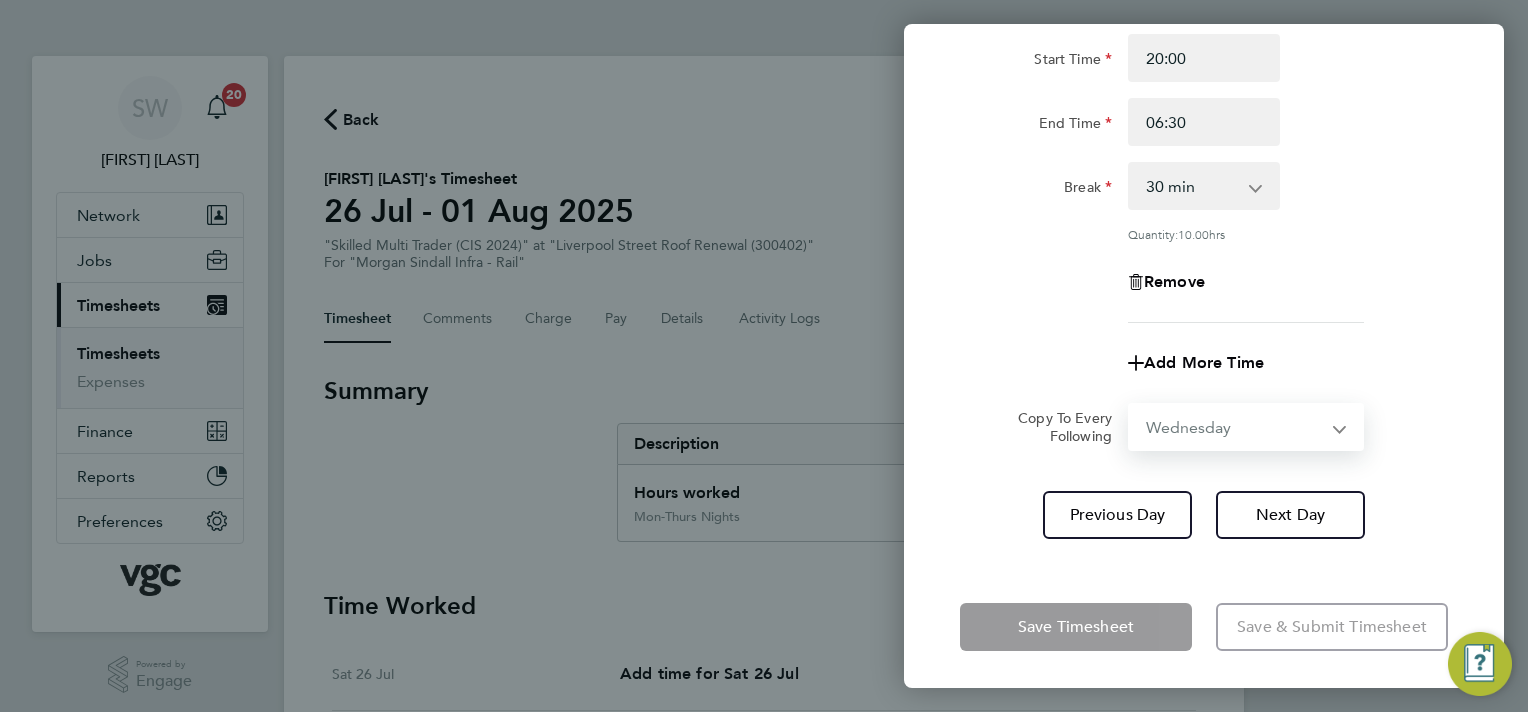 click on "Select days   Day   Wednesday   Thursday   Friday" at bounding box center (1235, 427) 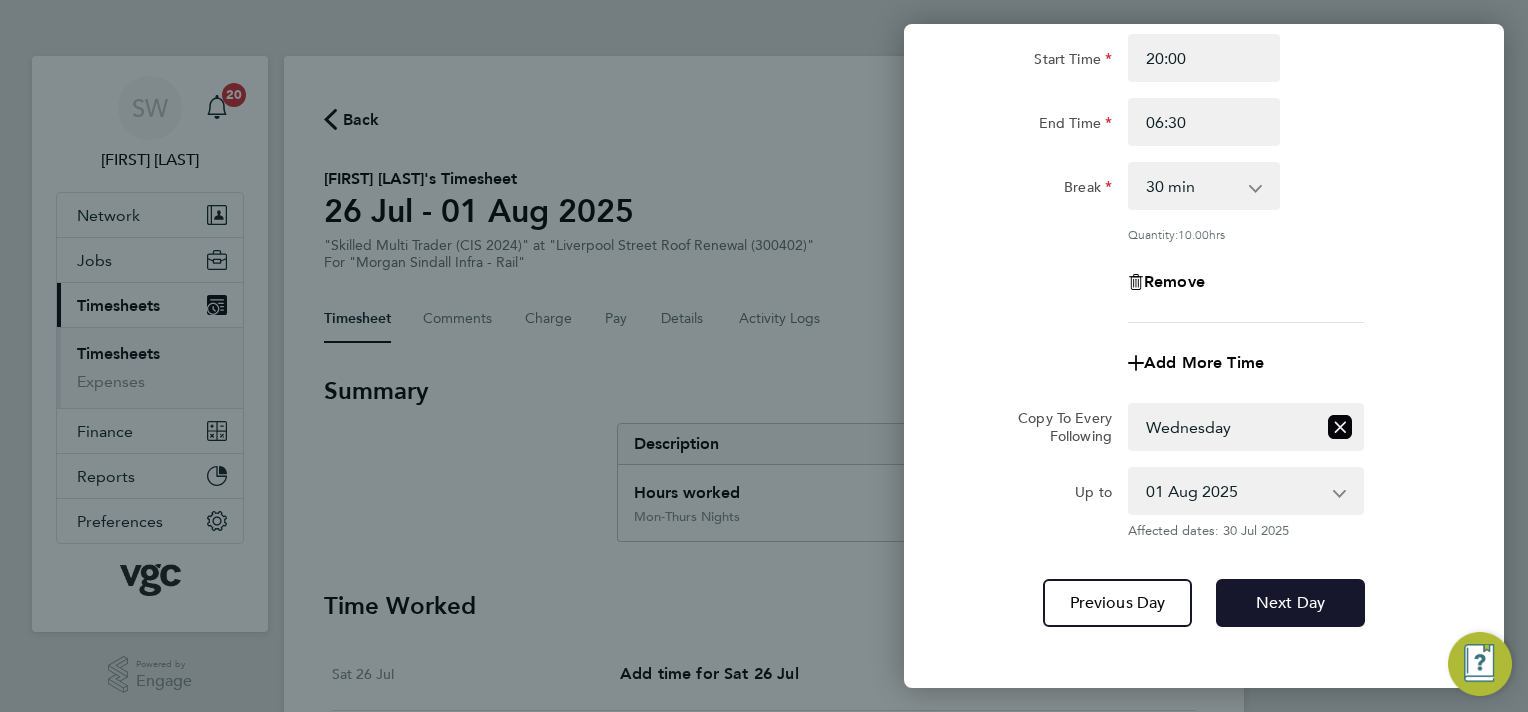 drag, startPoint x: 1303, startPoint y: 594, endPoint x: 1325, endPoint y: 532, distance: 65.78754 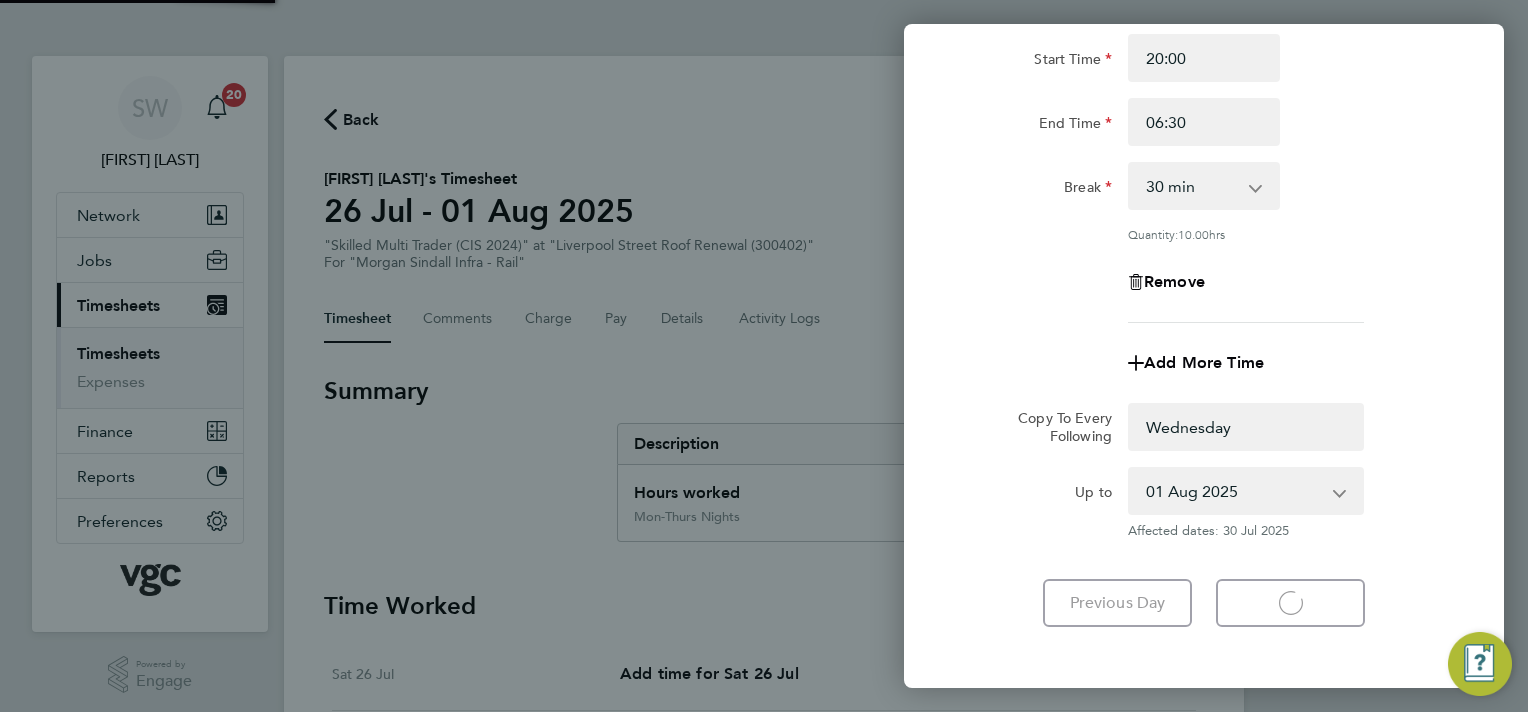 select on "0: null" 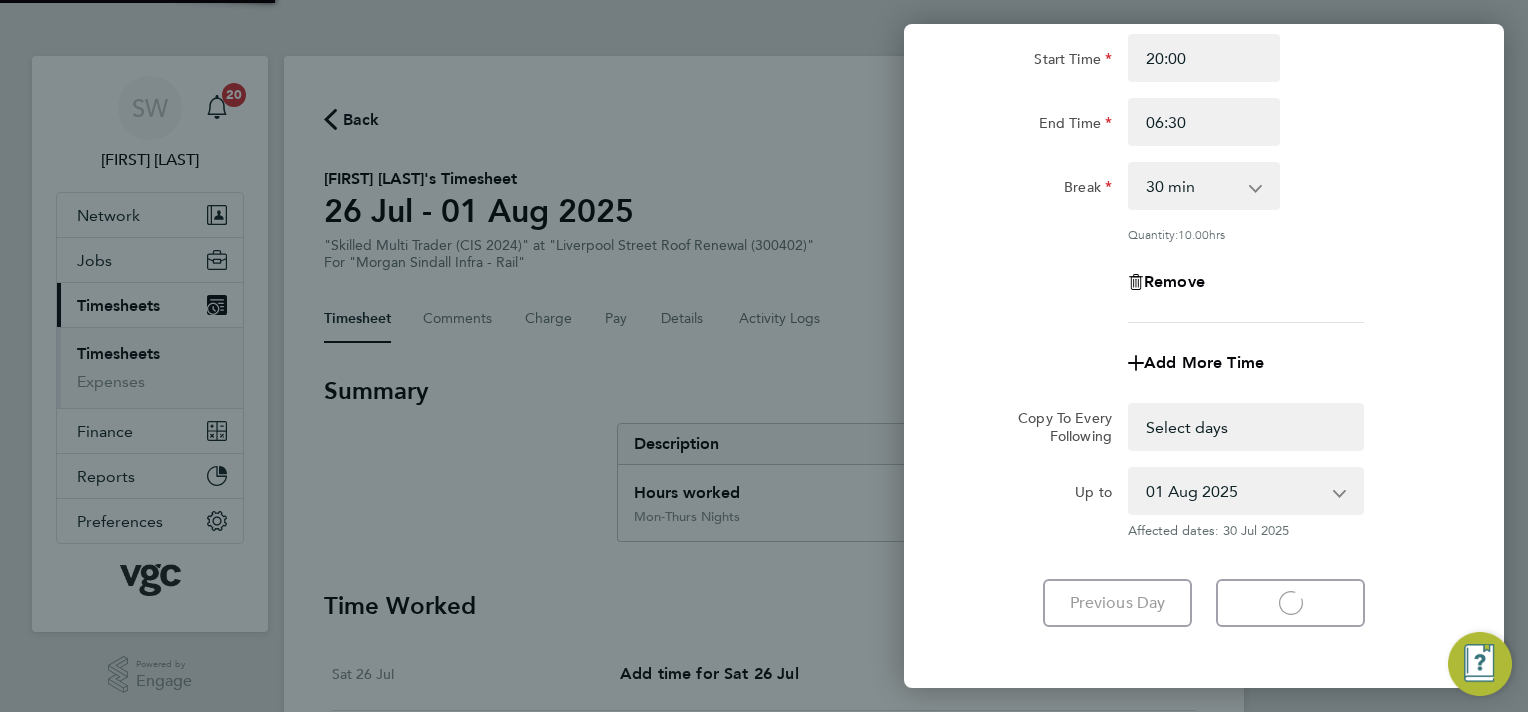 select on "30" 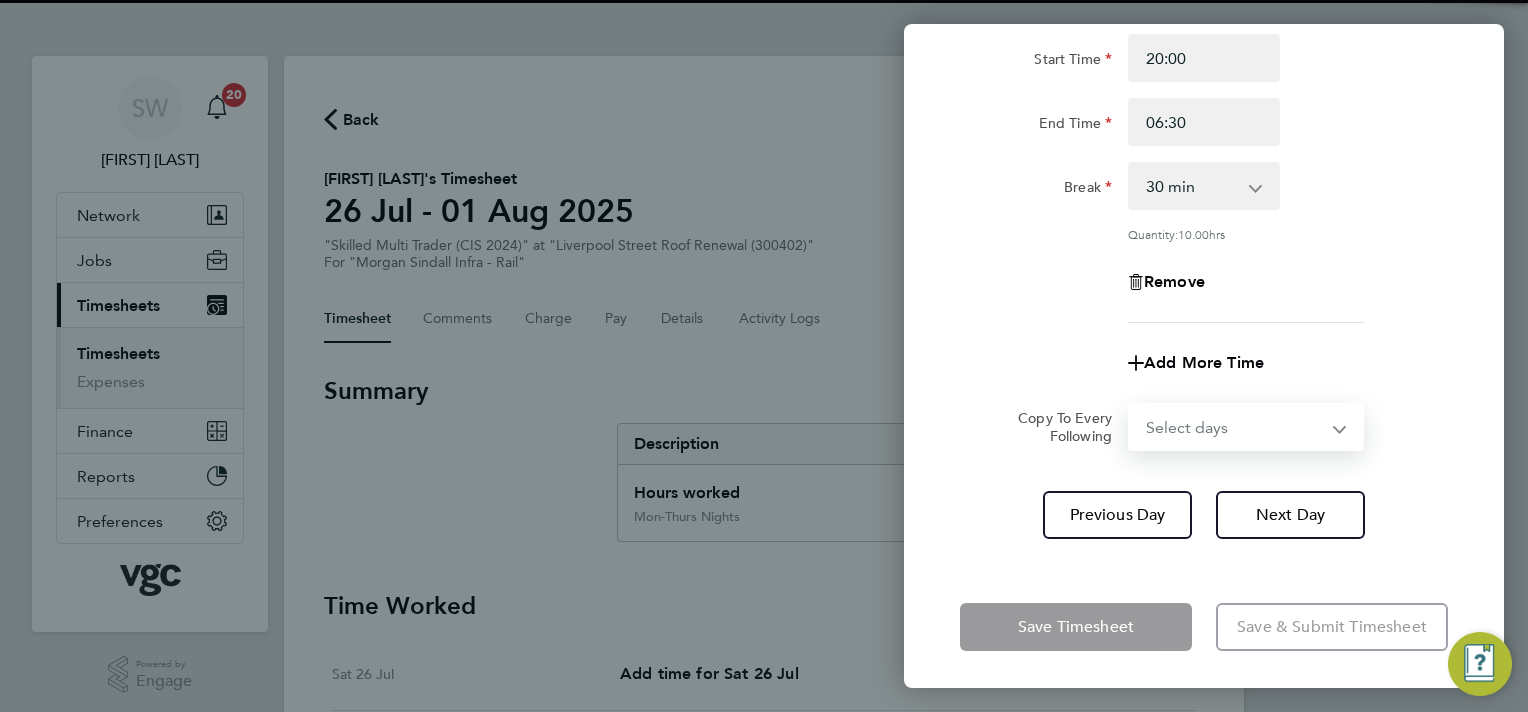 drag, startPoint x: 1336, startPoint y: 432, endPoint x: 1314, endPoint y: 446, distance: 26.076809 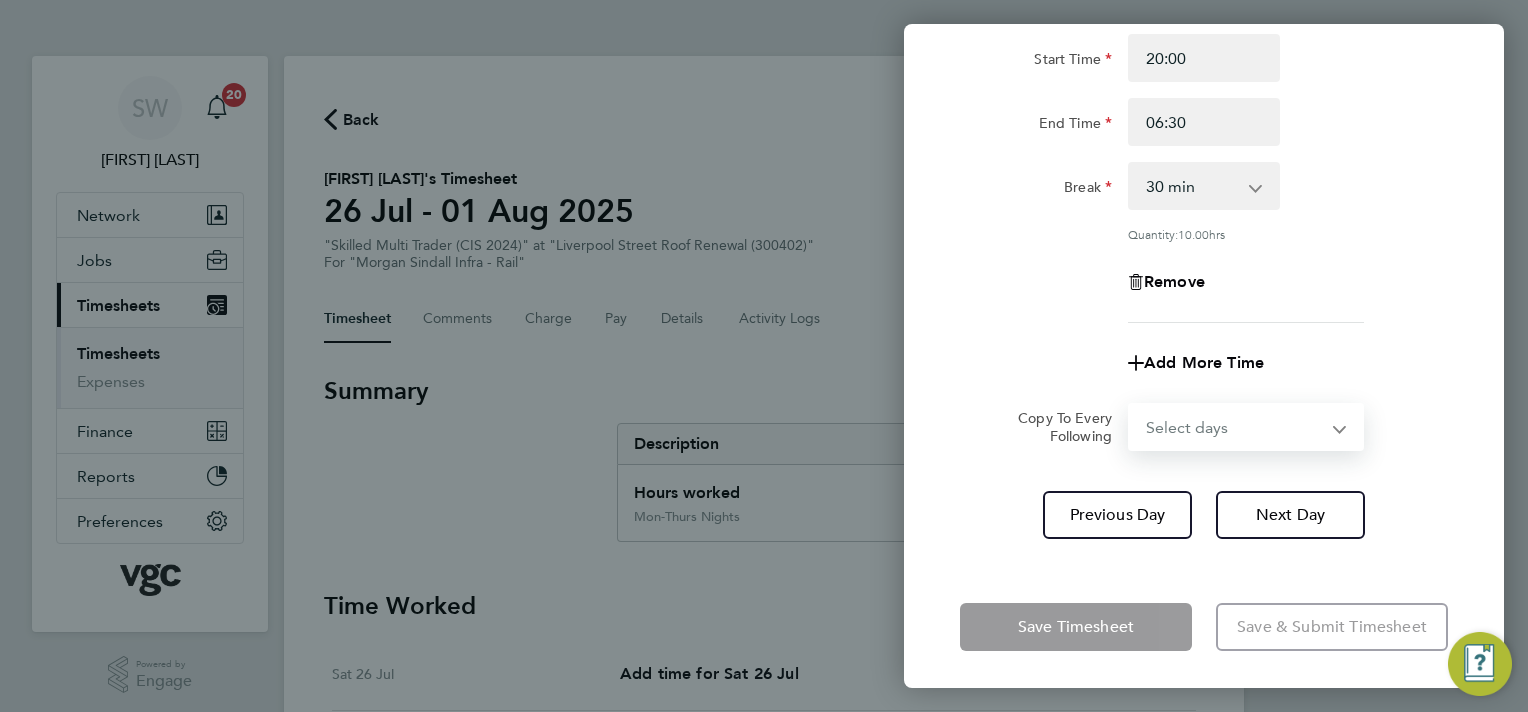 select on "THU" 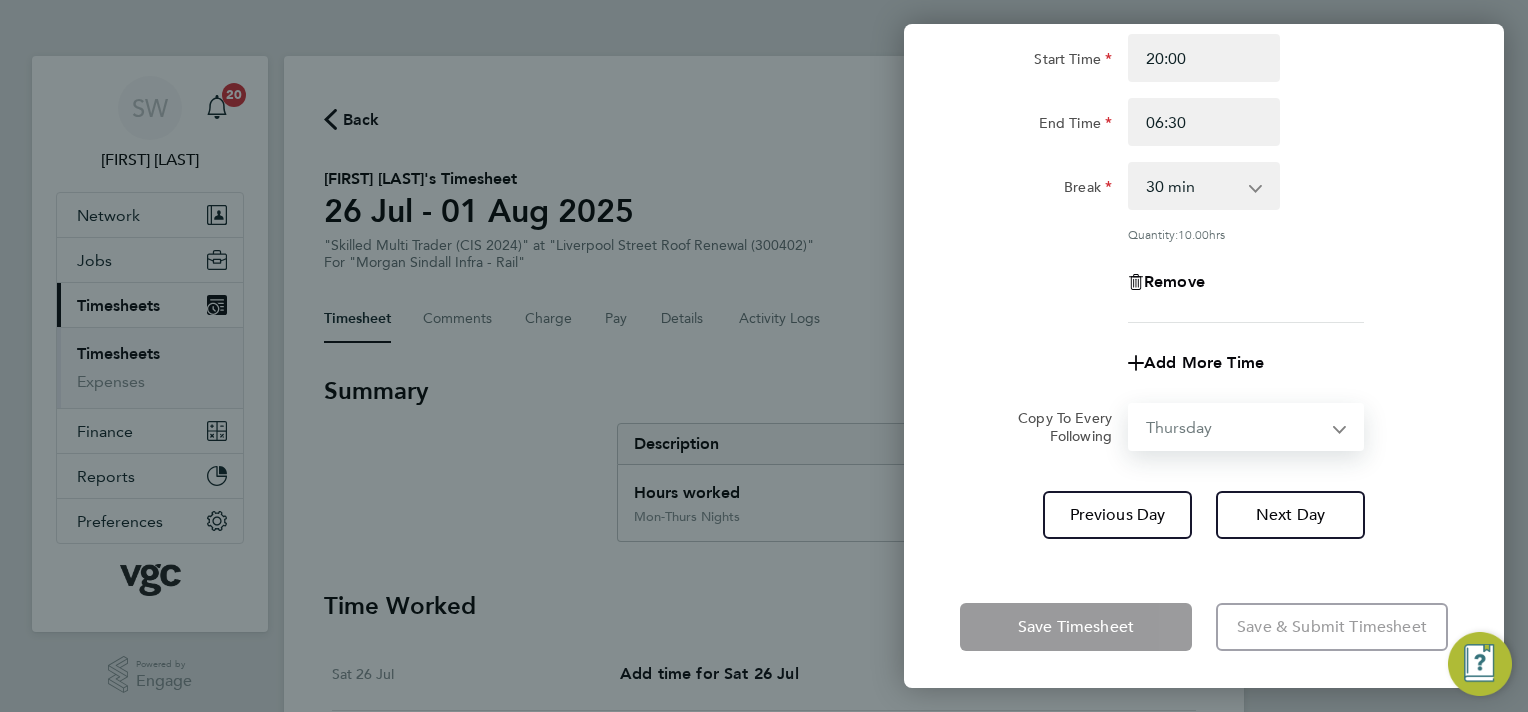 click on "Select days   Day   Thursday   Friday" at bounding box center [1235, 427] 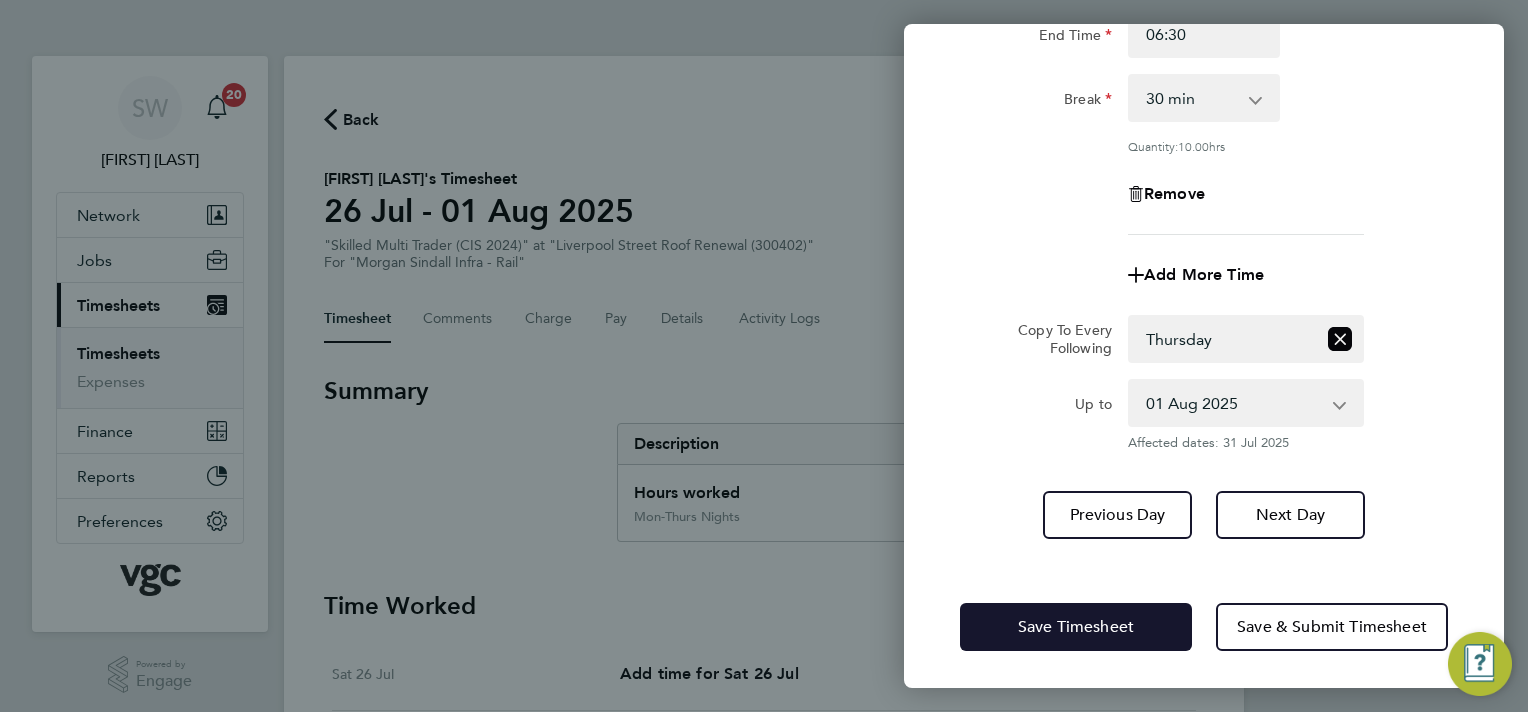 drag, startPoint x: 1040, startPoint y: 630, endPoint x: 849, endPoint y: 500, distance: 231.04329 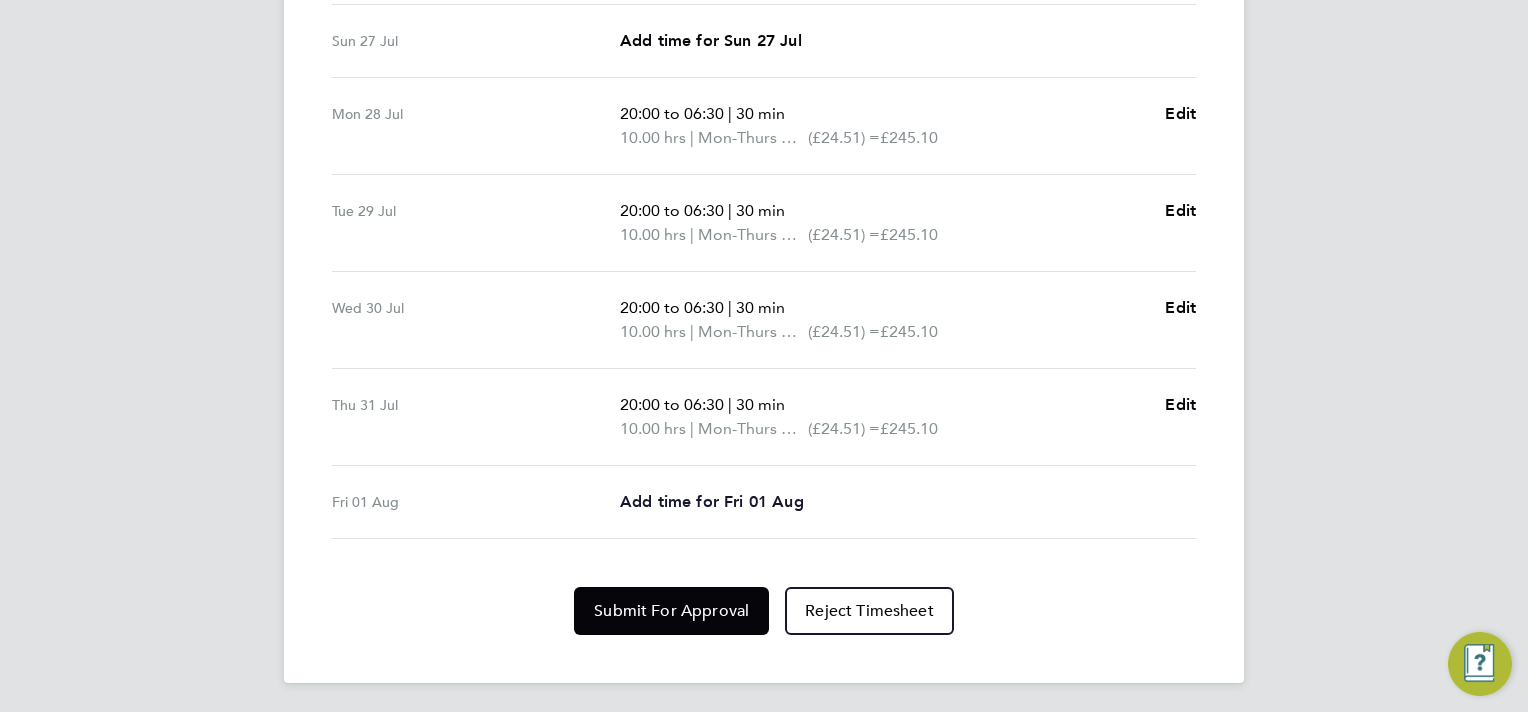 click on "Add time for Fri 01 Aug" at bounding box center [712, 501] 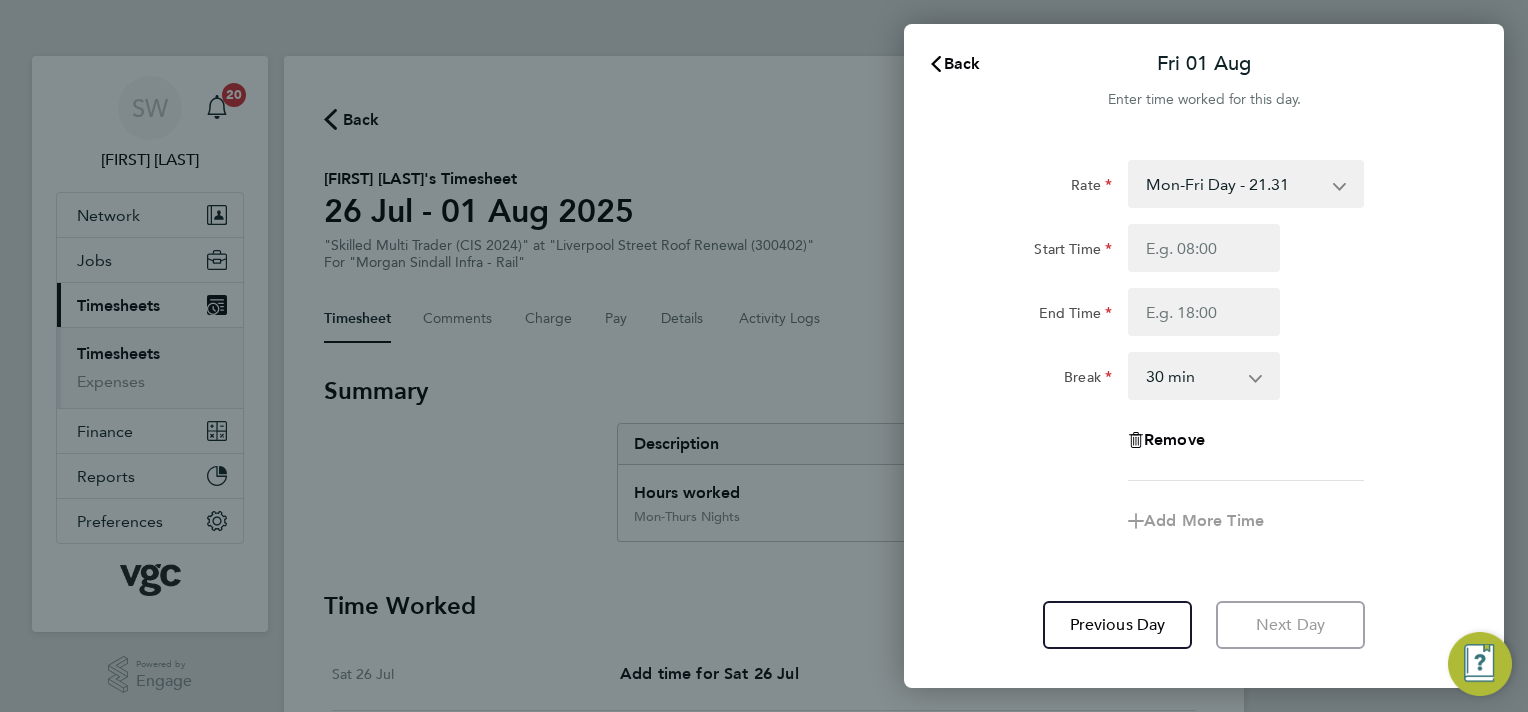 click on "Mon-Fri Day - 21.31   Weekend - 27.70   Bank Hol - 31.96   Mon-Thurs Nights - 24.51   Xmas / NY - 42.62" at bounding box center [1234, 184] 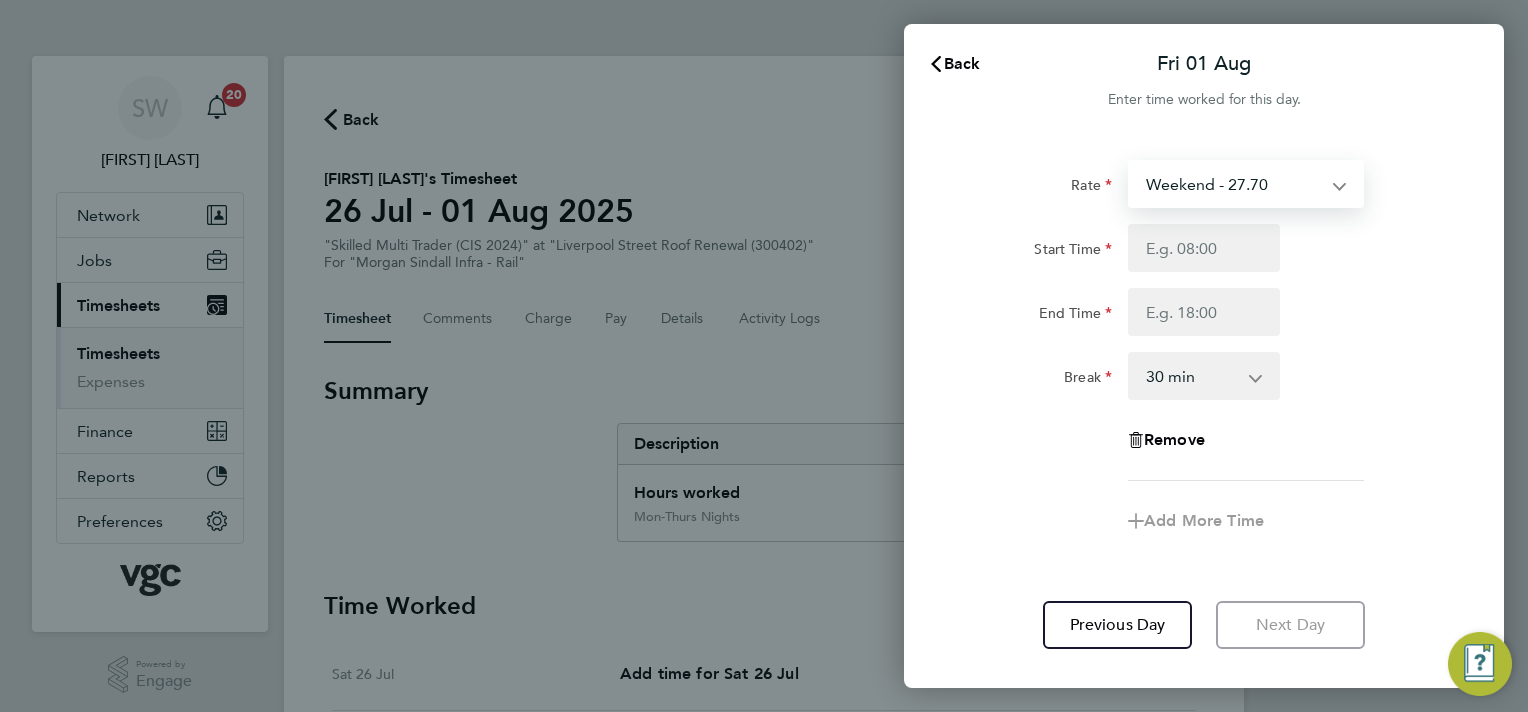 select on "30" 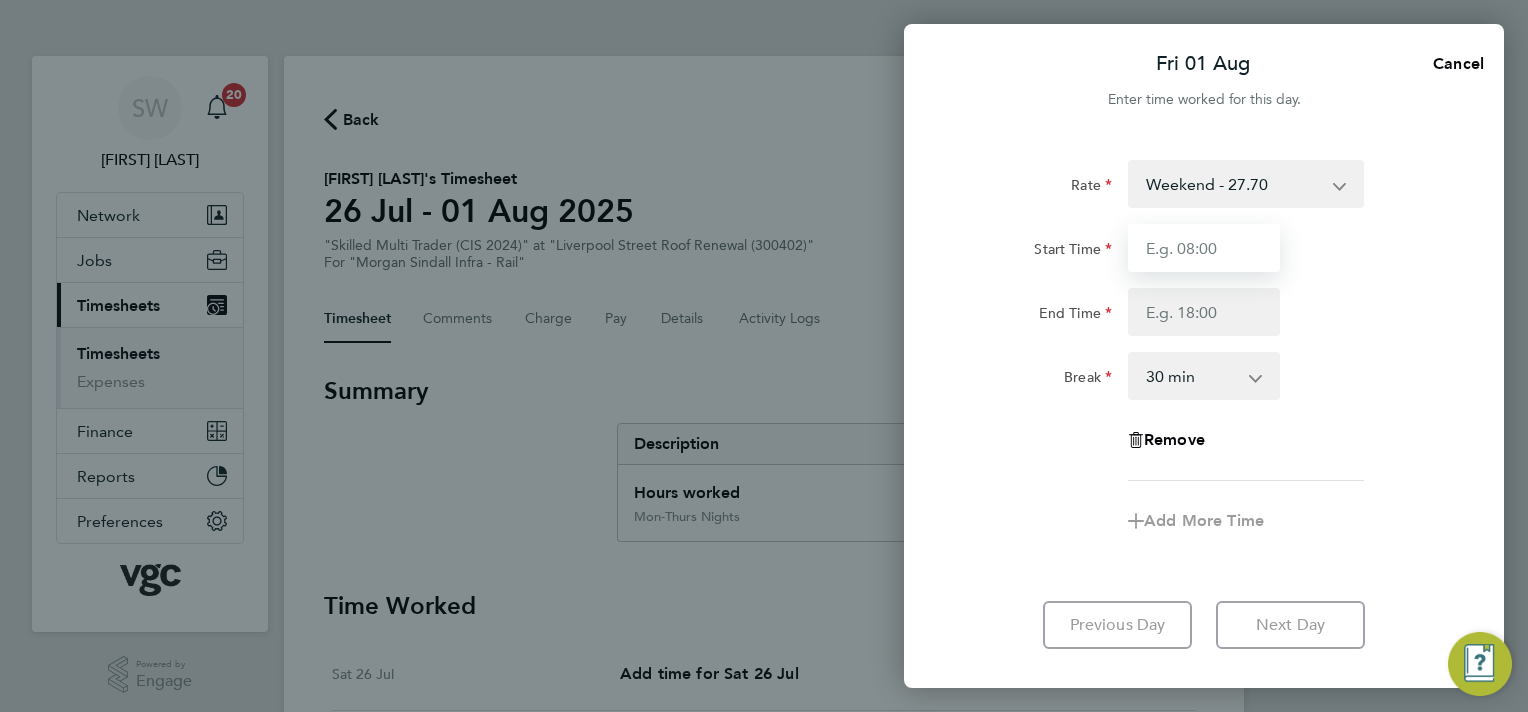 click on "Start Time" at bounding box center [1204, 248] 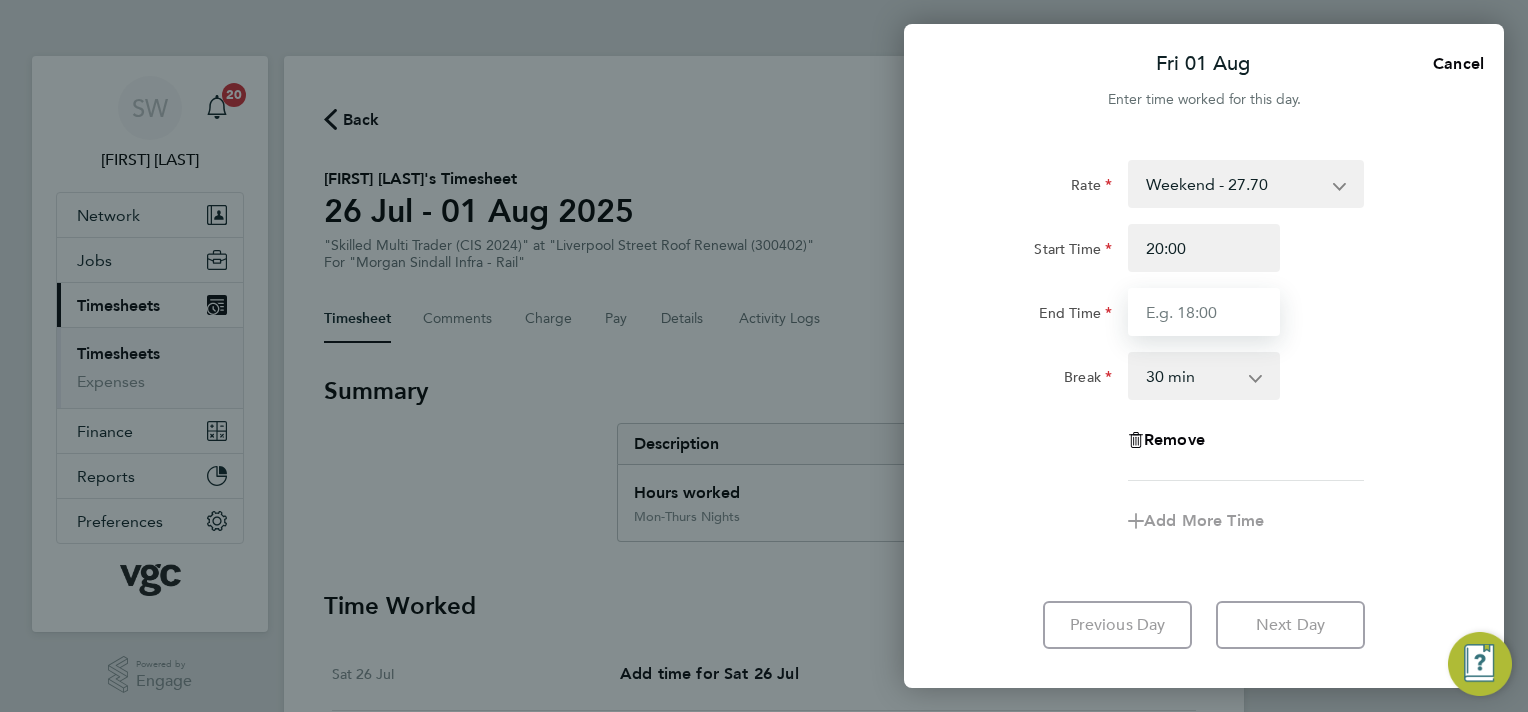 type on "06:30" 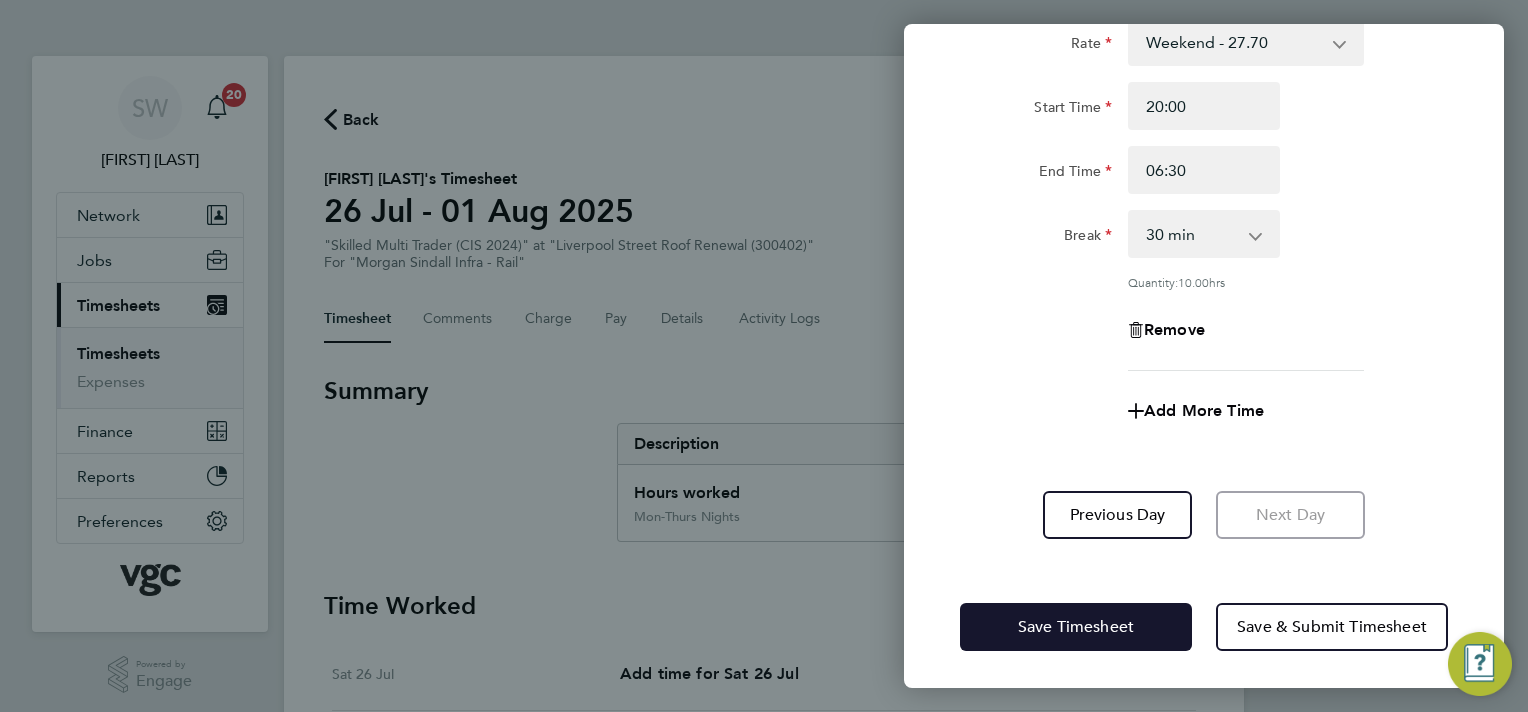 click on "Save Timesheet" 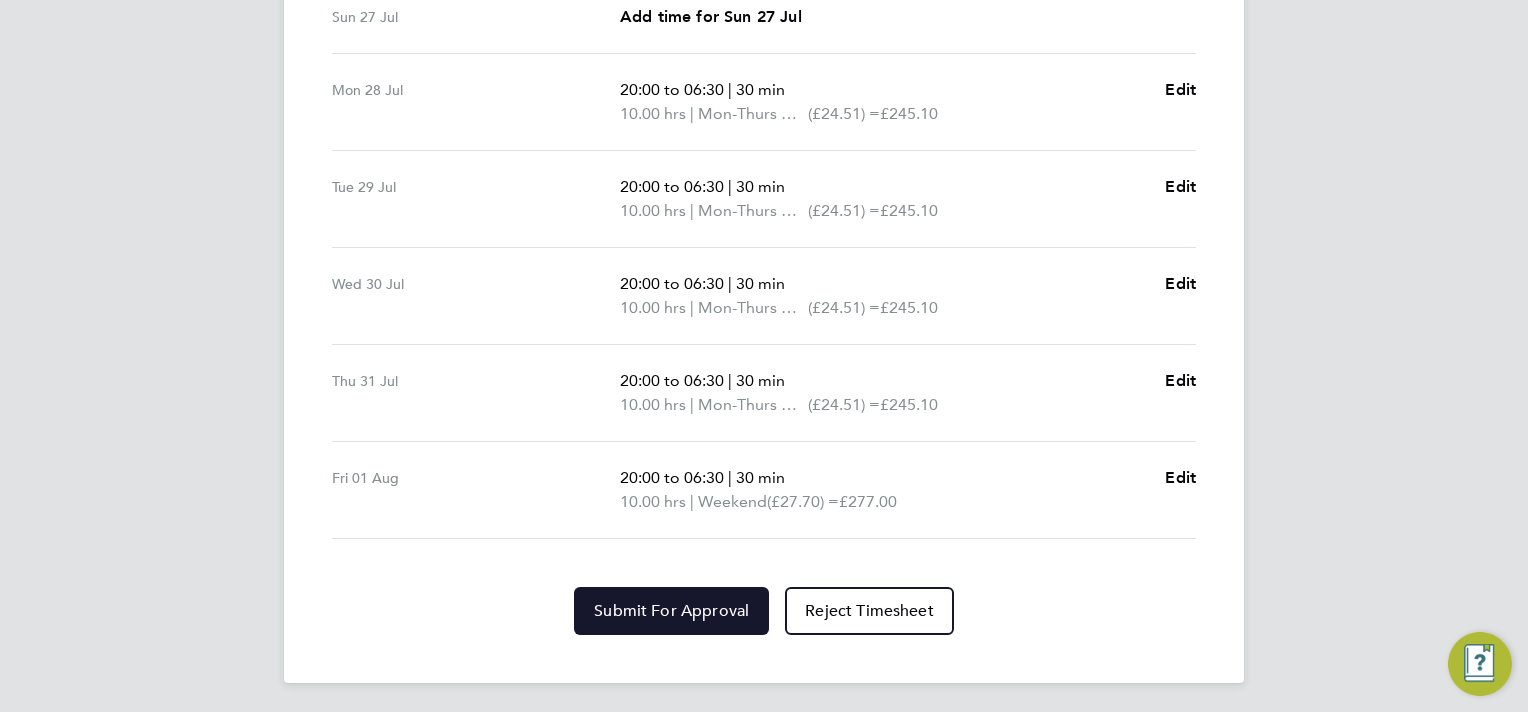 drag, startPoint x: 622, startPoint y: 613, endPoint x: 708, endPoint y: 536, distance: 115.43397 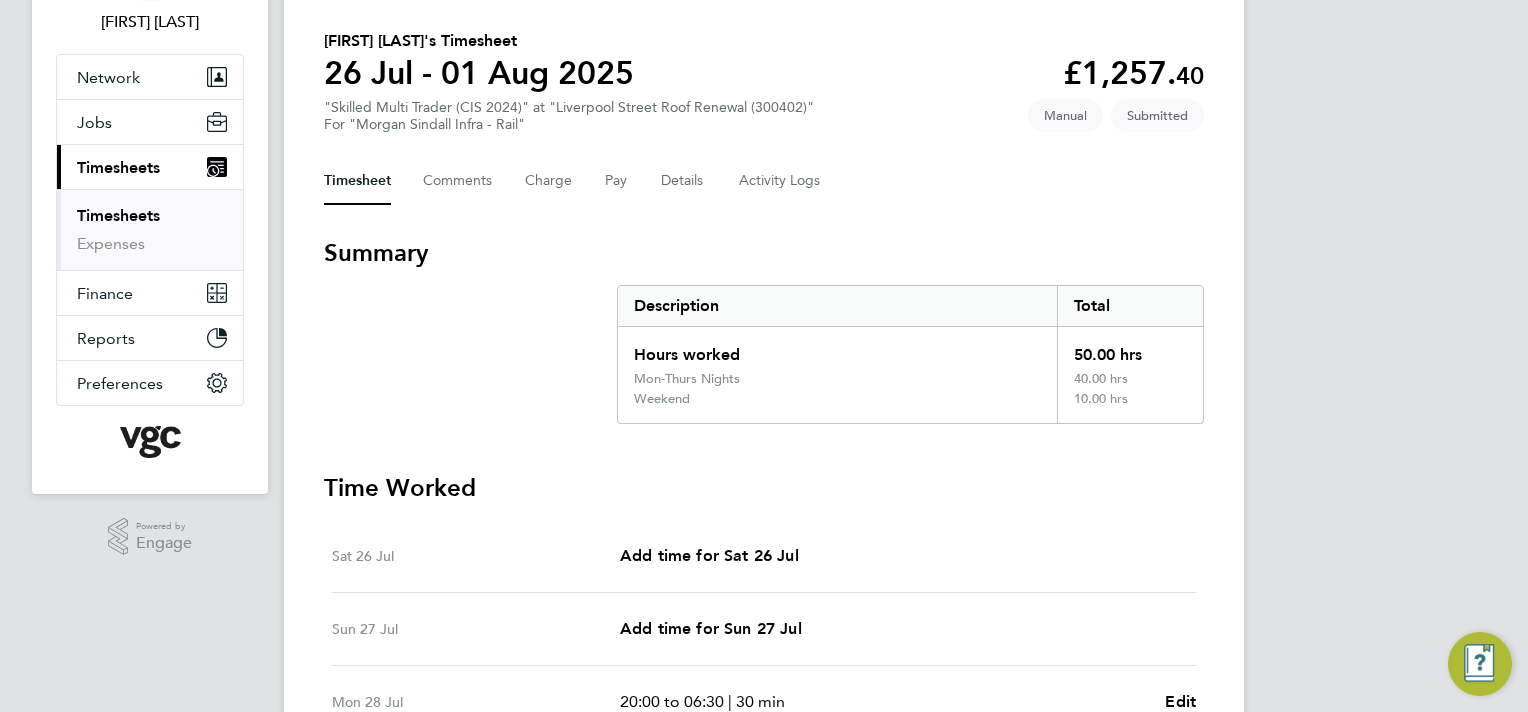 scroll, scrollTop: 0, scrollLeft: 0, axis: both 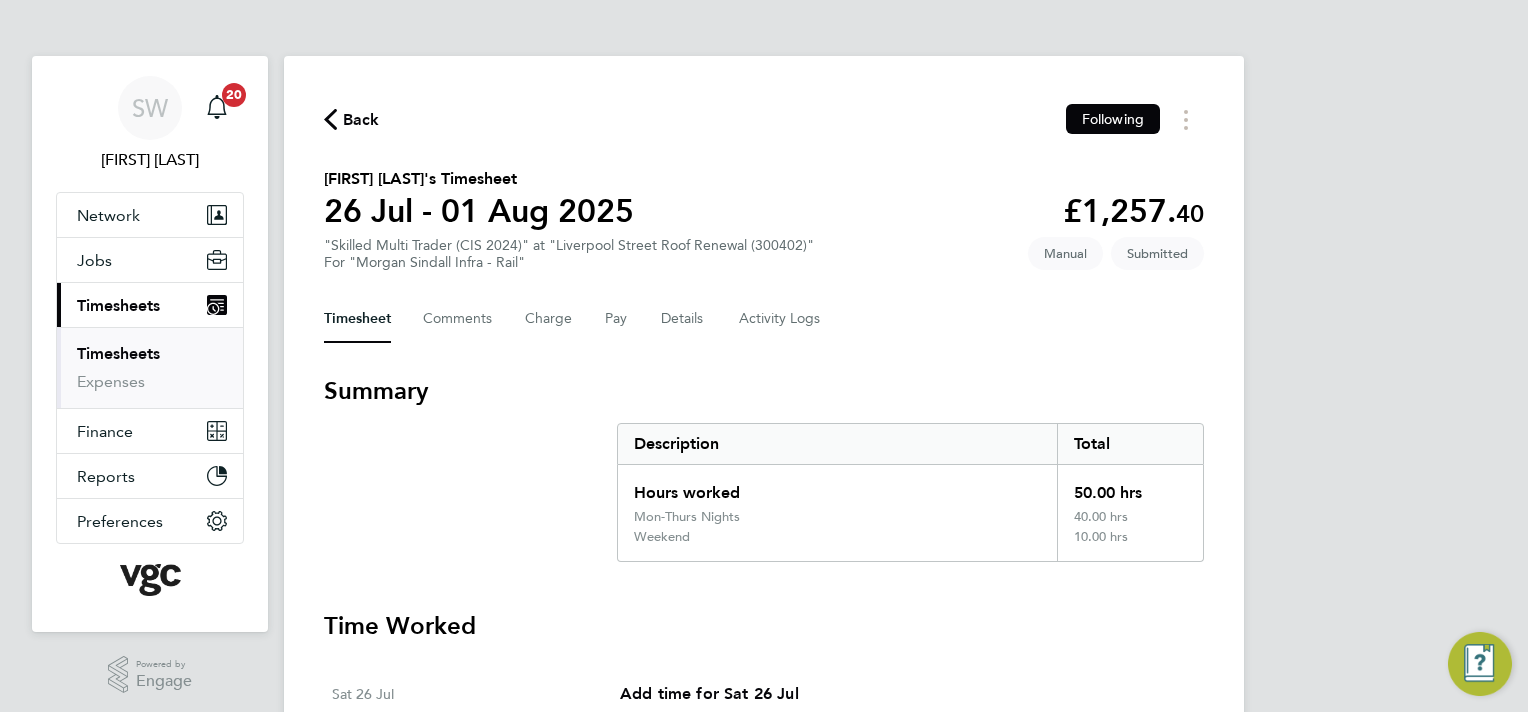 click on "Timesheets" at bounding box center (118, 353) 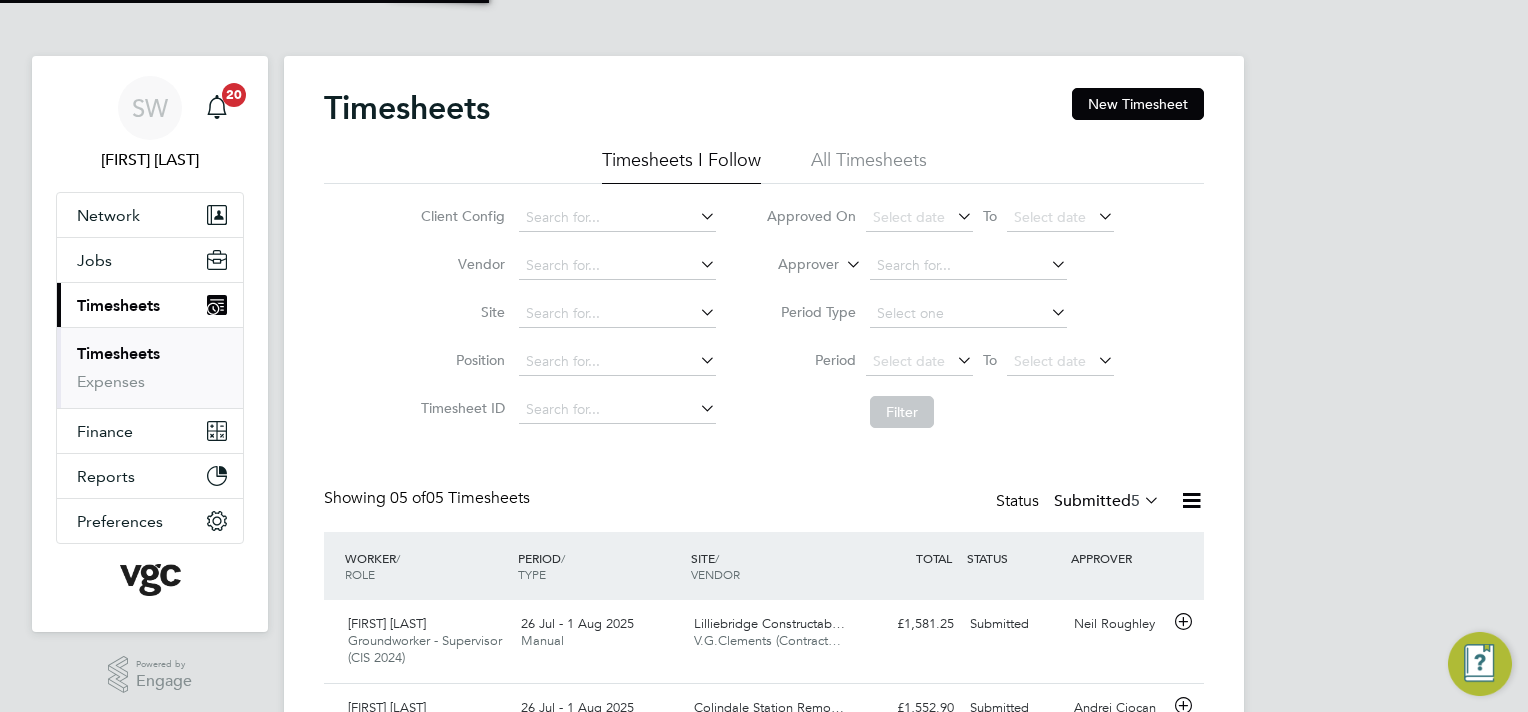 scroll, scrollTop: 10, scrollLeft: 10, axis: both 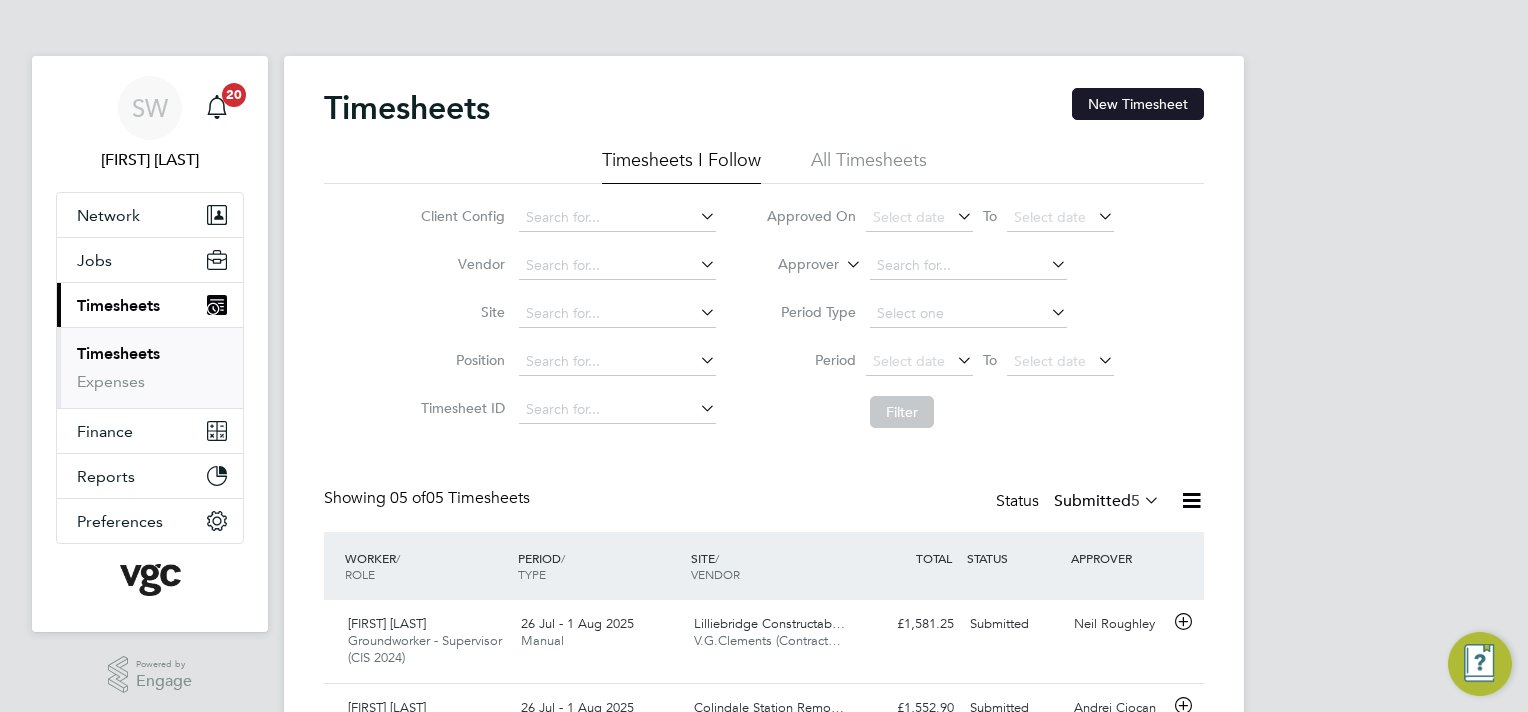 click on "New Timesheet" 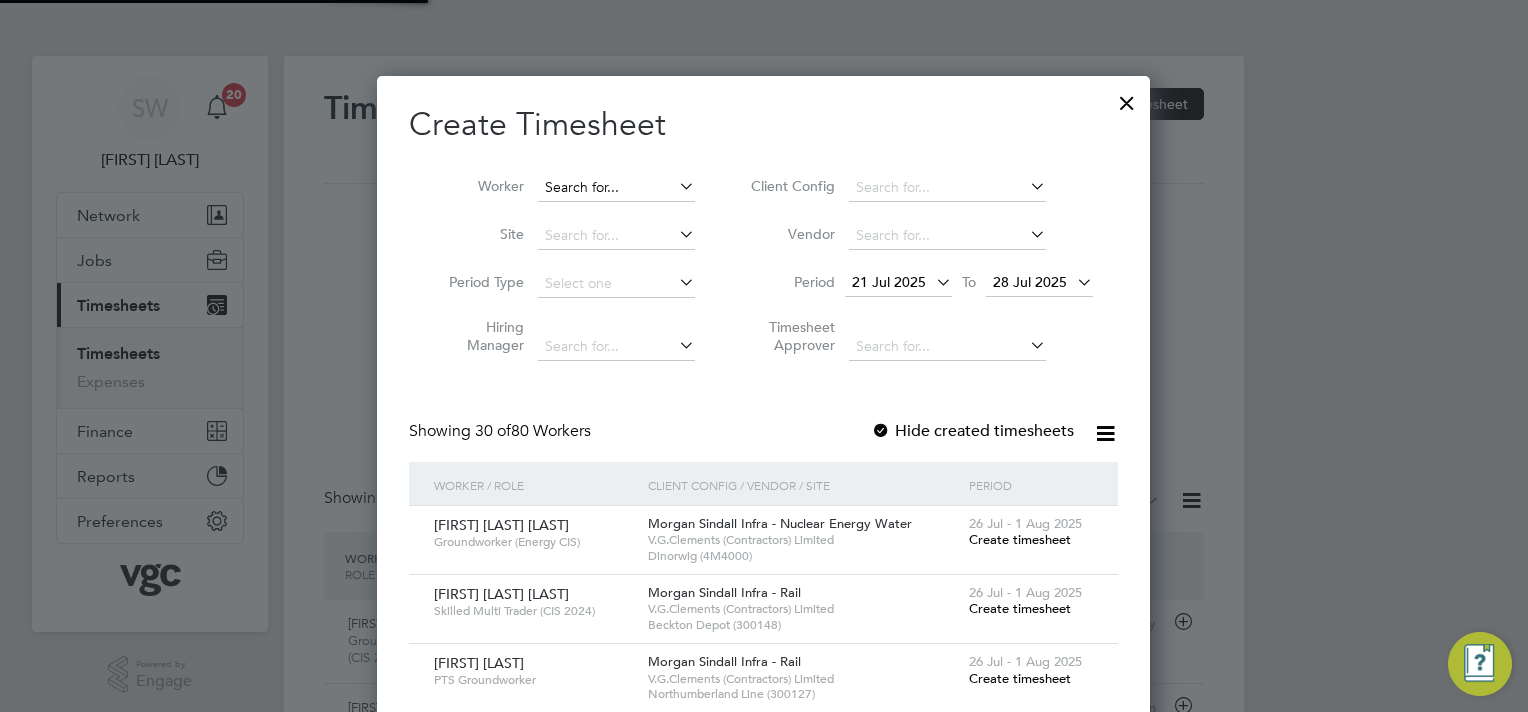 click at bounding box center (616, 188) 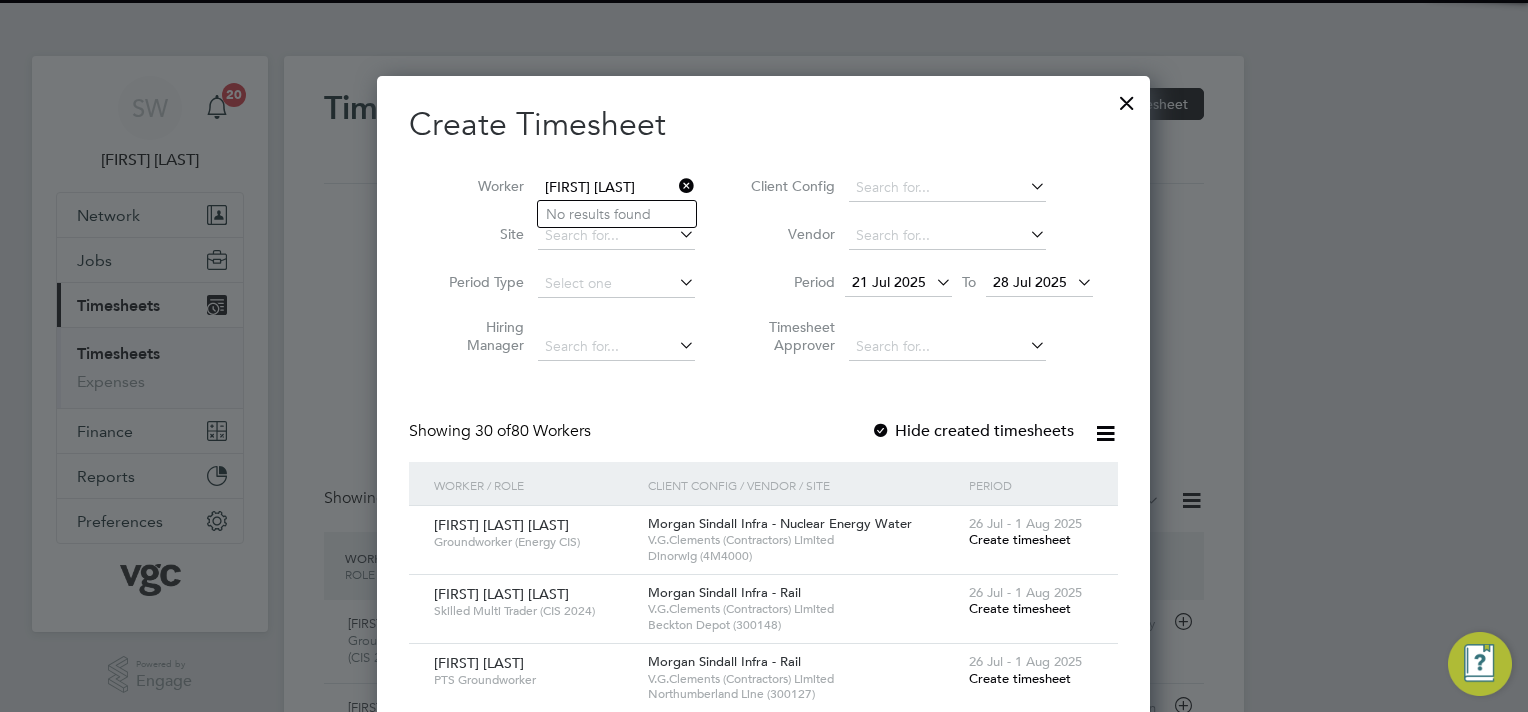 click on "george puk" at bounding box center (616, 188) 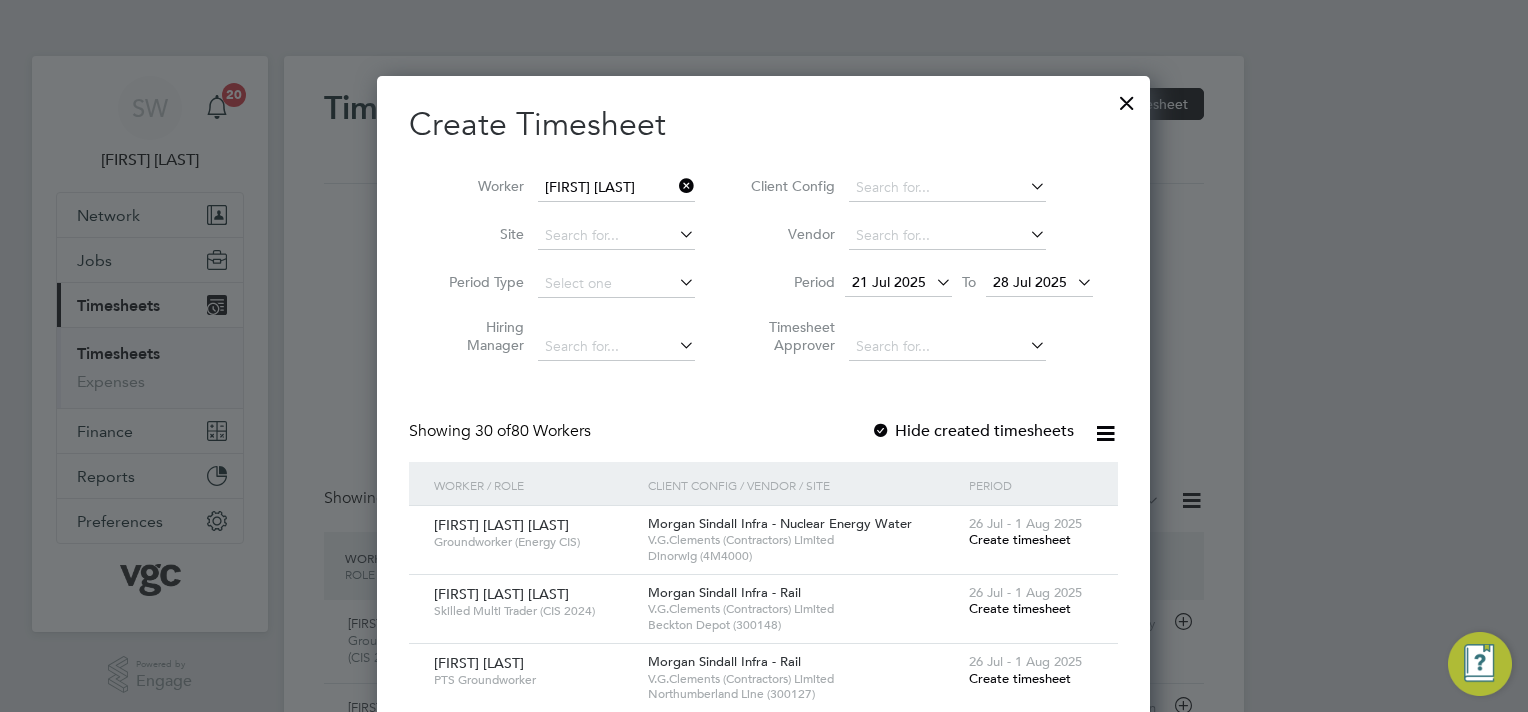 click on "Puk" 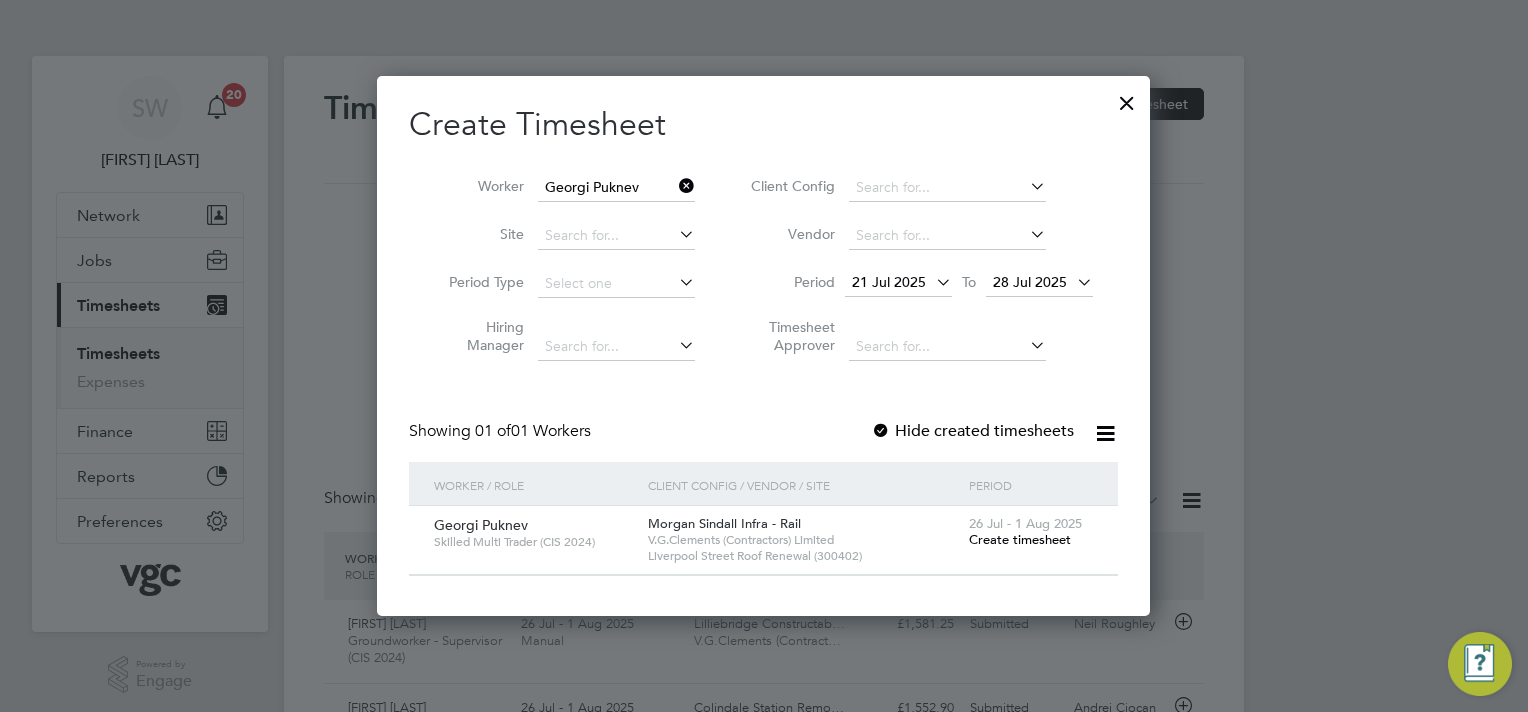 click on "Create timesheet" at bounding box center [1020, 539] 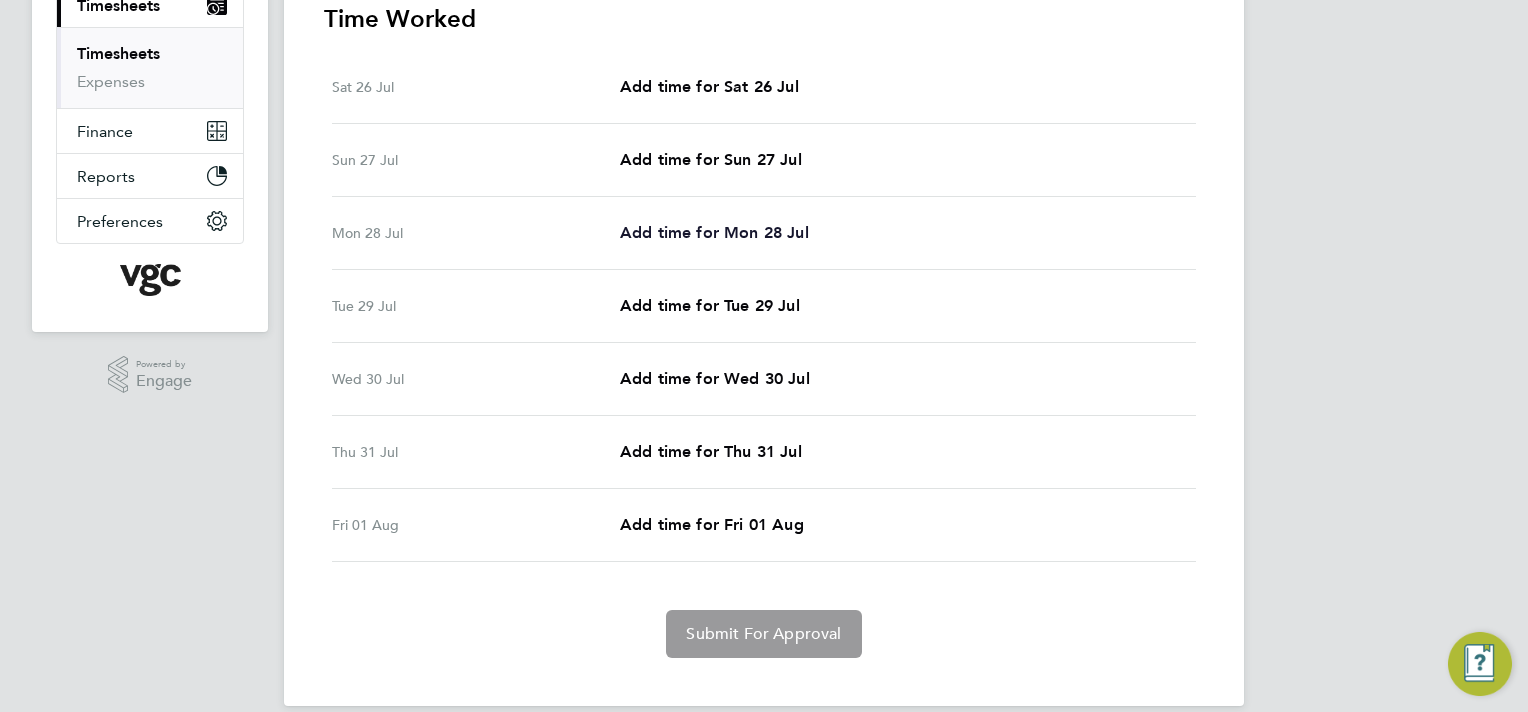 click on "Add time for Mon 28 Jul" at bounding box center [714, 232] 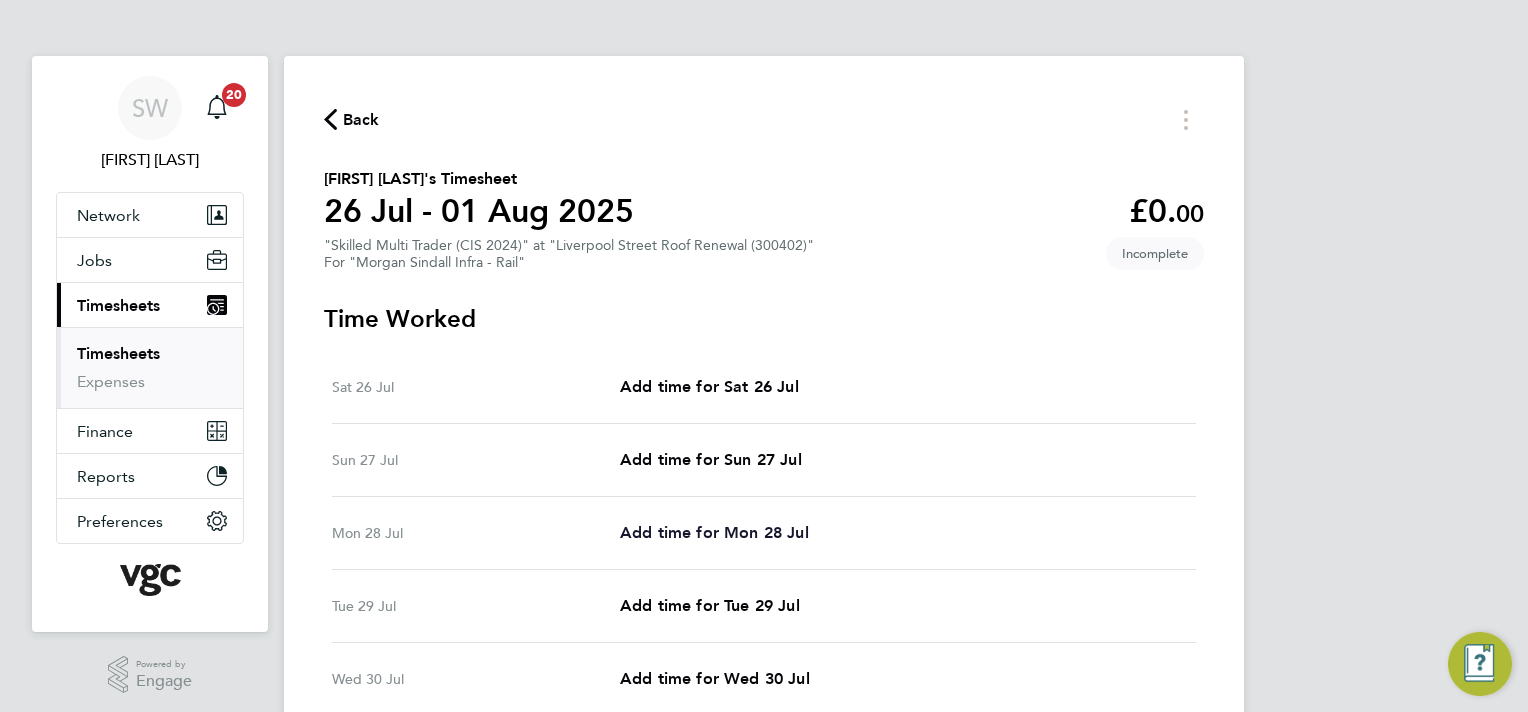 select on "30" 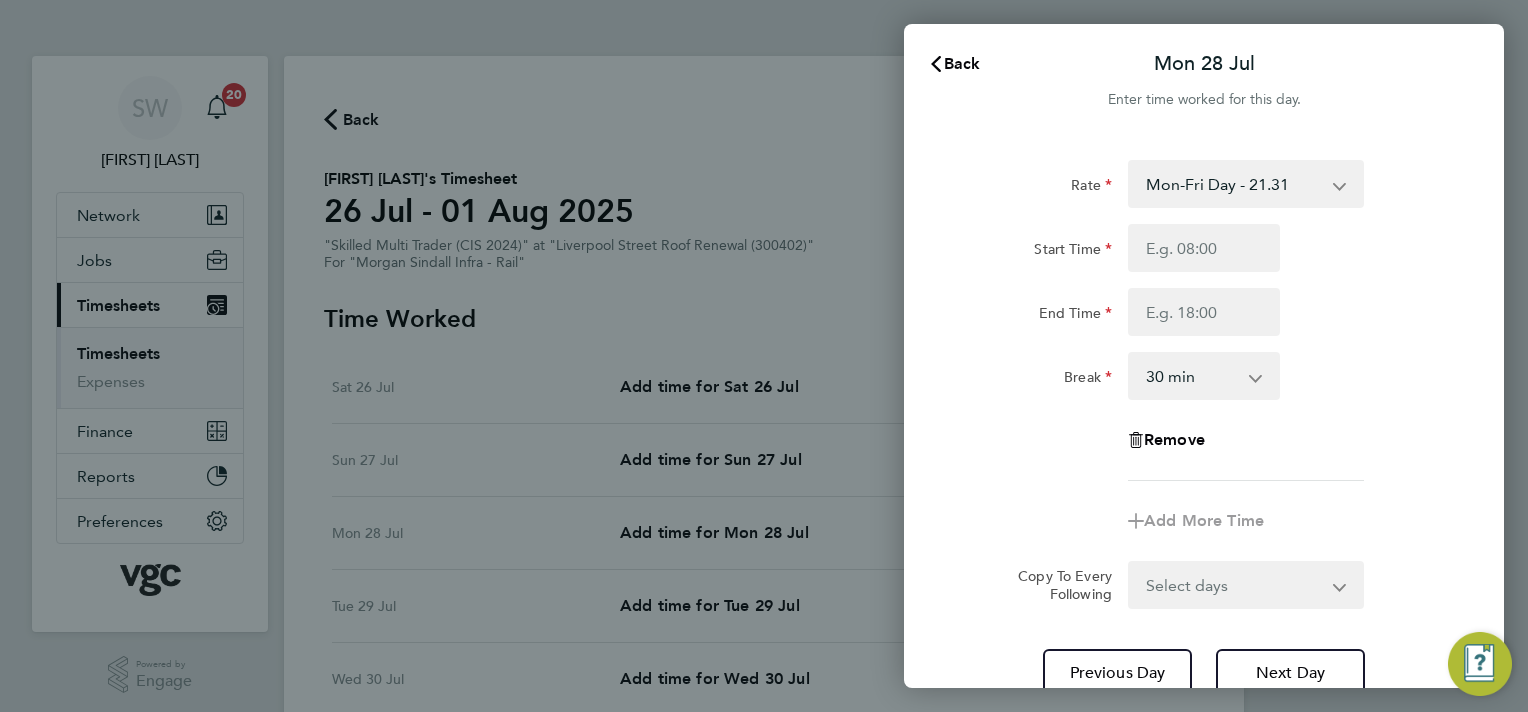 click on "Mon-Fri Day - 21.31   Bank Hol - 31.96   Weekend - 27.70   Mon-Thurs Nights - 24.51   Xmas / NY - 42.62" at bounding box center (1234, 184) 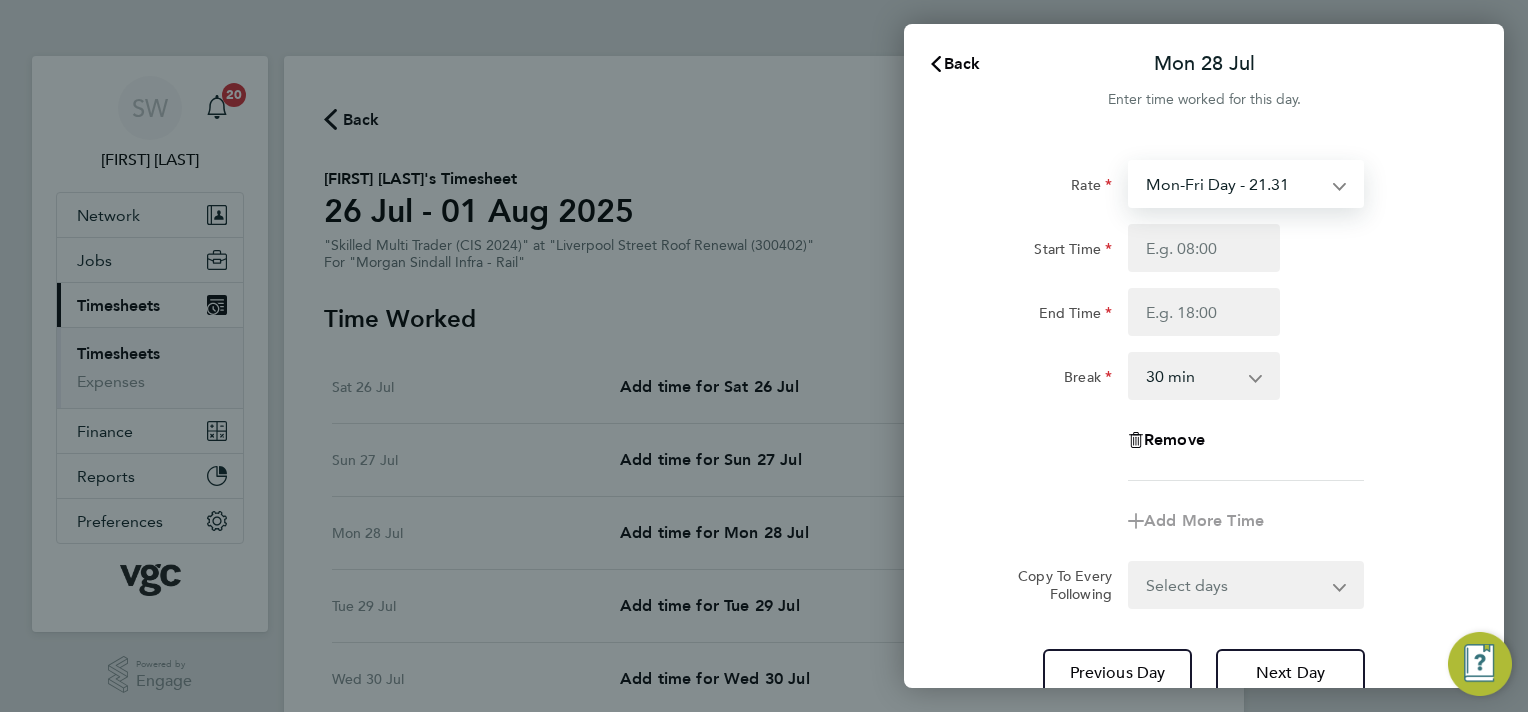 select on "30" 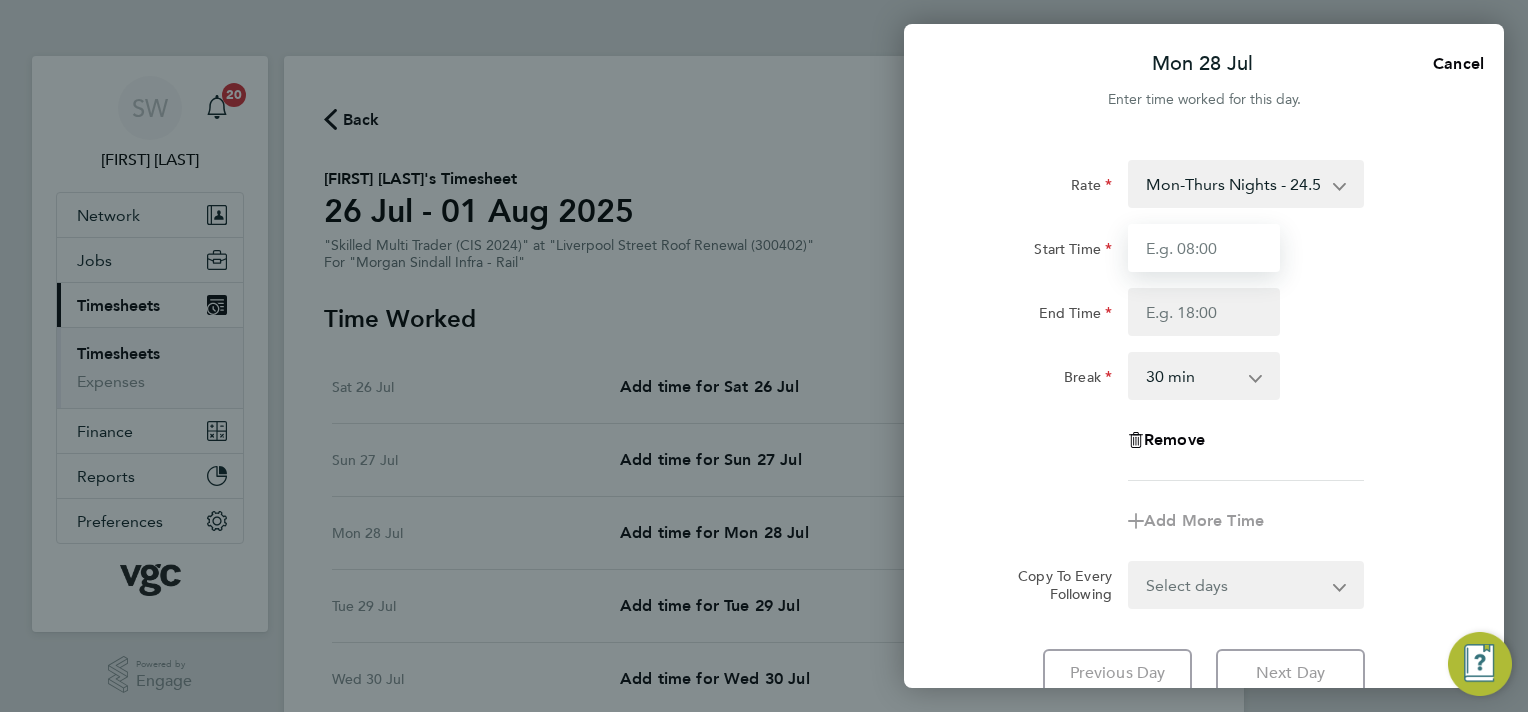click on "Start Time" at bounding box center [1204, 248] 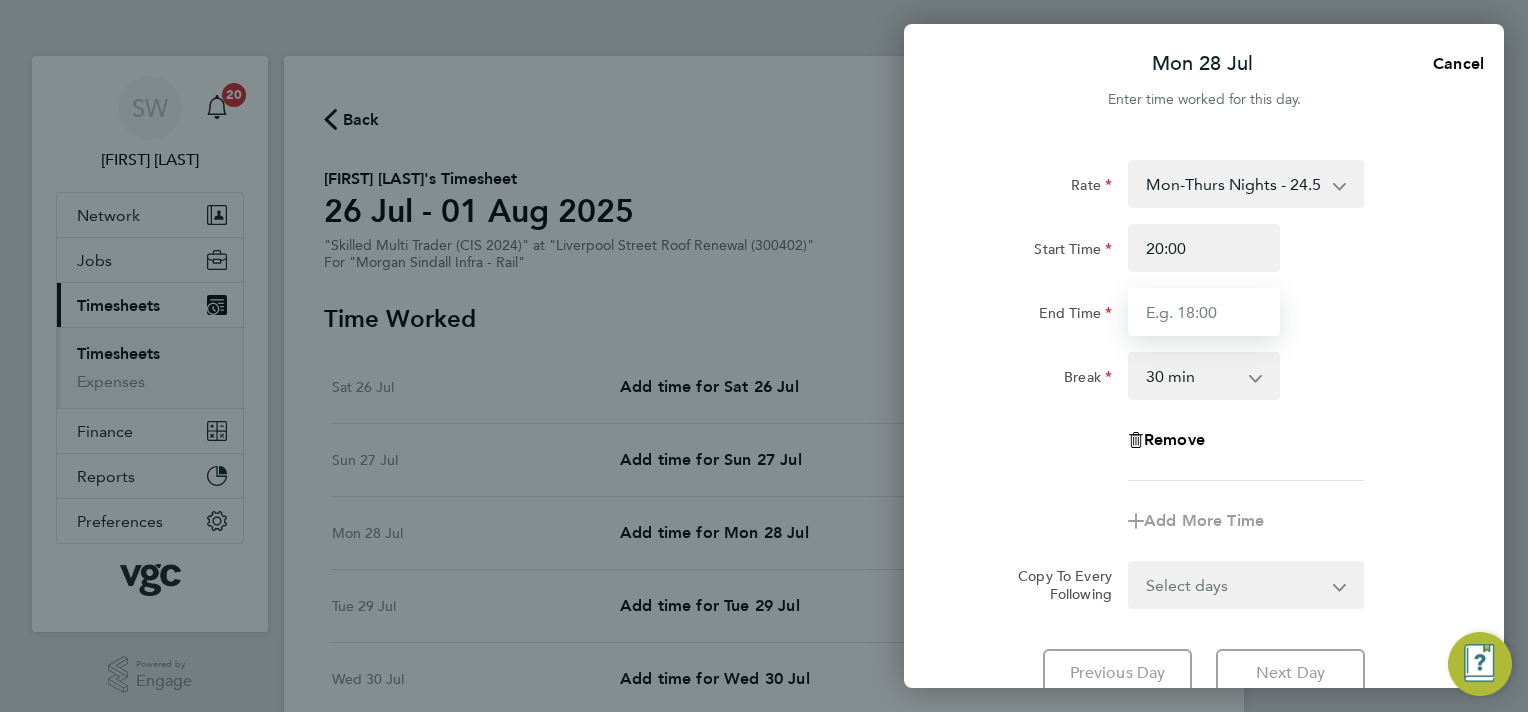 type on "06:30" 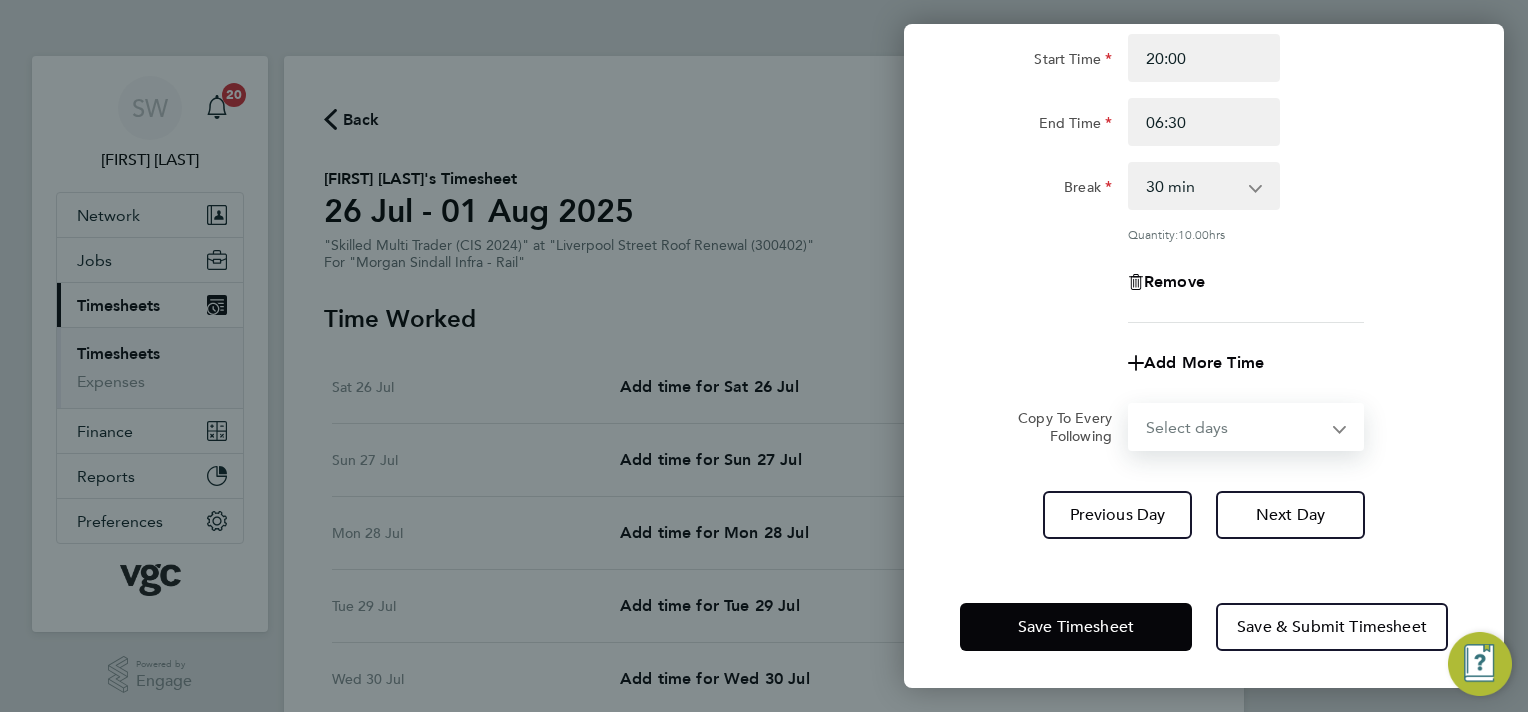 click on "Select days   Day   Tuesday   Wednesday   Thursday   Friday" at bounding box center (1235, 427) 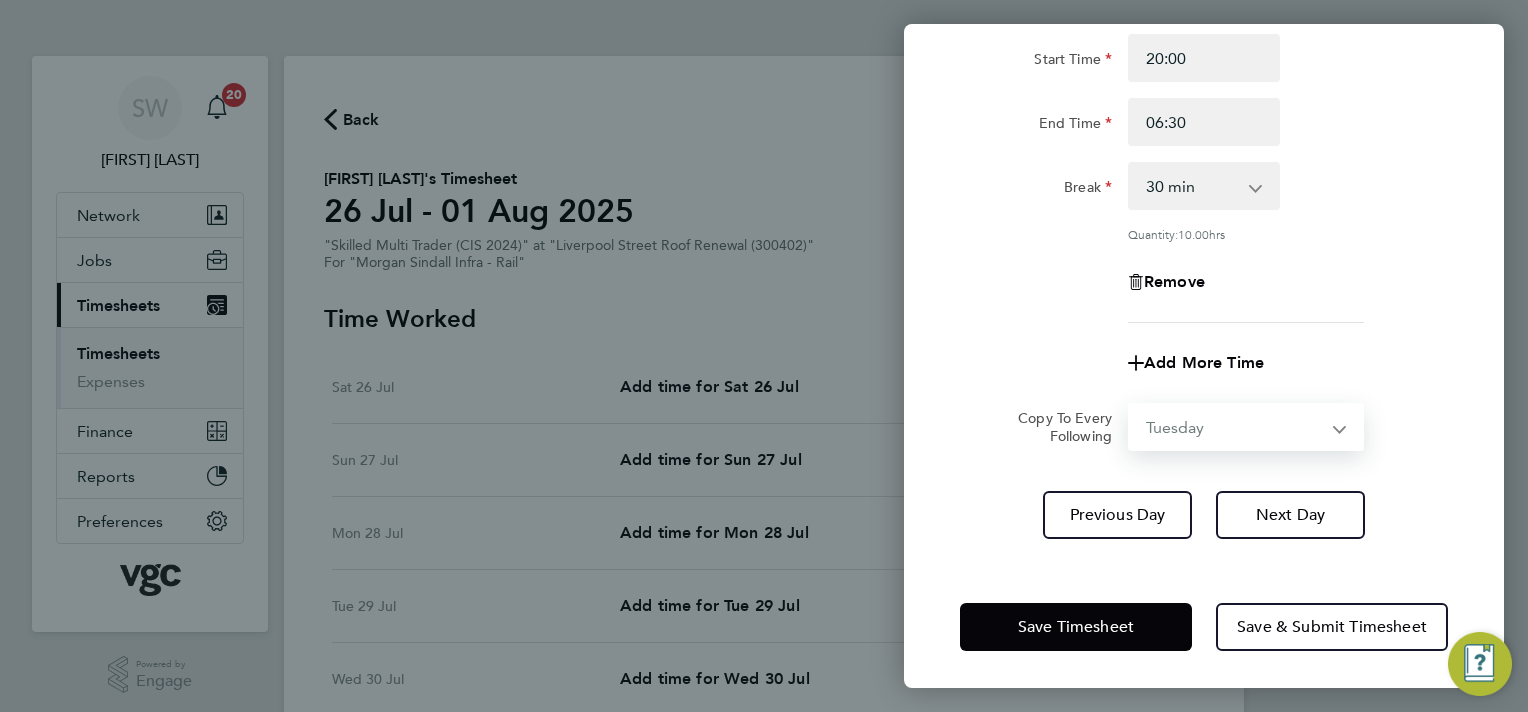 click on "Select days   Day   Tuesday   Wednesday   Thursday   Friday" at bounding box center [1235, 427] 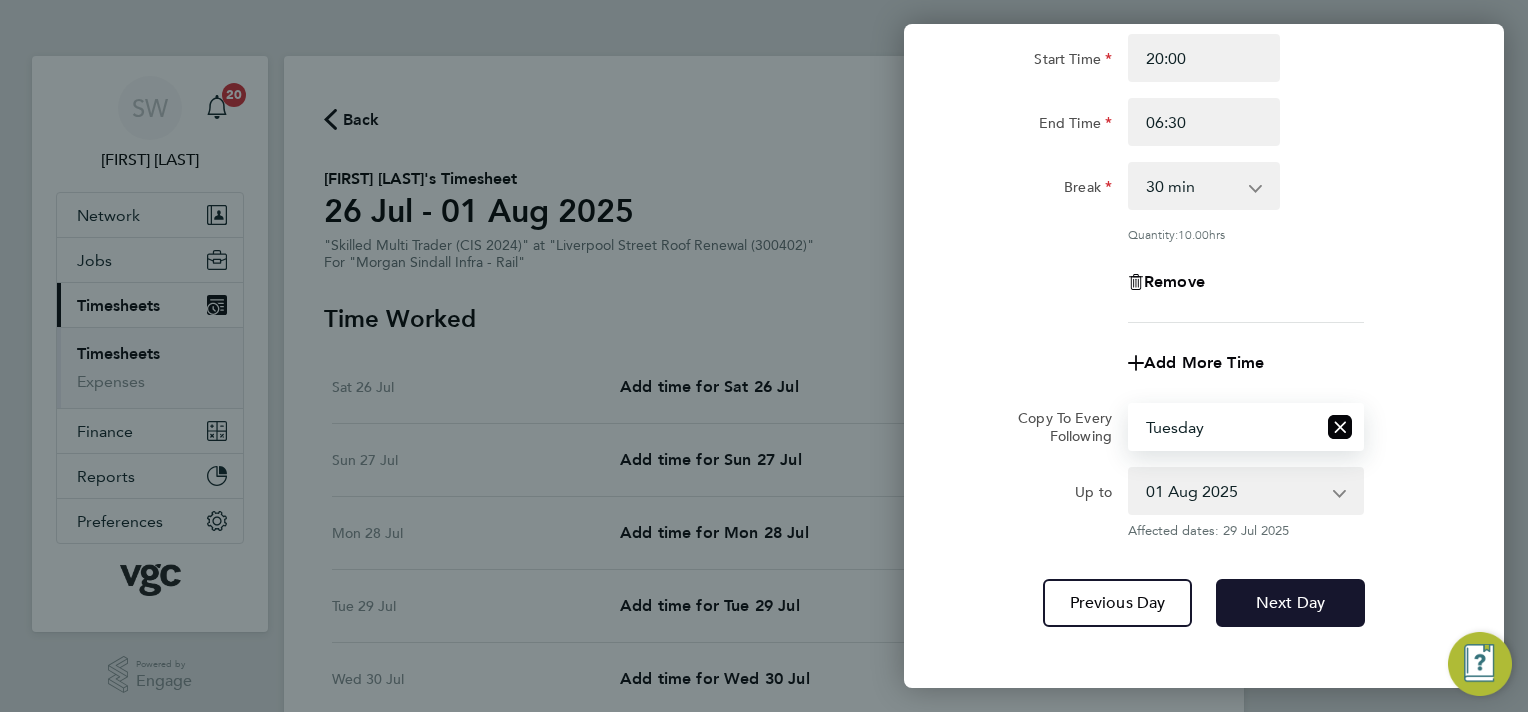 click on "Next Day" 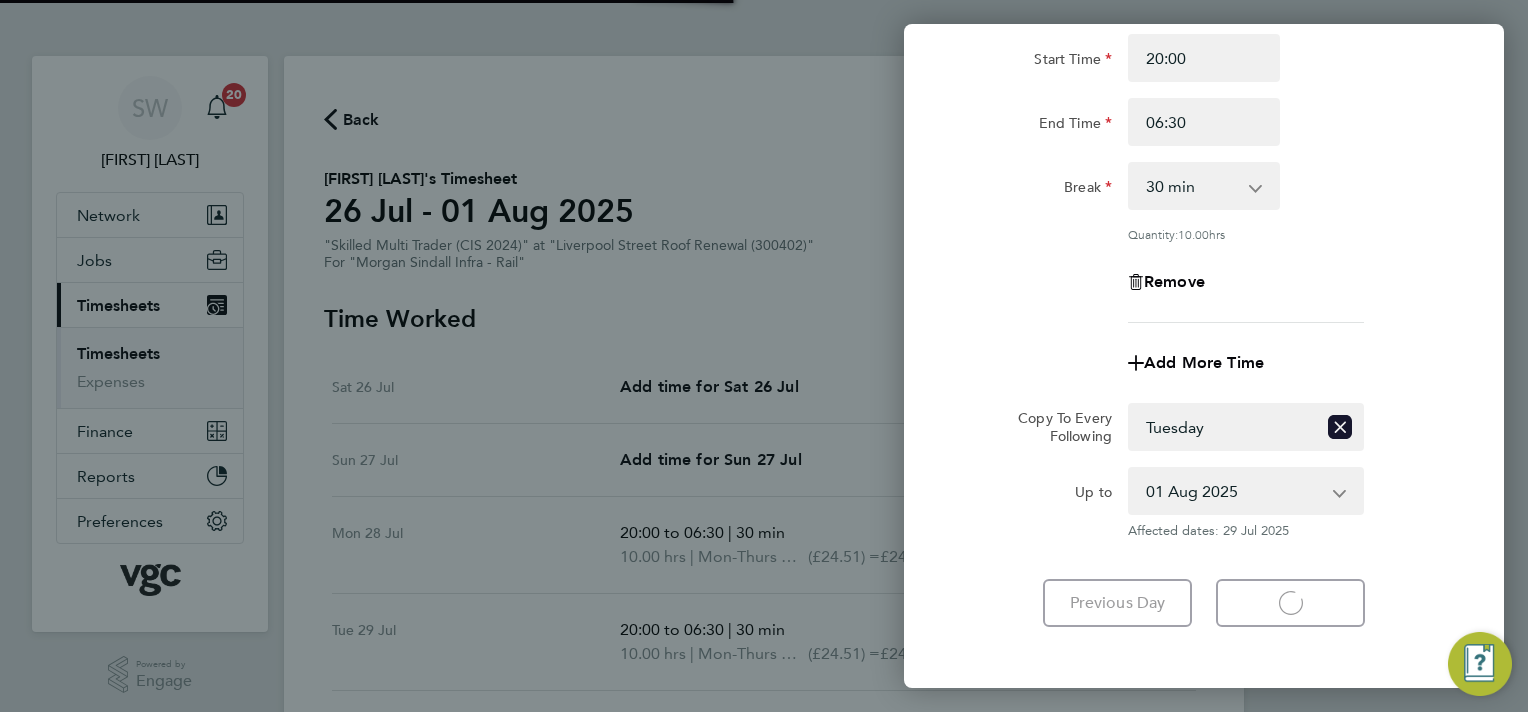 select on "30" 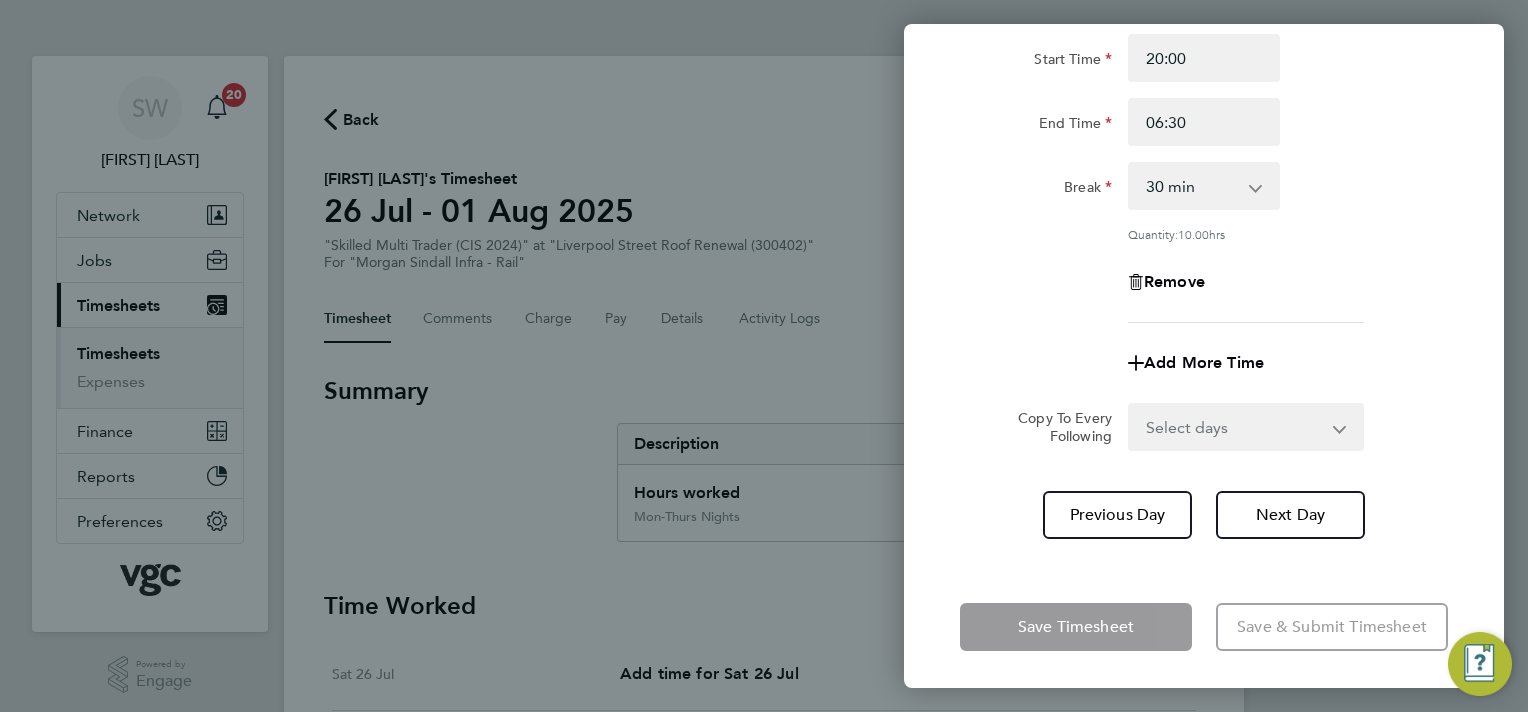 click on "Select days   Day   Wednesday   Thursday   Friday" at bounding box center [1235, 427] 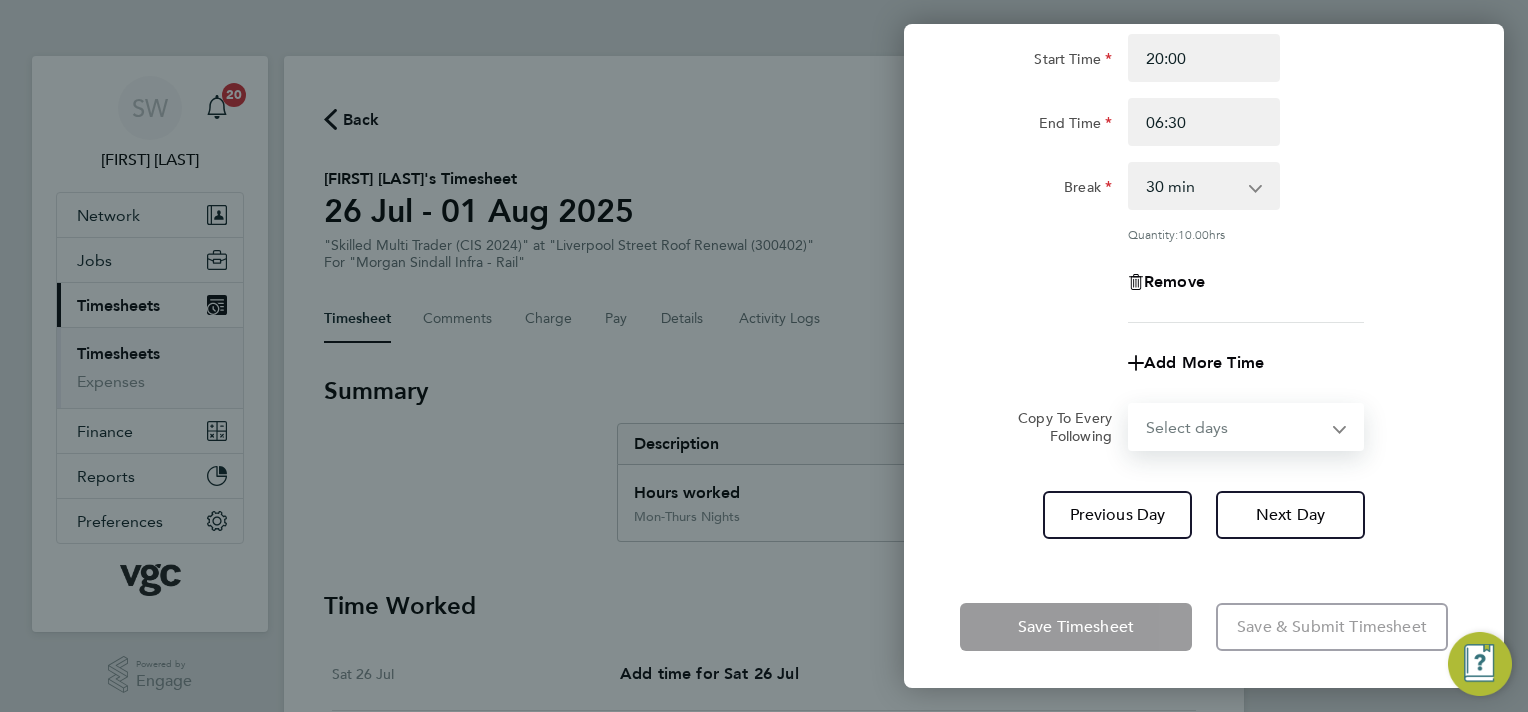 select on "WED" 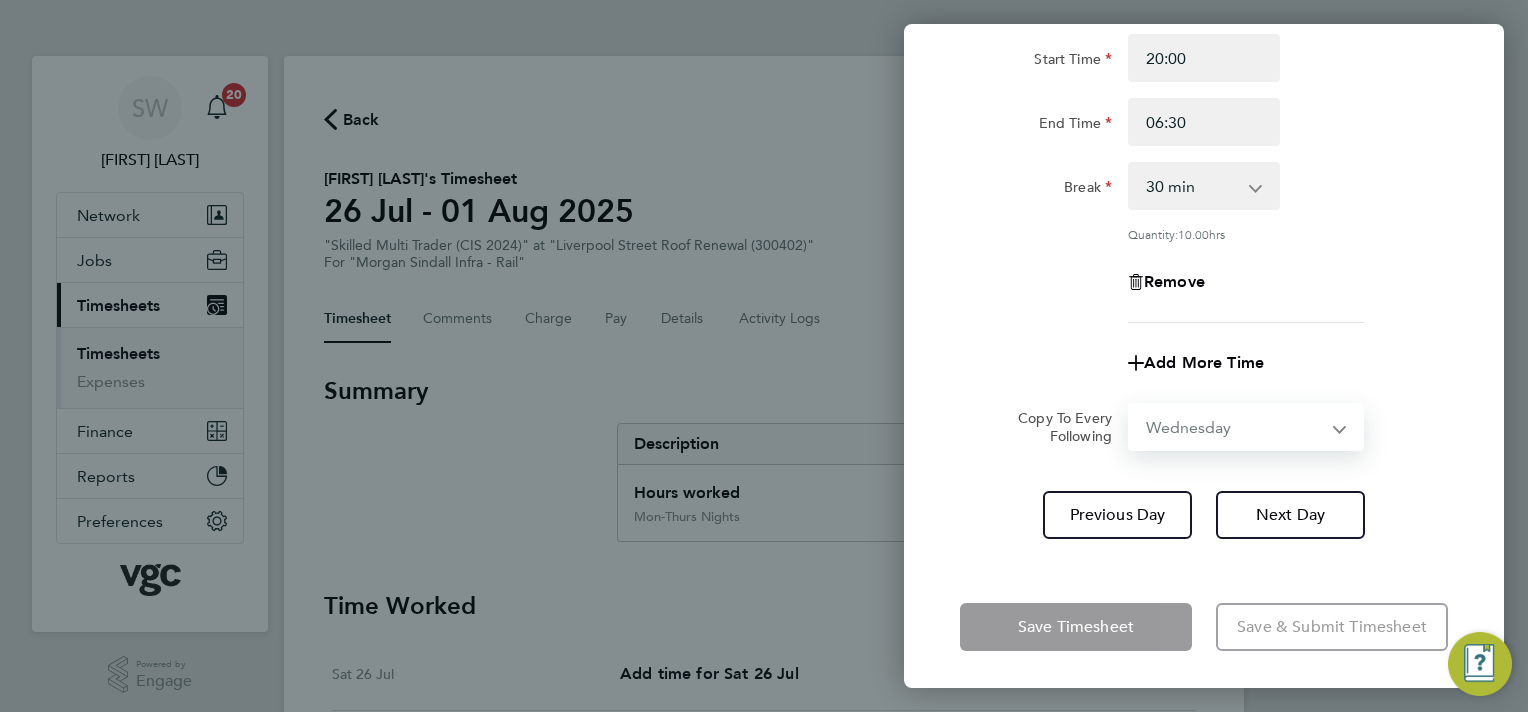 click on "Select days   Day   Wednesday   Thursday   Friday" at bounding box center (1235, 427) 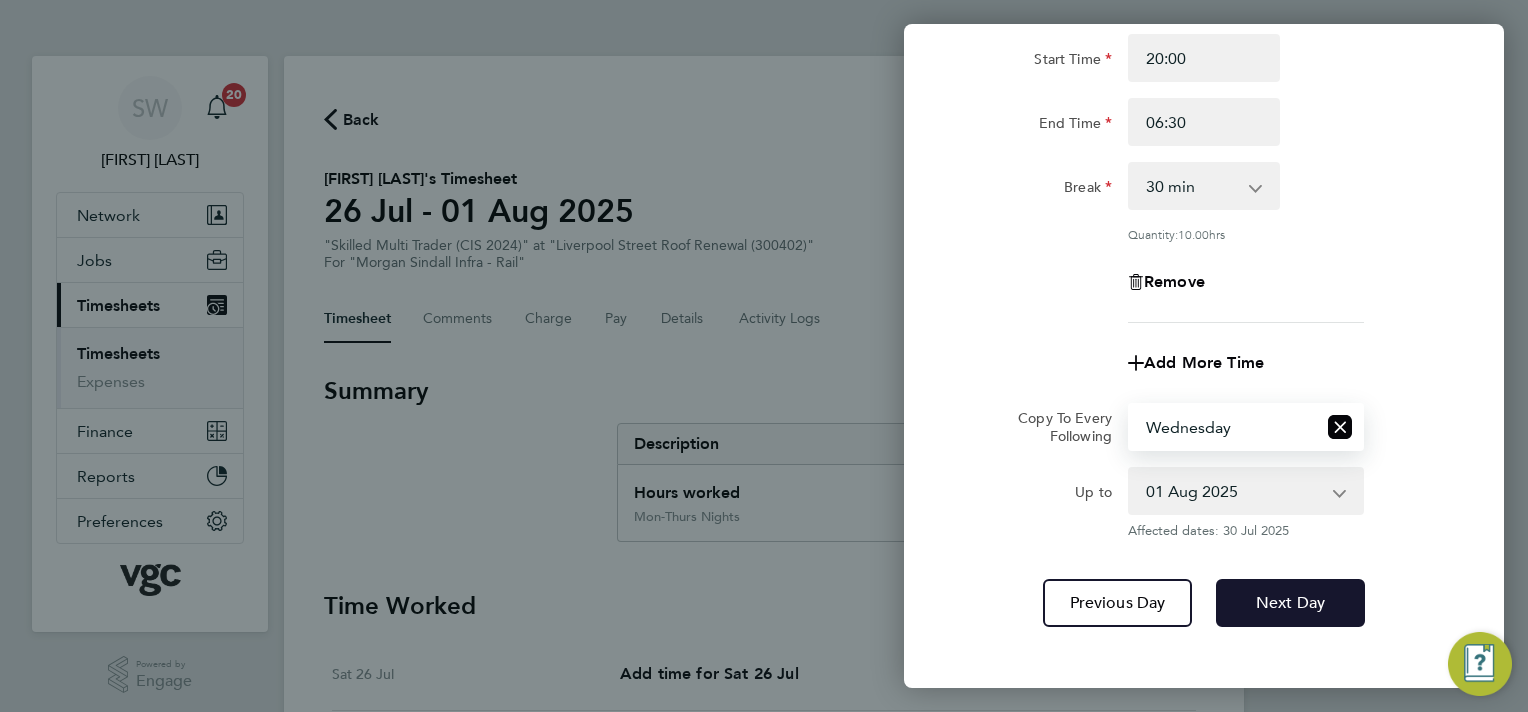 drag, startPoint x: 1289, startPoint y: 593, endPoint x: 1288, endPoint y: 583, distance: 10.049875 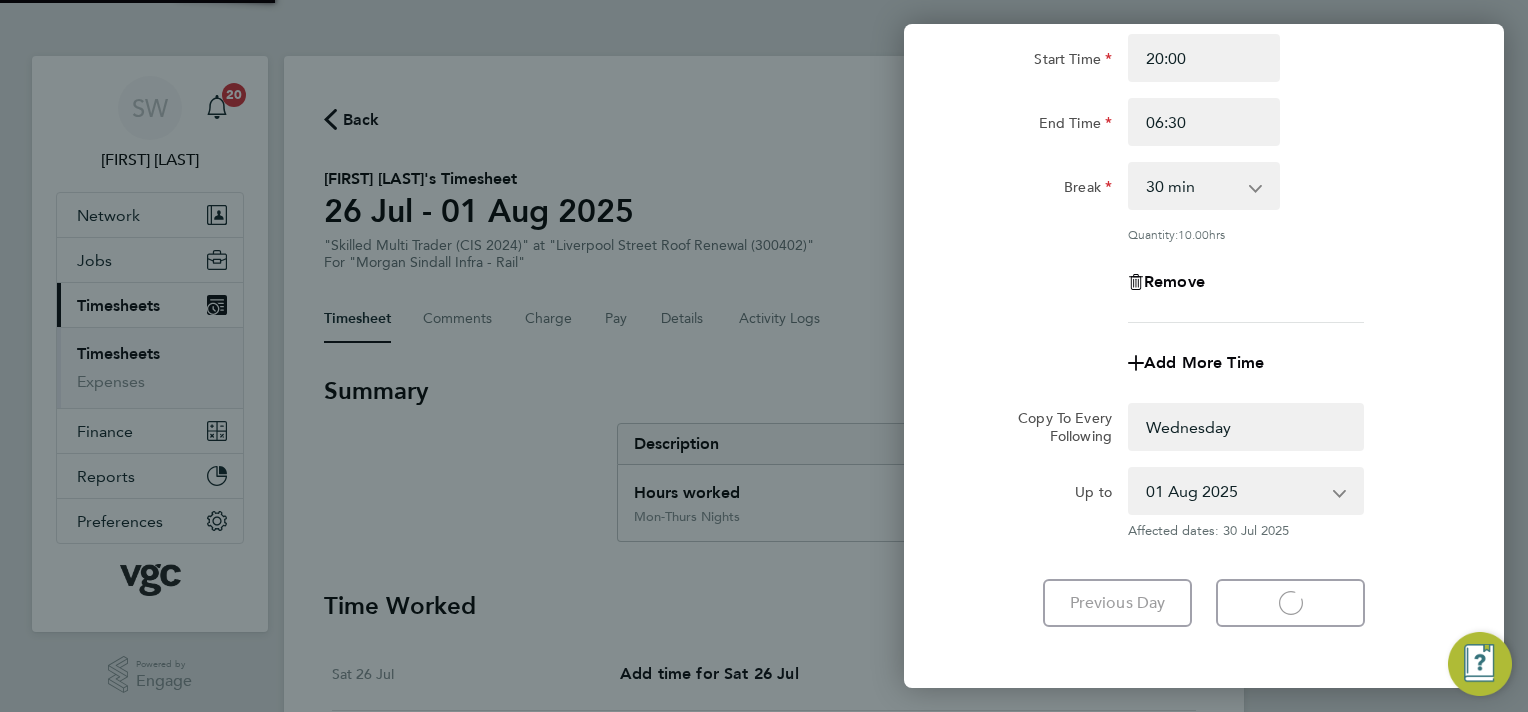 select on "0: null" 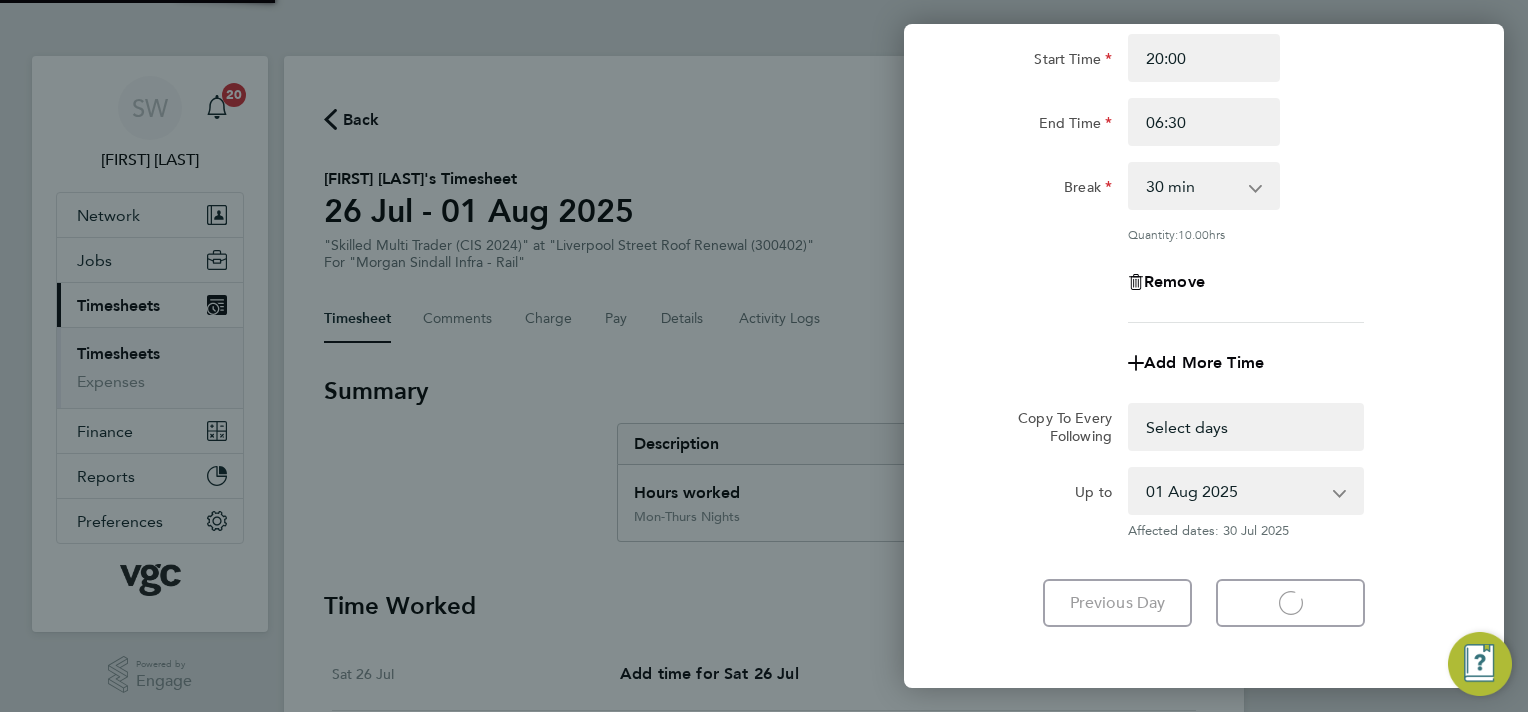 select on "30" 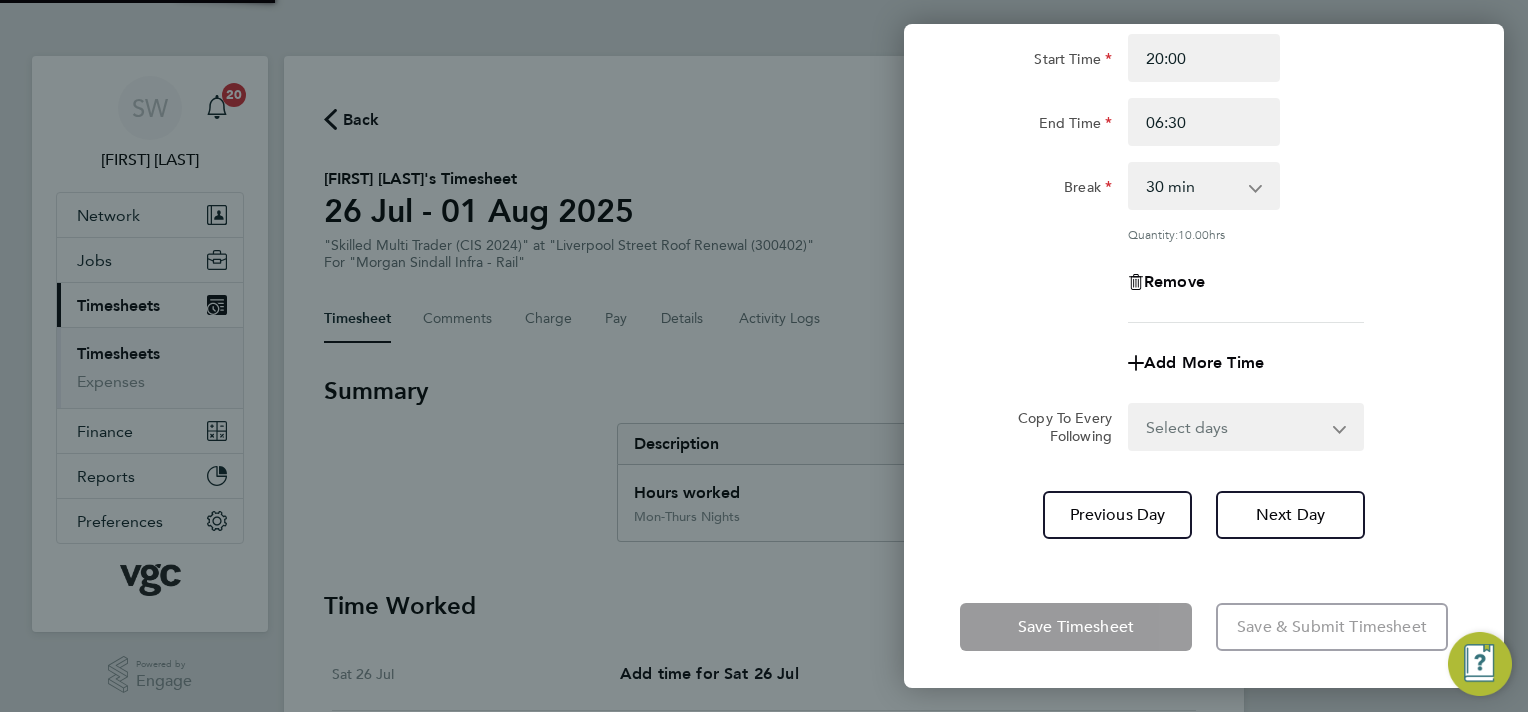 click on "Select days   Day   Thursday   Friday" at bounding box center [1235, 427] 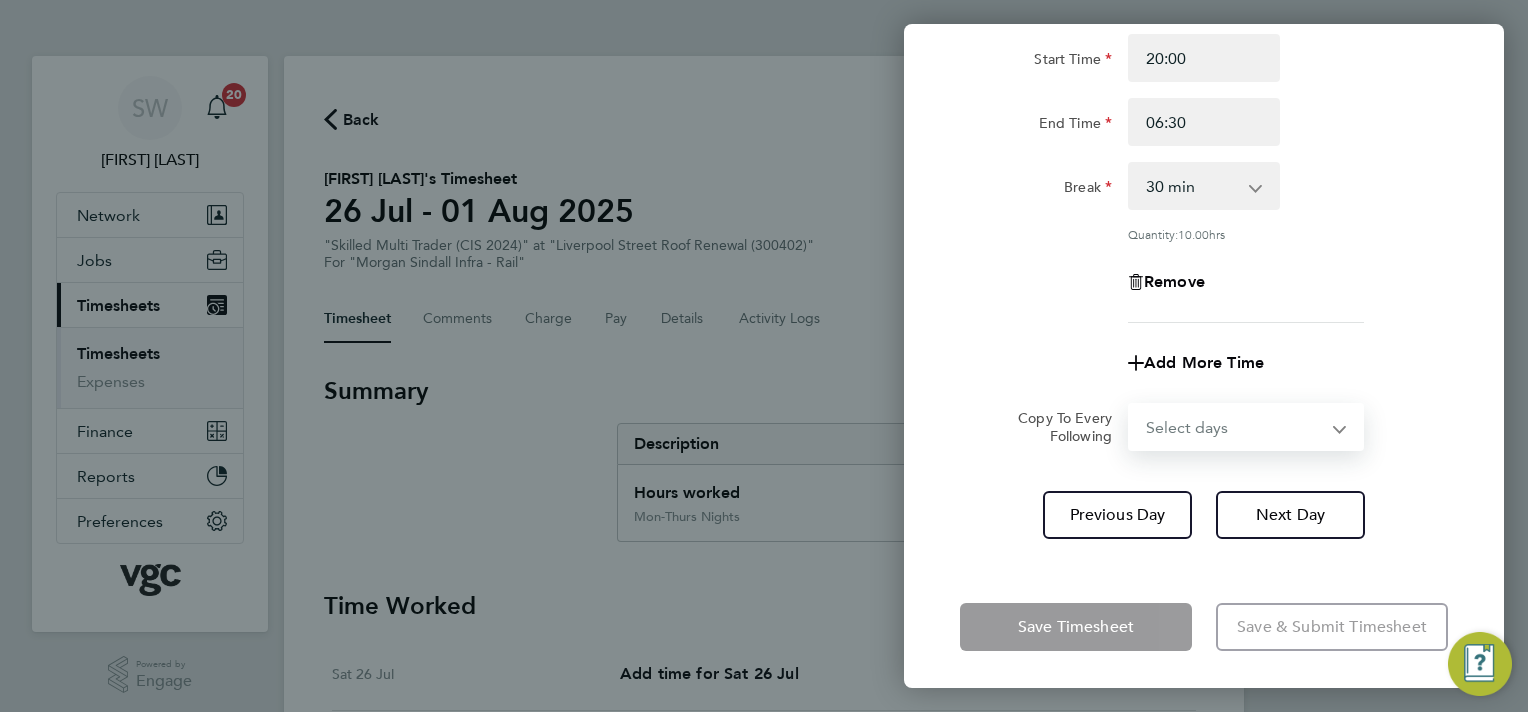select on "THU" 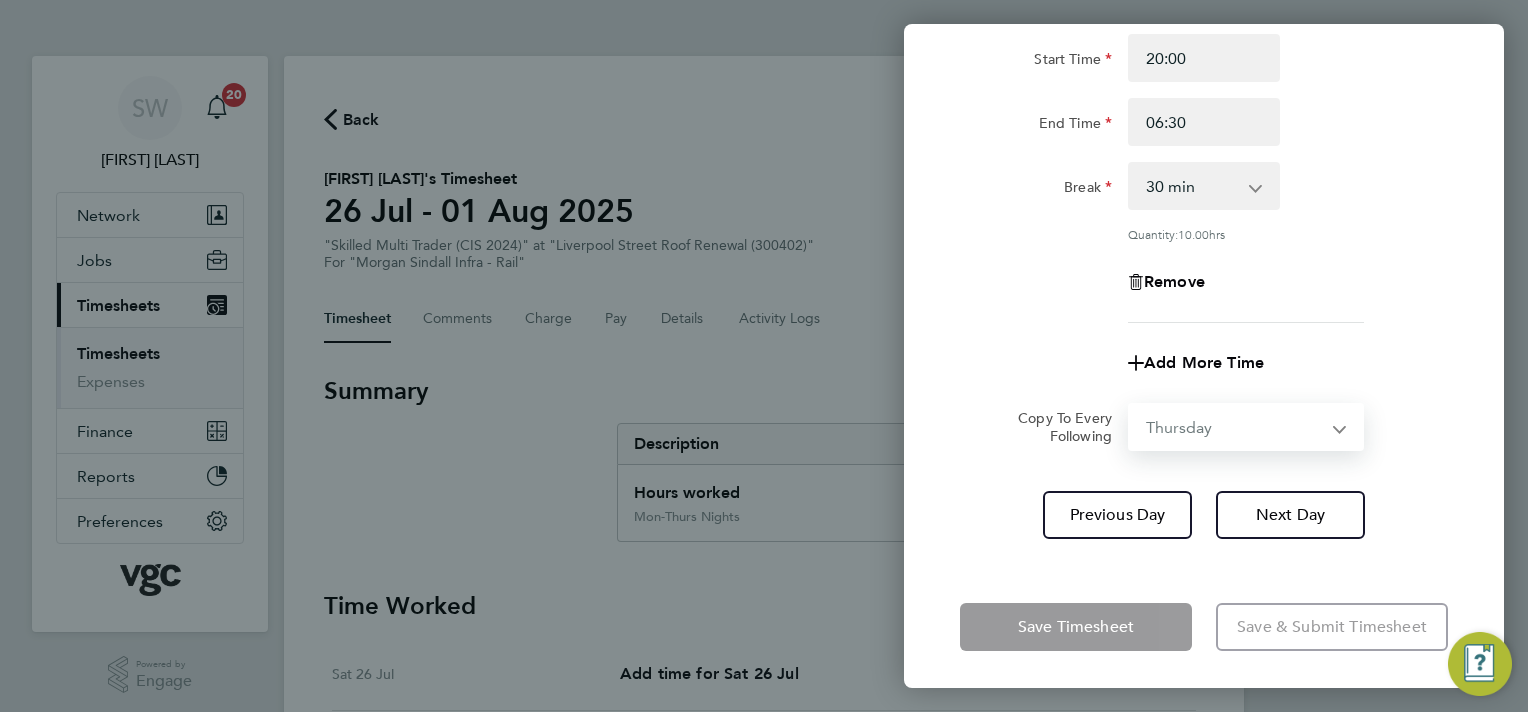 click on "Select days   Day   Thursday   Friday" at bounding box center (1235, 427) 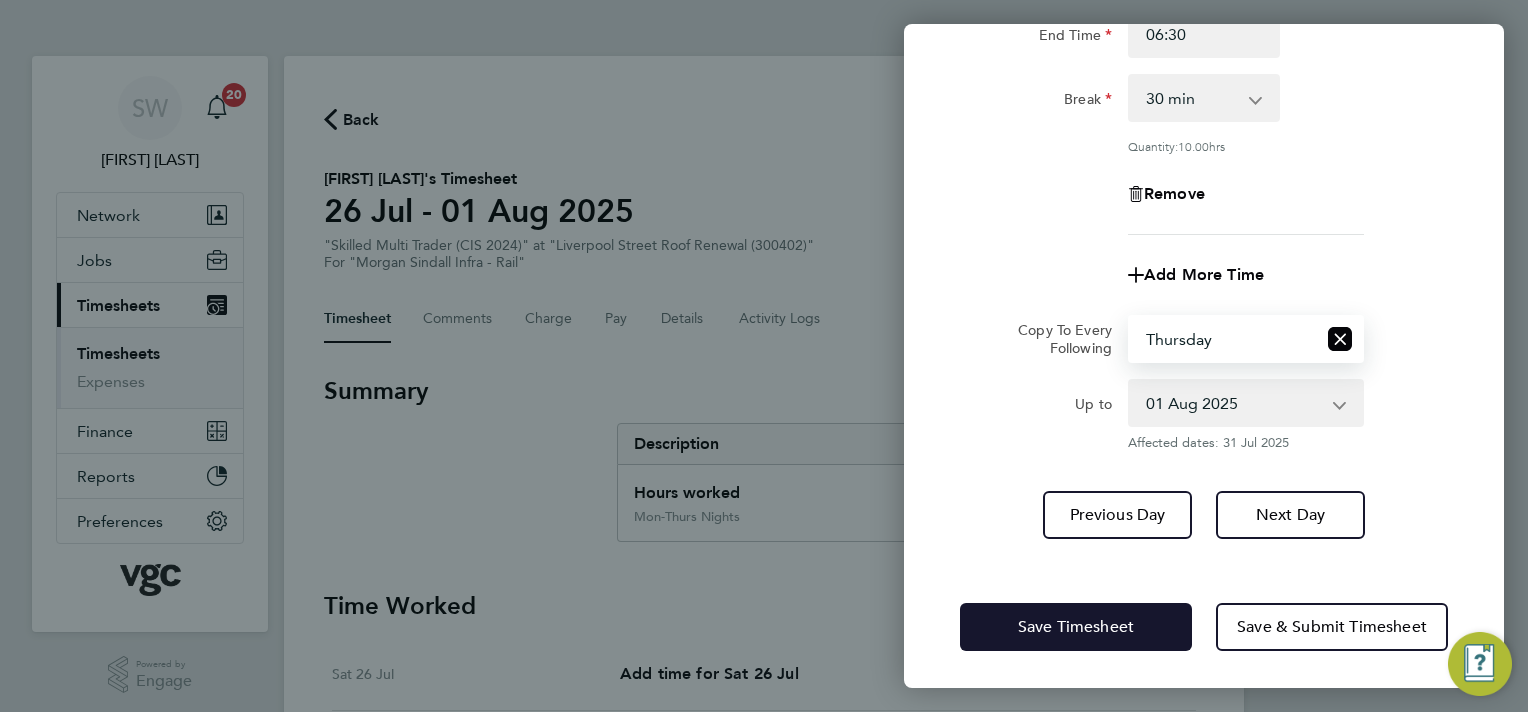 click on "Save Timesheet" 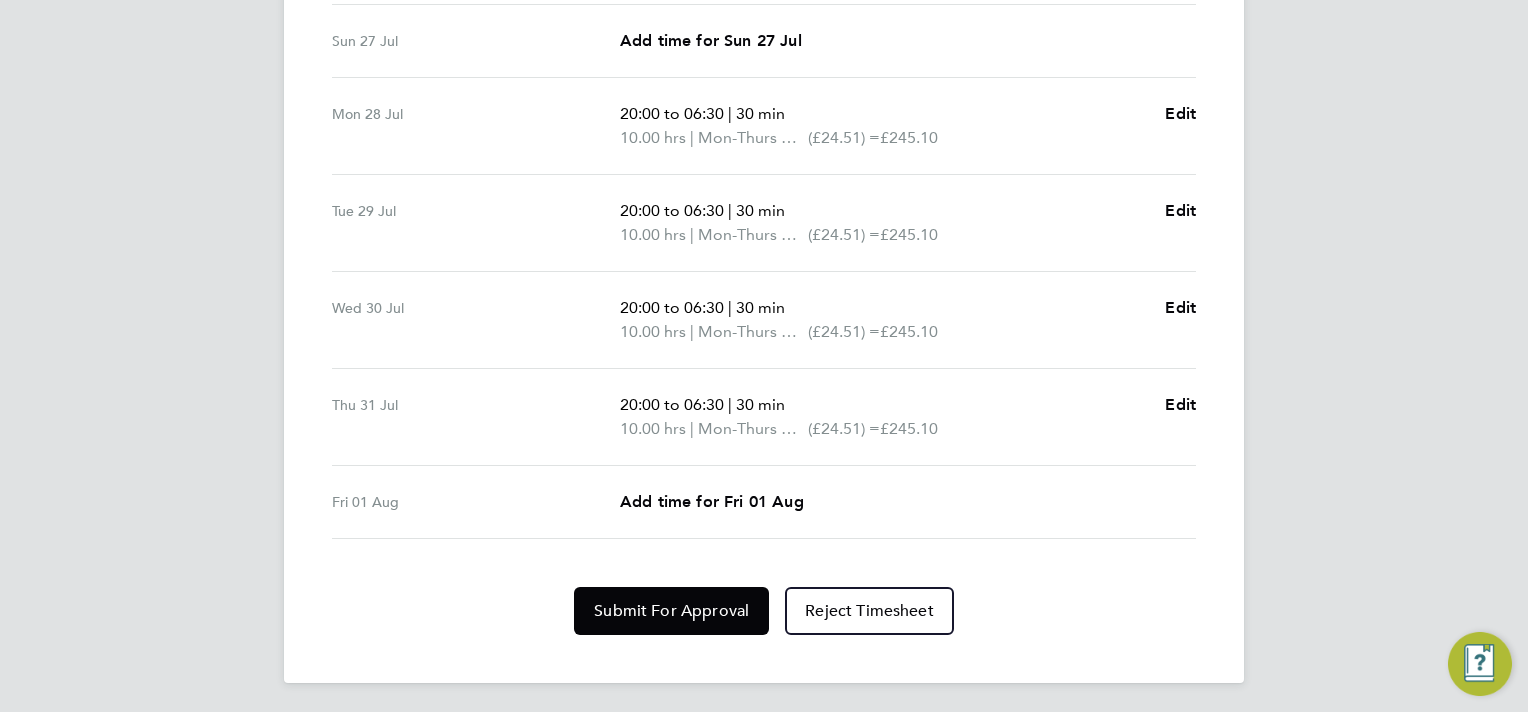 click on "Fri 01 Aug   Add time for Fri 01 Aug   Add time for Fri 01 Aug" at bounding box center [764, 502] 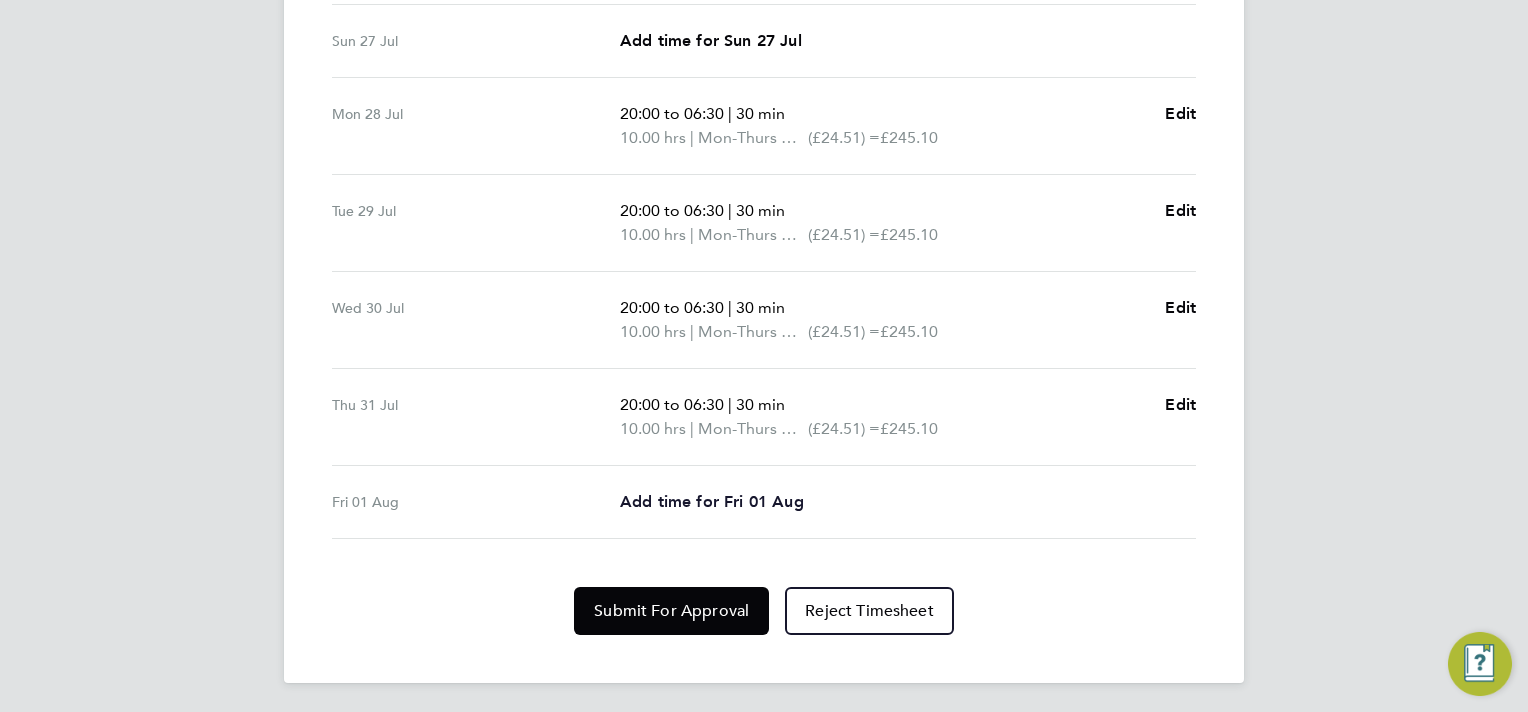 click on "Add time for Fri 01 Aug" at bounding box center [712, 502] 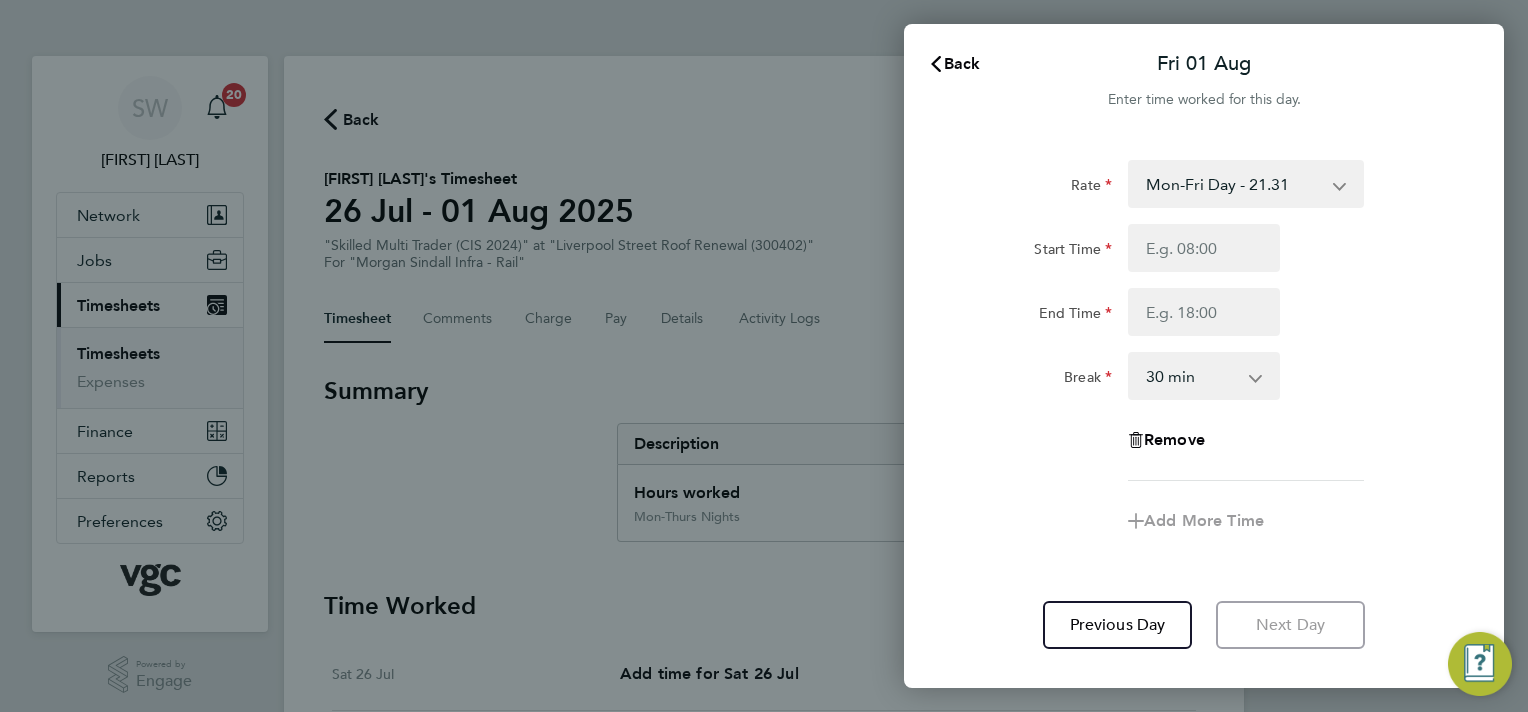 click 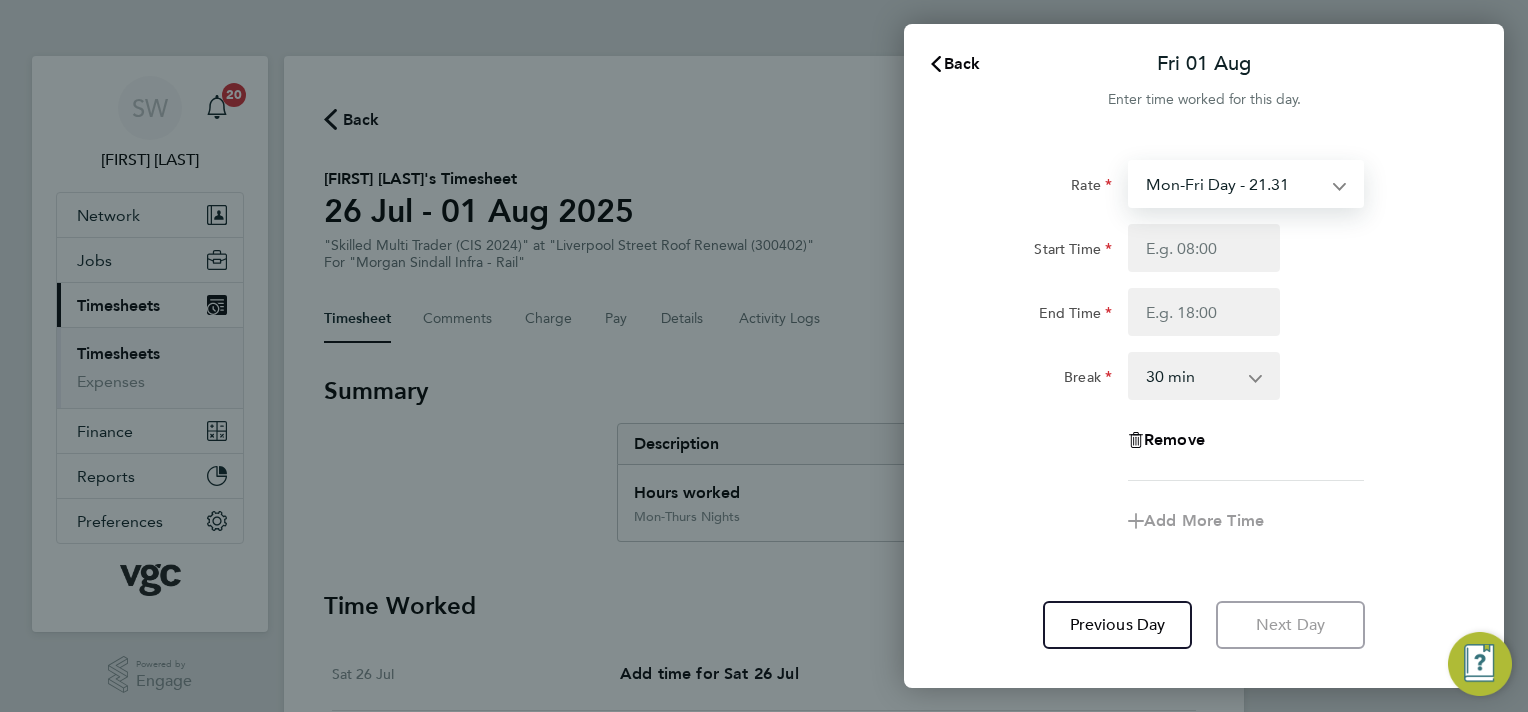 select on "30" 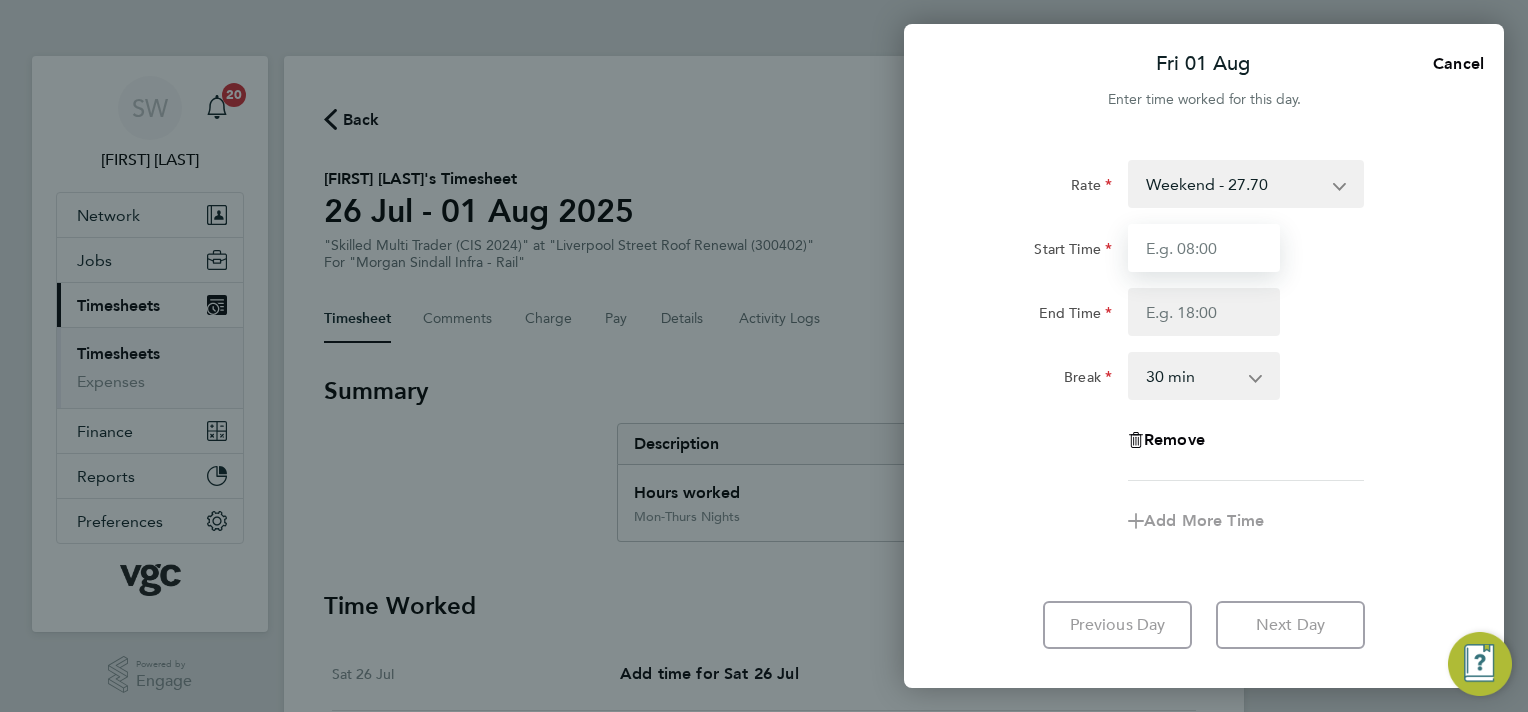 click on "Start Time" at bounding box center [1204, 248] 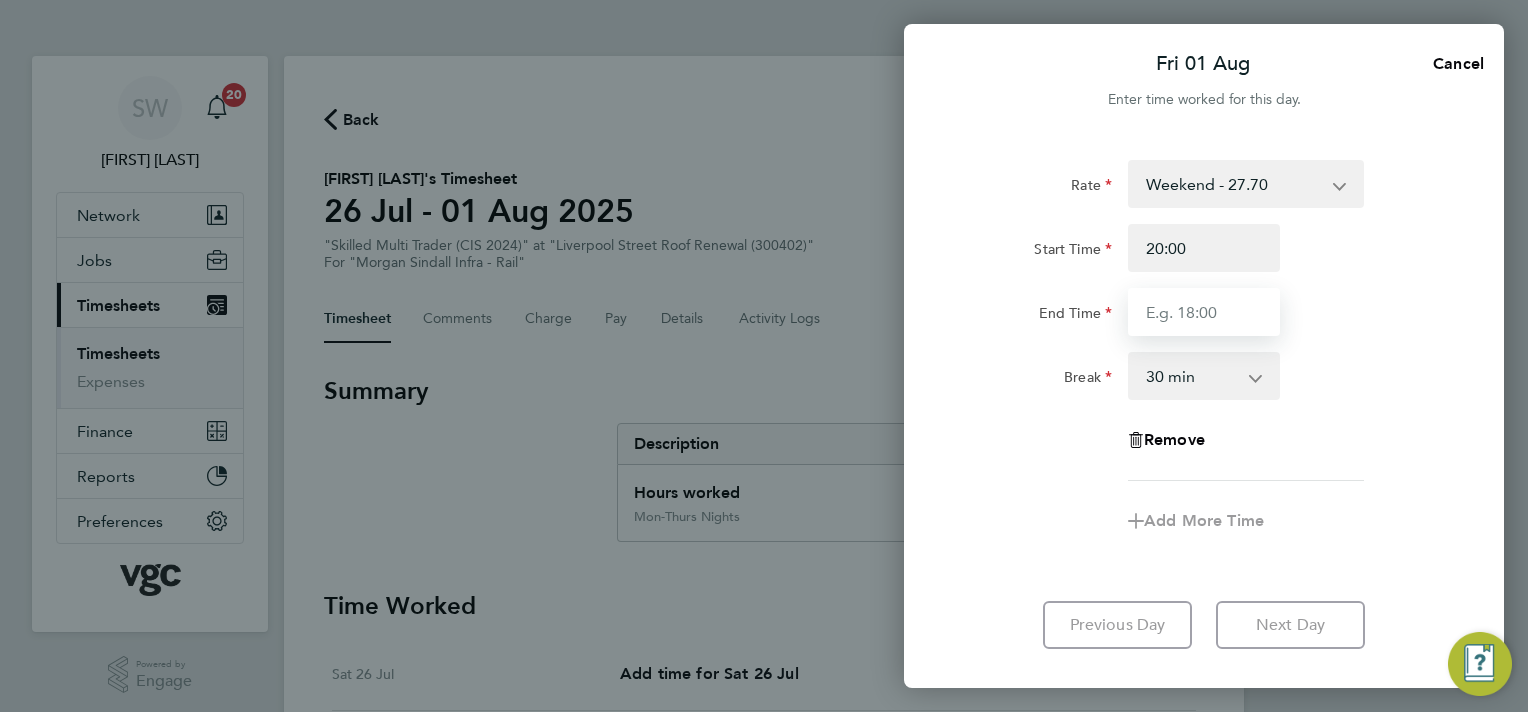 type on "06:30" 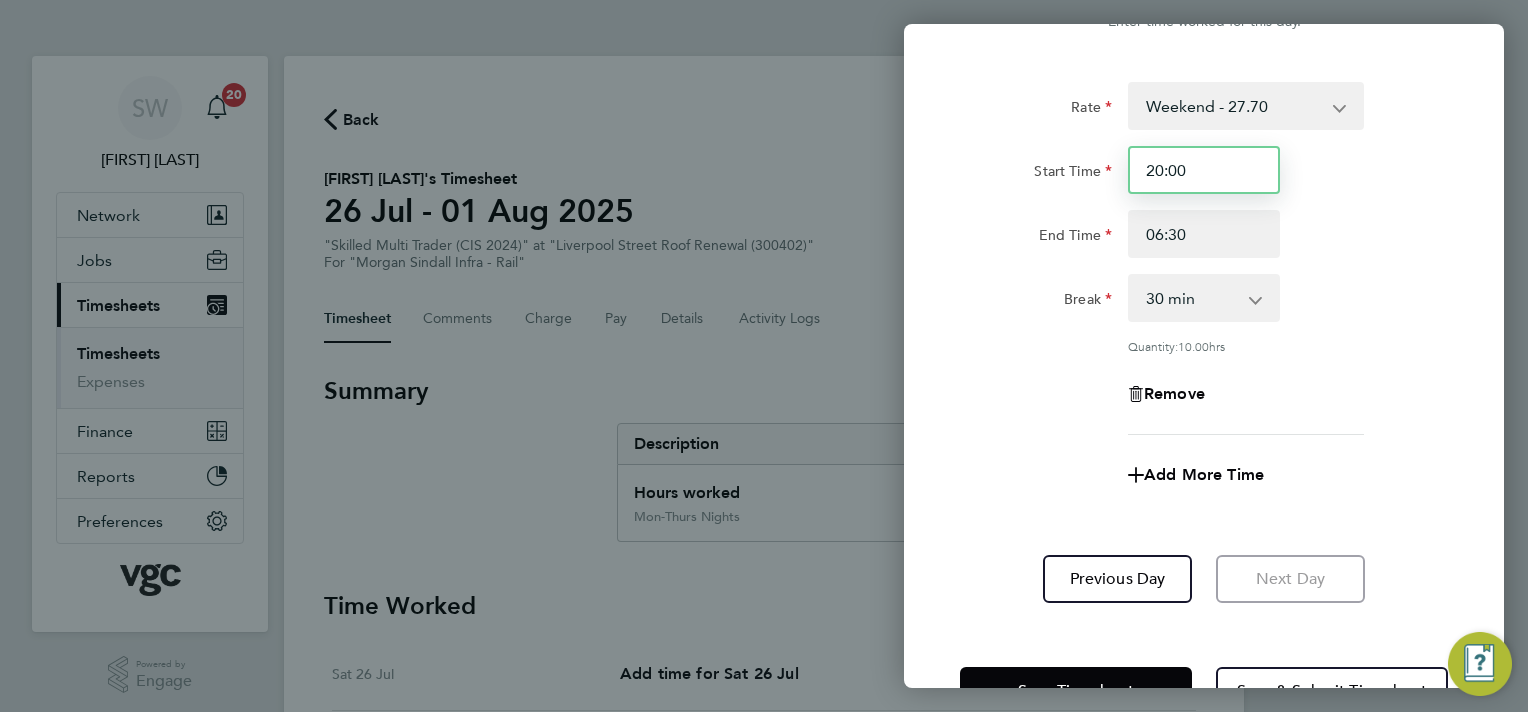 scroll, scrollTop: 142, scrollLeft: 0, axis: vertical 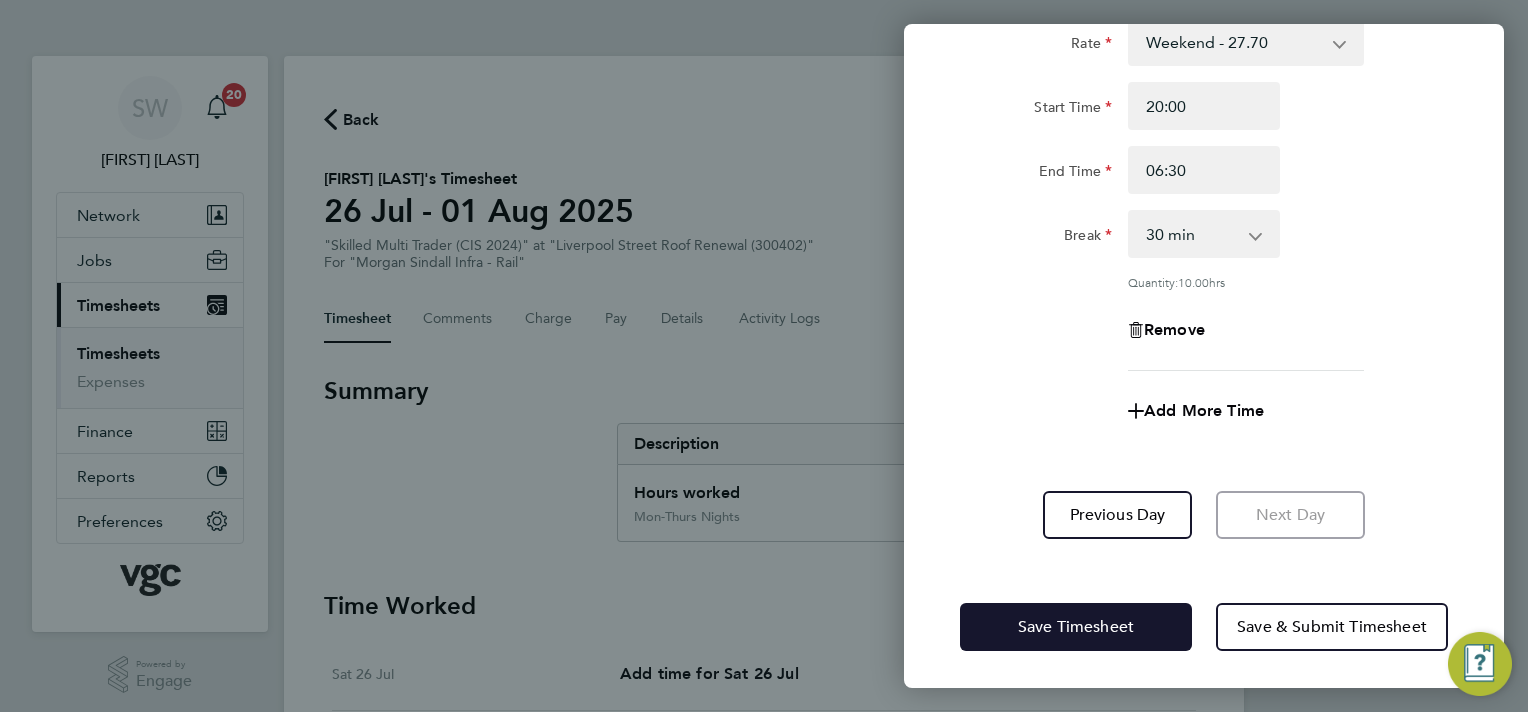 click on "Save Timesheet" 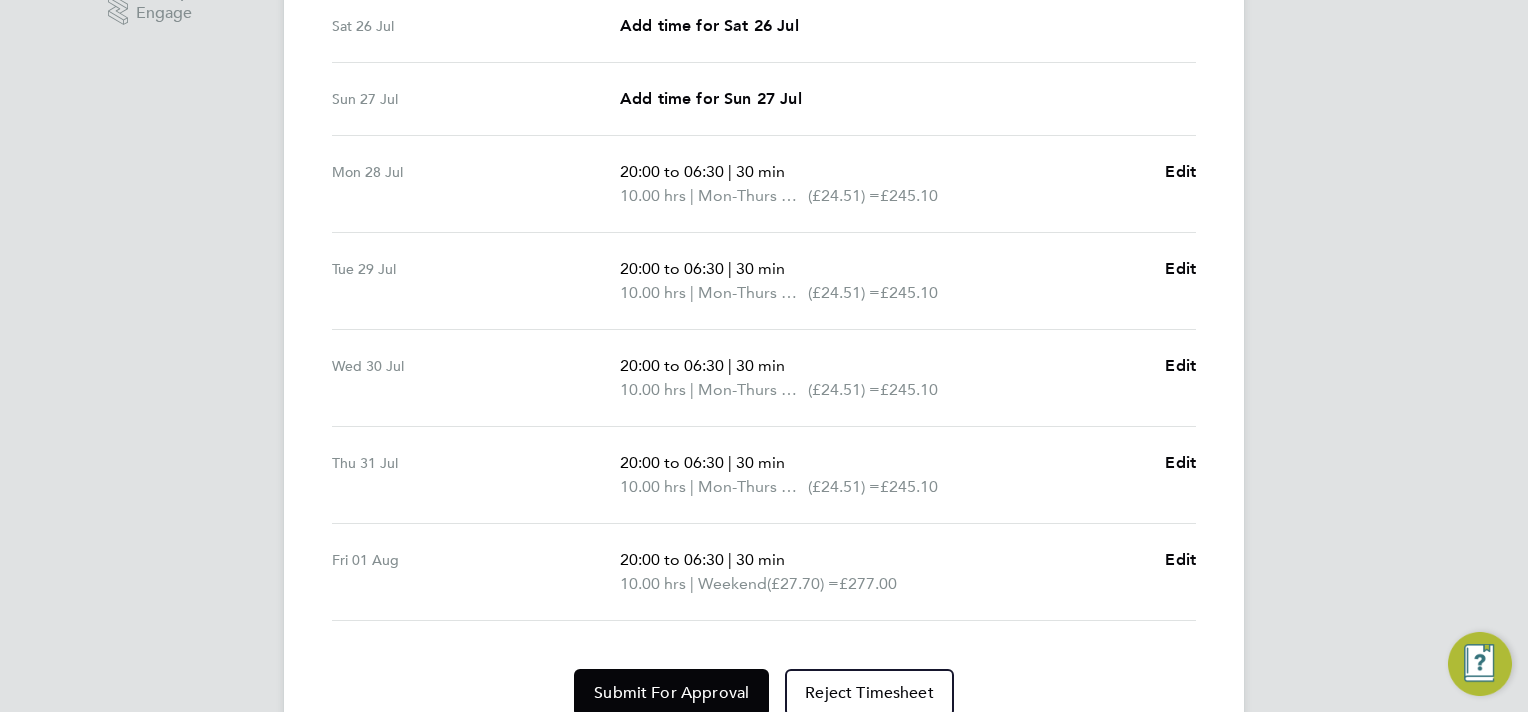scroll, scrollTop: 700, scrollLeft: 0, axis: vertical 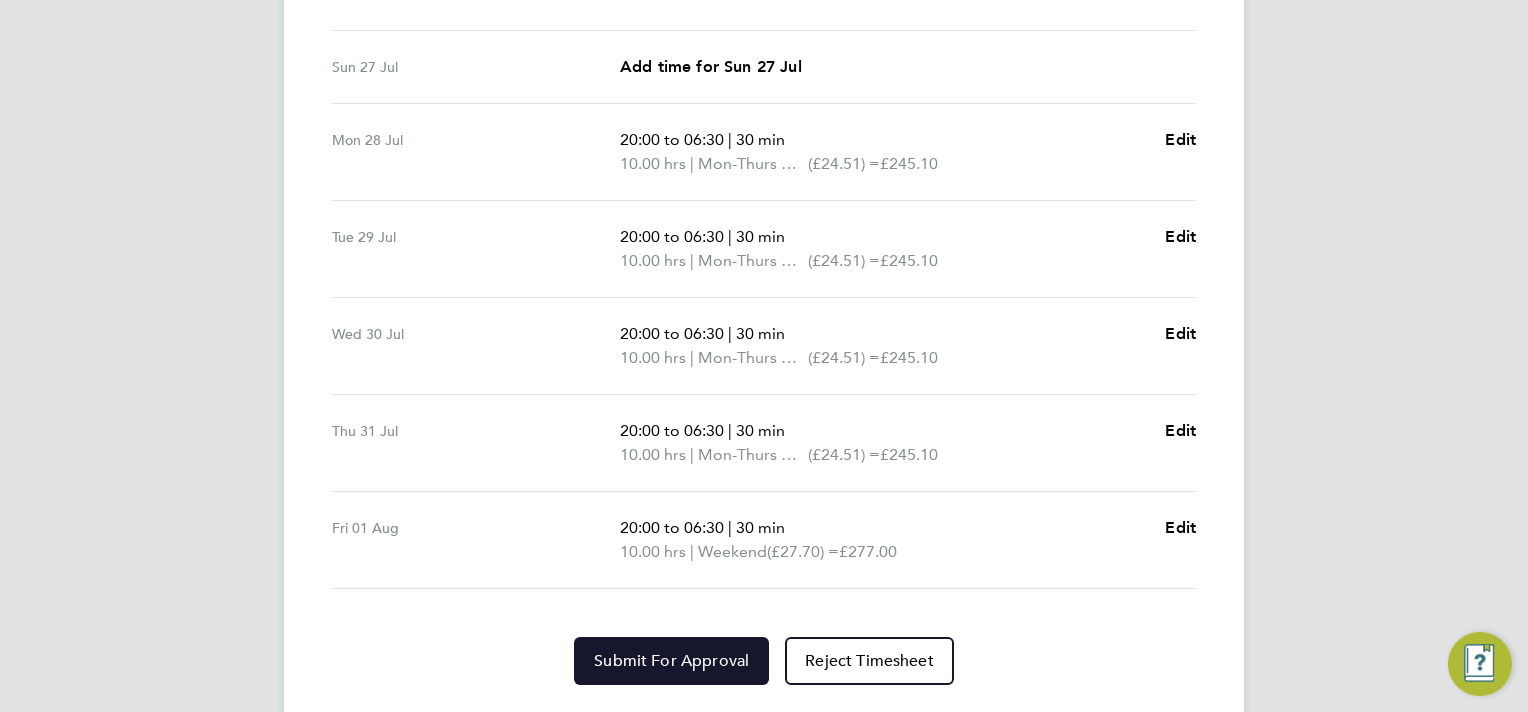 click on "Submit For Approval" 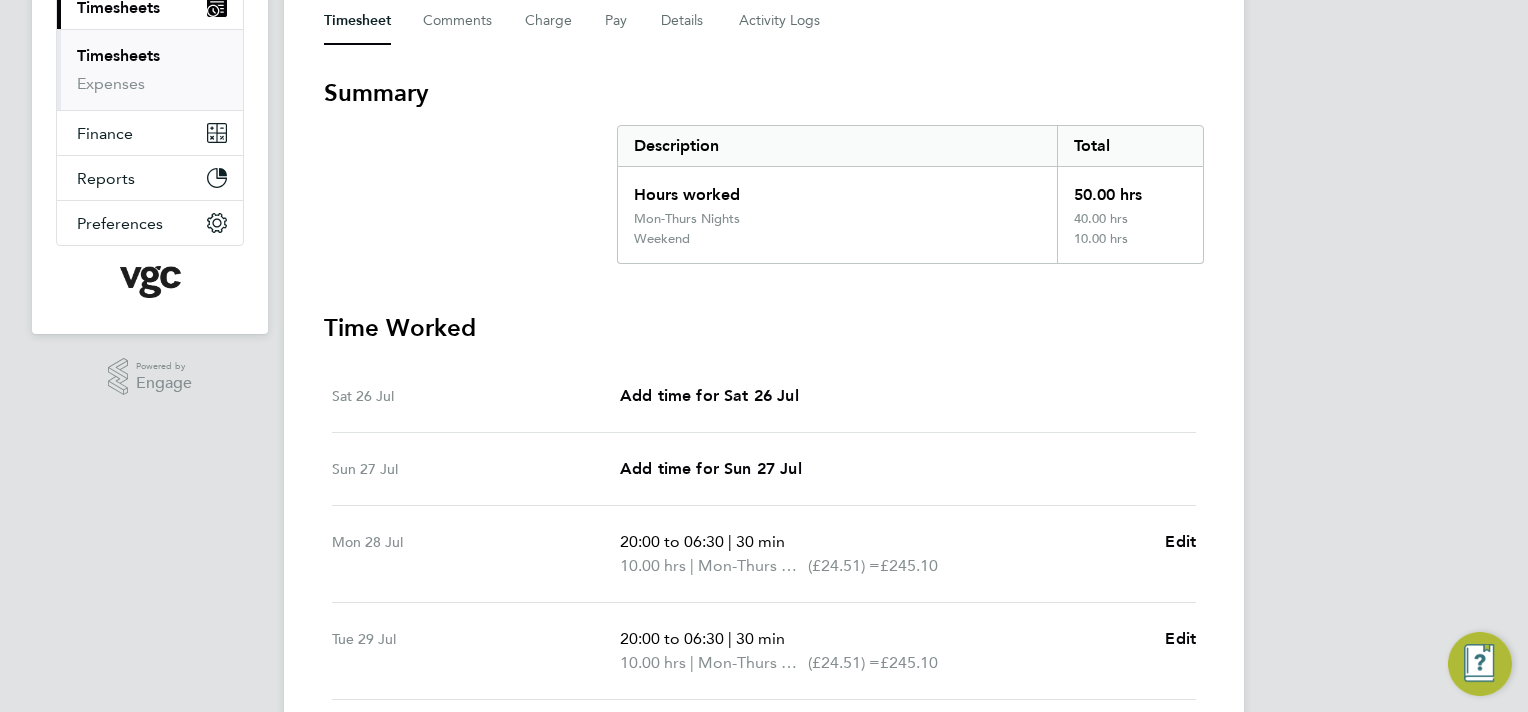 scroll, scrollTop: 0, scrollLeft: 0, axis: both 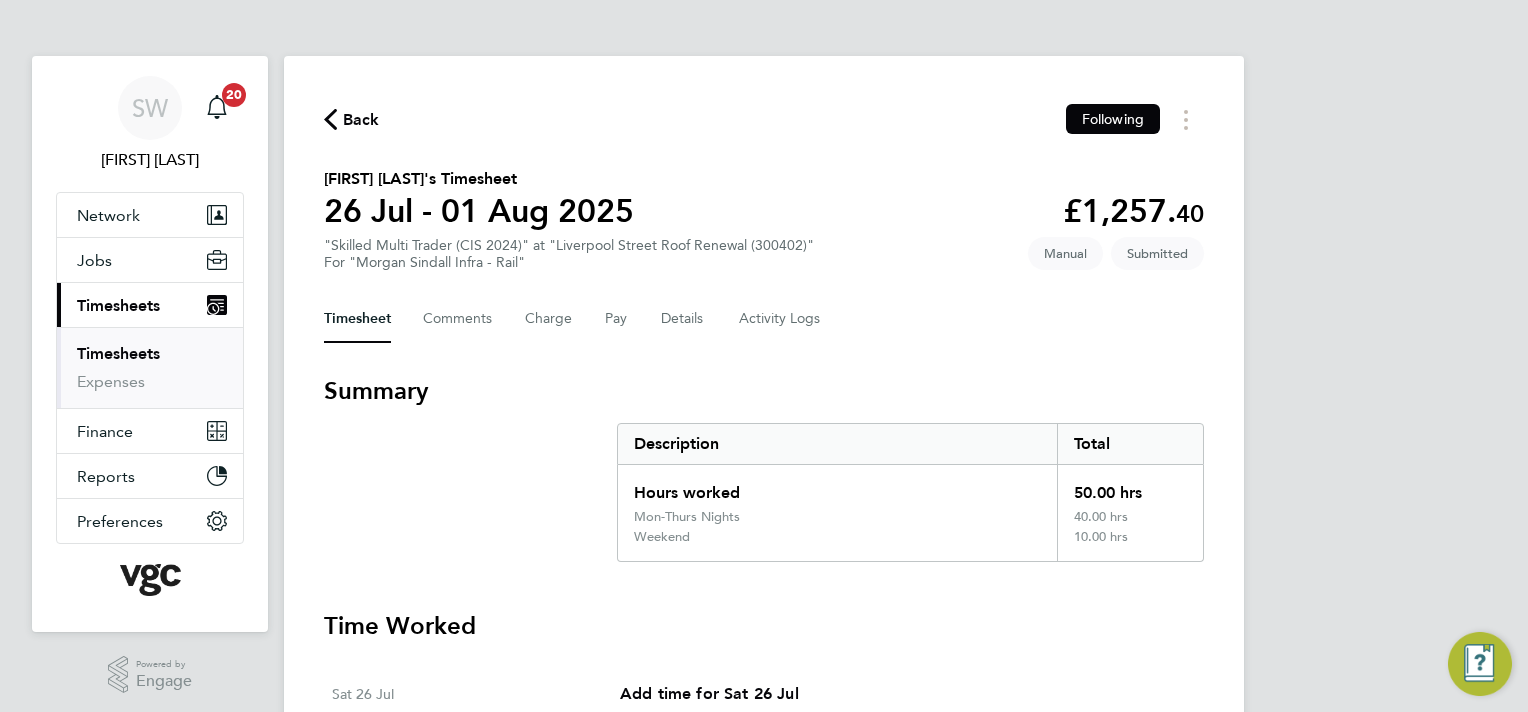 click on "Timesheets" at bounding box center [118, 353] 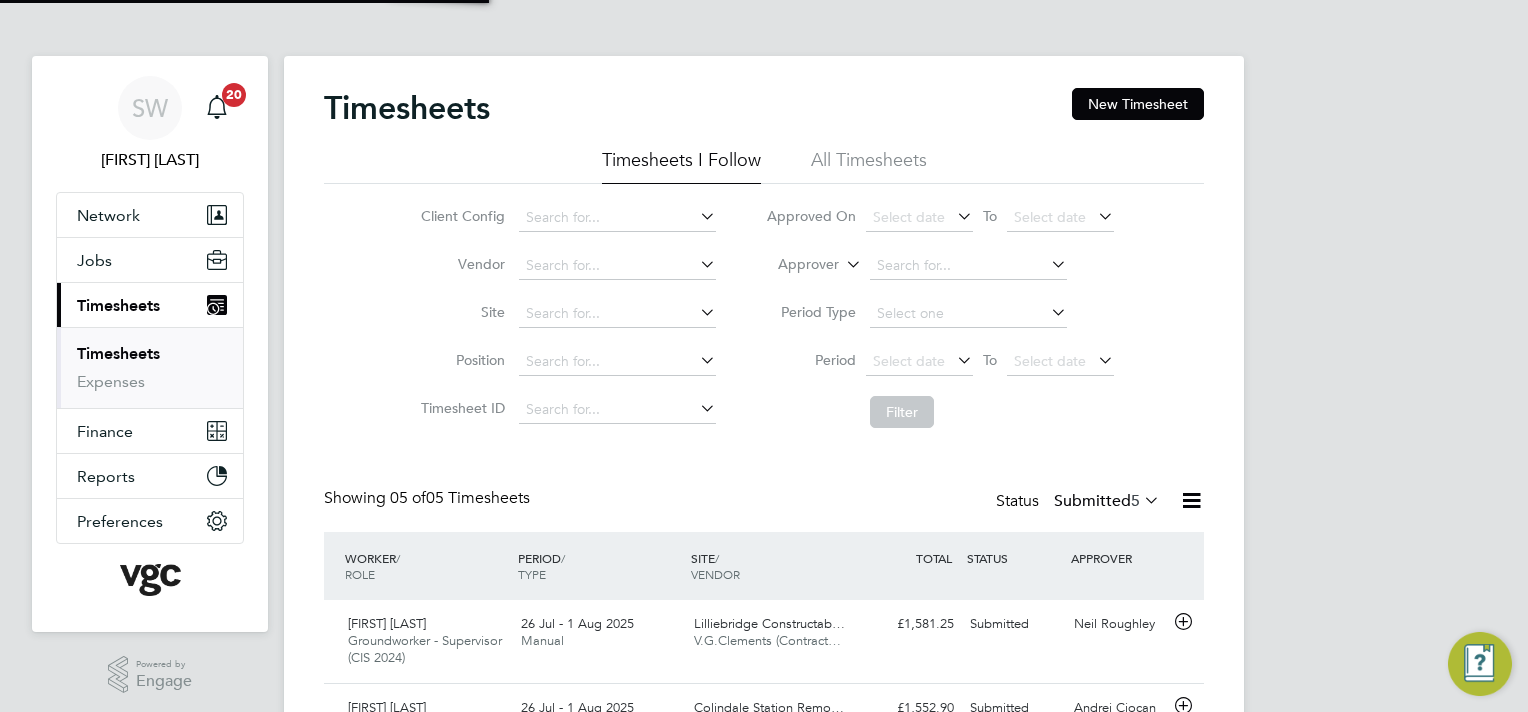 scroll, scrollTop: 10, scrollLeft: 10, axis: both 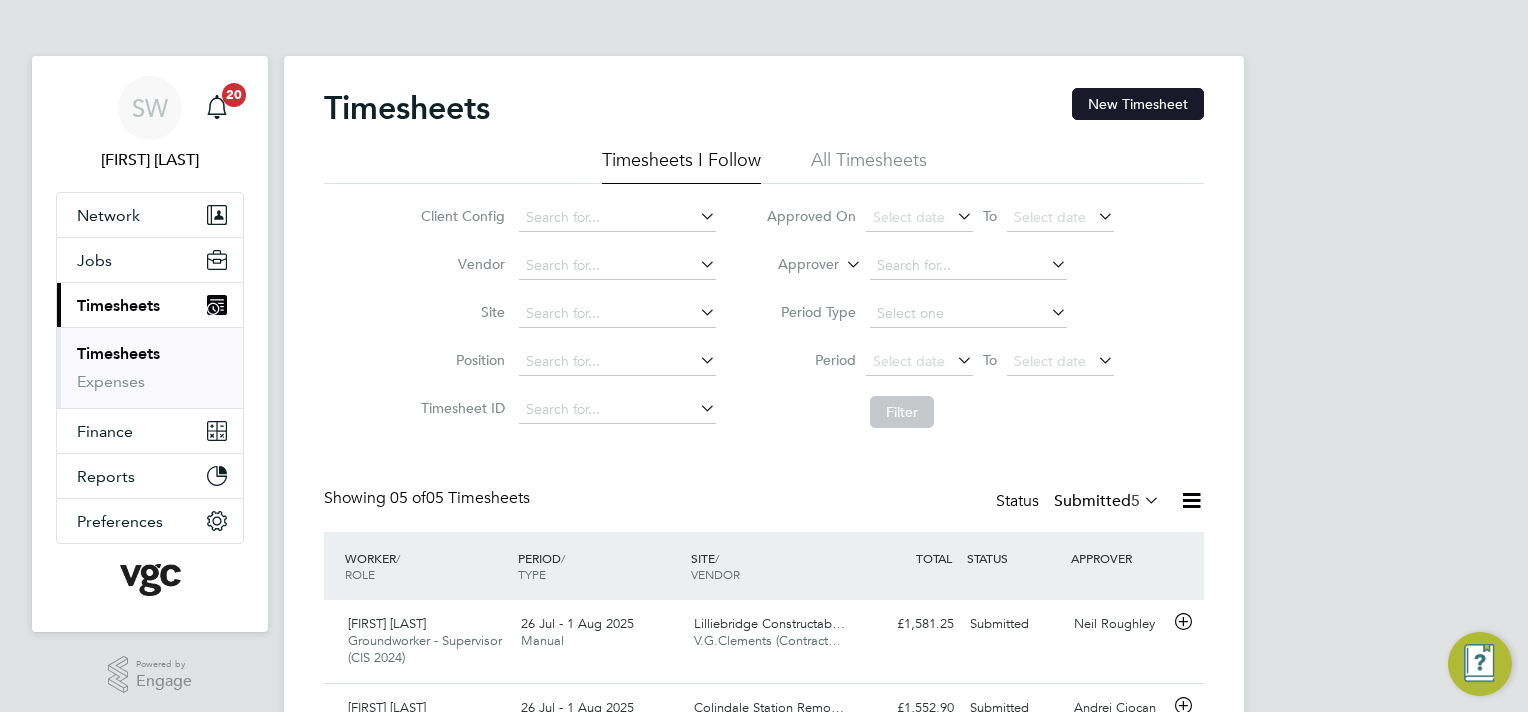 click on "New Timesheet" 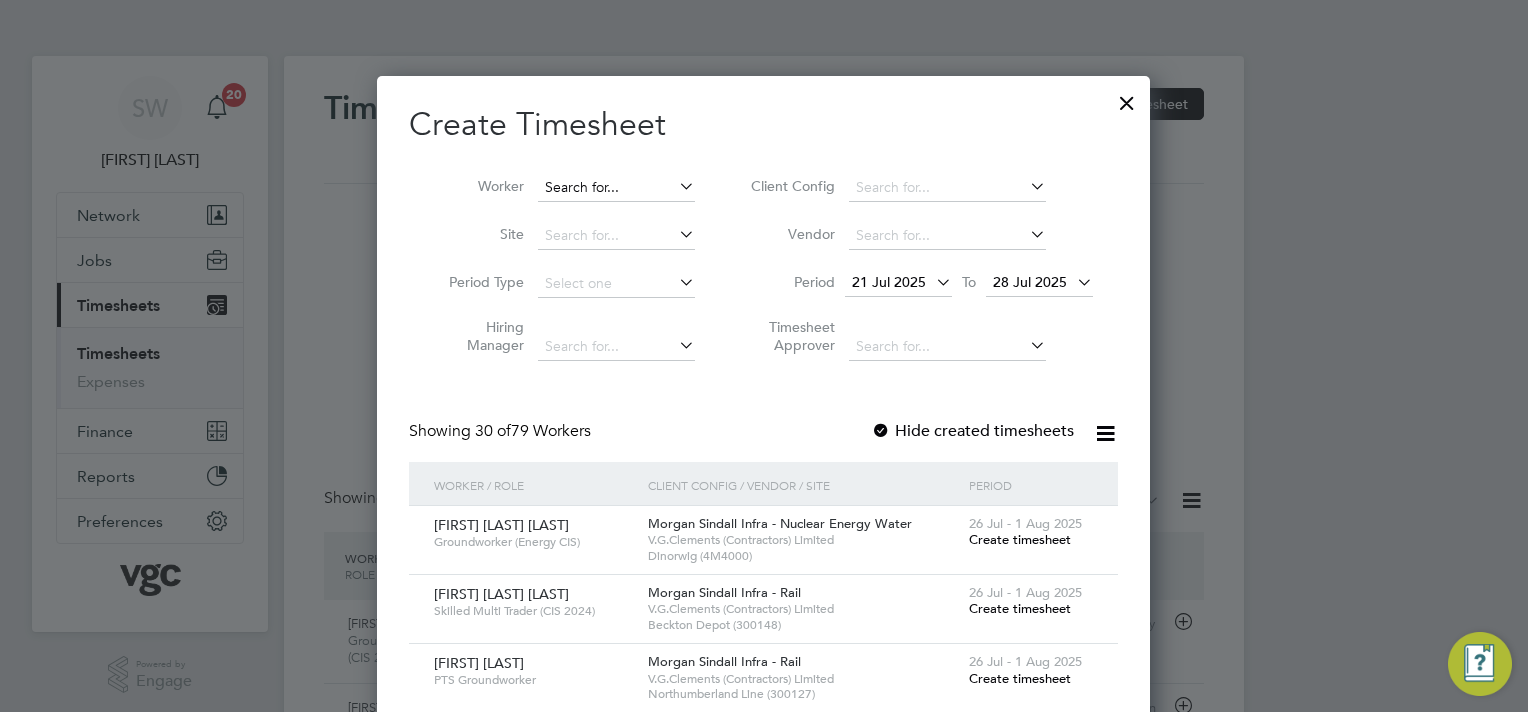 click at bounding box center (616, 188) 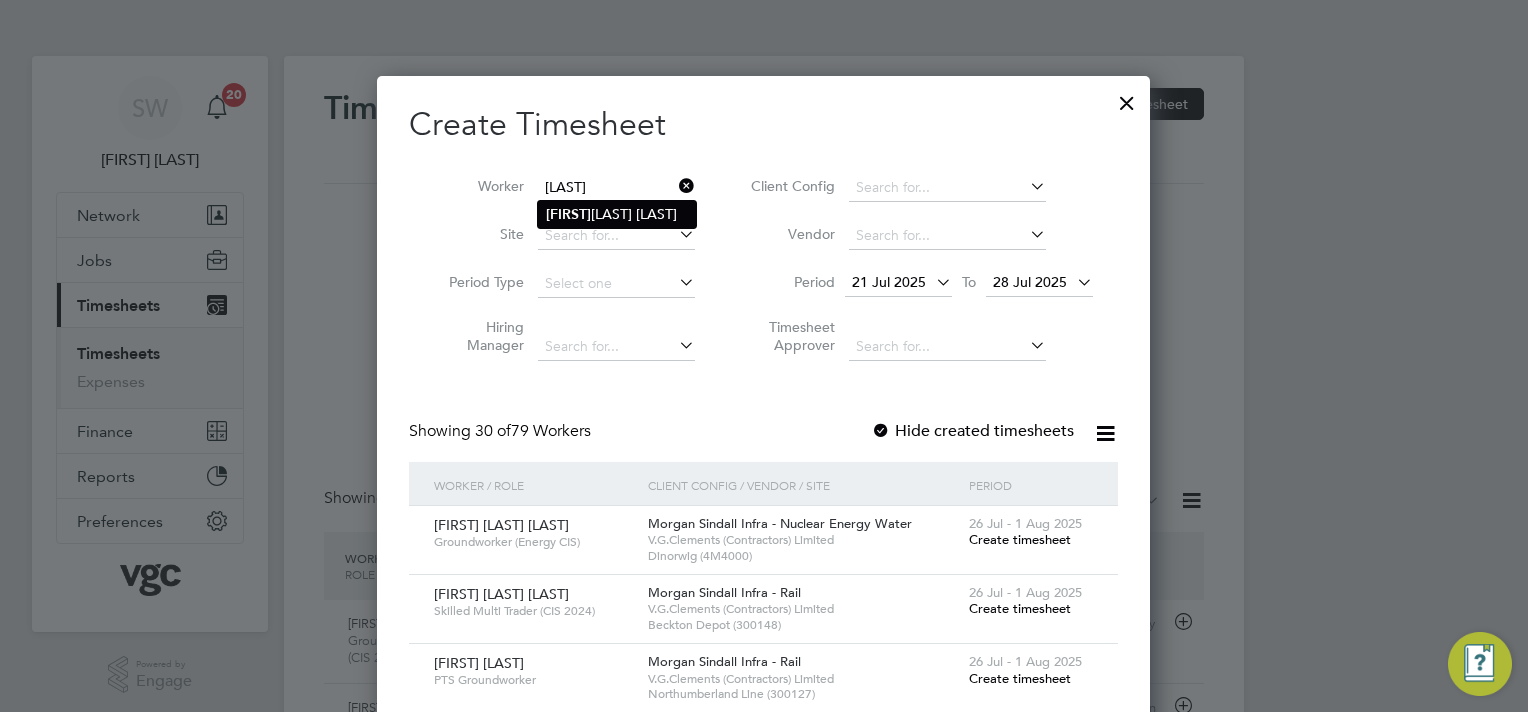 click on "Matiy as Fekade" 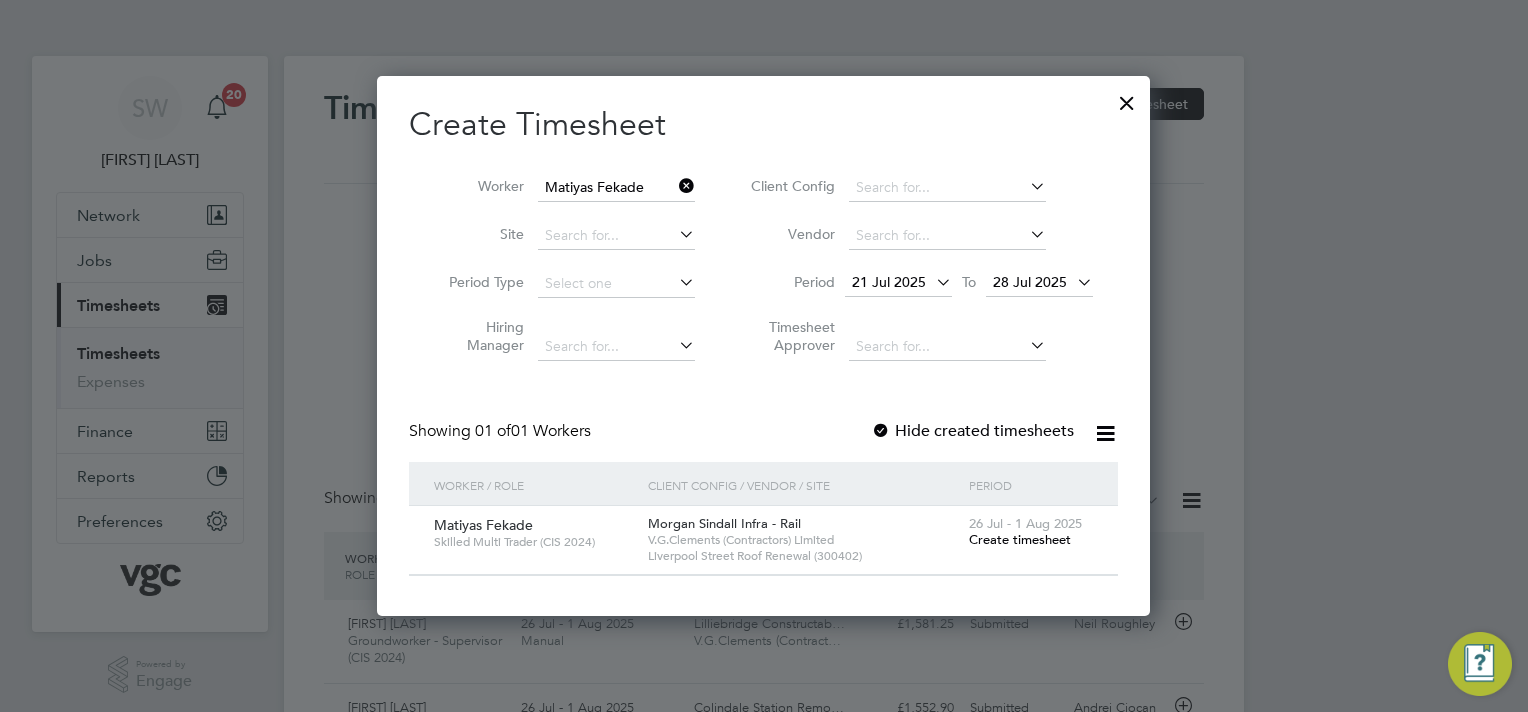 click on "Create timesheet" at bounding box center (1020, 539) 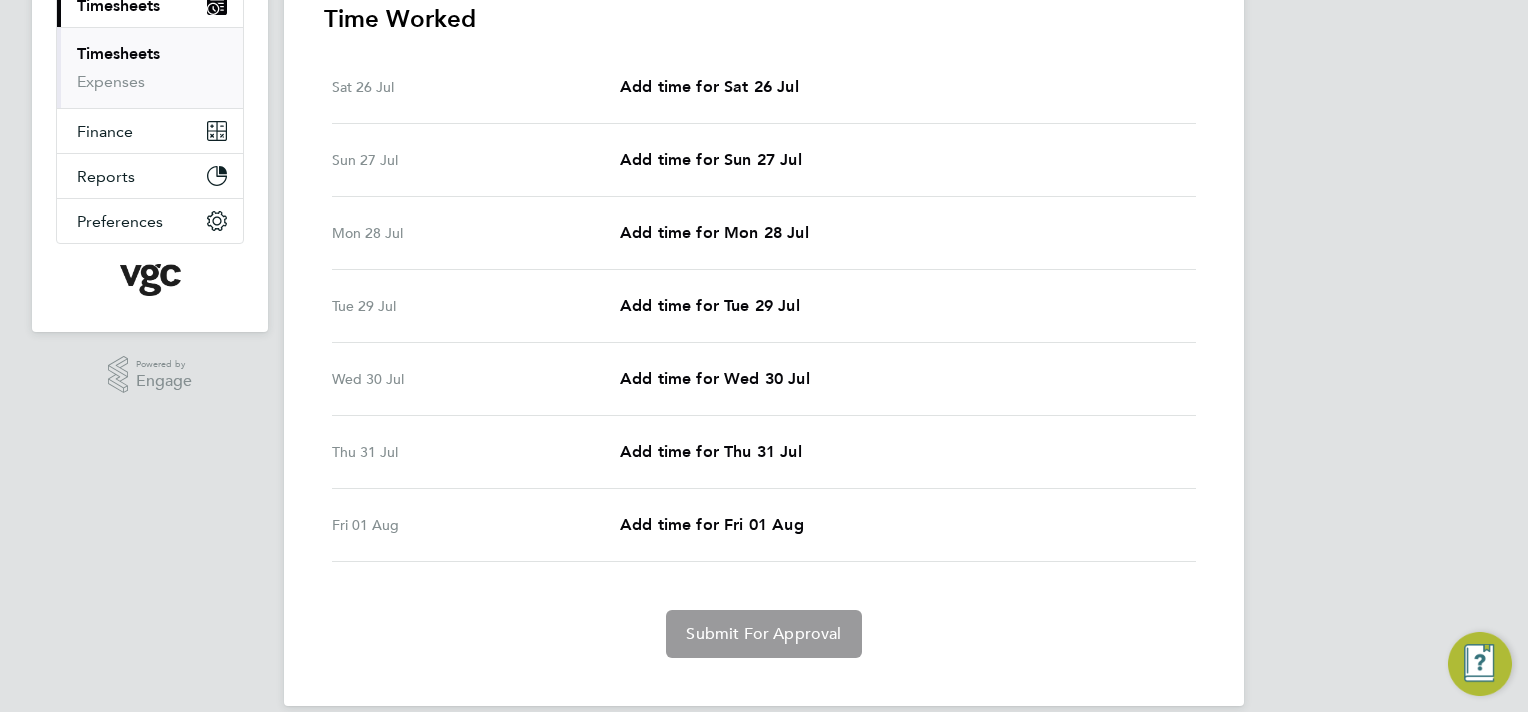 click on "Mon 28 Jul   Add time for Mon 28 Jul   Add time for Mon 28 Jul" at bounding box center (764, 233) 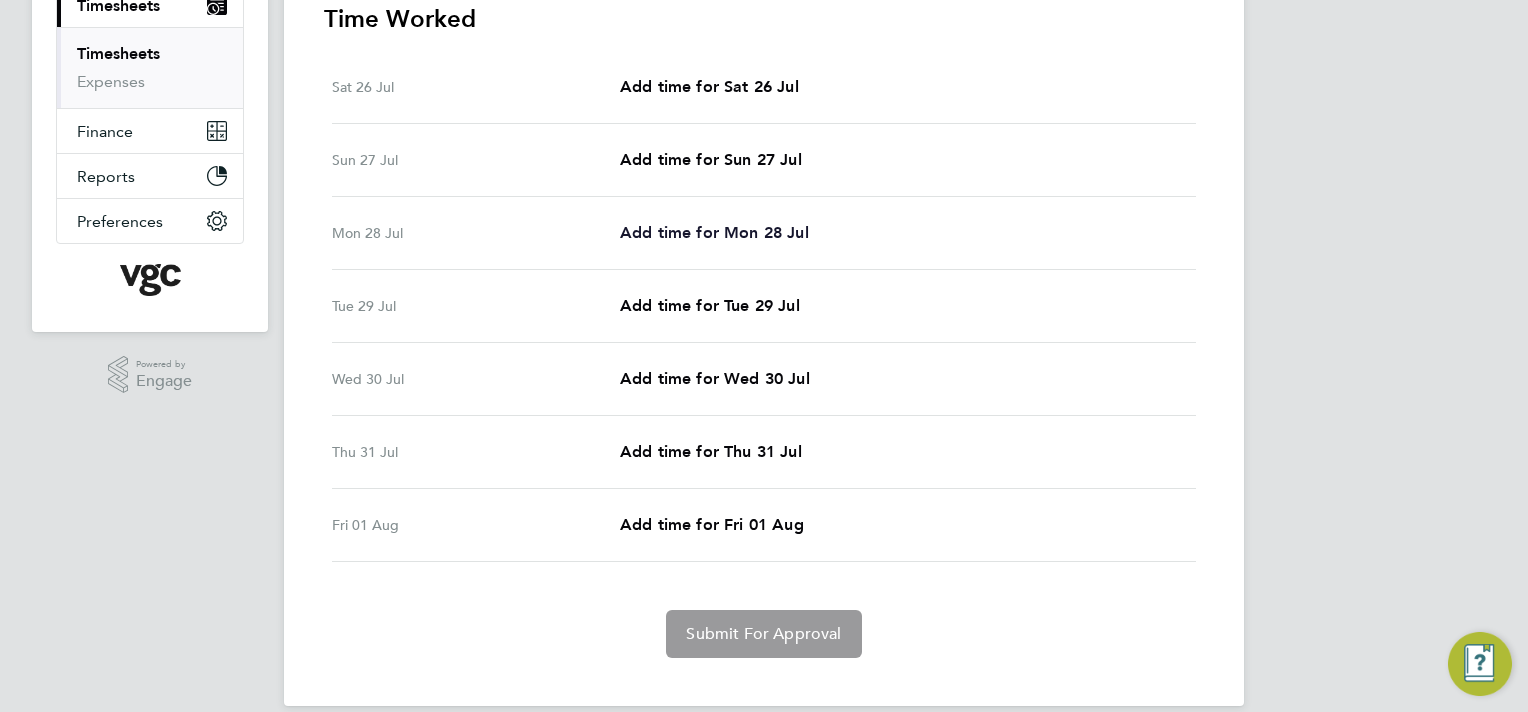 click on "Add time for Mon 28 Jul" at bounding box center (714, 232) 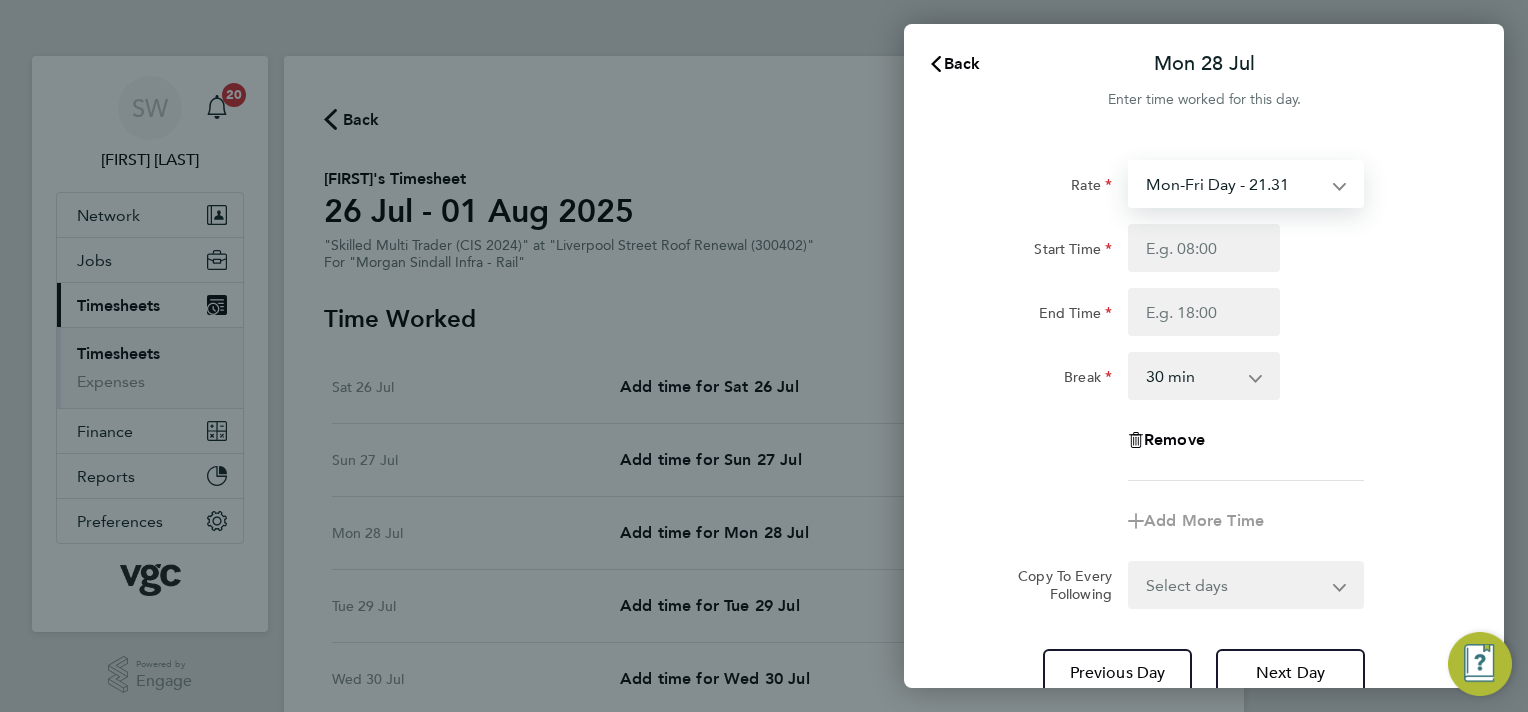 click on "Mon-Fri Day - 21.31   Bank Hol - 31.96   Mon-Thurs Nights - 24.51   Weekend - 27.70   Xmas / NY - 42.62" at bounding box center (1234, 184) 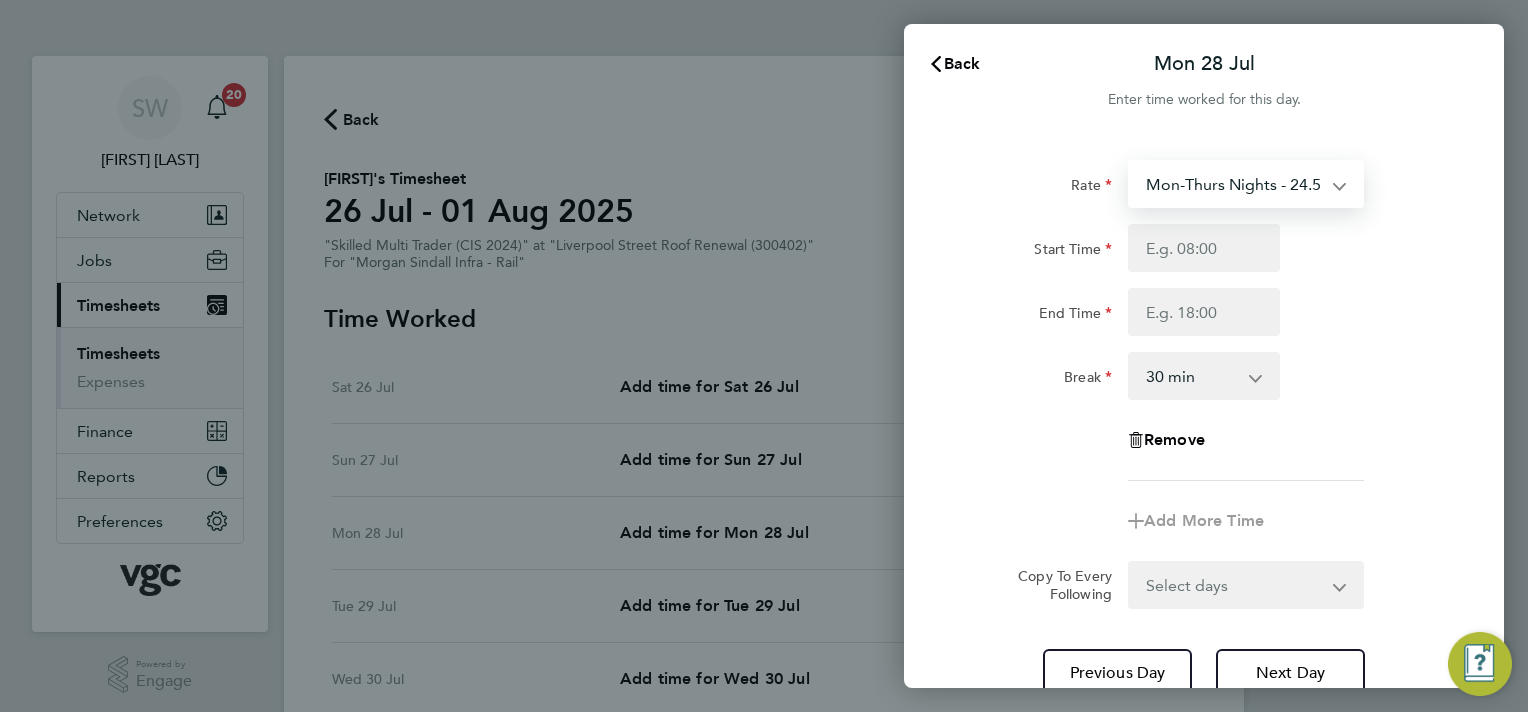 select on "30" 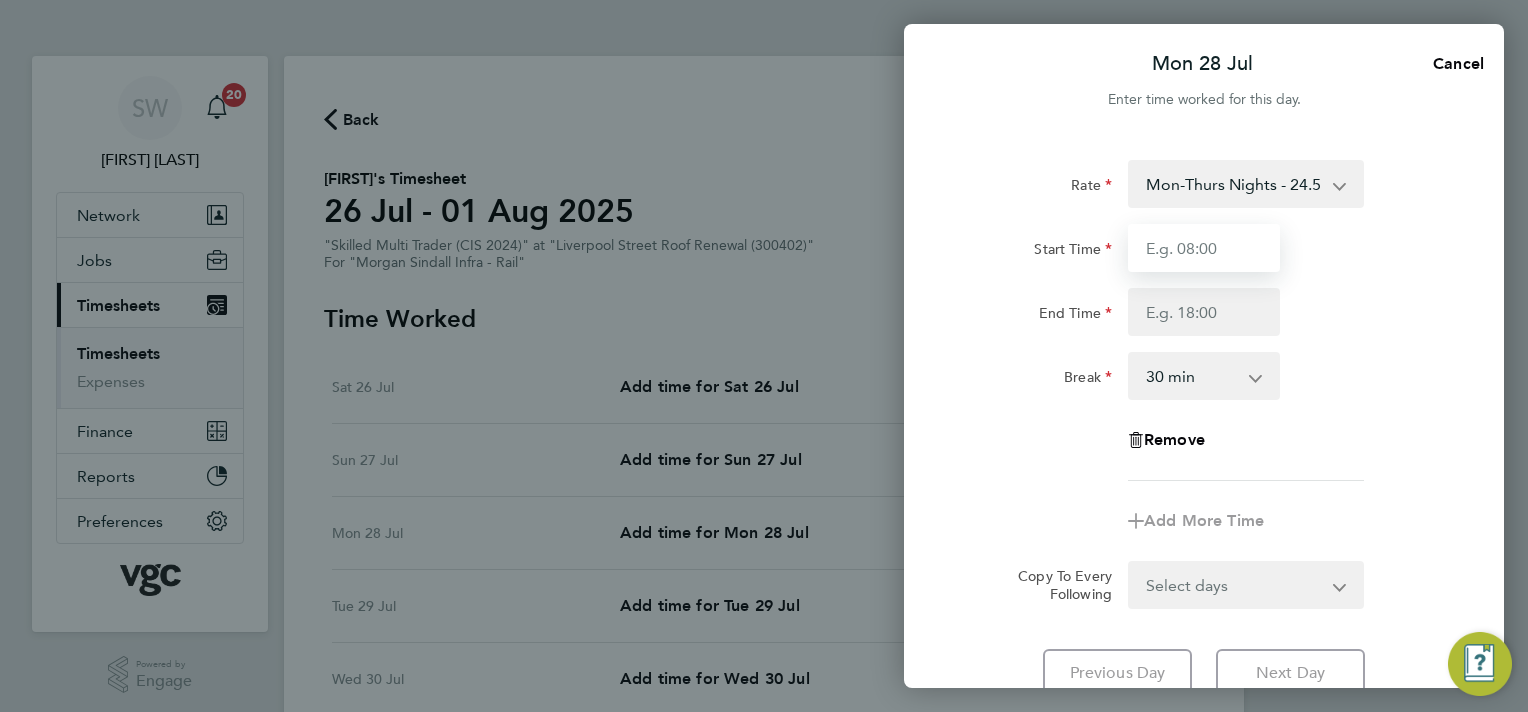 click on "Start Time" at bounding box center (1204, 248) 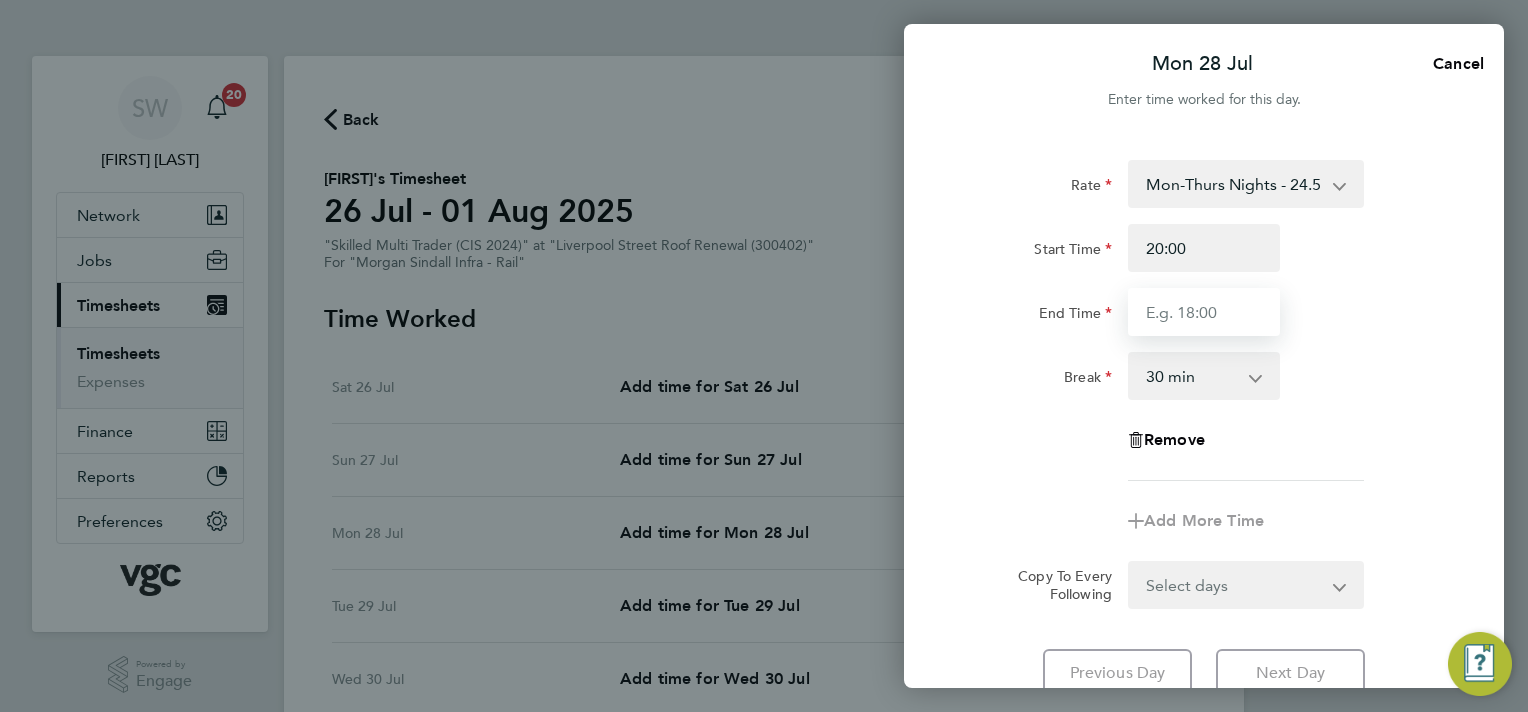 type on "06:30" 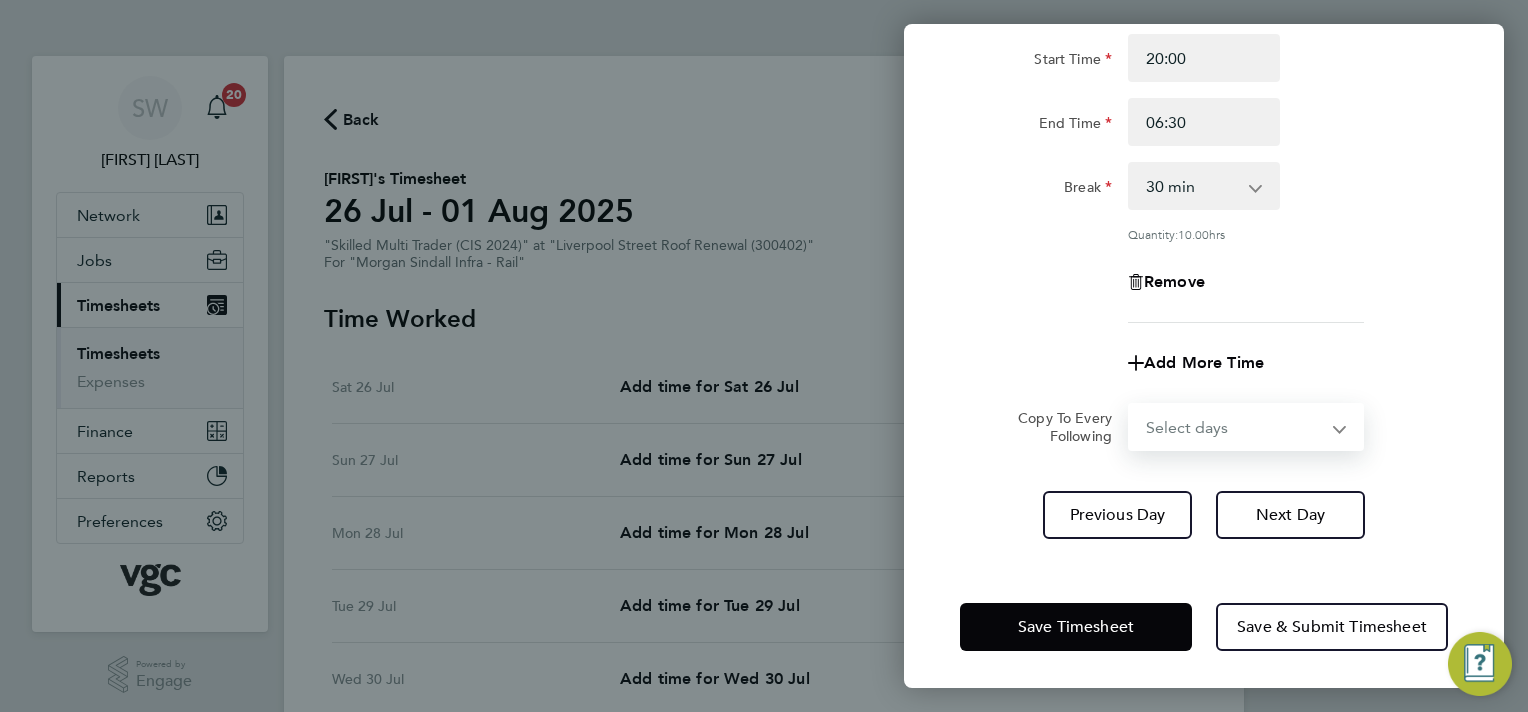 click on "Select days   Day   Tuesday   Wednesday   Thursday   Friday" at bounding box center [1235, 427] 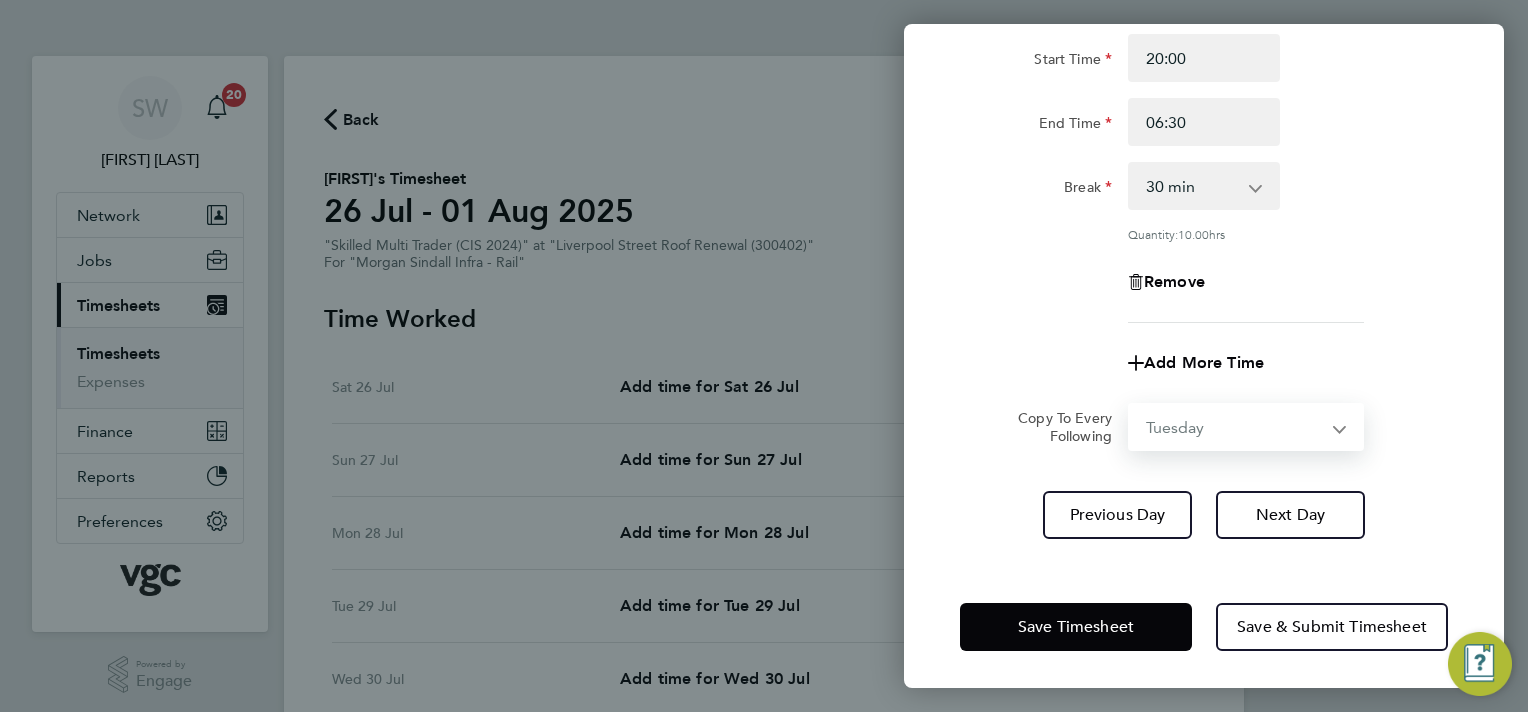 click on "Select days   Day   Tuesday   Wednesday   Thursday   Friday" at bounding box center [1235, 427] 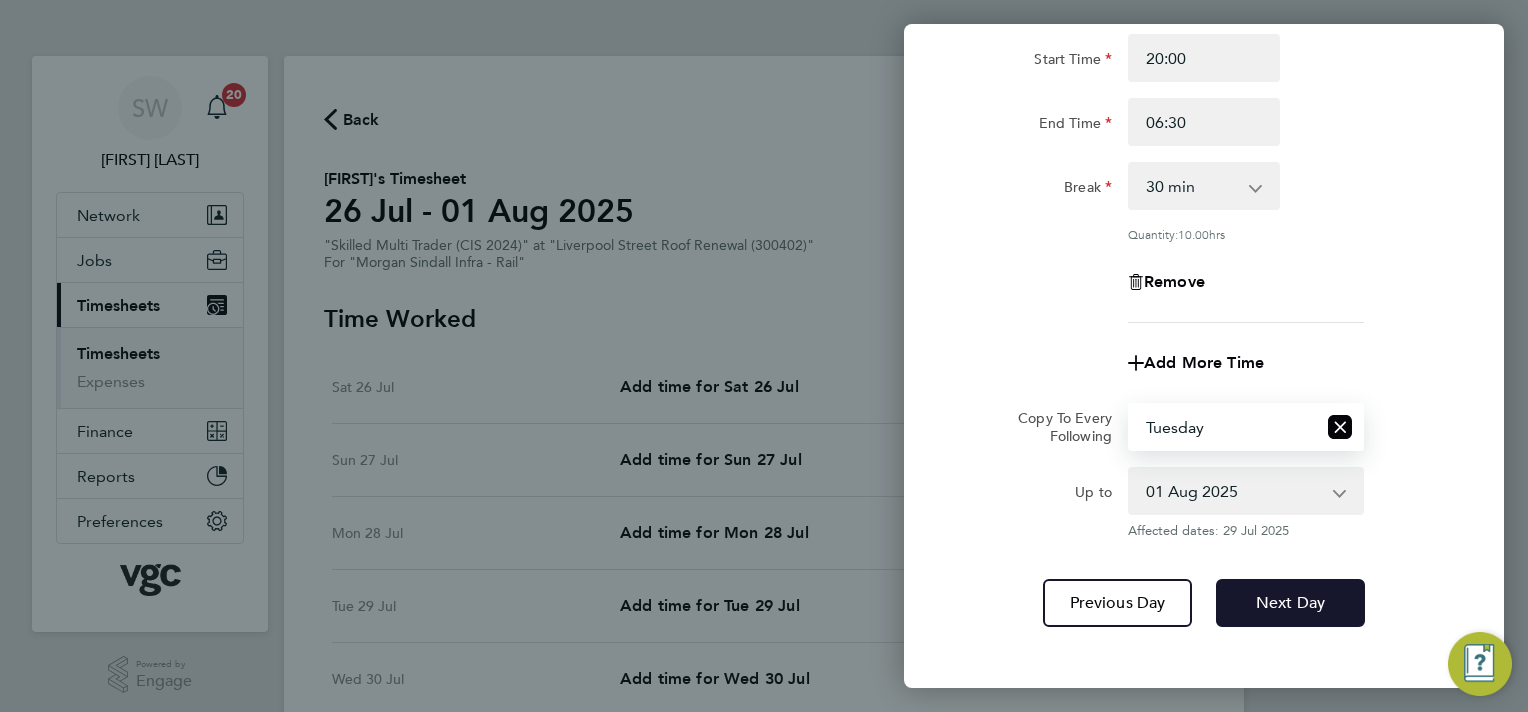 click on "Next Day" 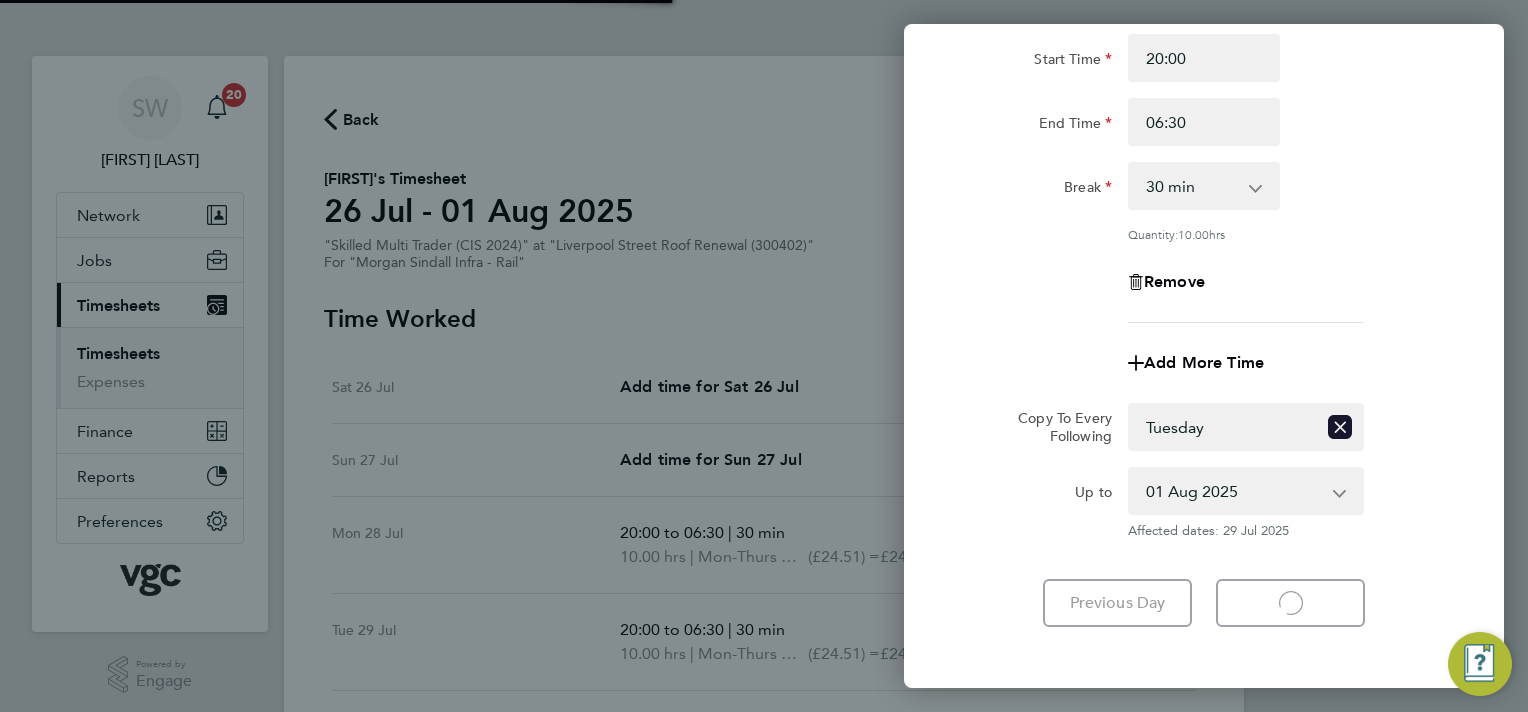select on "30" 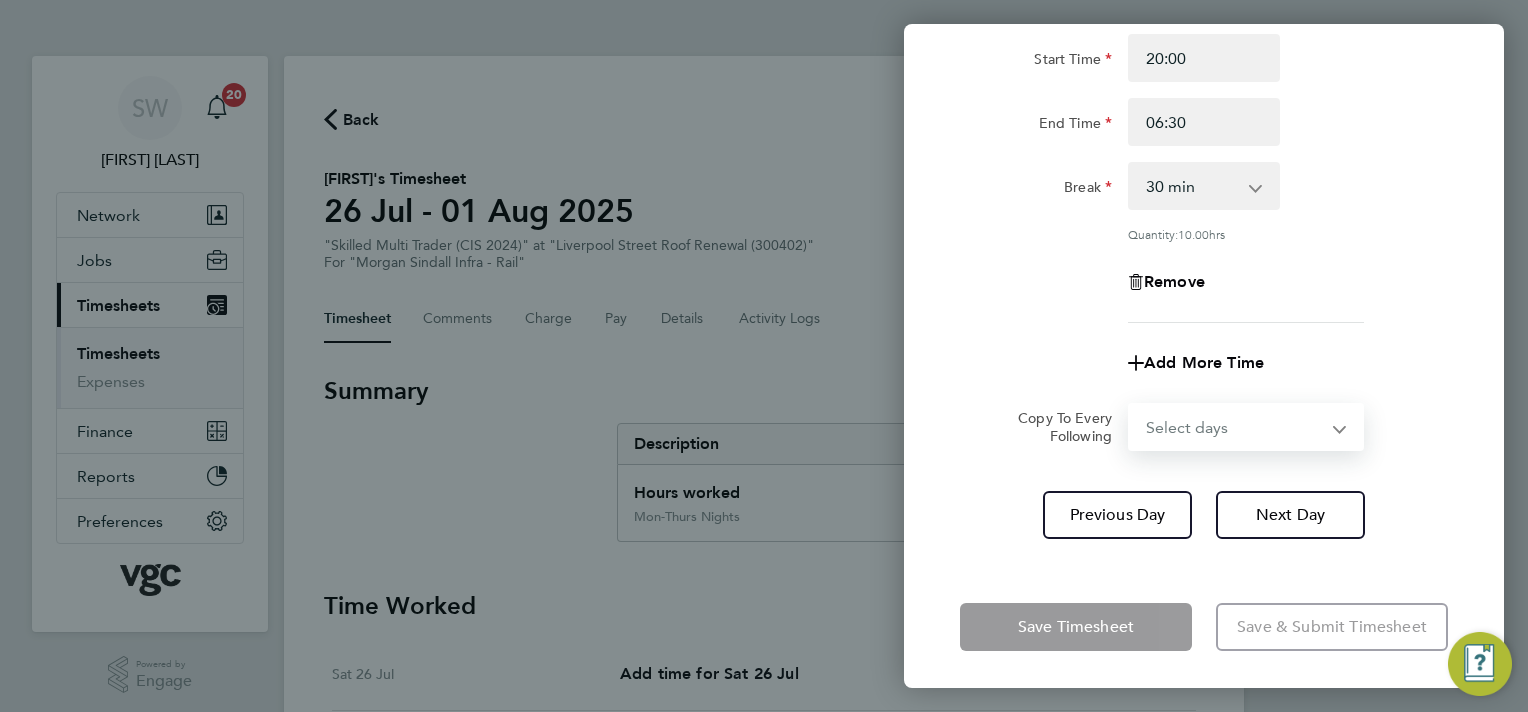 click on "Select days   Day   Wednesday   Thursday   Friday" at bounding box center [1235, 427] 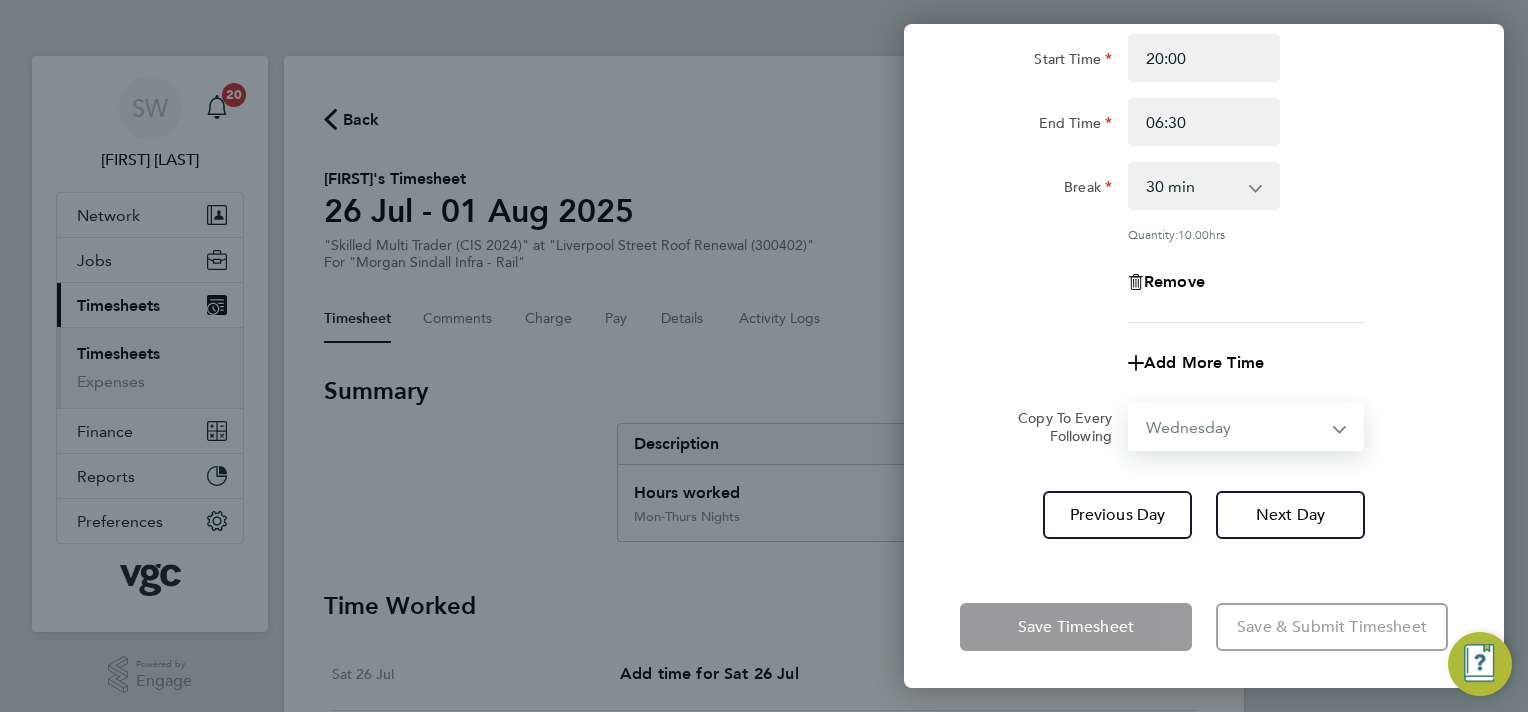 click on "Select days   Day   Wednesday   Thursday   Friday" at bounding box center [1235, 427] 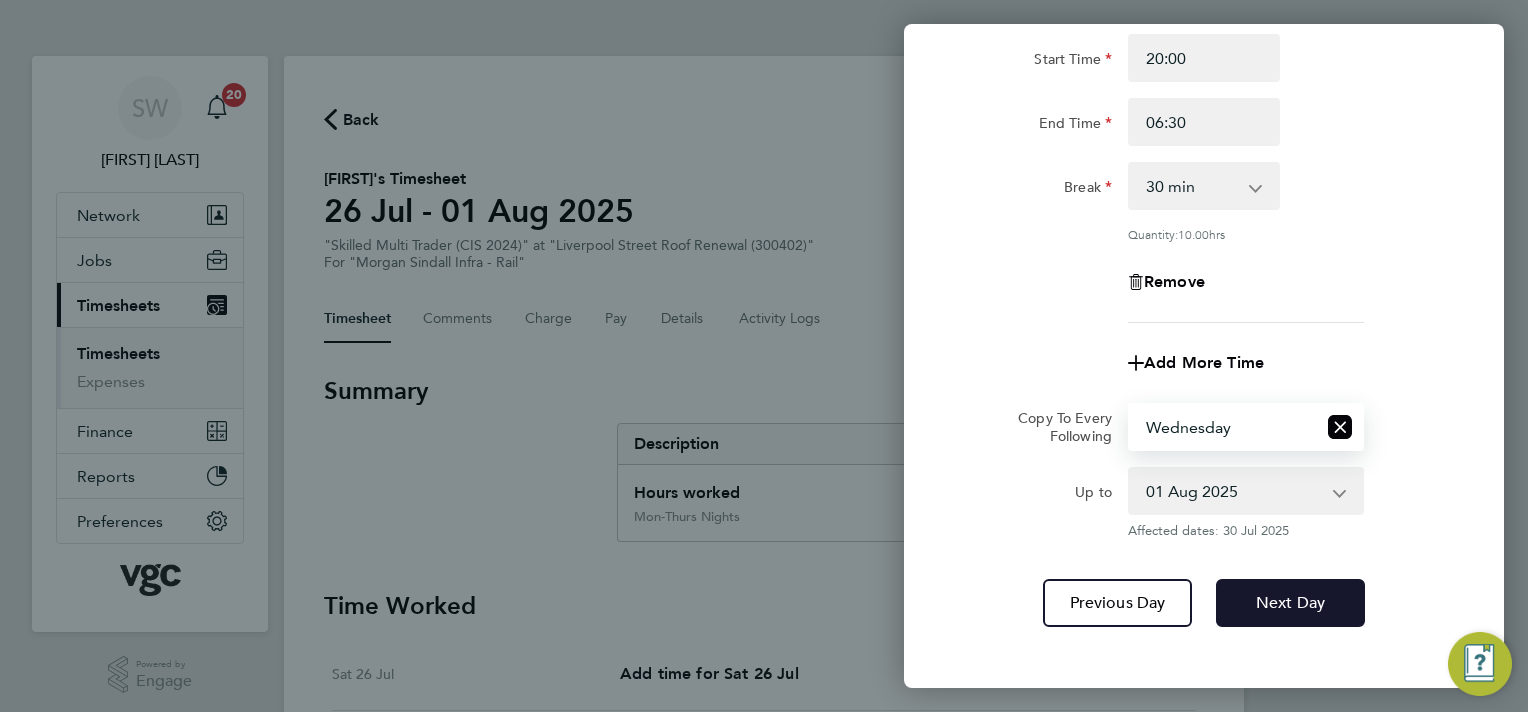 click on "Next Day" 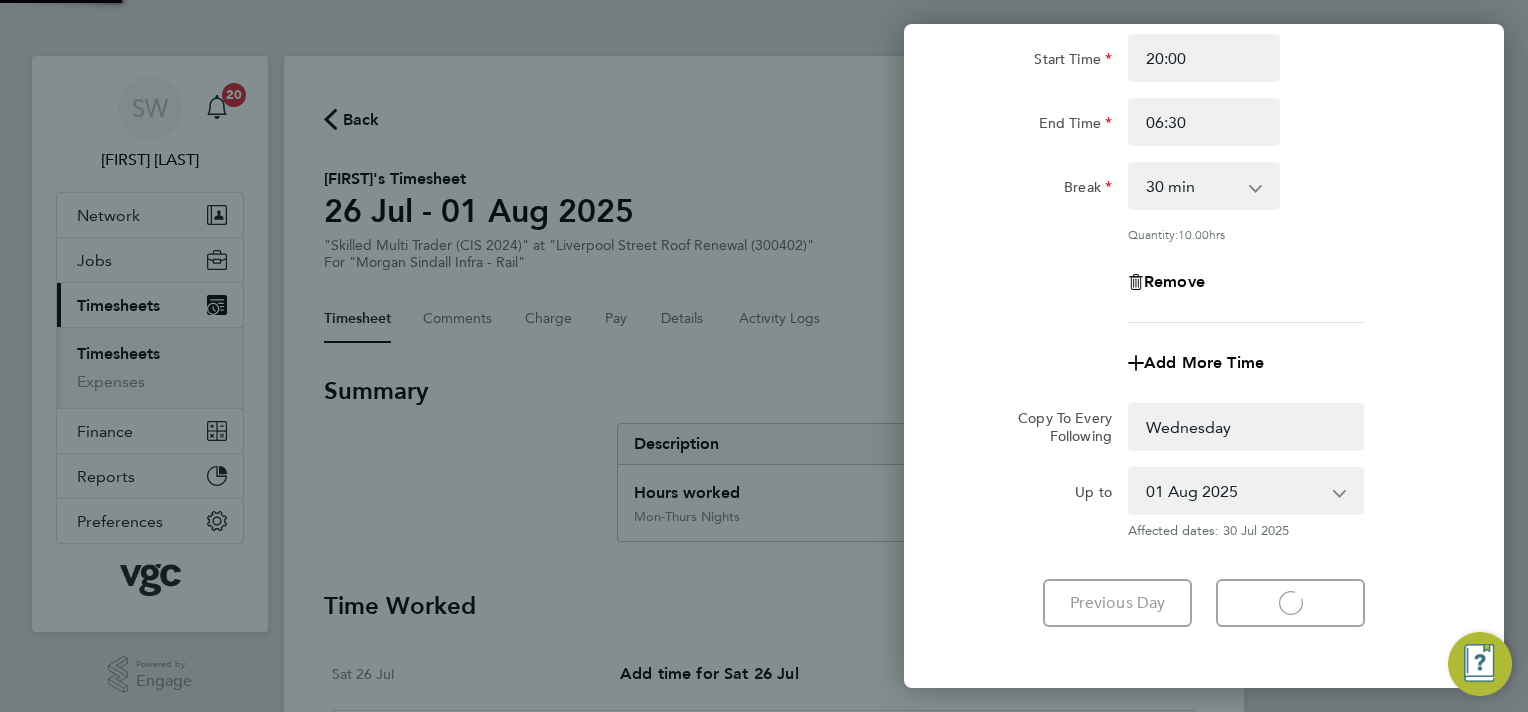 select on "0: null" 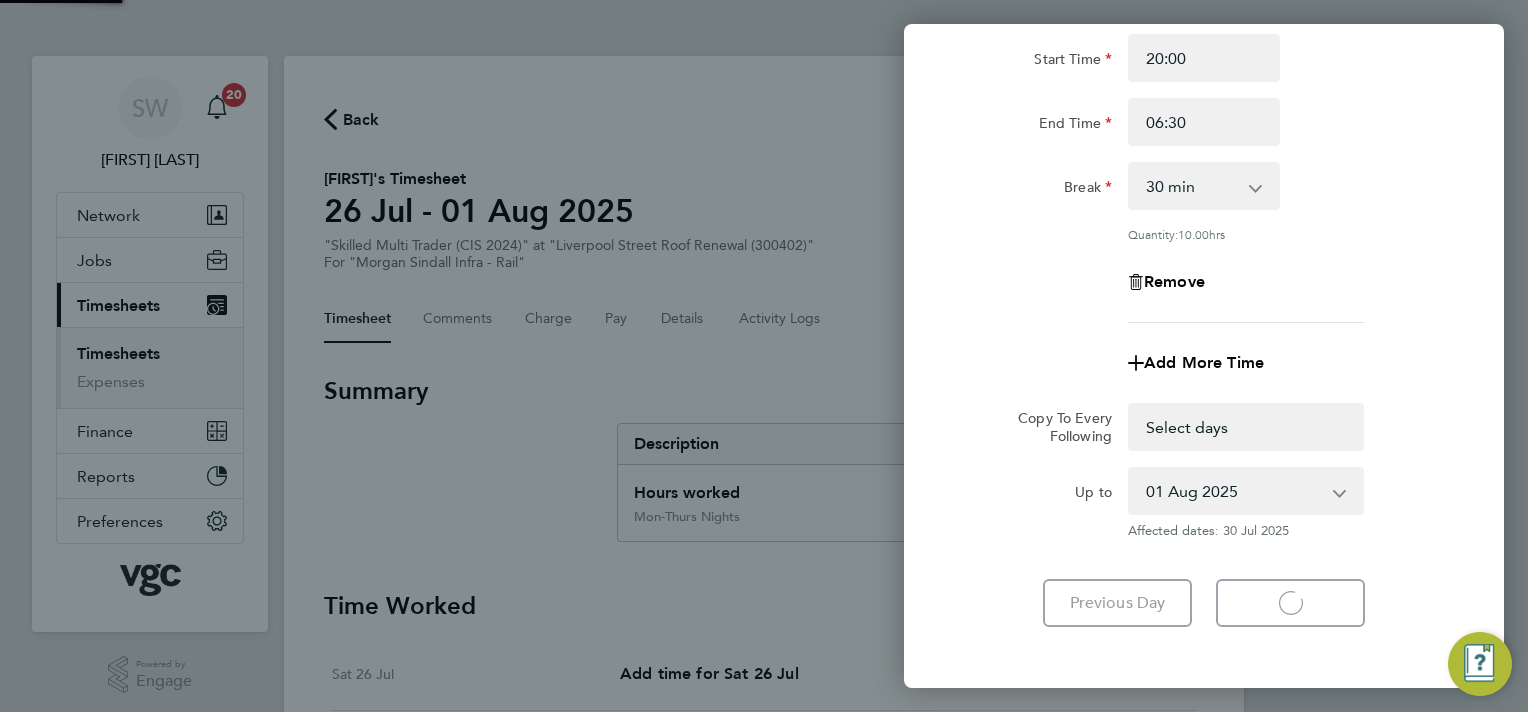select on "30" 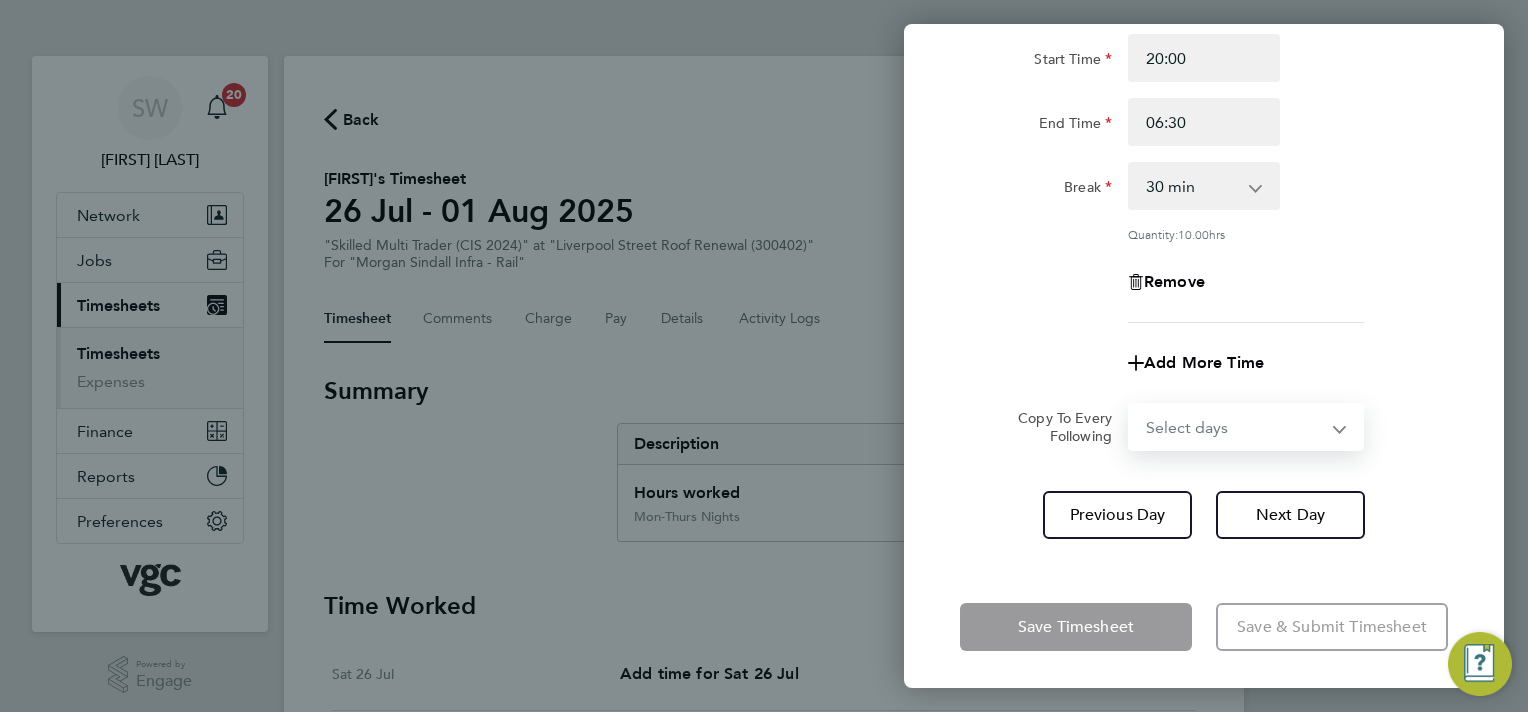 click on "Select days   Day   Thursday   Friday" at bounding box center [1235, 427] 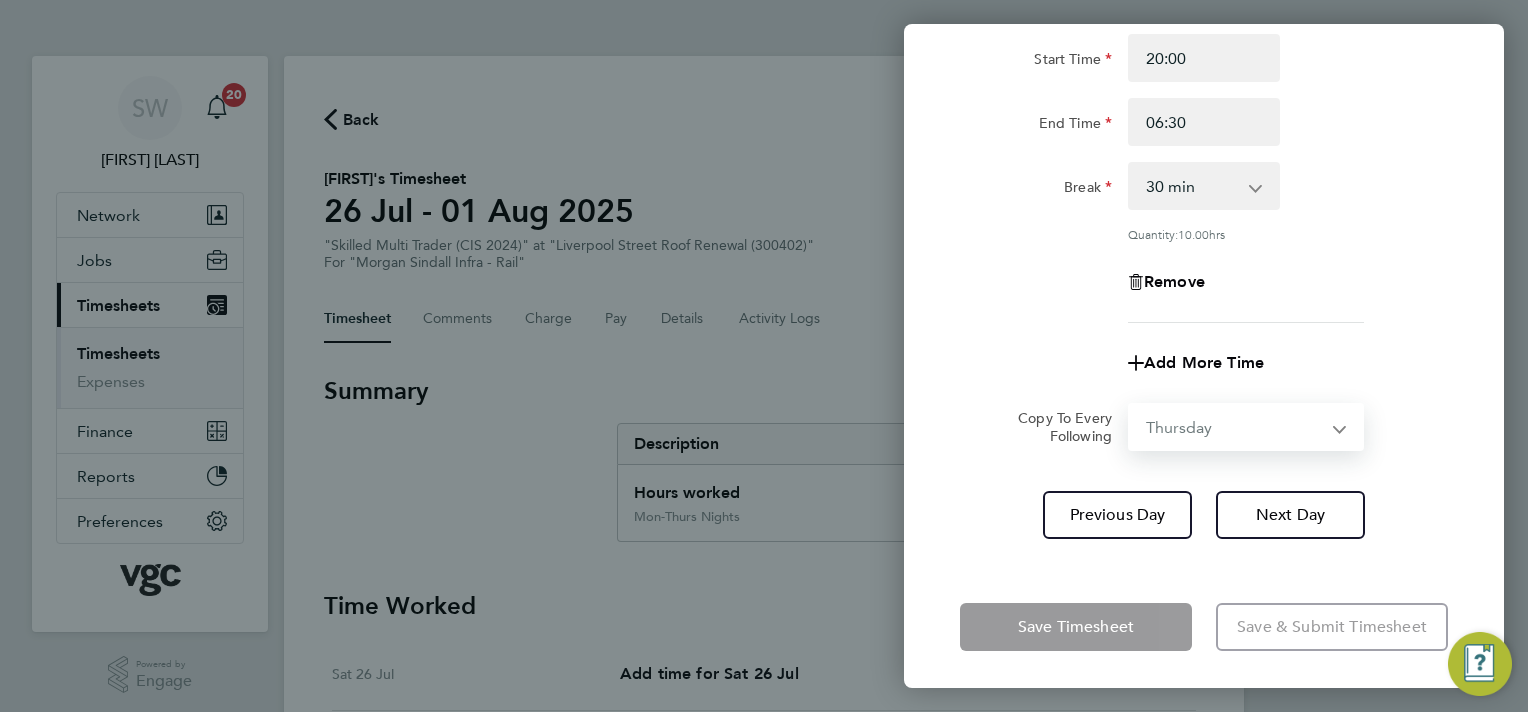 click on "Select days   Day   Thursday   Friday" at bounding box center [1235, 427] 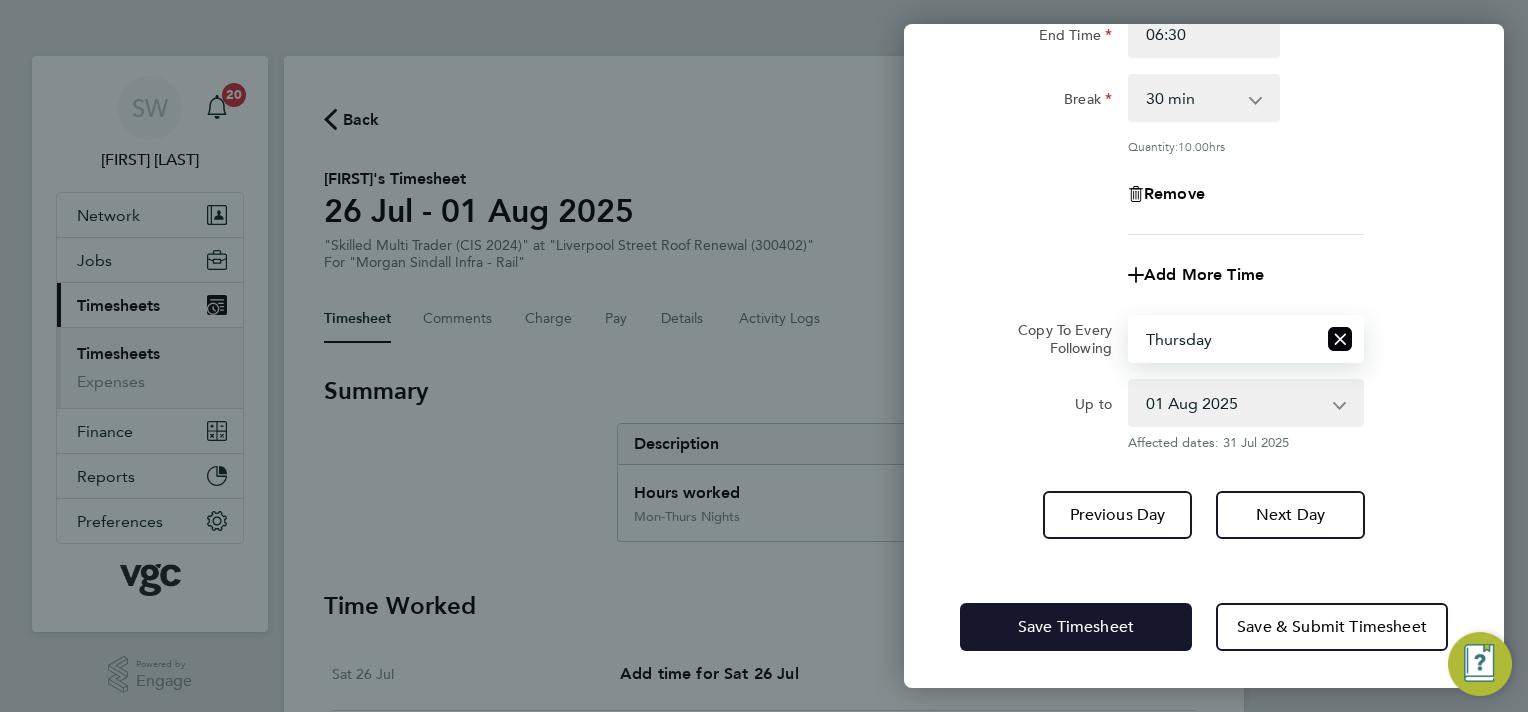 click on "Save Timesheet" 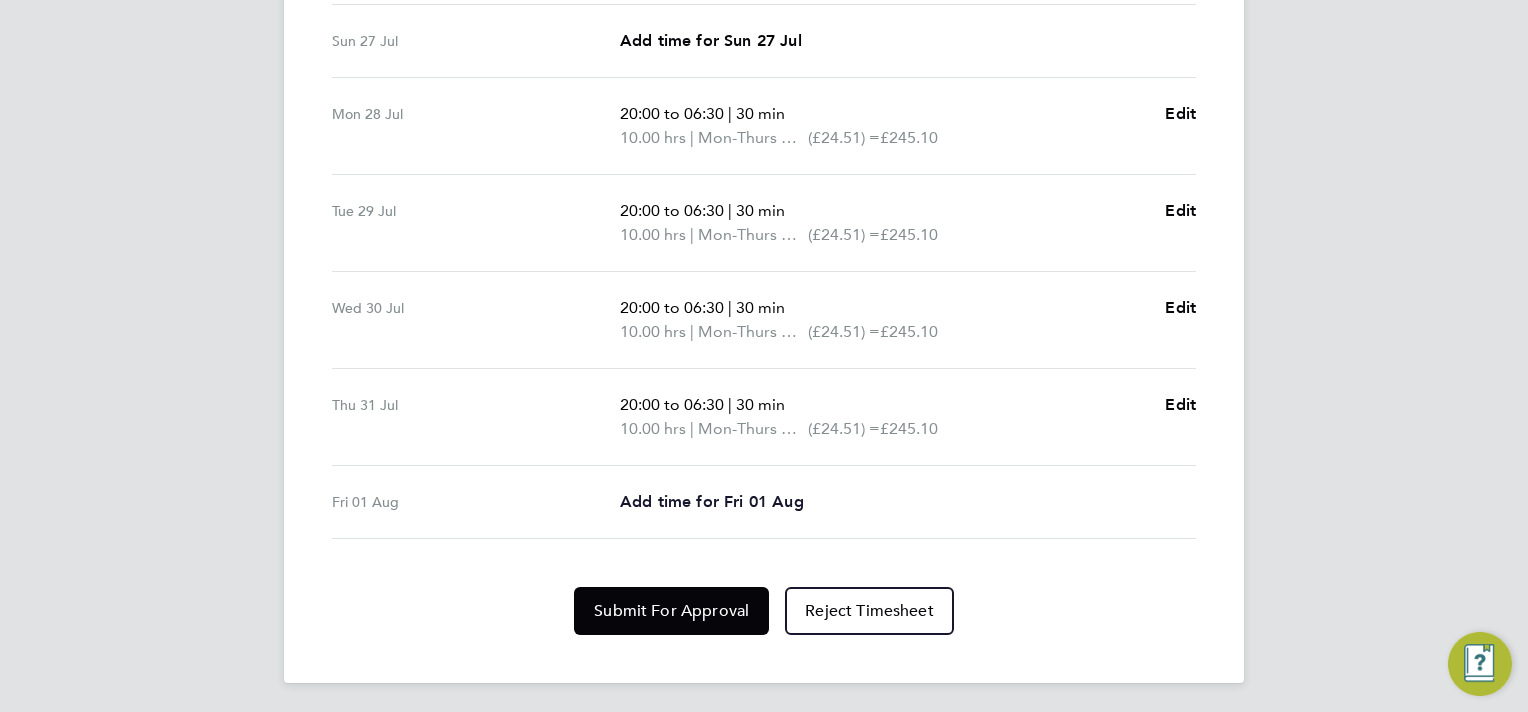 click on "Add time for Fri 01 Aug" at bounding box center [712, 501] 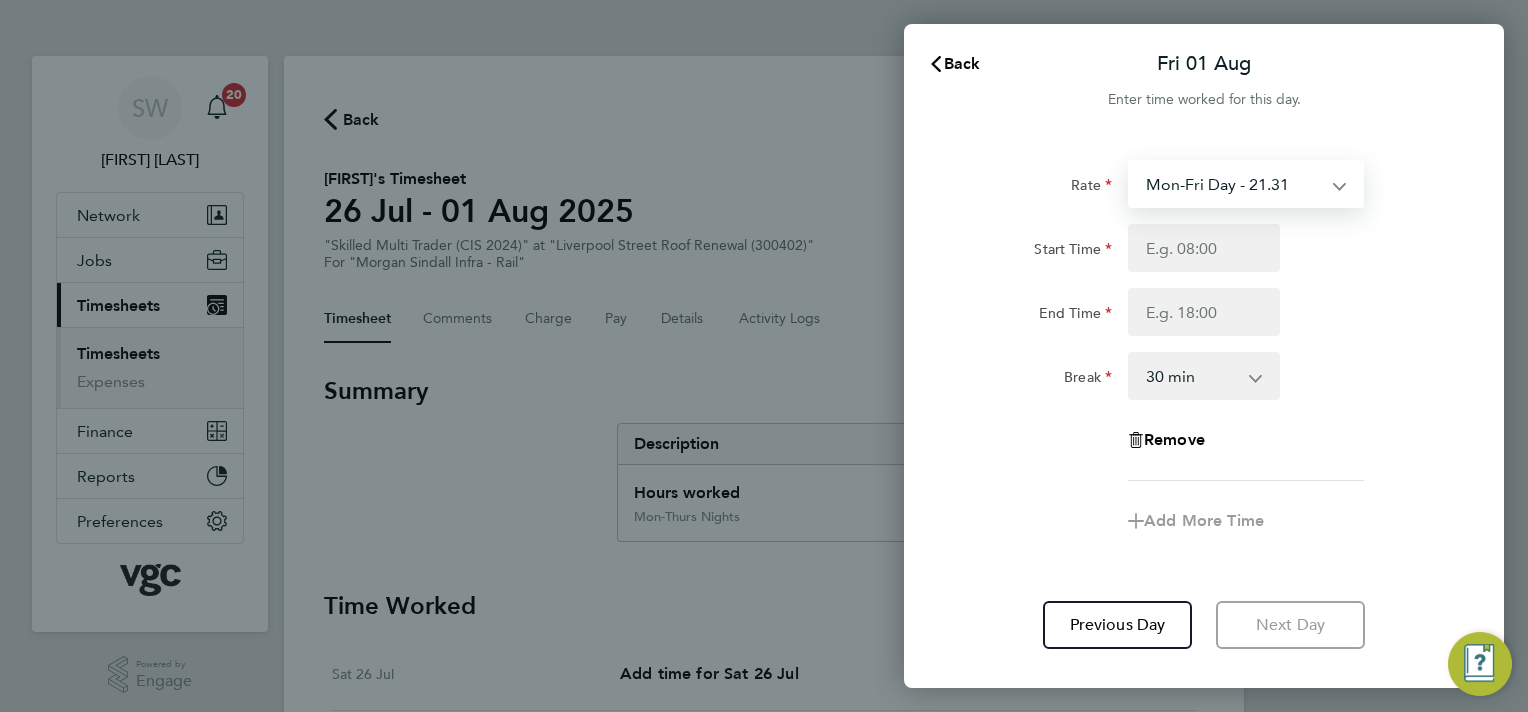click on "Mon-Fri Day - 21.31   Bank Hol - 31.96   Mon-Thurs Nights - 24.51   Weekend - 27.70   Xmas / NY - 42.62" at bounding box center (1234, 184) 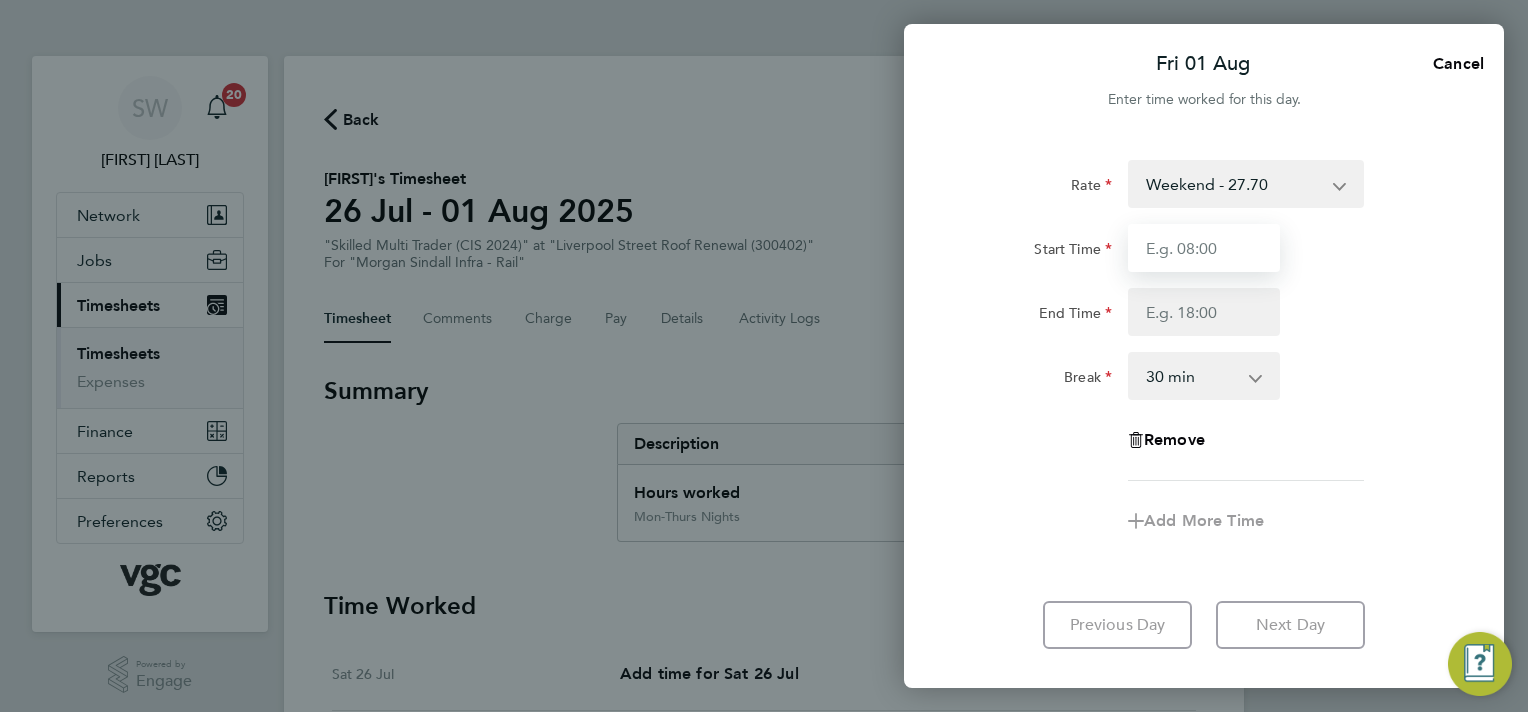 click on "Start Time" at bounding box center [1204, 248] 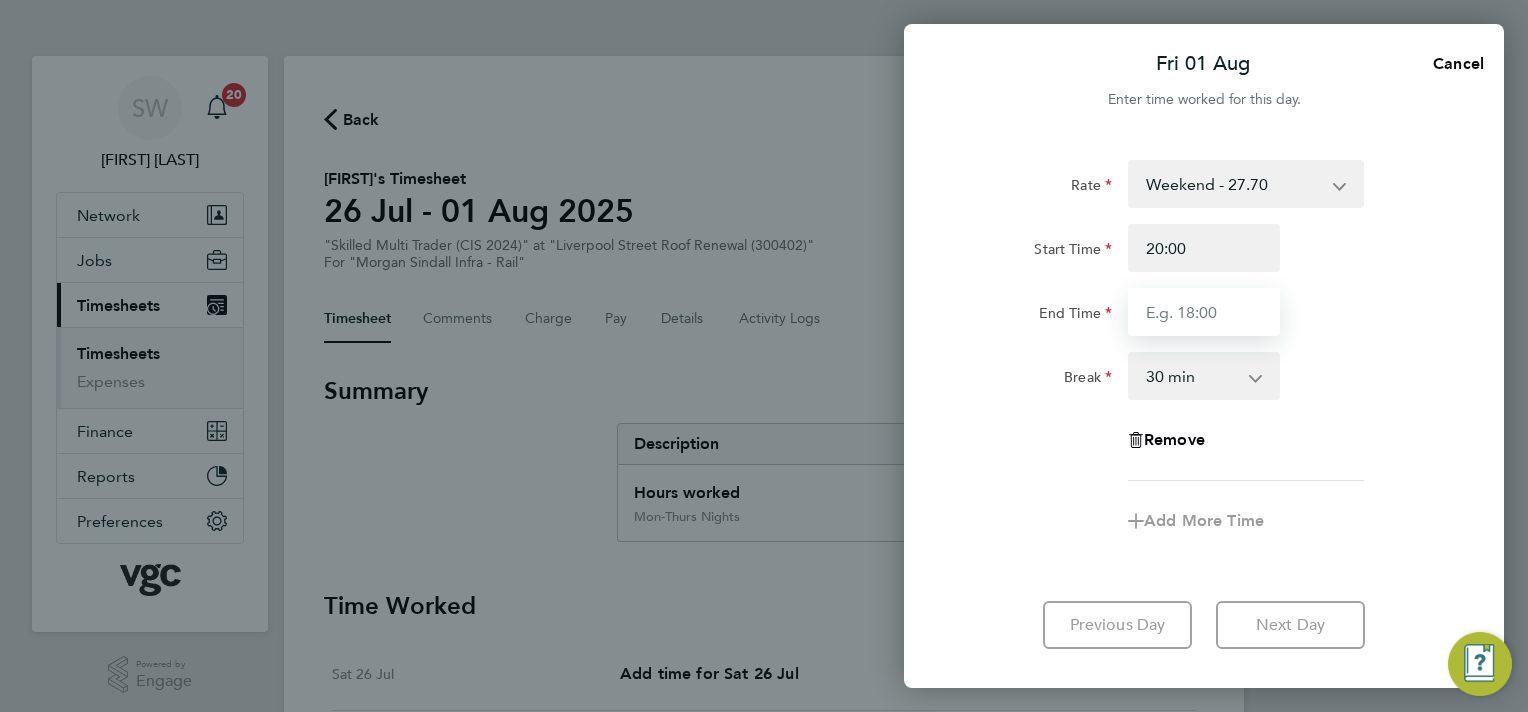type on "06:30" 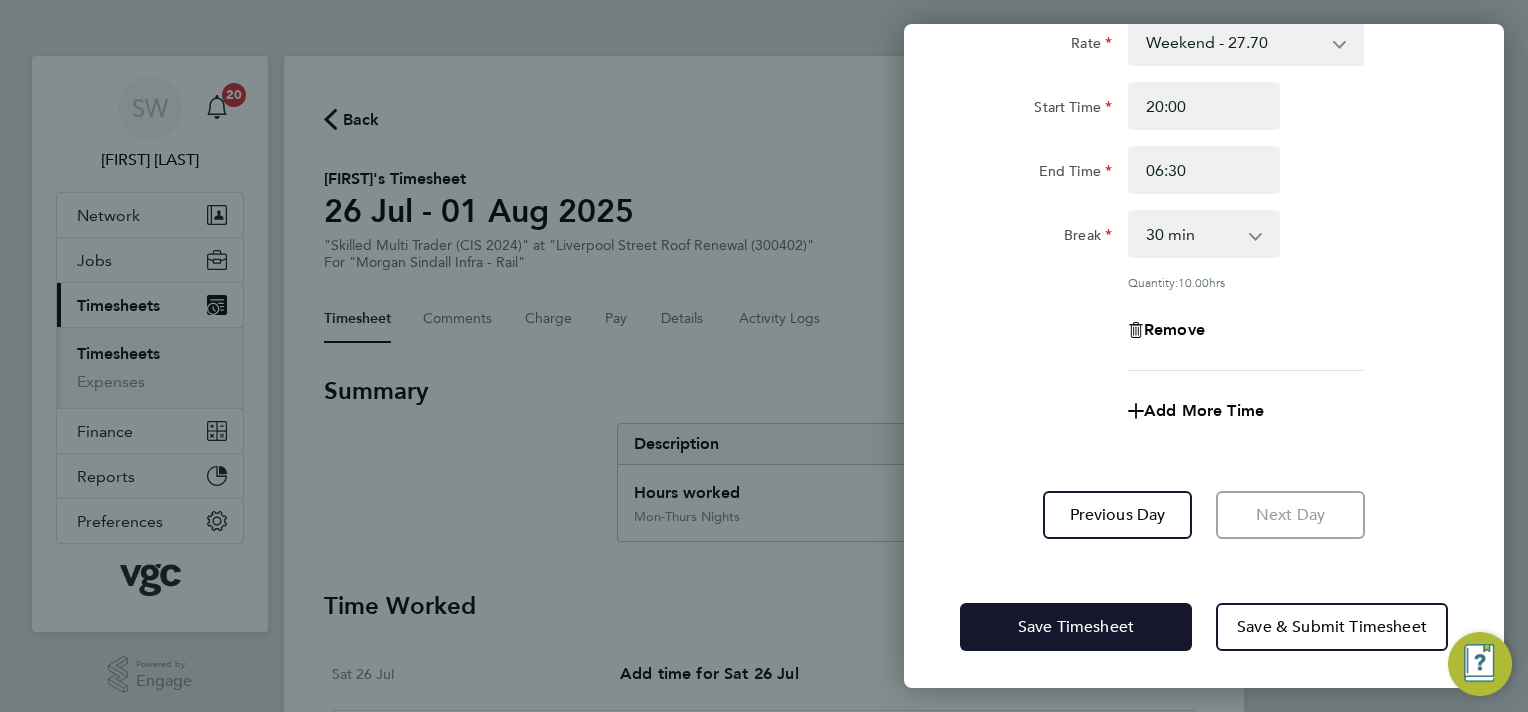 click on "Save Timesheet" 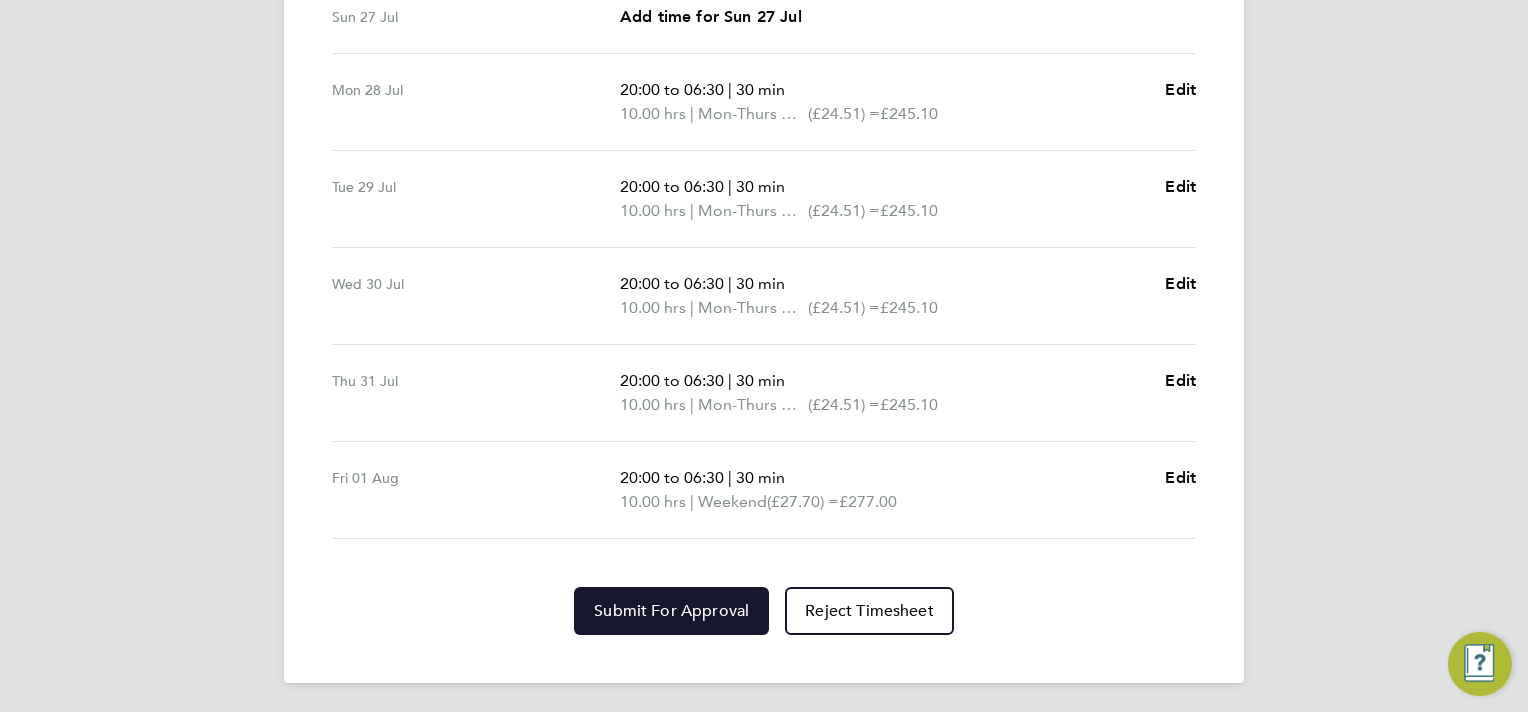 click on "Submit For Approval" 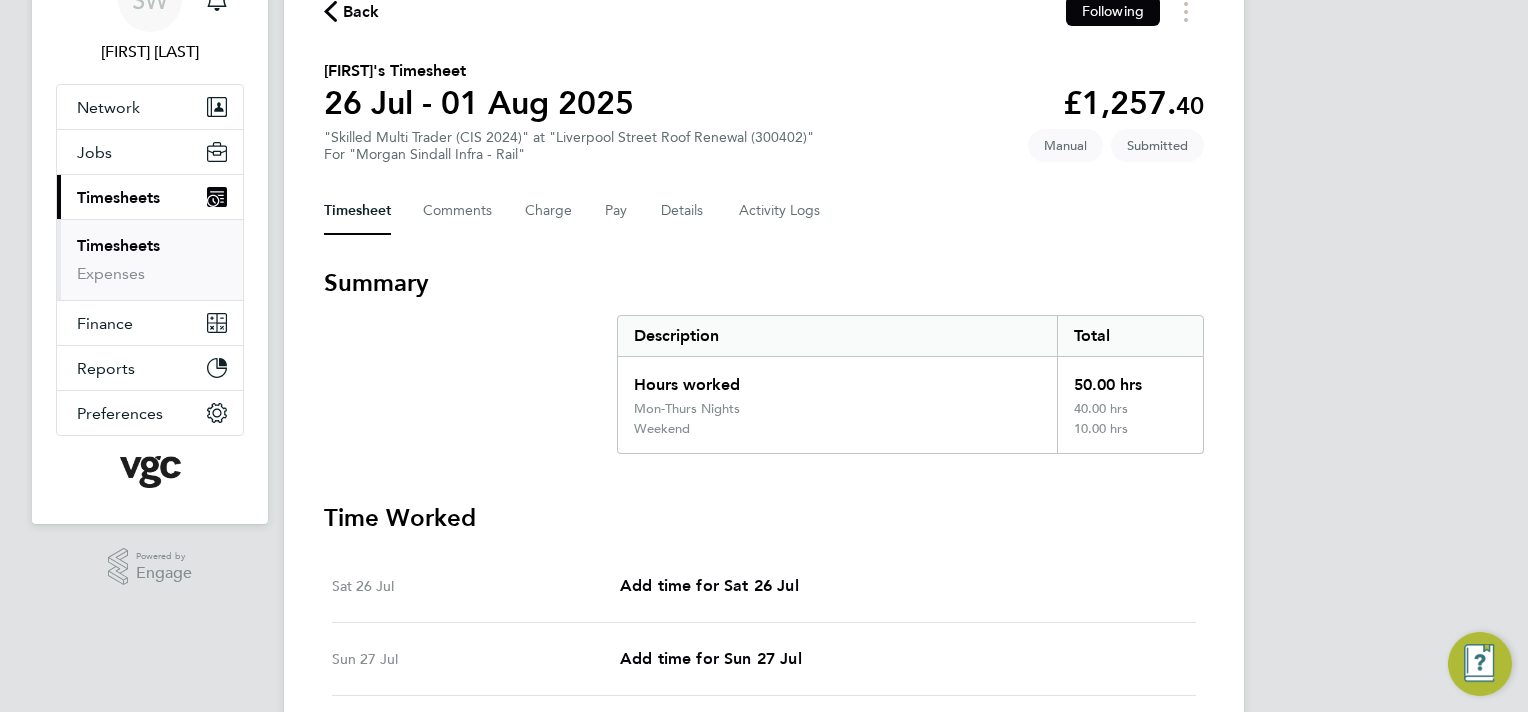 scroll, scrollTop: 0, scrollLeft: 0, axis: both 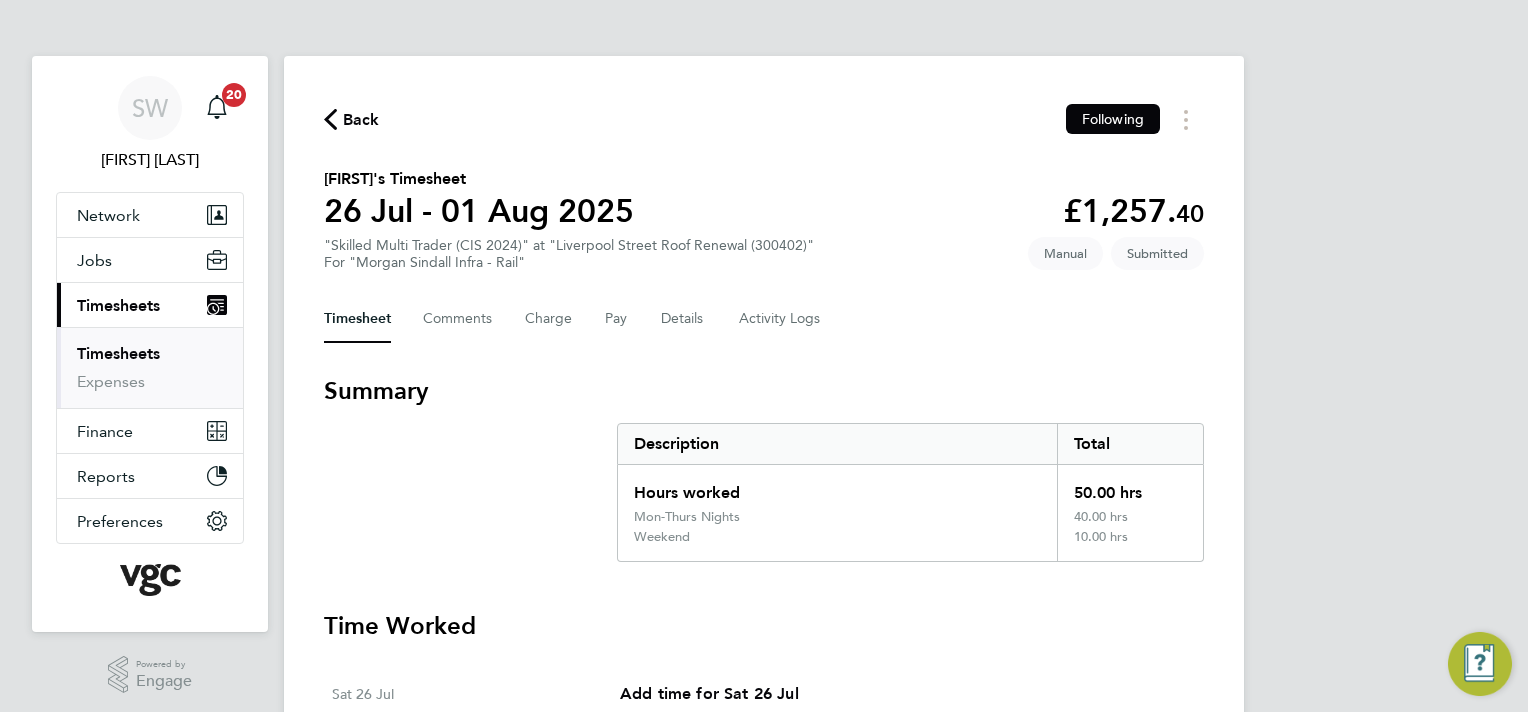click on "Timesheets" at bounding box center (118, 353) 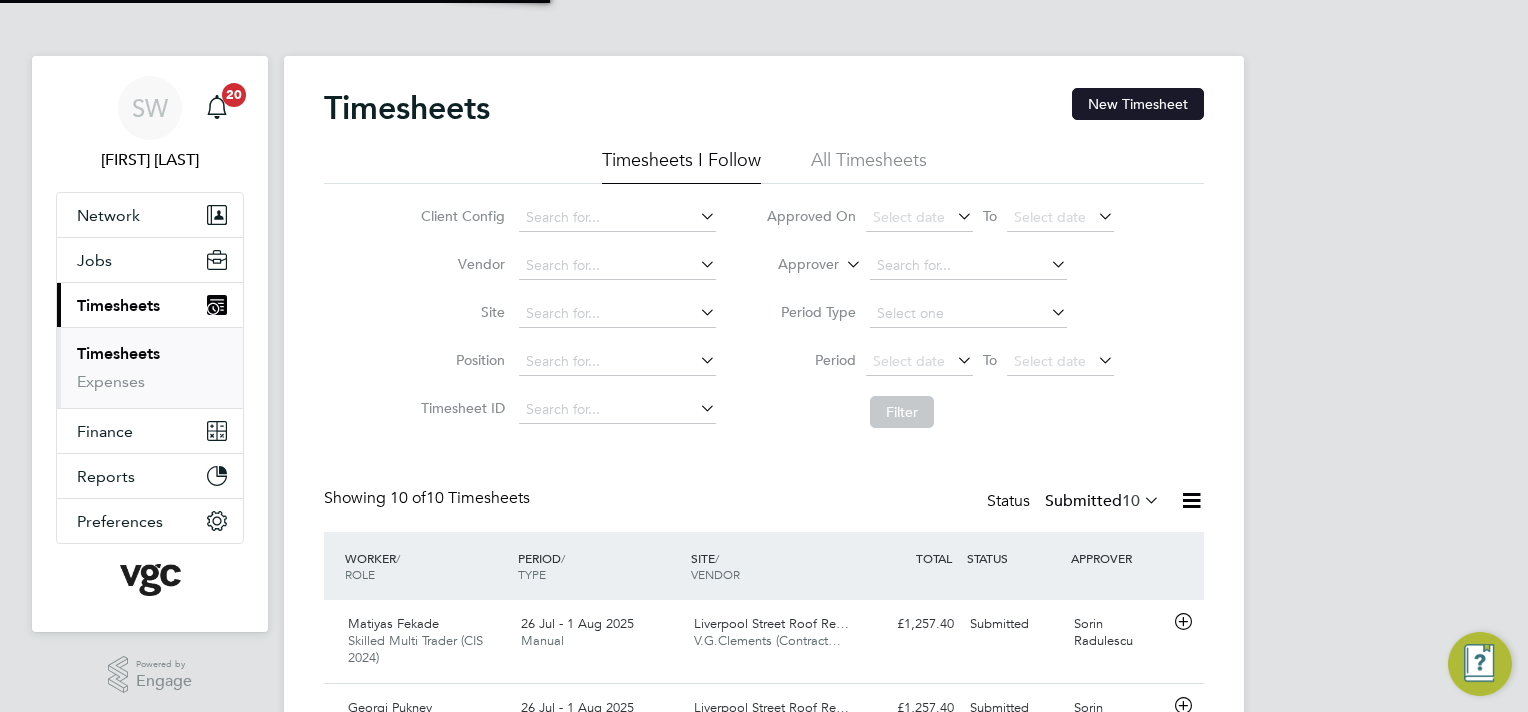 scroll, scrollTop: 10, scrollLeft: 10, axis: both 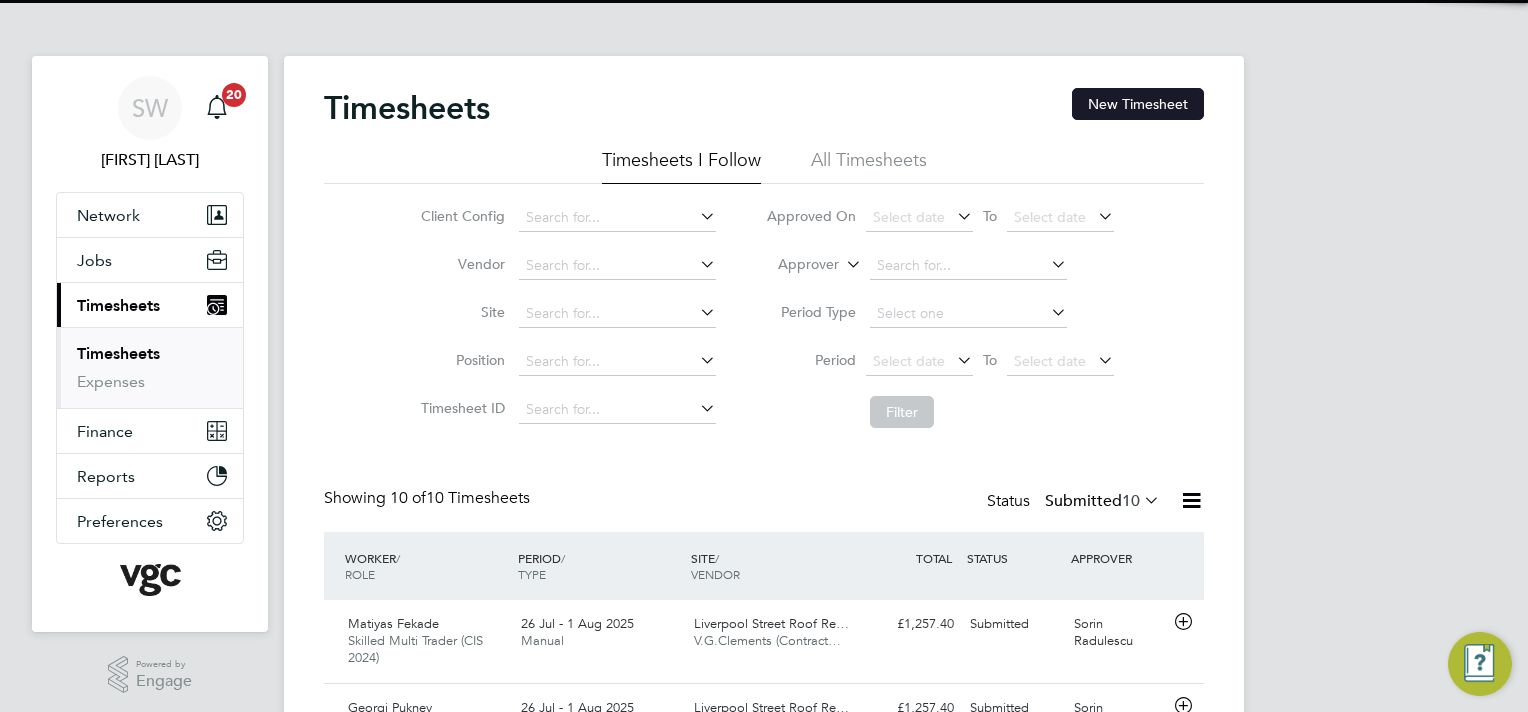 click on "New Timesheet" 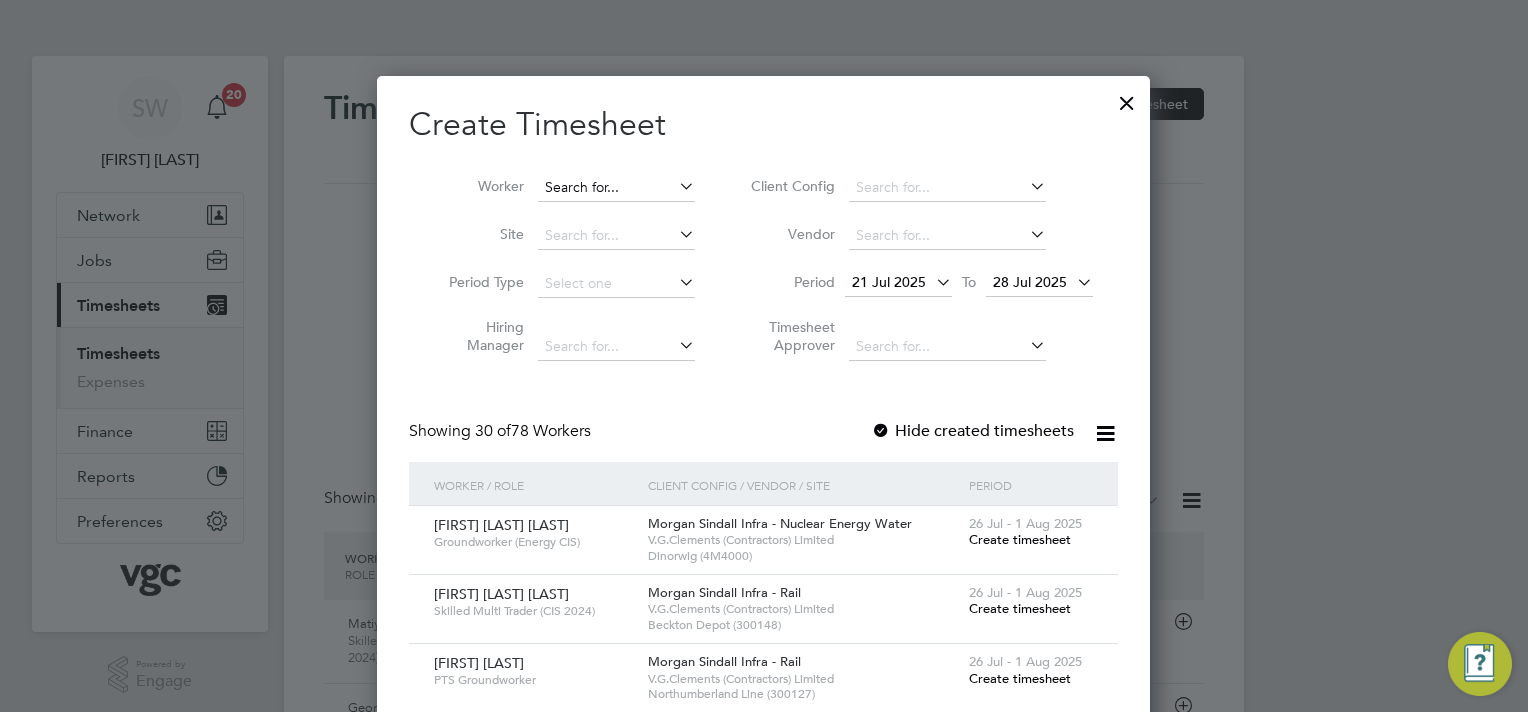 click at bounding box center [616, 188] 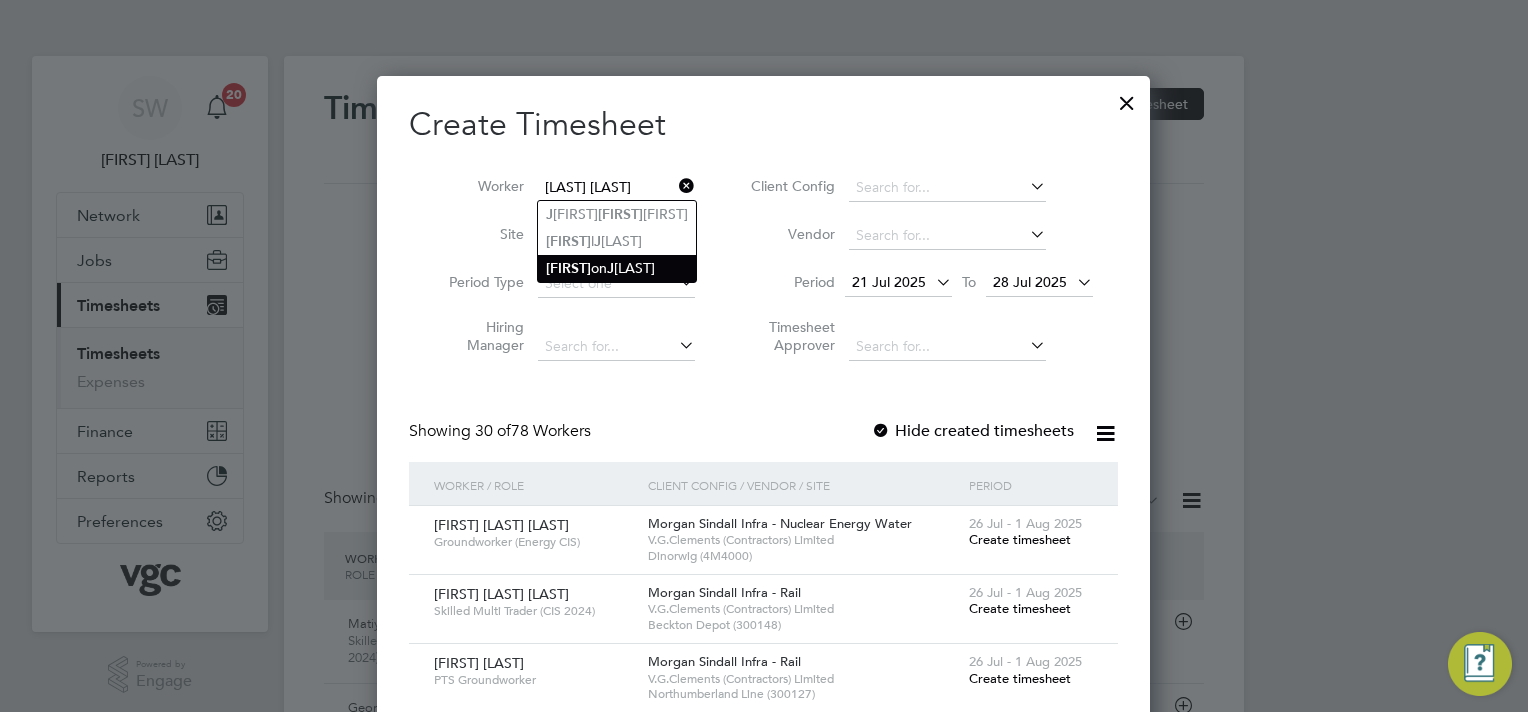 click on "Kar on  J oshi" 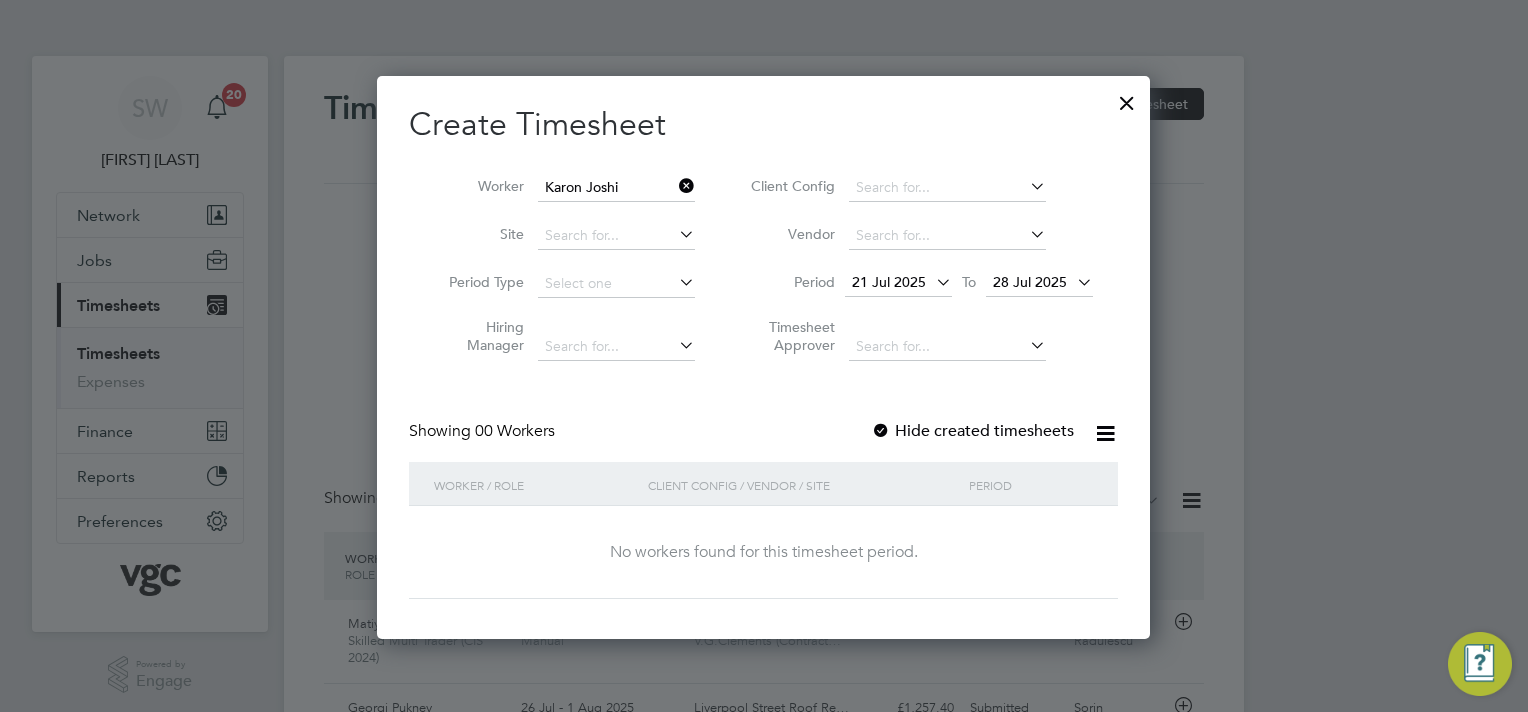 click on "28 Jul 2025" at bounding box center (1030, 282) 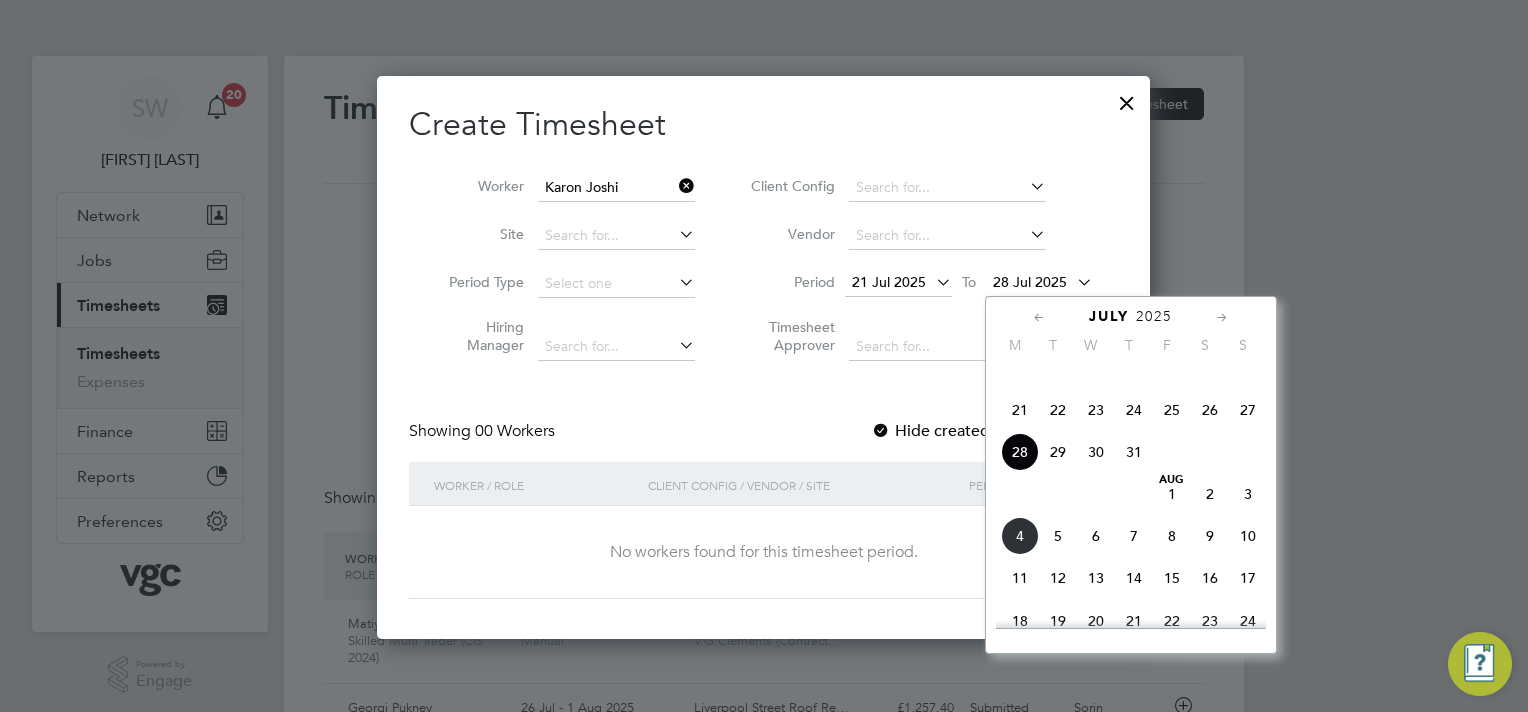 click on "Aug 1" 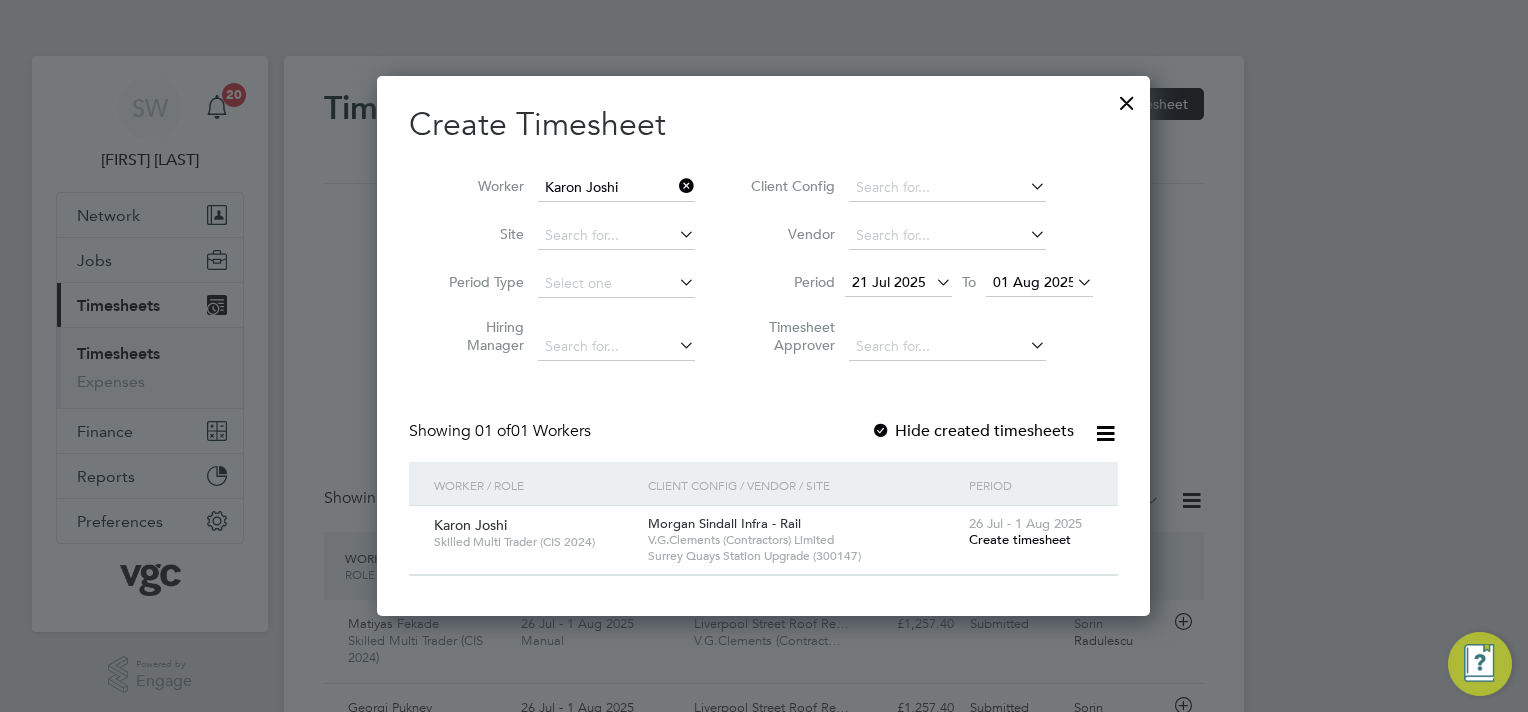 click on "Create timesheet" at bounding box center [1020, 539] 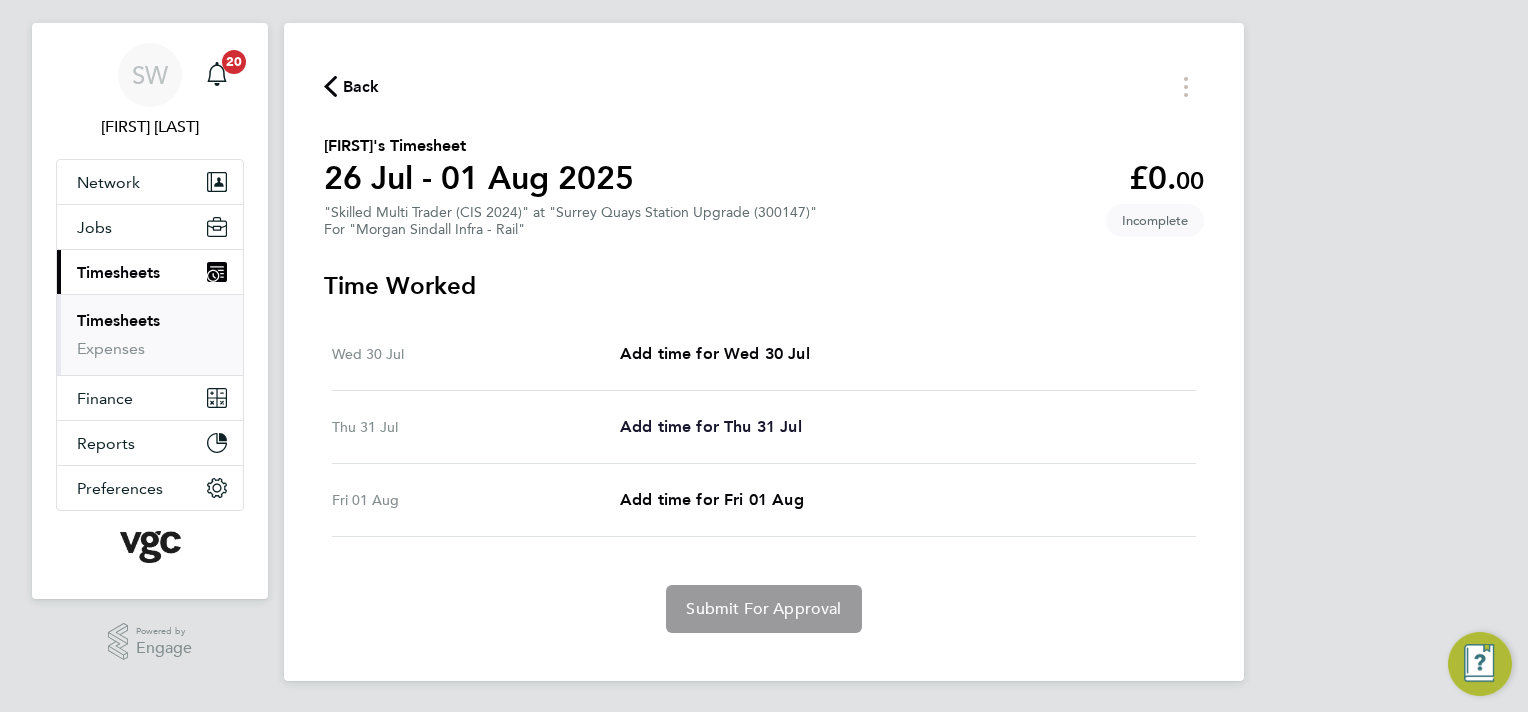 click on "Add time for Thu 31 Jul" at bounding box center (711, 426) 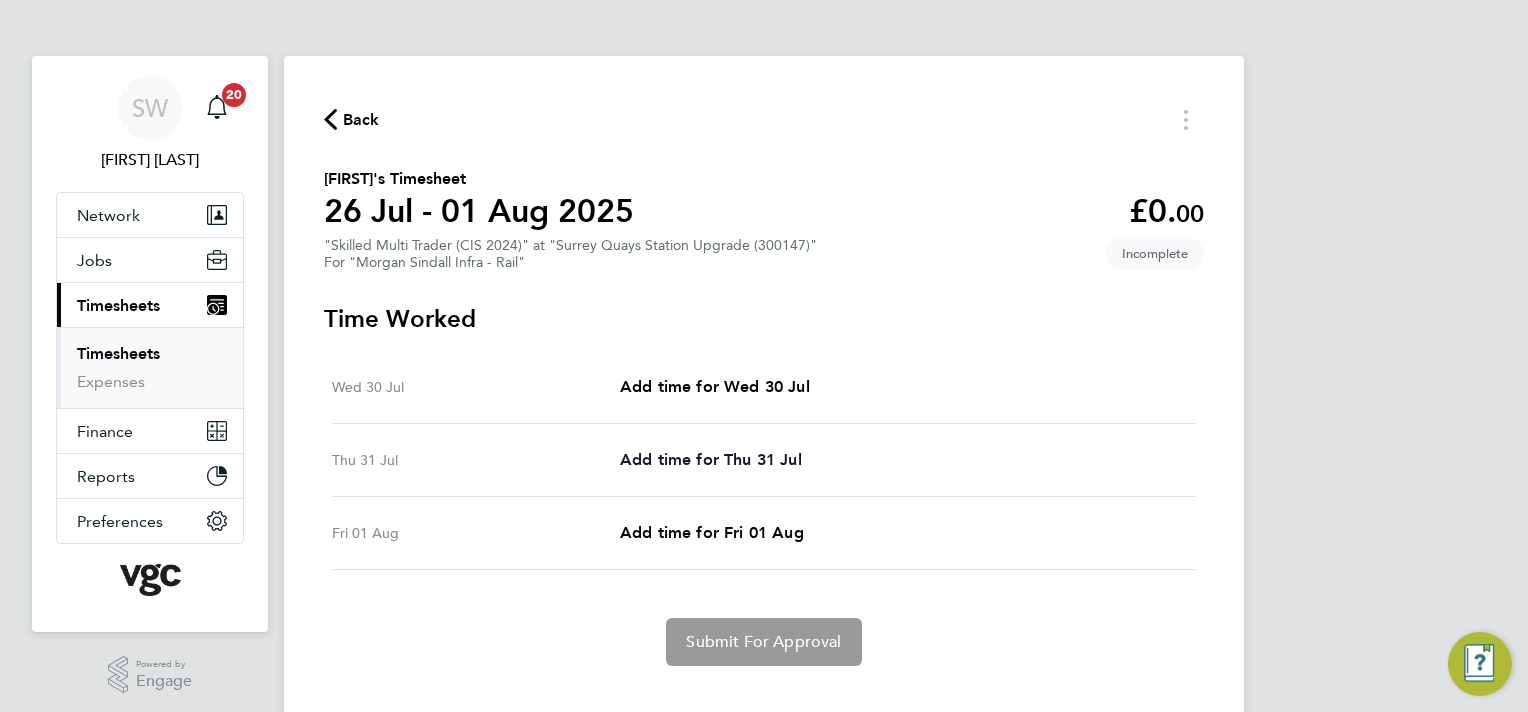 select on "30" 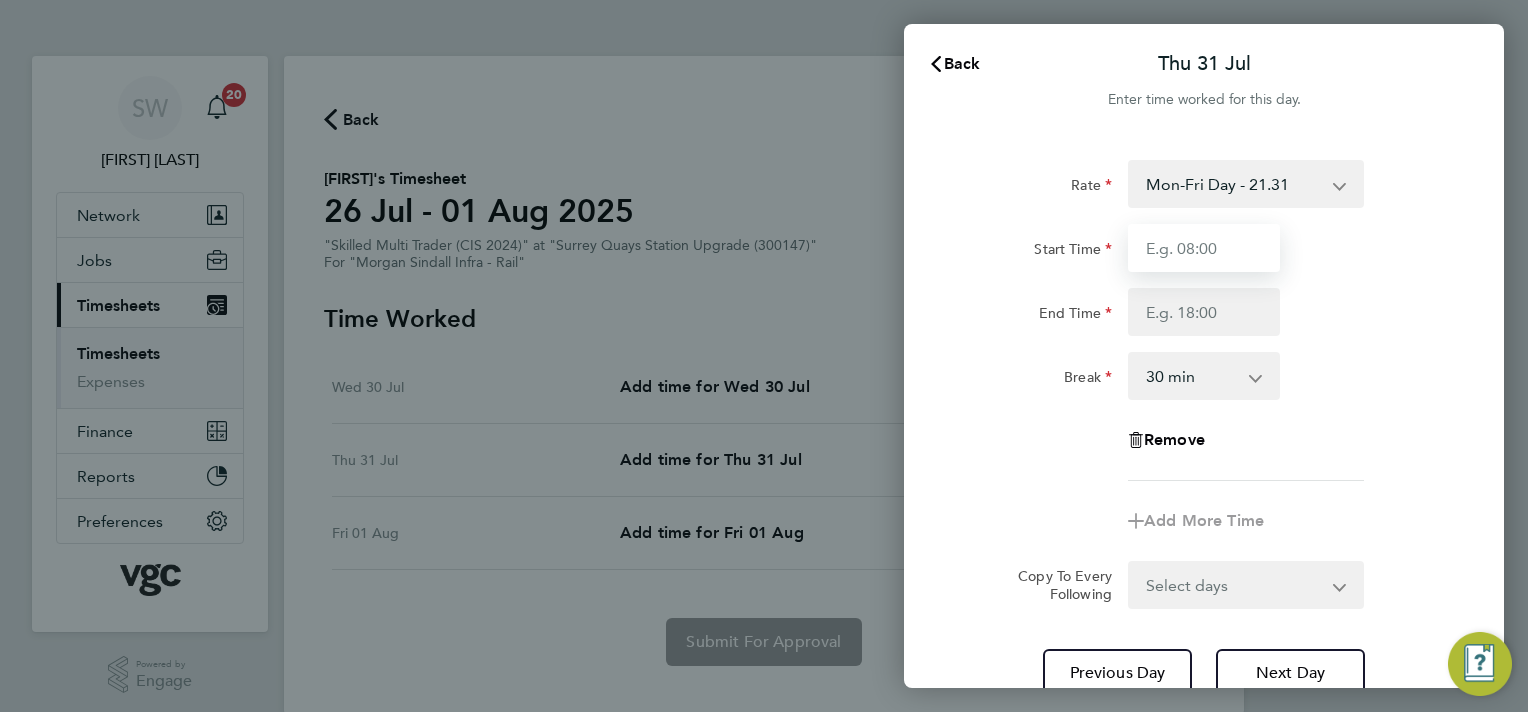 click on "Start Time" at bounding box center (1204, 248) 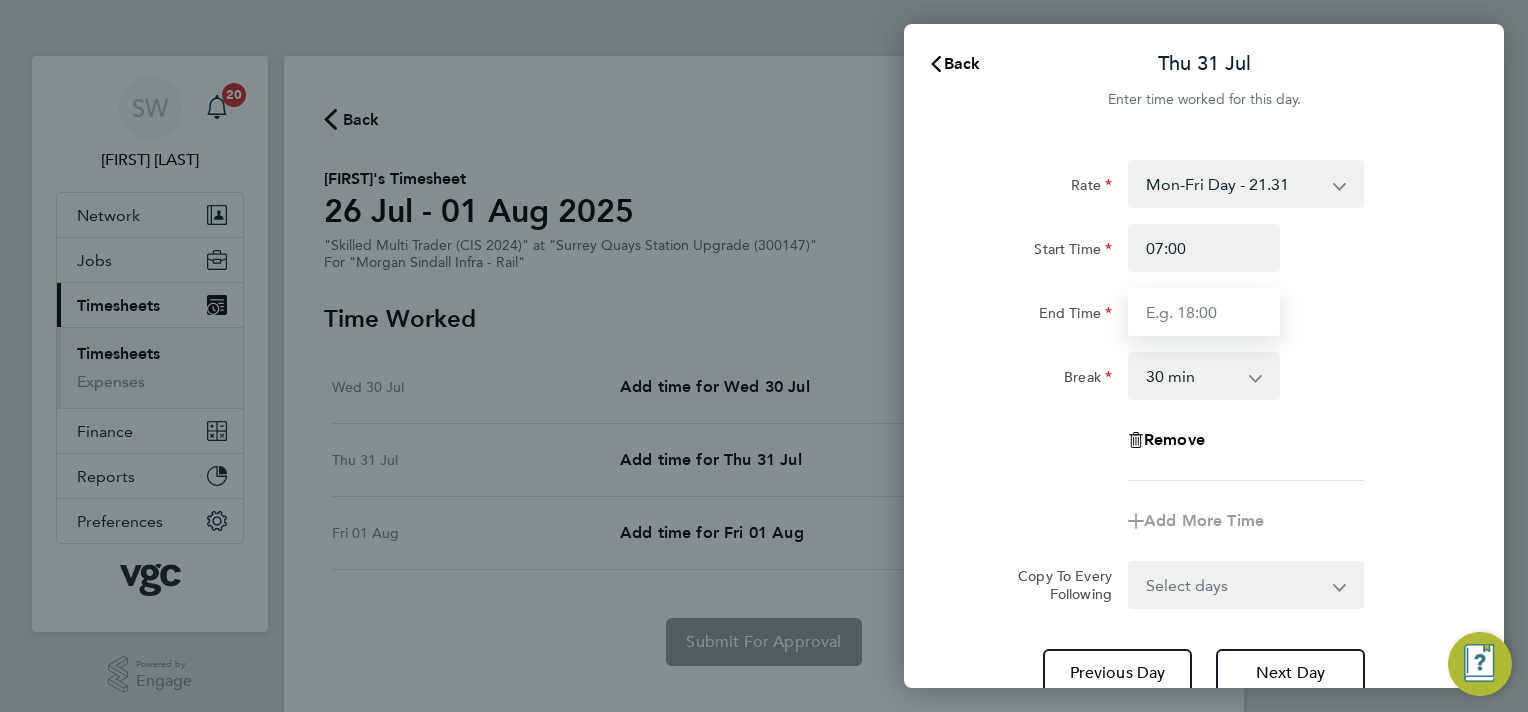 click on "End Time" at bounding box center (1204, 312) 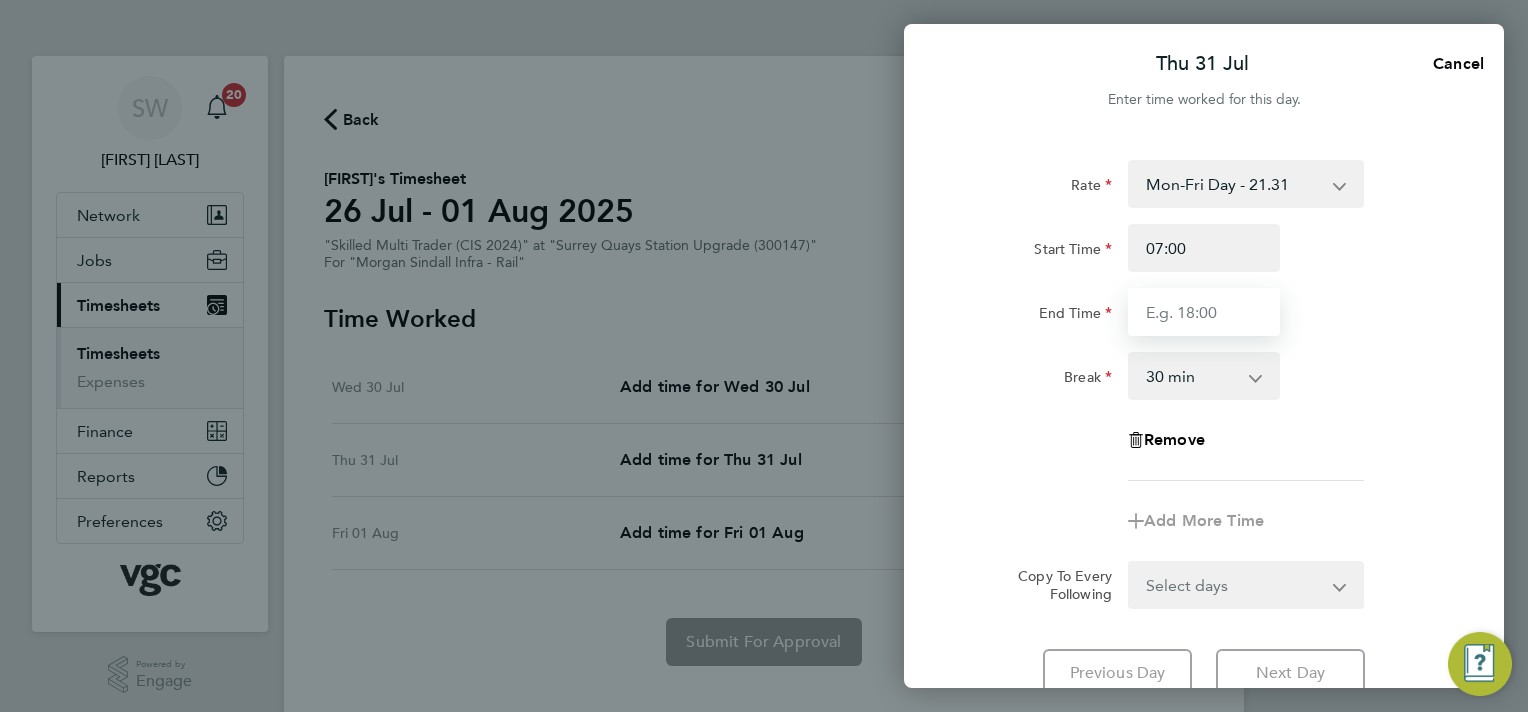 type on "17:30" 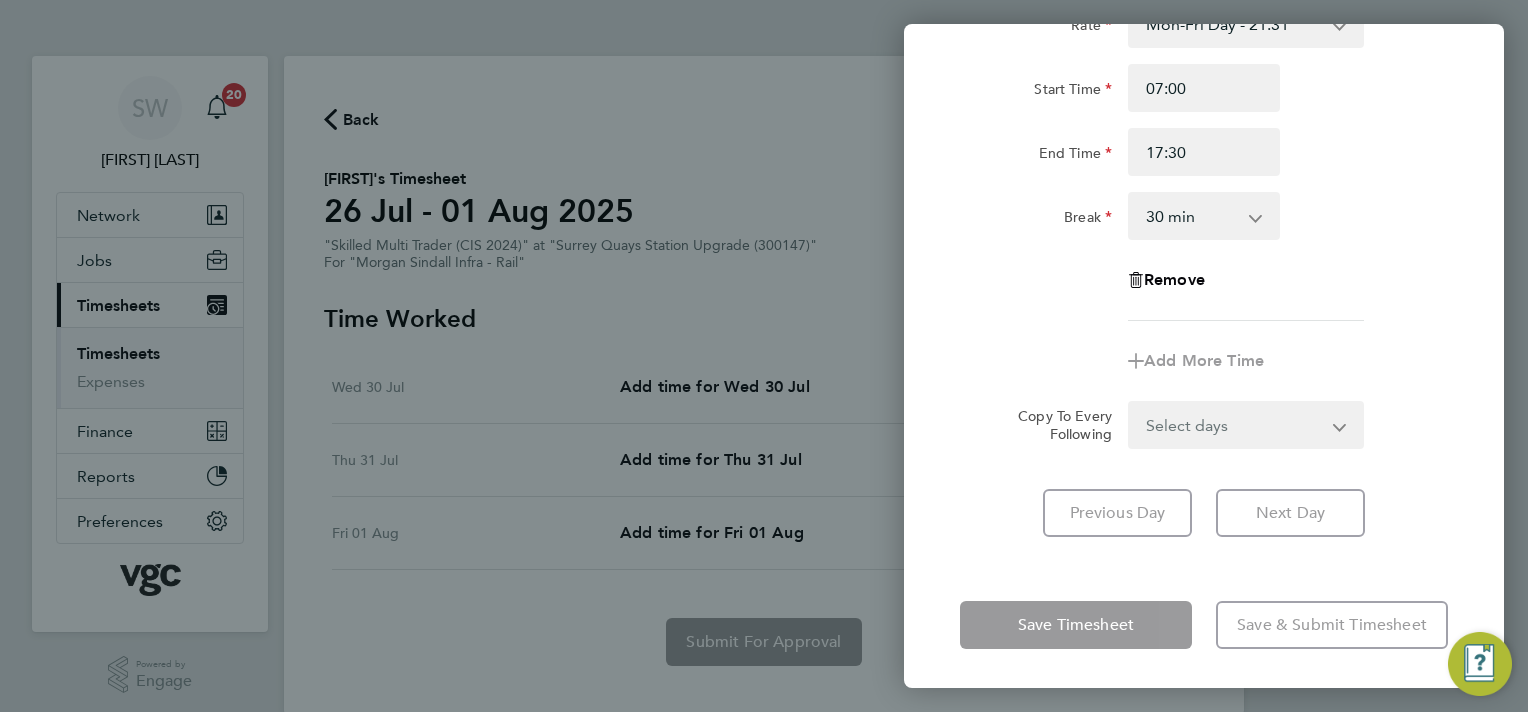 click on "Rate  Mon-Fri Day - 21.31   Bank Hol - 31.96   Mon-Thurs Nights - 24.51   Xmas / NY - 42.62   Weekend - 27.70
Start Time 07:00 End Time 17:30 Break  0 min   15 min   30 min   45 min   60 min   75 min   90 min
Remove
Add More Time  Copy To Every Following  Select days   Friday" 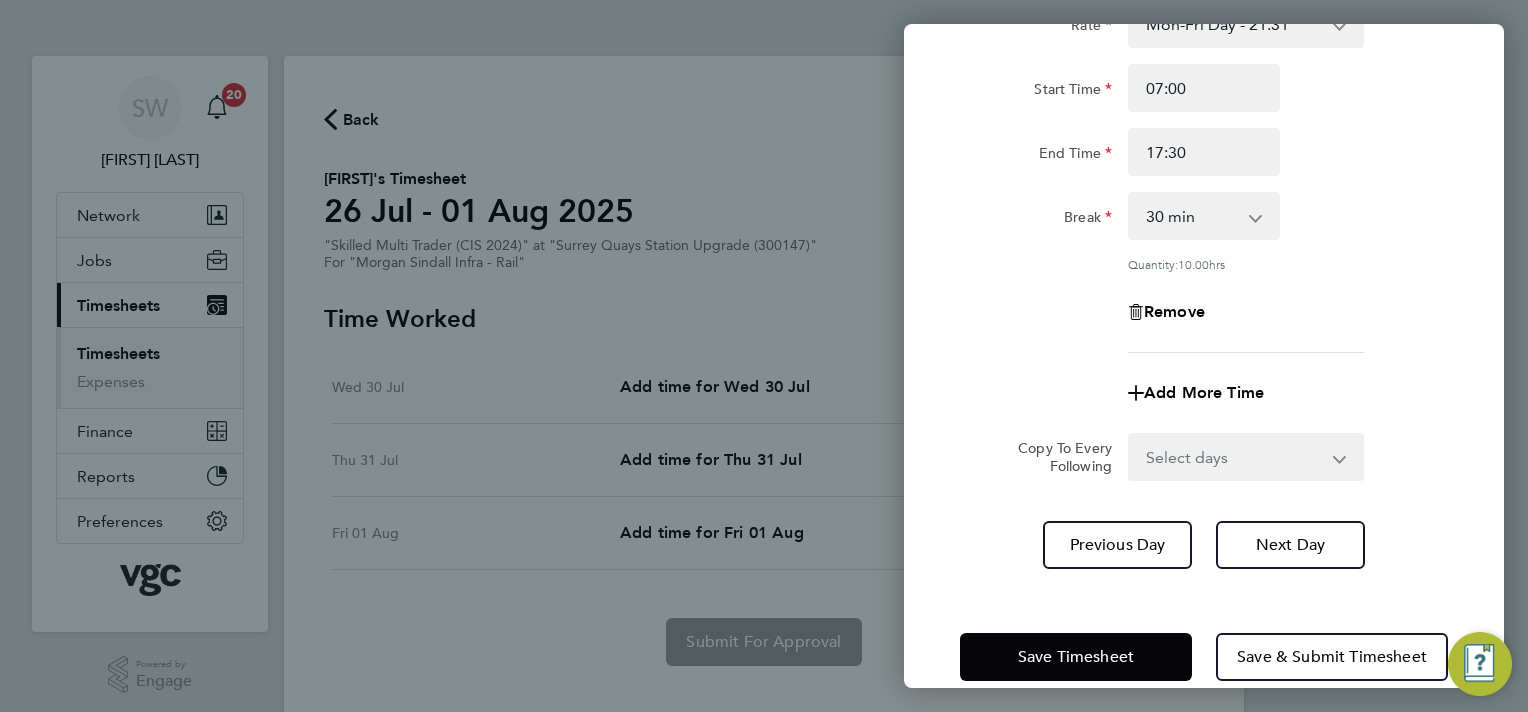 click on "Select days   Friday" at bounding box center [1235, 457] 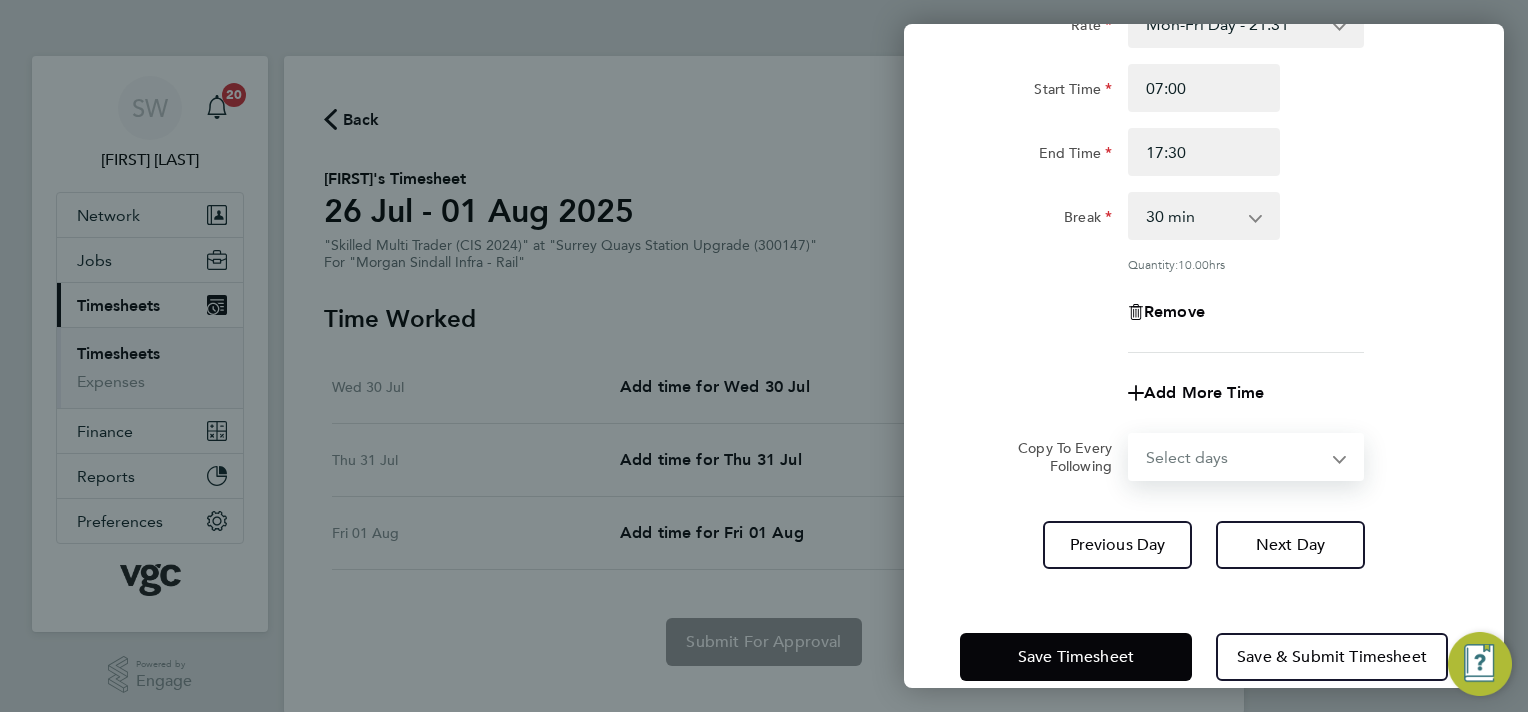 select on "FRI" 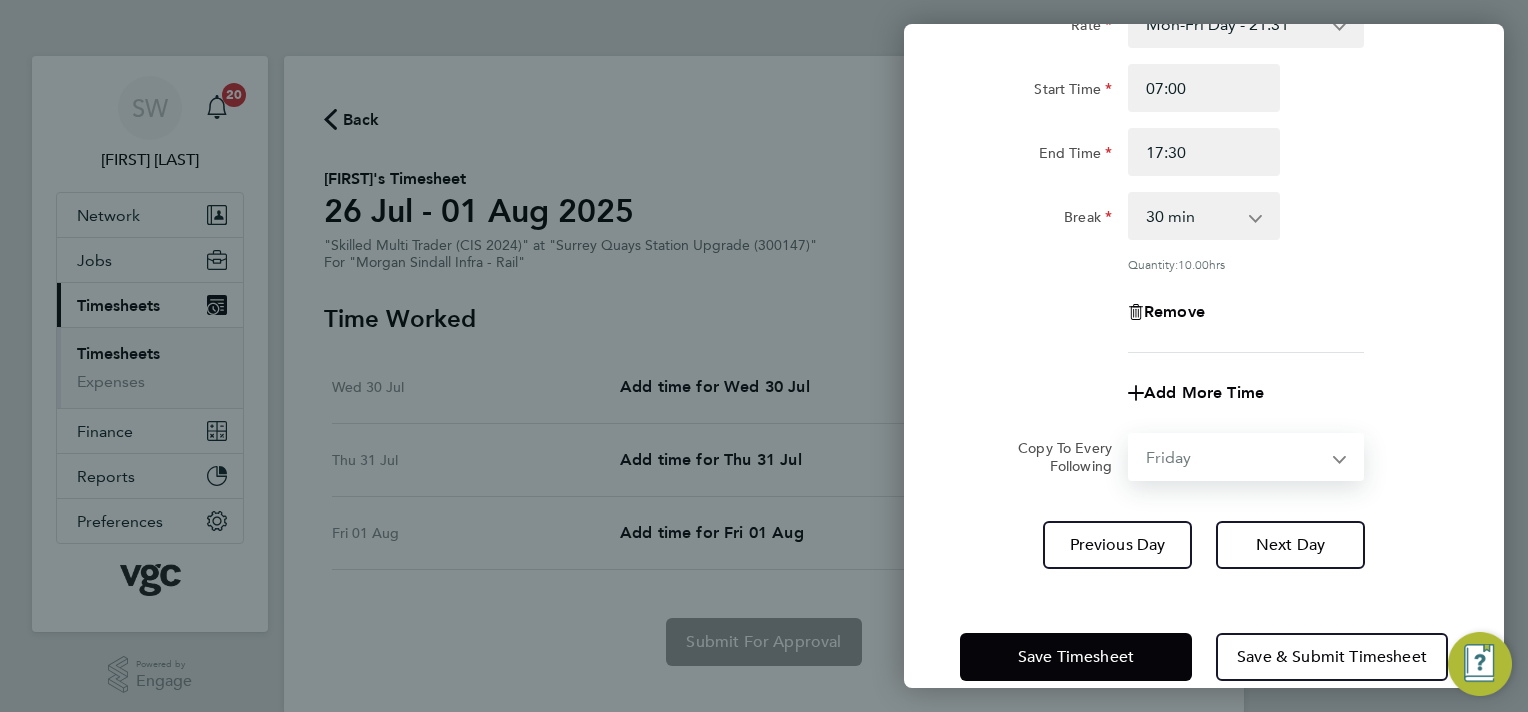 click on "Select days   Friday" at bounding box center (1235, 457) 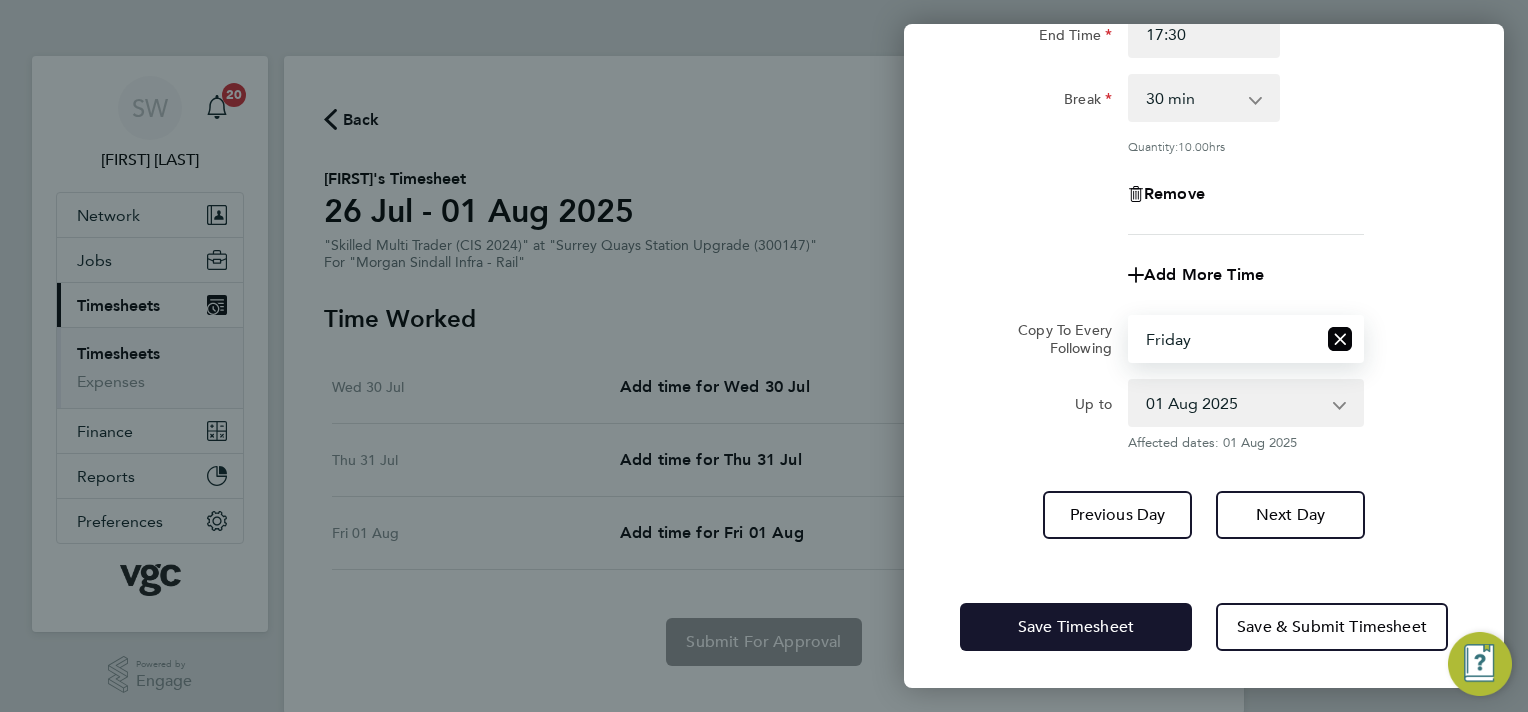 click on "Save Timesheet" 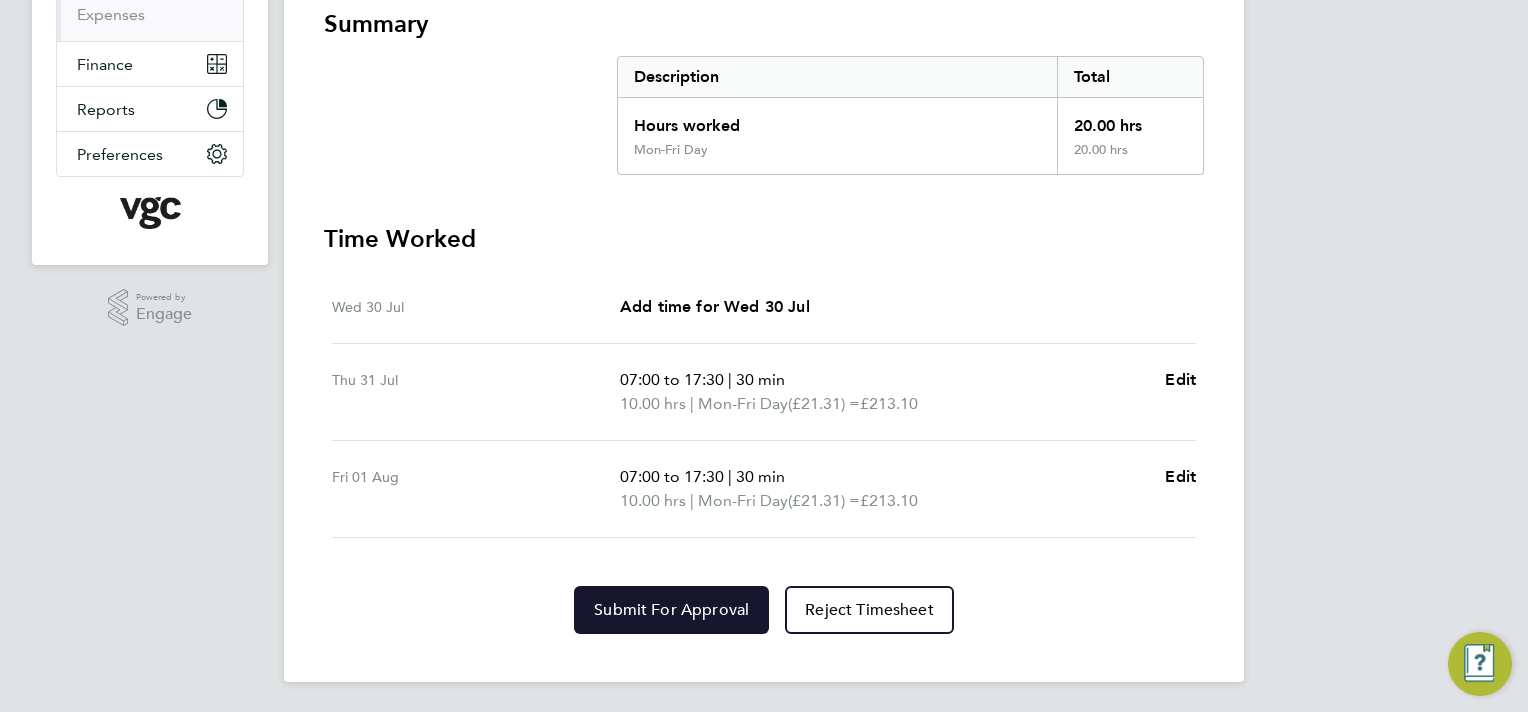 click on "Submit For Approval" 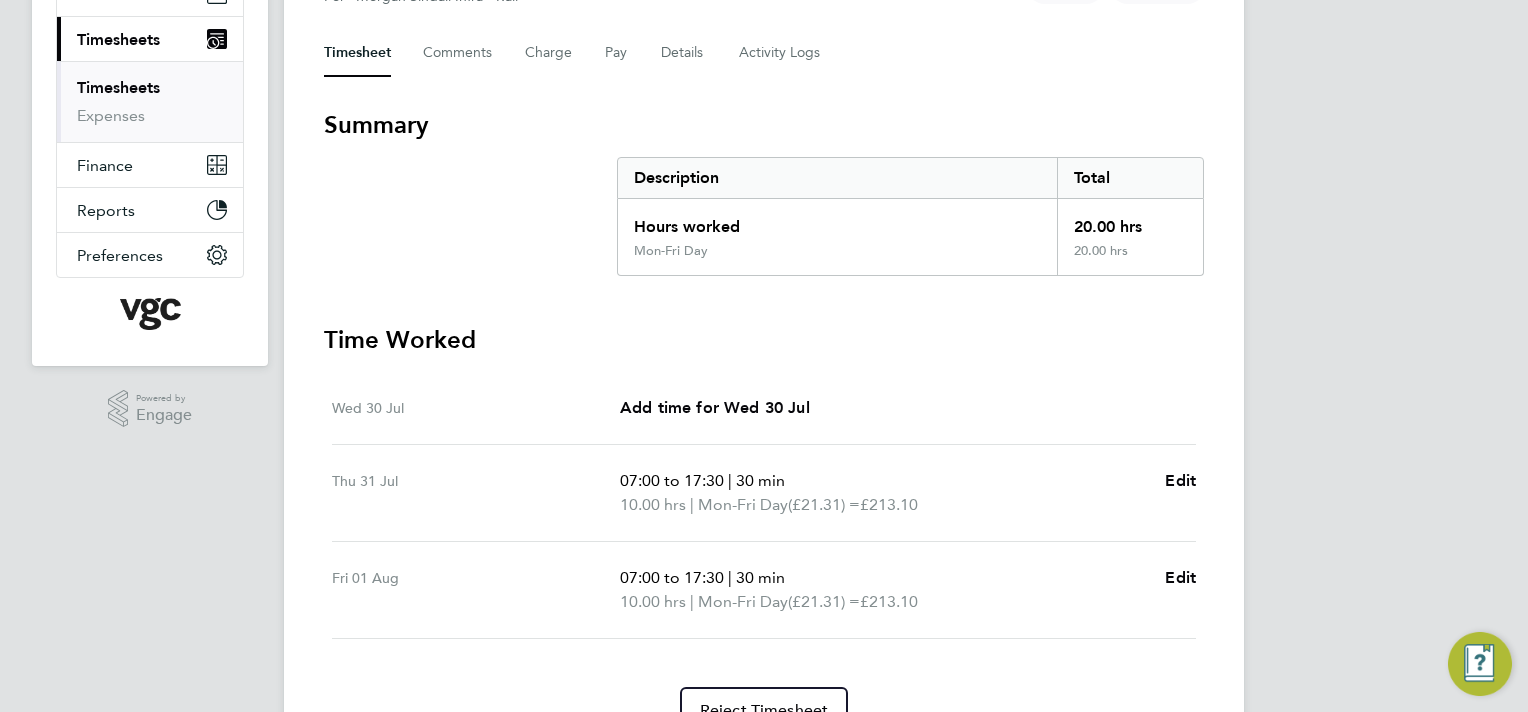 click on "Timesheets" at bounding box center (118, 87) 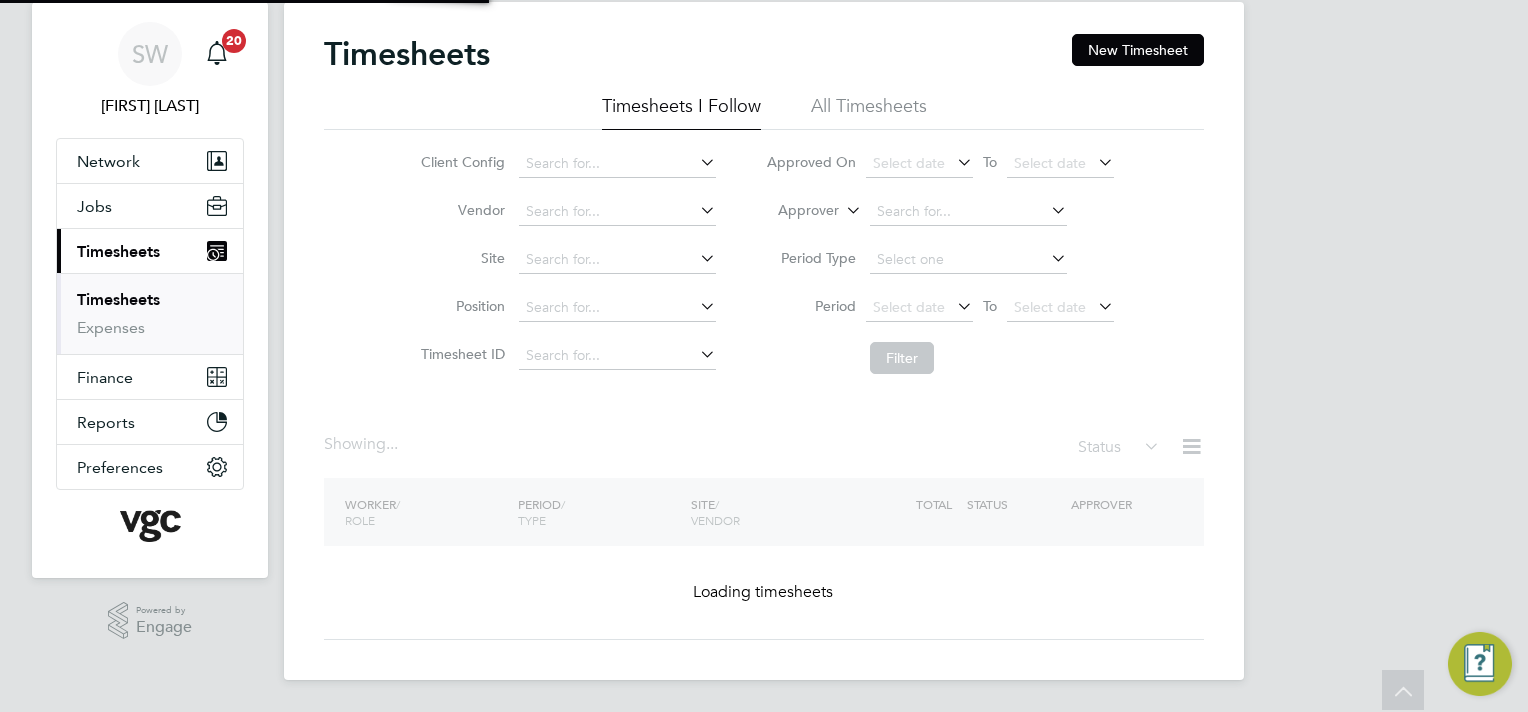 scroll, scrollTop: 0, scrollLeft: 0, axis: both 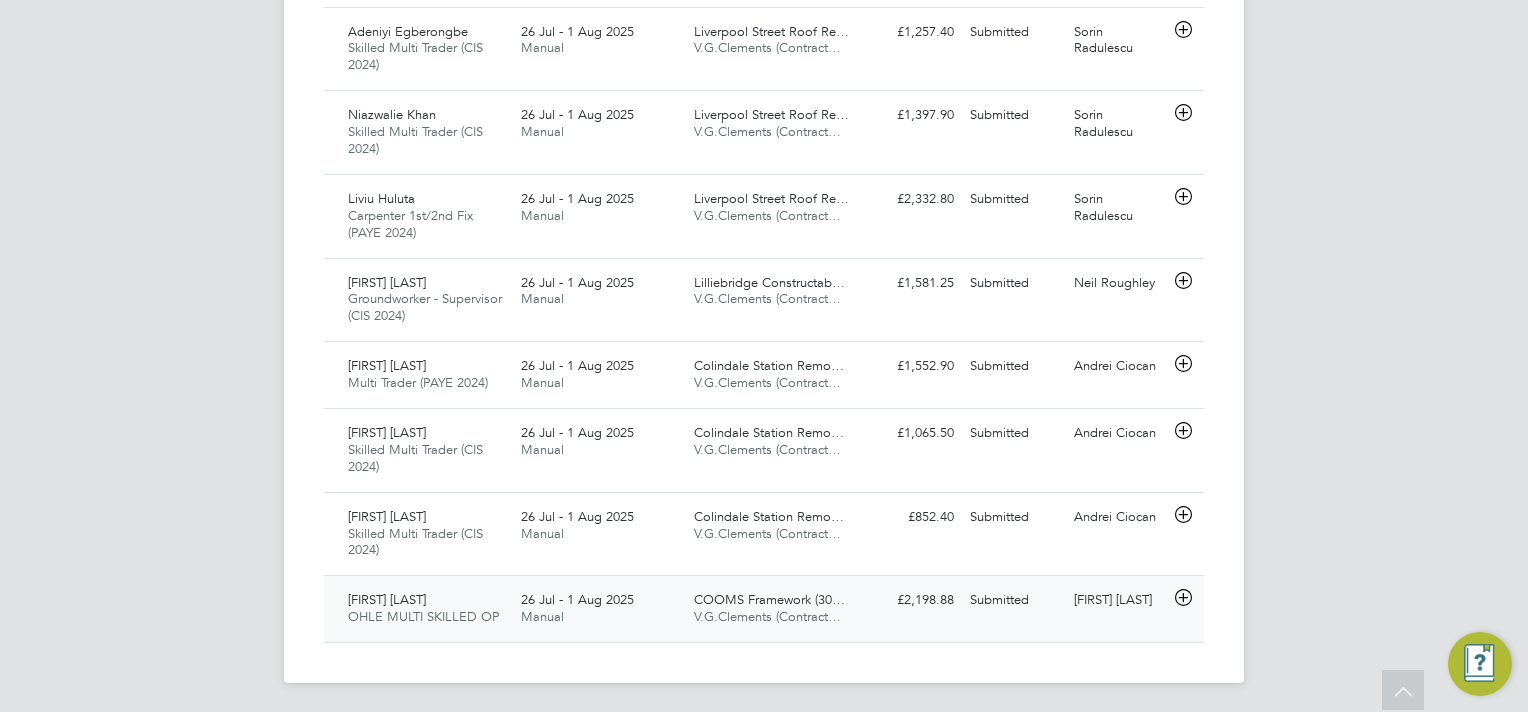 click on "£2,198.88 Submitted" 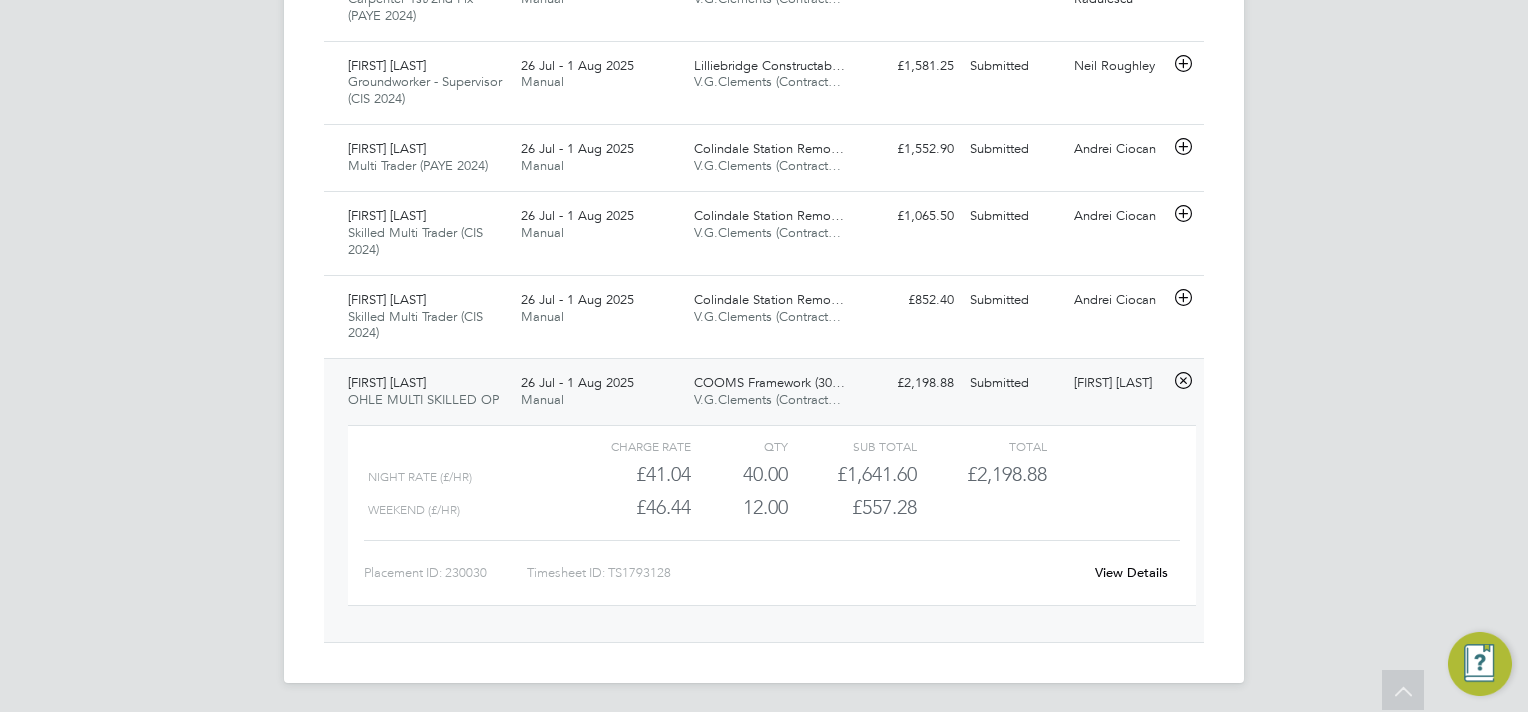 click on "£2,198.88" 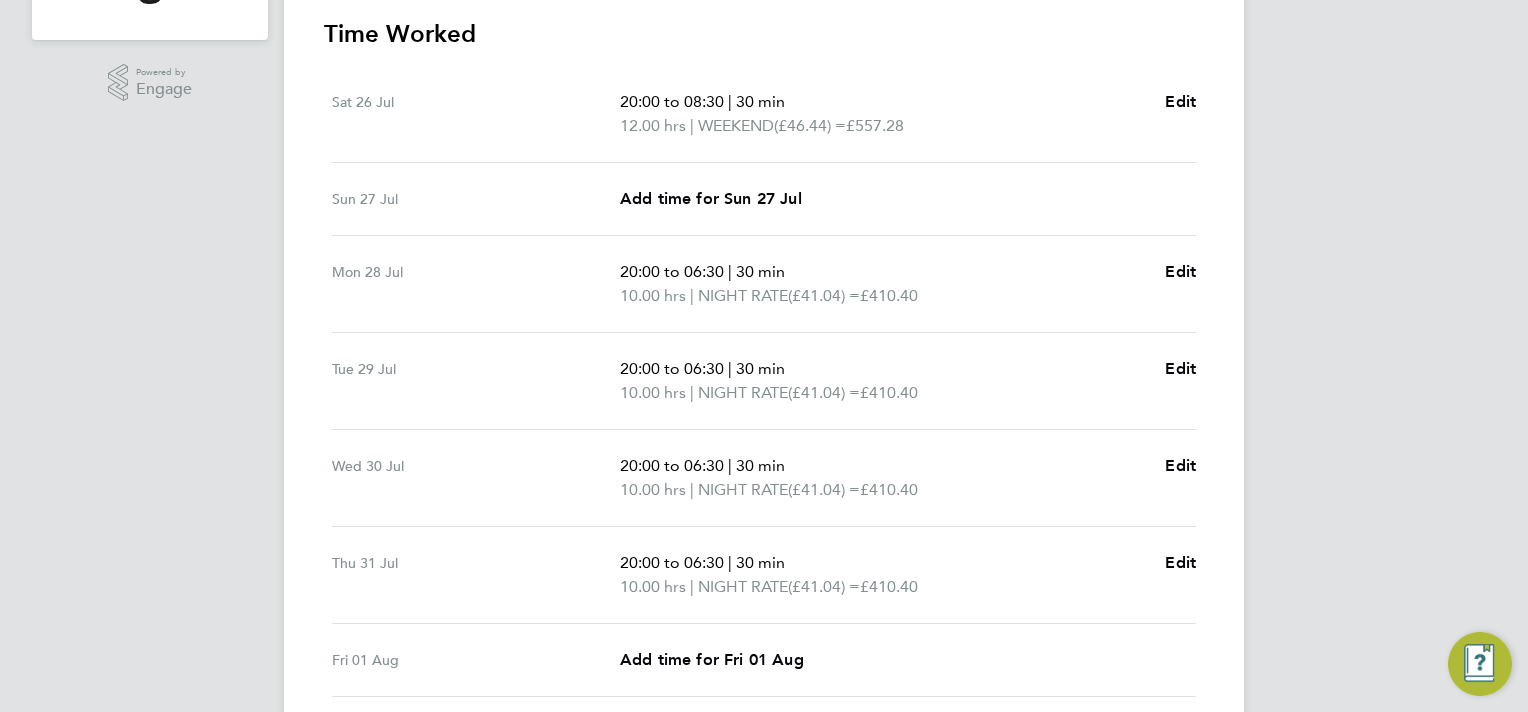scroll, scrollTop: 700, scrollLeft: 0, axis: vertical 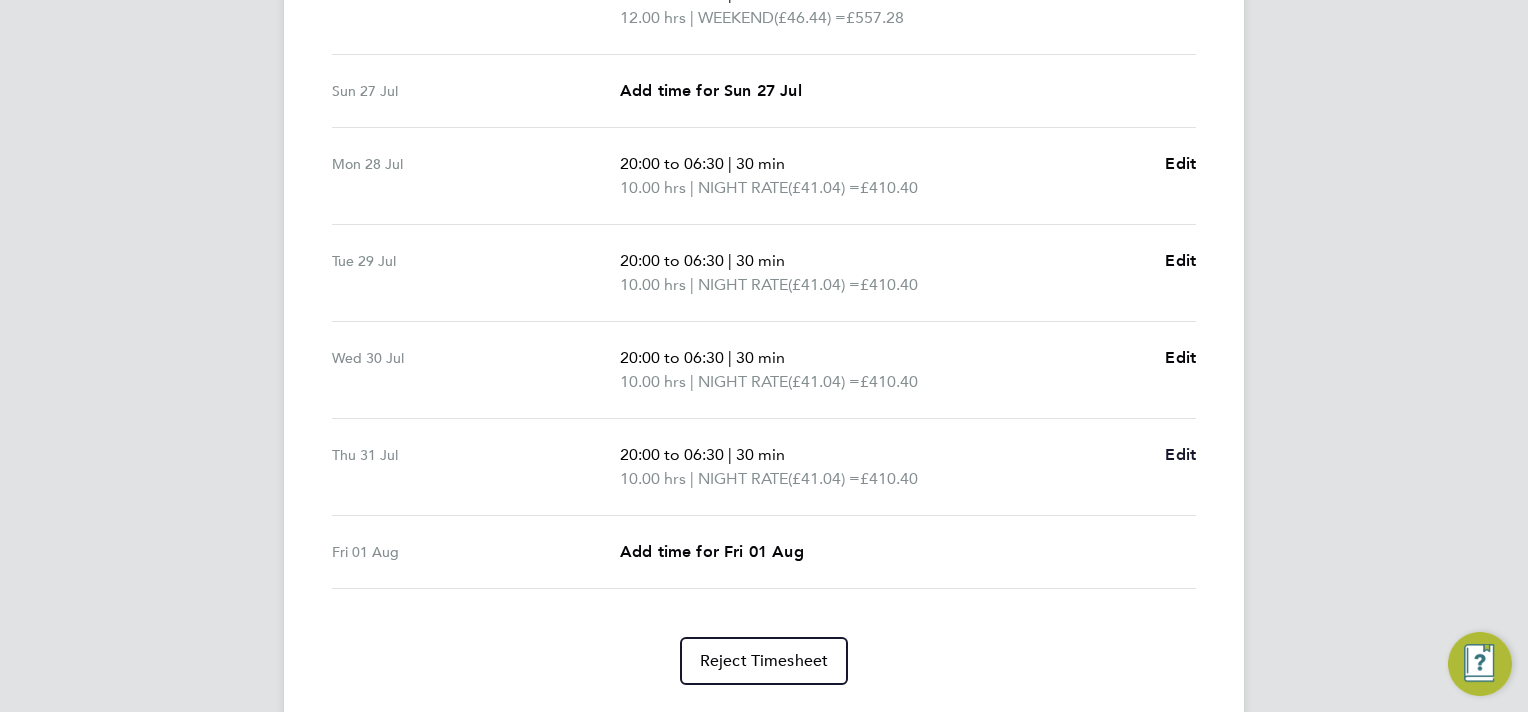 click on "Edit" at bounding box center (1180, 454) 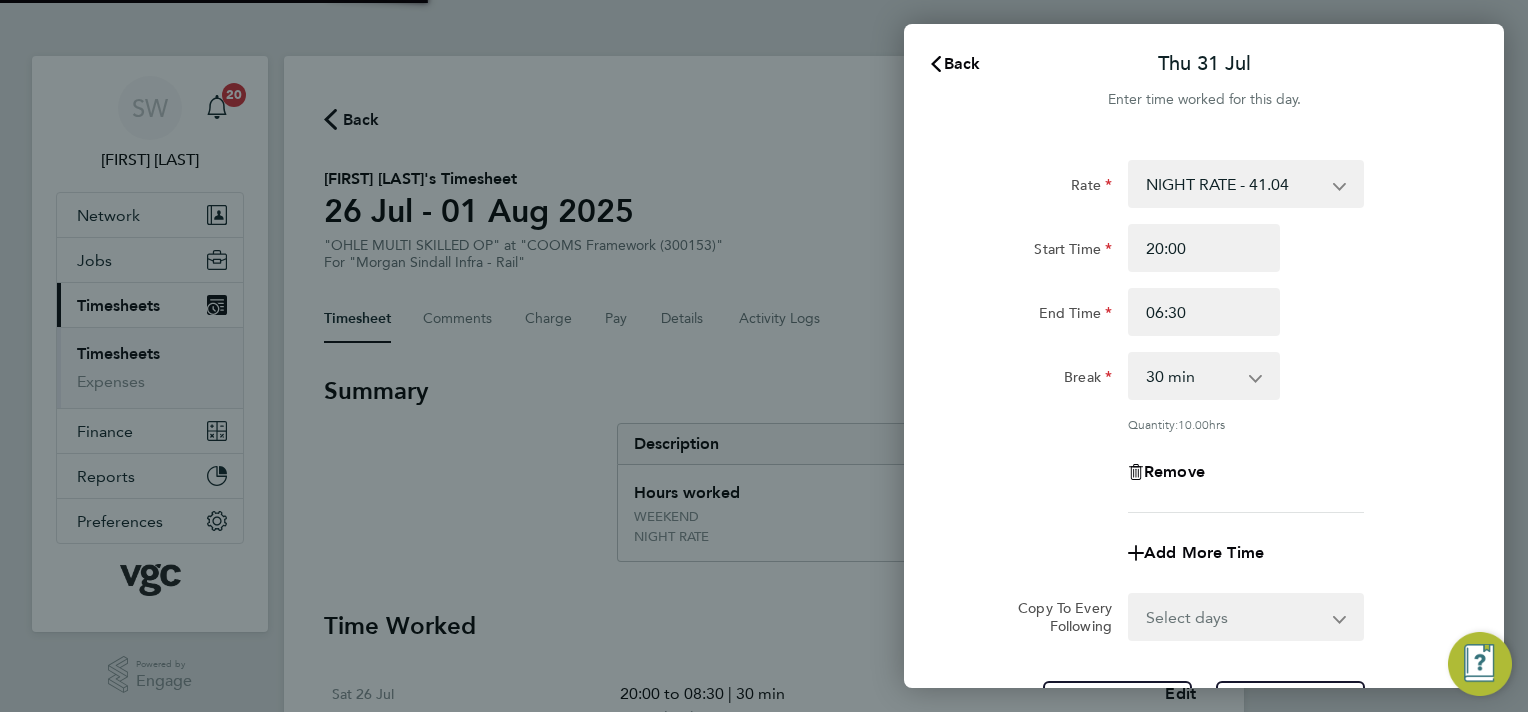 scroll, scrollTop: 0, scrollLeft: 0, axis: both 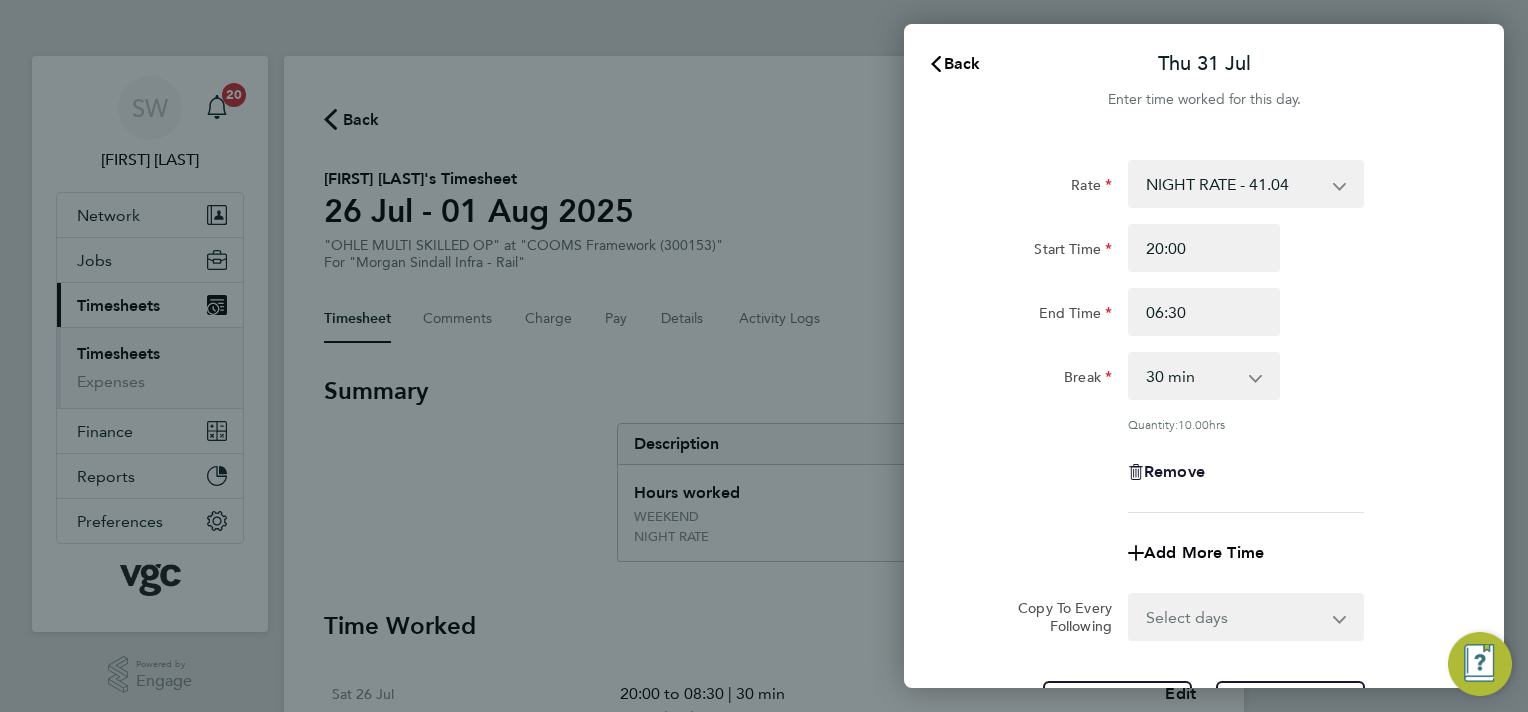 click on "Remove" 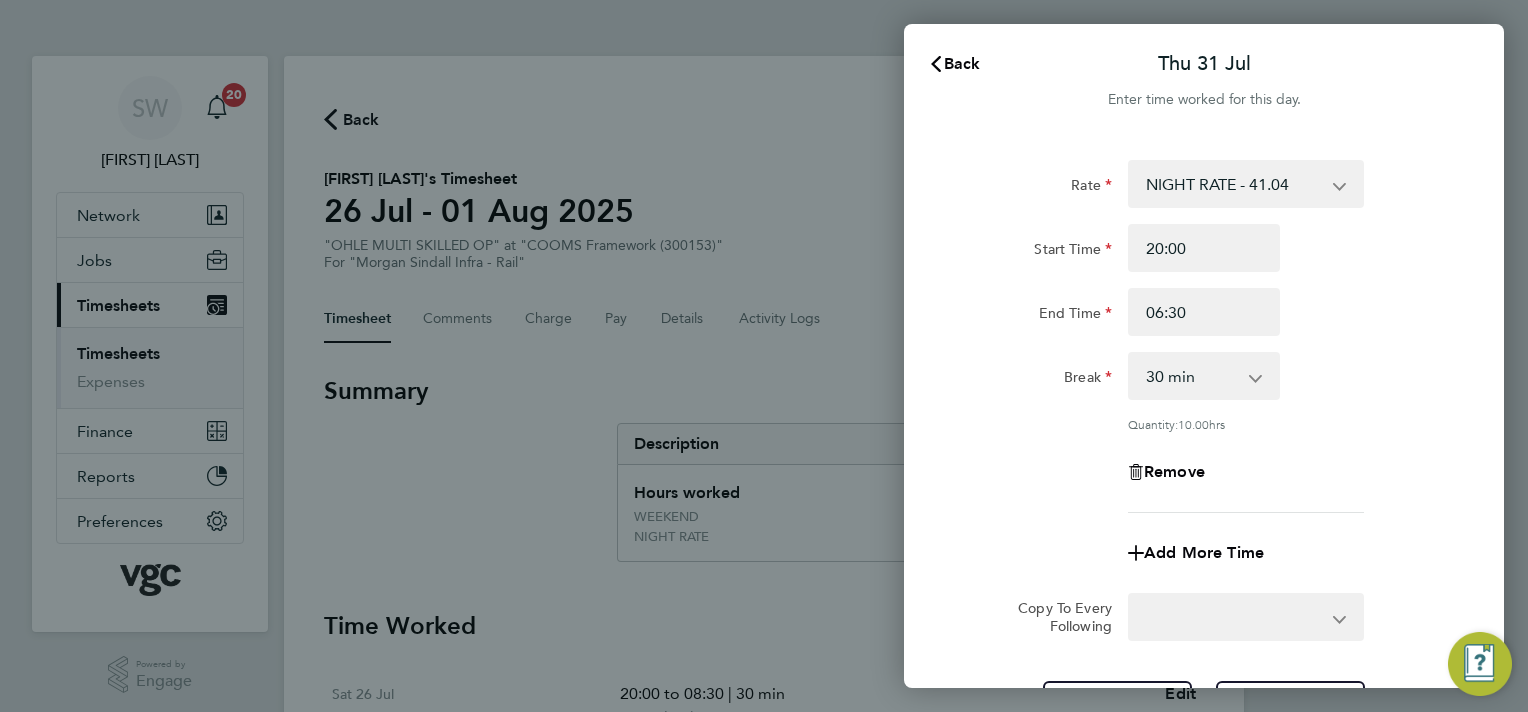 select on "null" 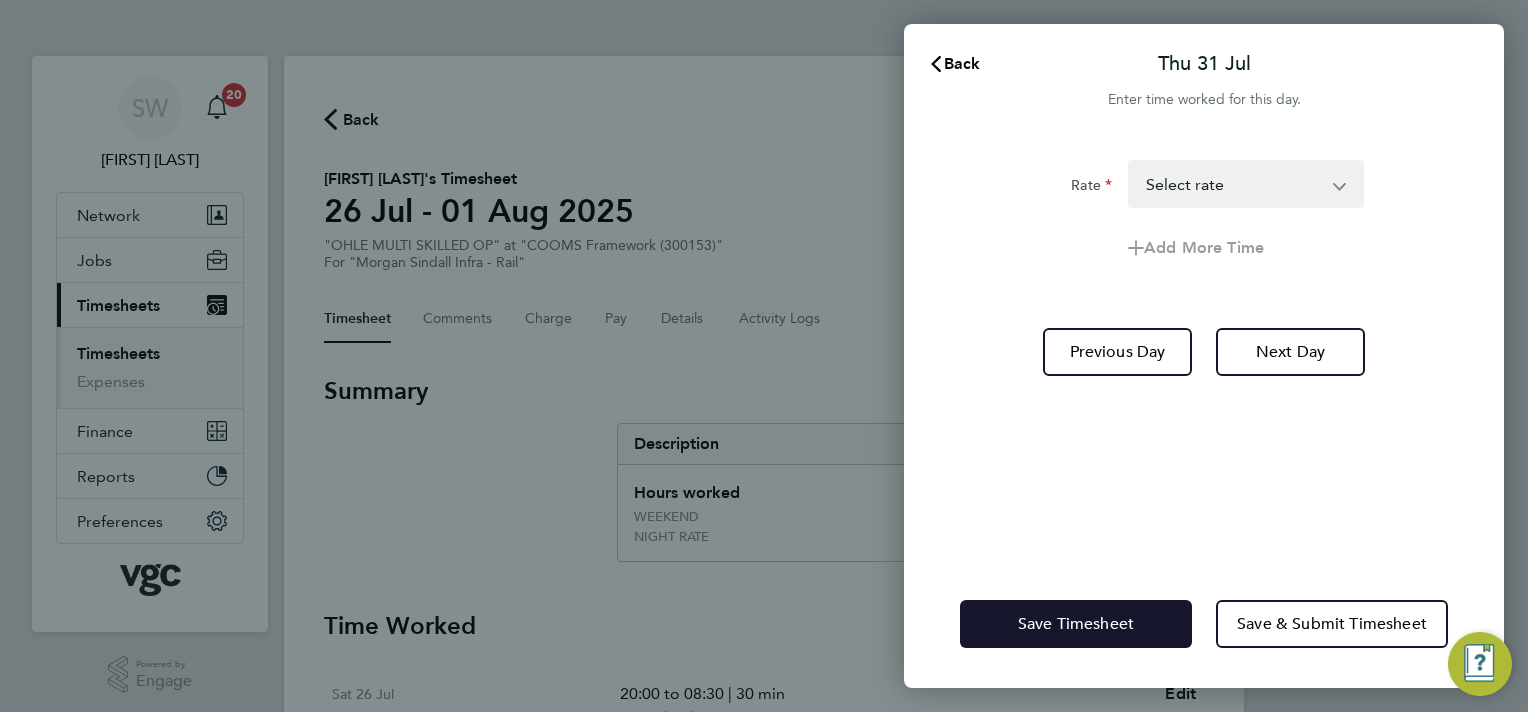 click on "Save Timesheet" 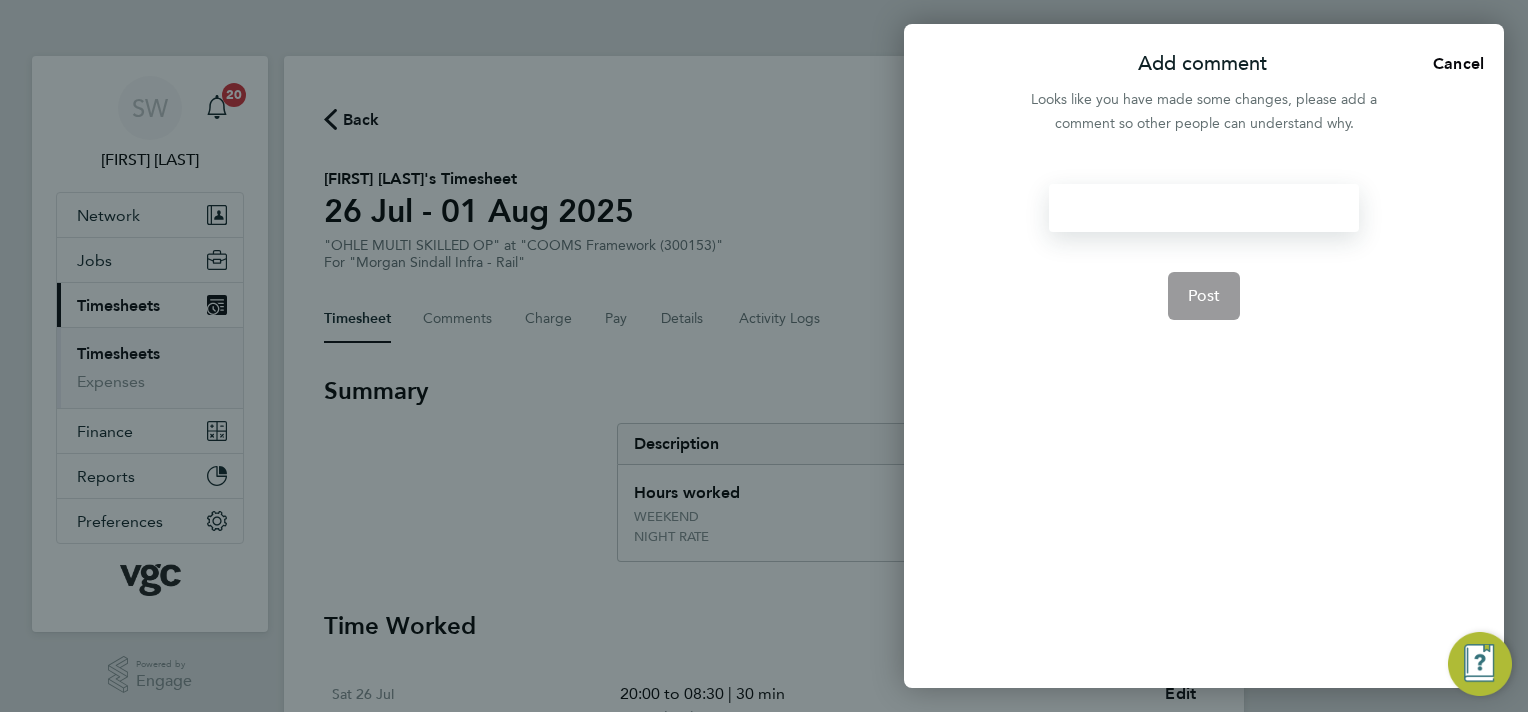 click at bounding box center [1203, 208] 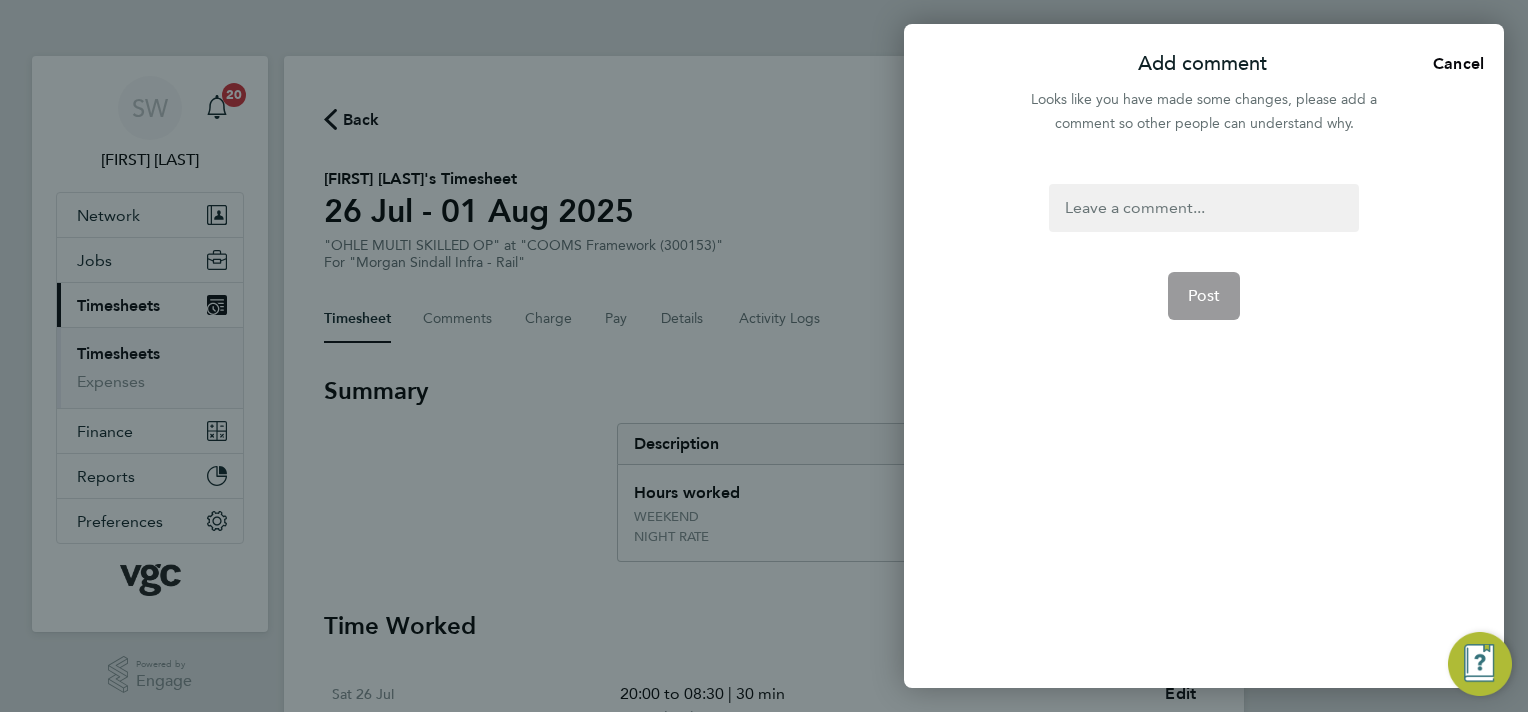 click on "Post" 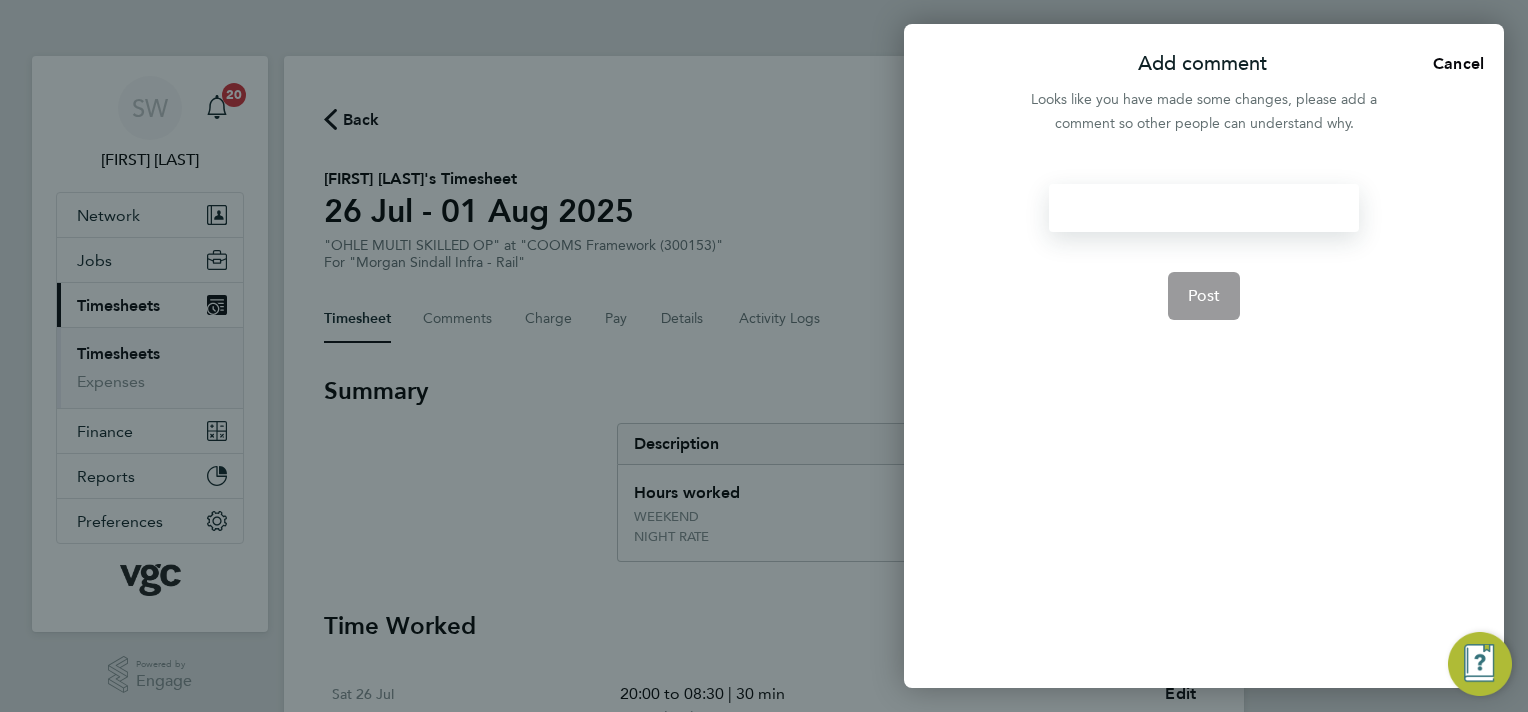 click at bounding box center (1203, 208) 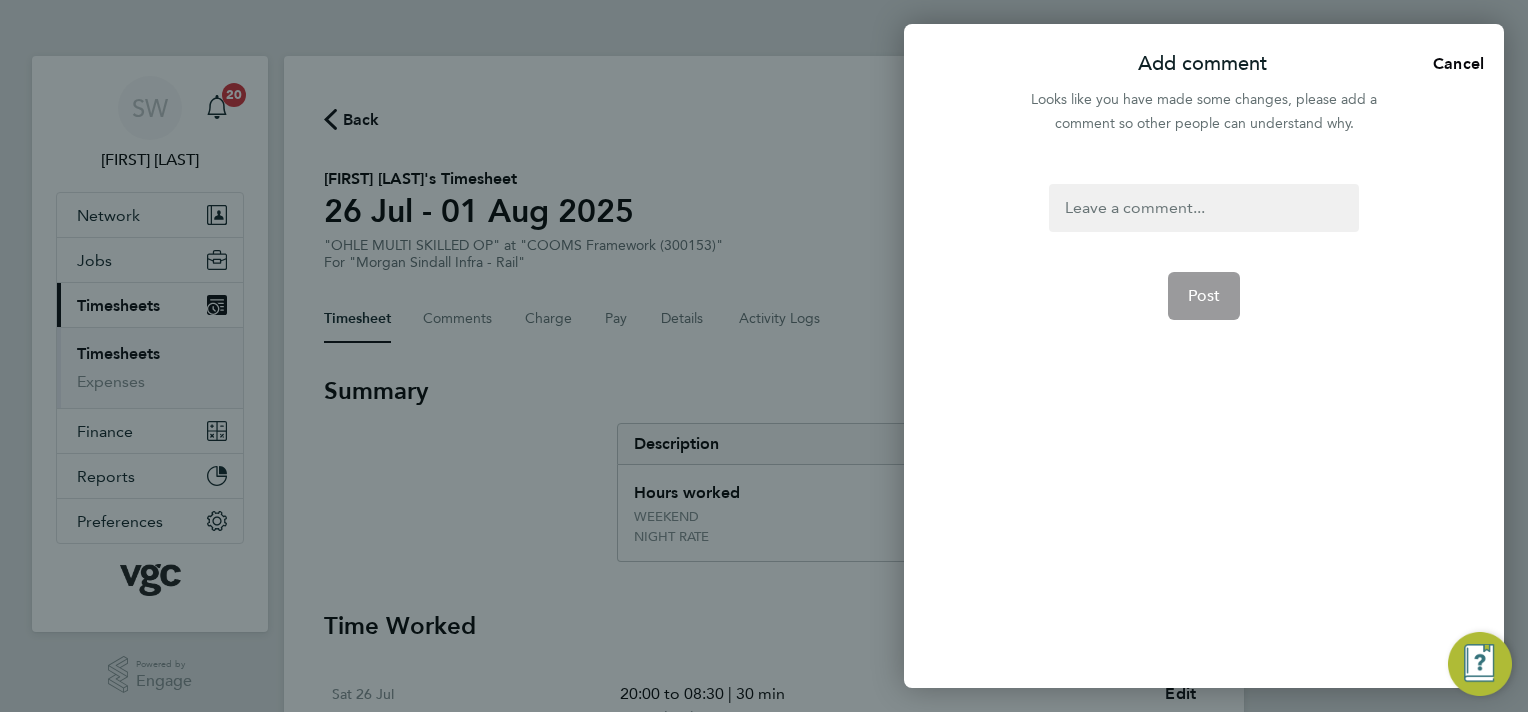 click at bounding box center [1203, 208] 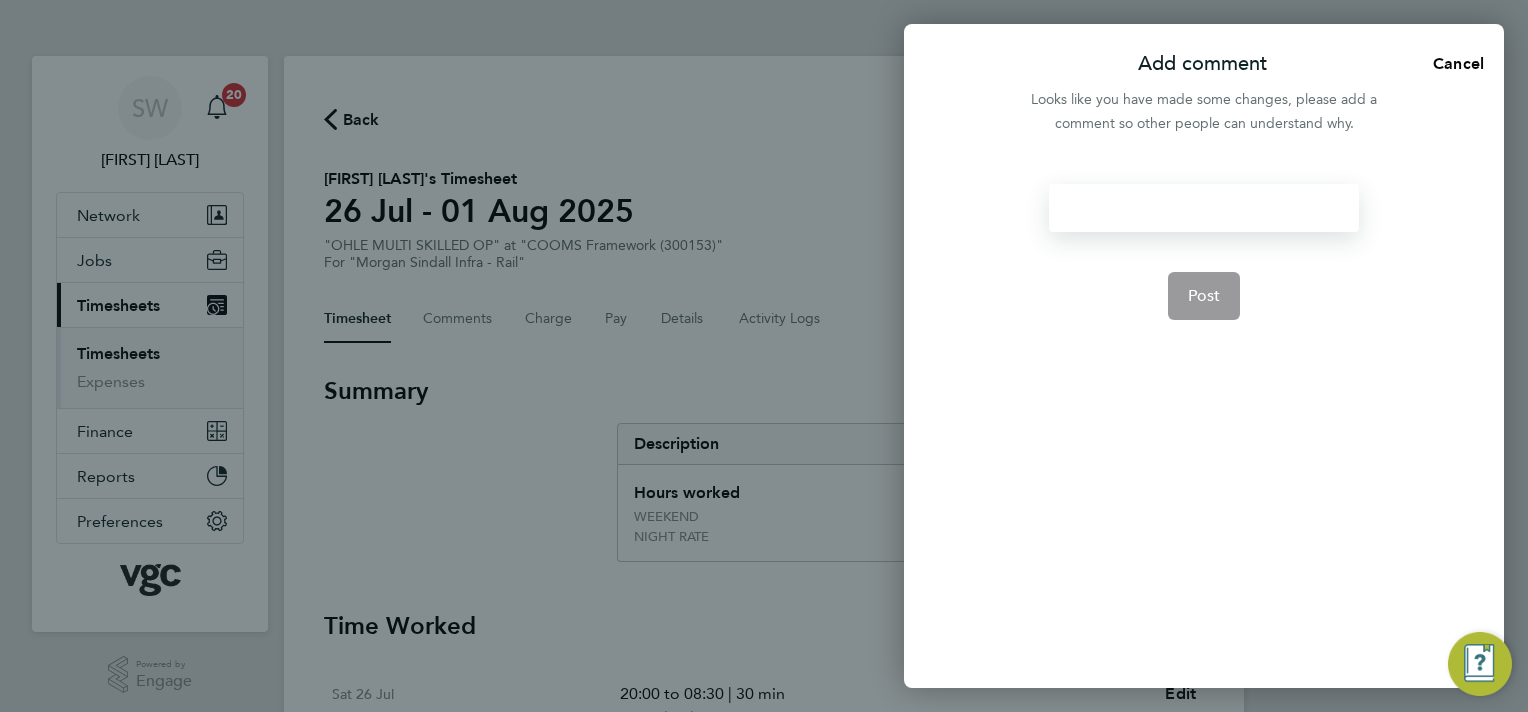 type 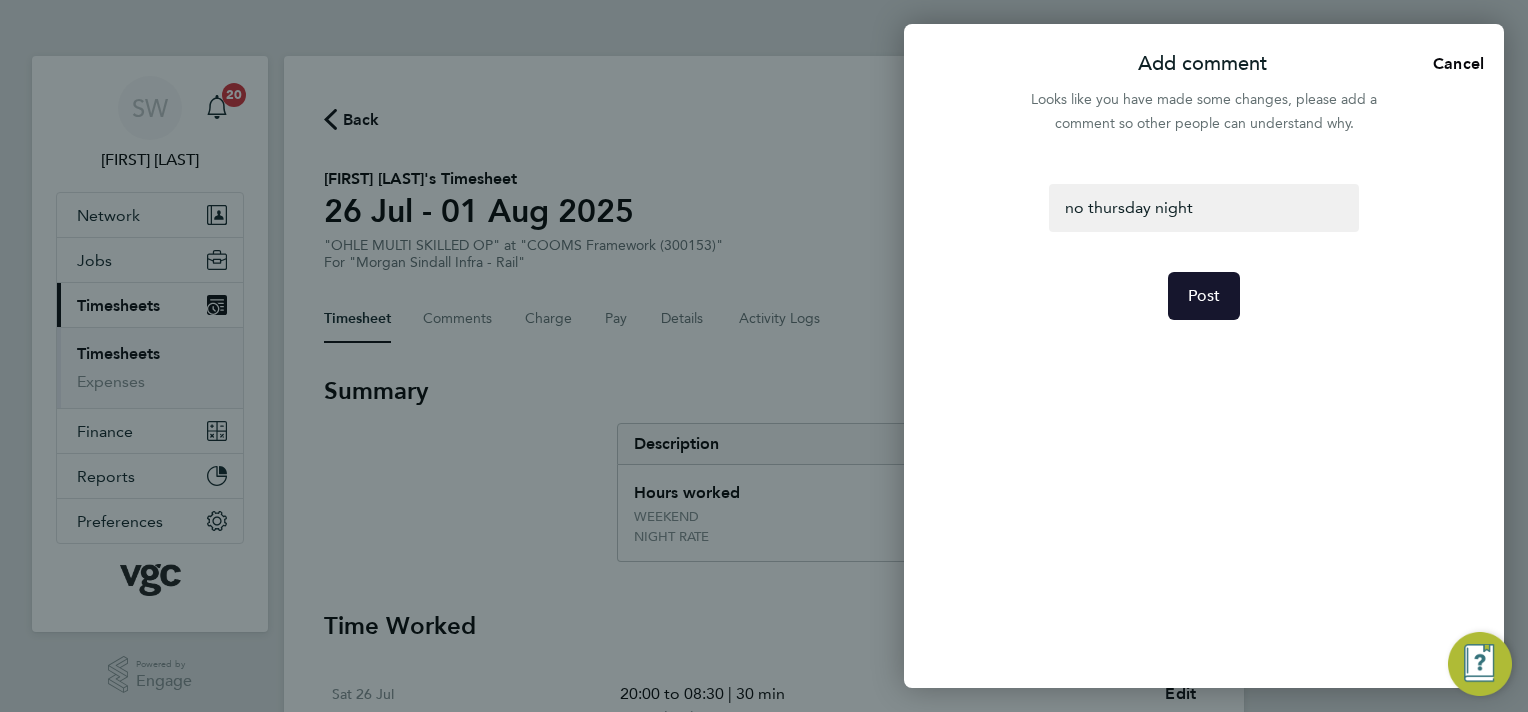 click on "Post" 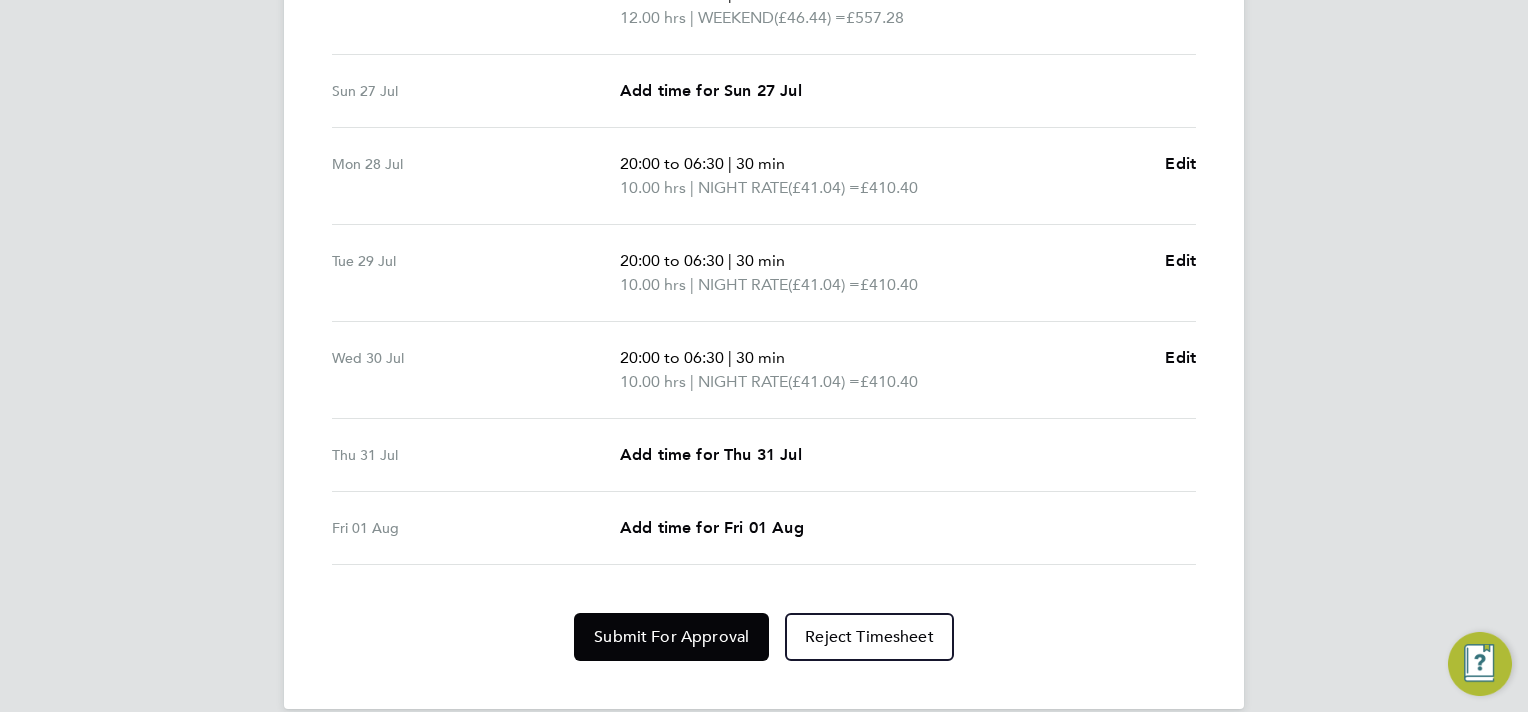 scroll, scrollTop: 726, scrollLeft: 0, axis: vertical 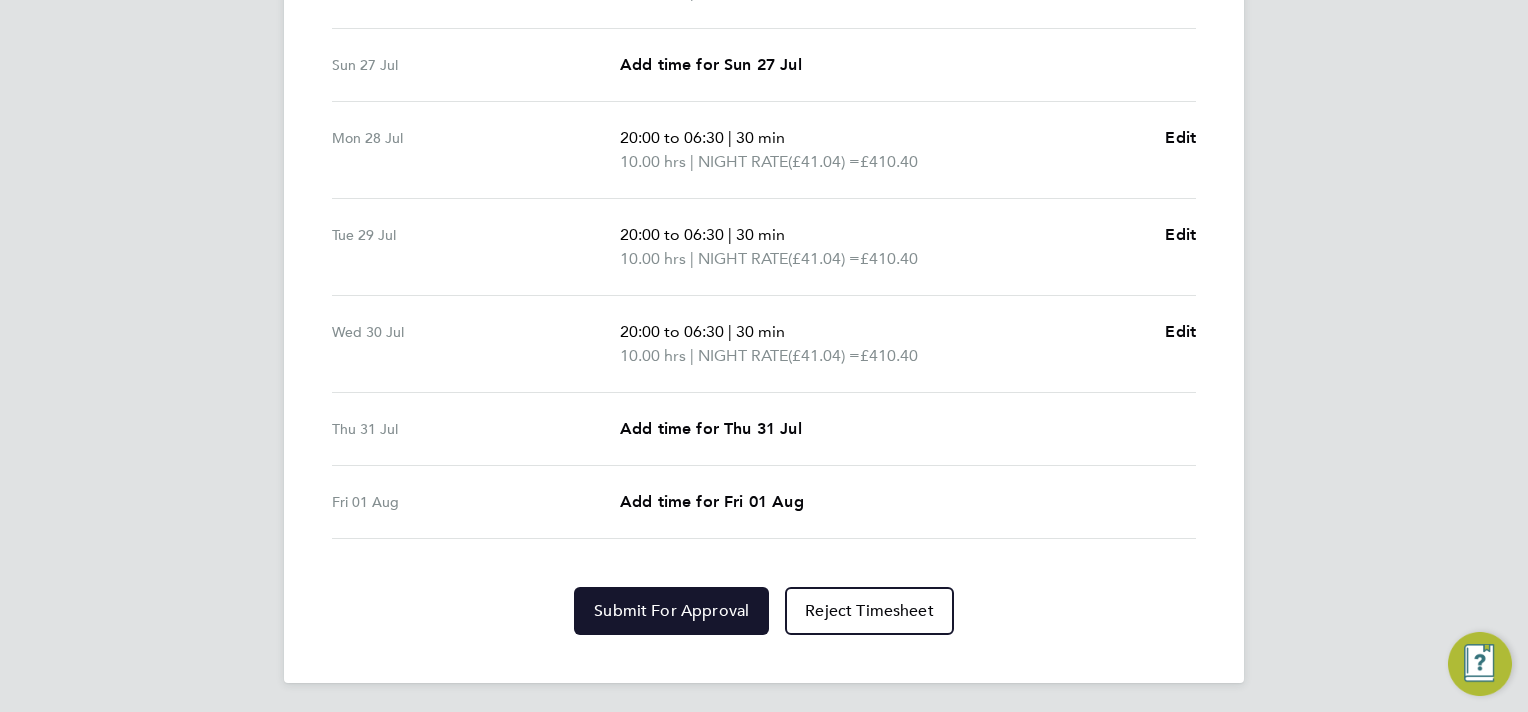 click on "Submit For Approval" 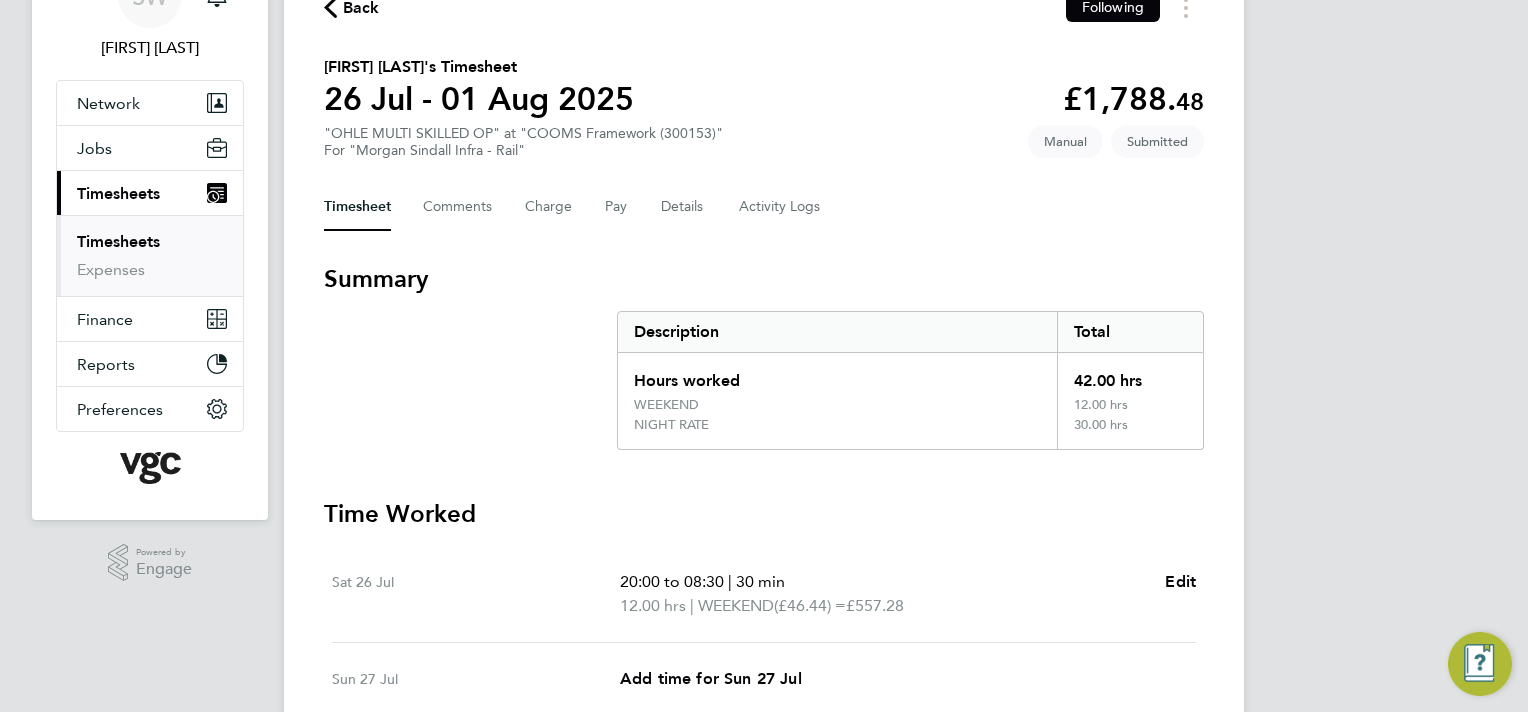 scroll, scrollTop: 0, scrollLeft: 0, axis: both 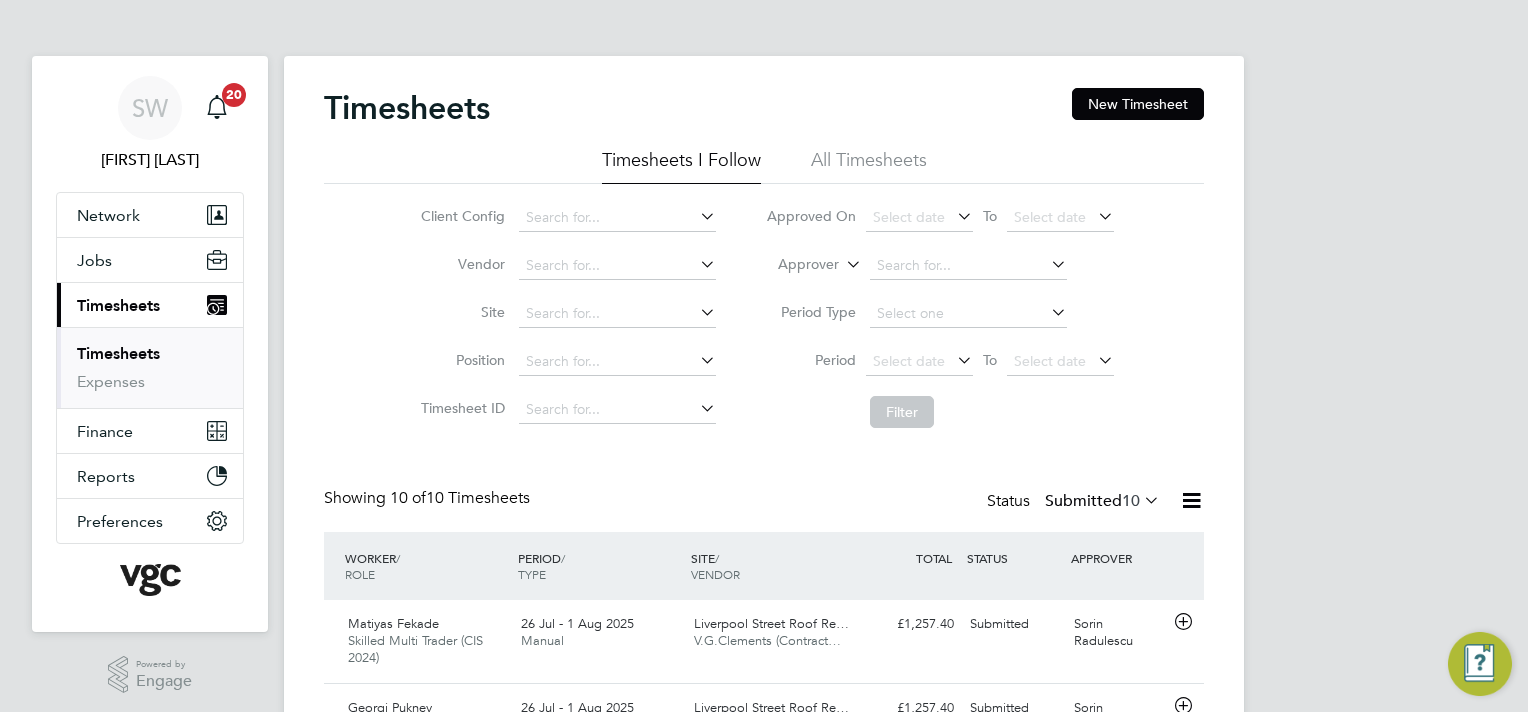 click on "Timesheets" at bounding box center (118, 353) 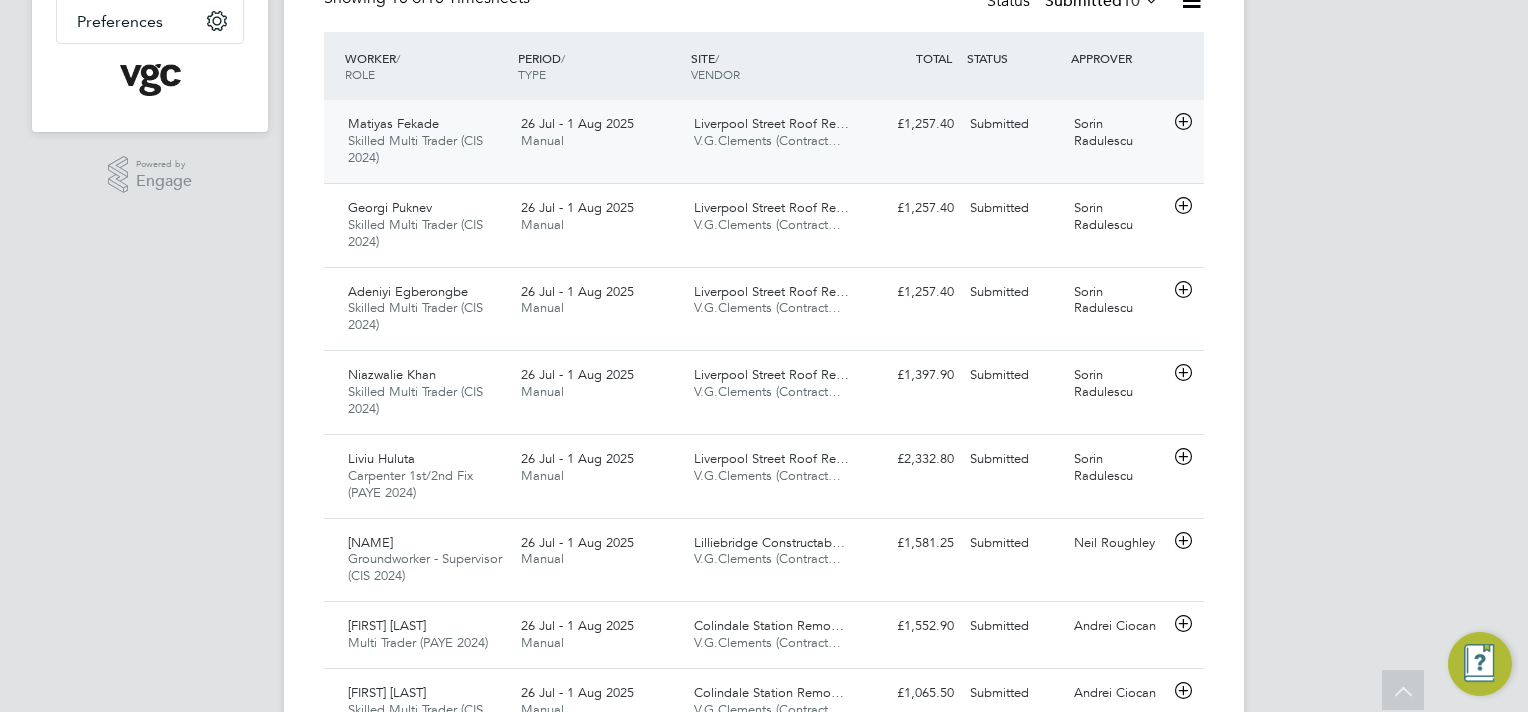 click on "Sorin Radulescu" 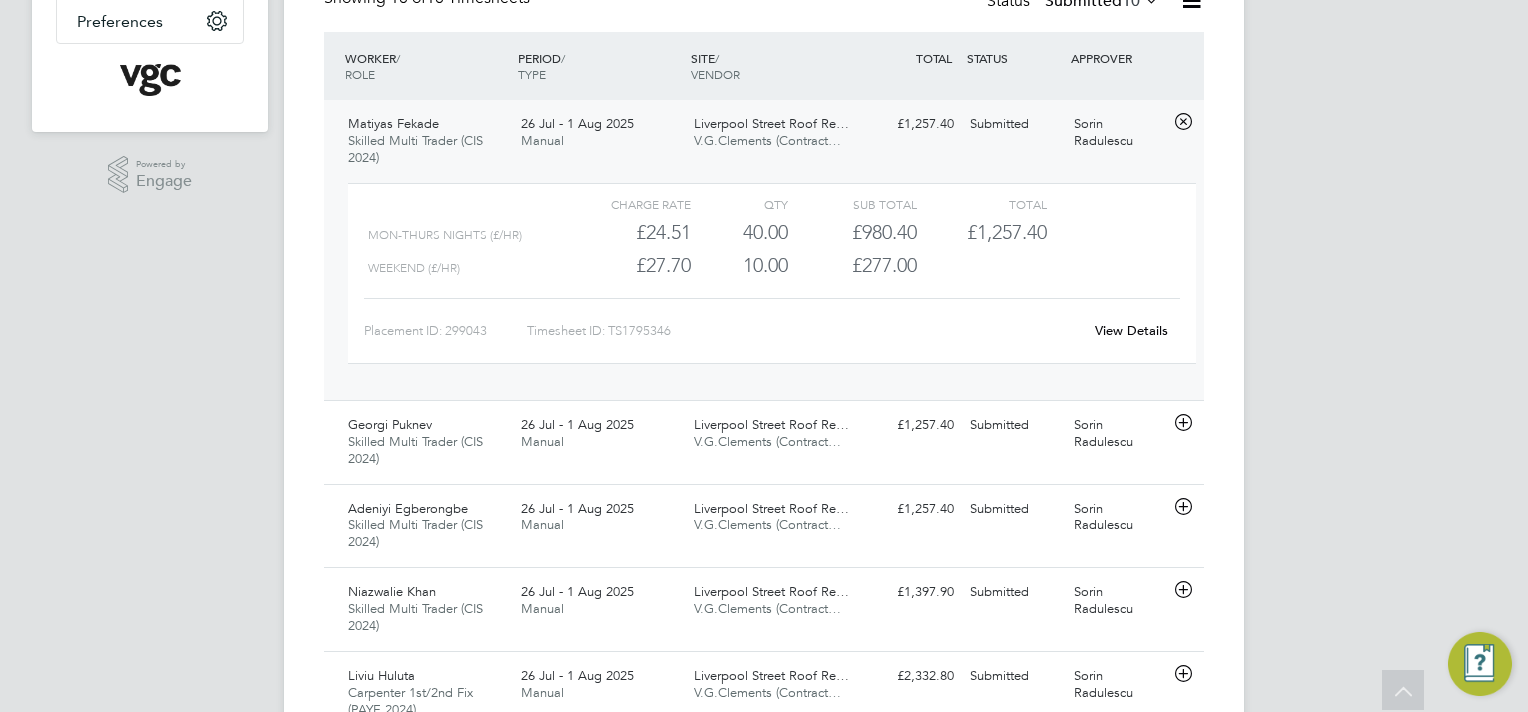 click on "Placement ID: 299043 Timesheet ID: TS1795346 View Details" 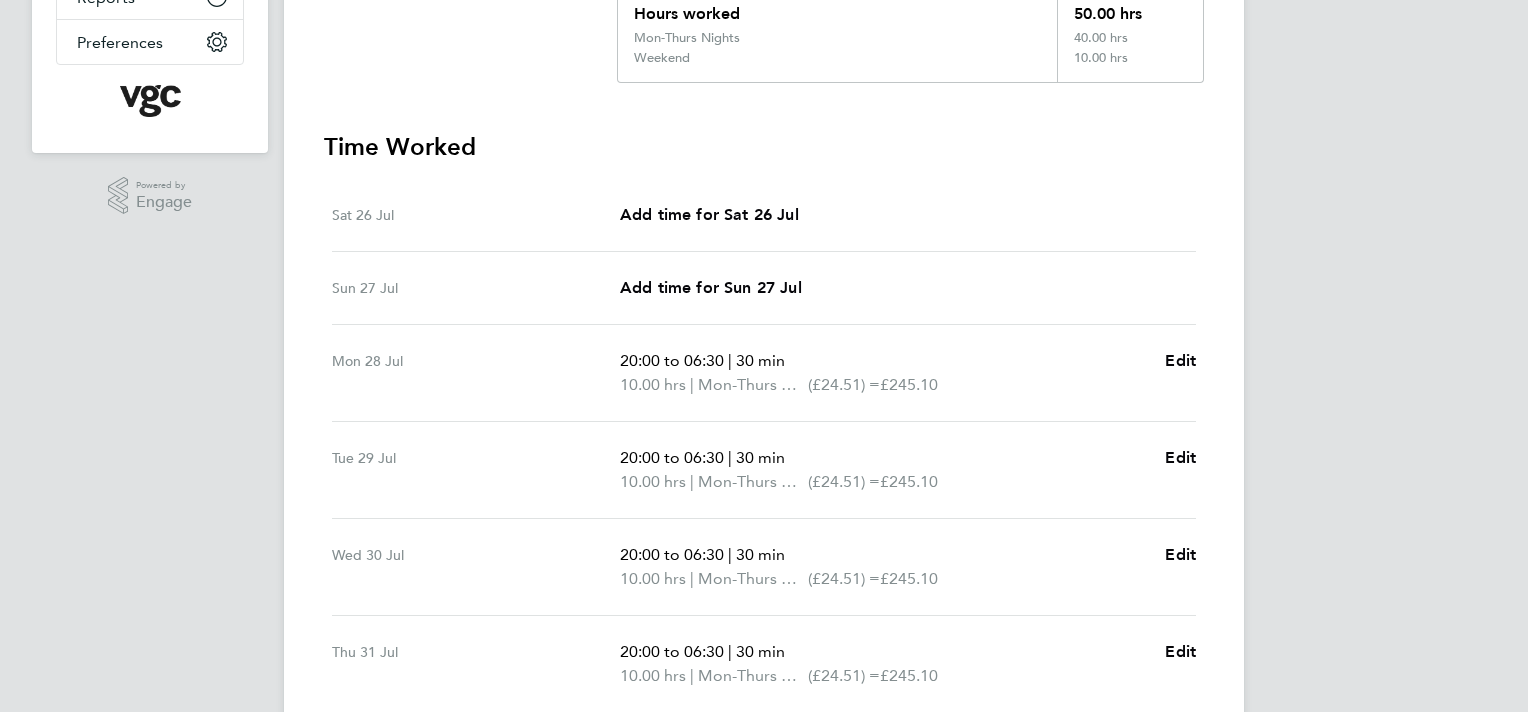scroll, scrollTop: 600, scrollLeft: 0, axis: vertical 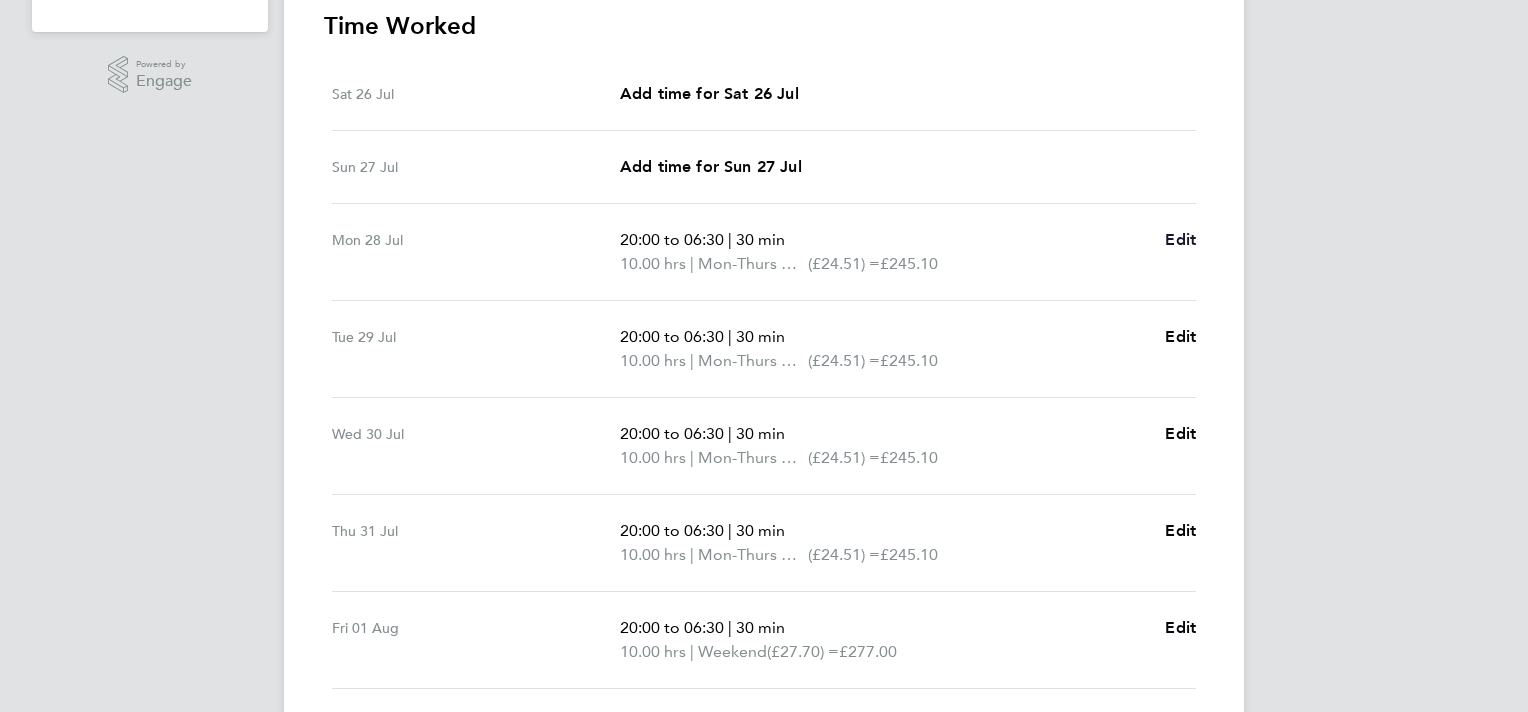 click on "Edit" at bounding box center [1180, 239] 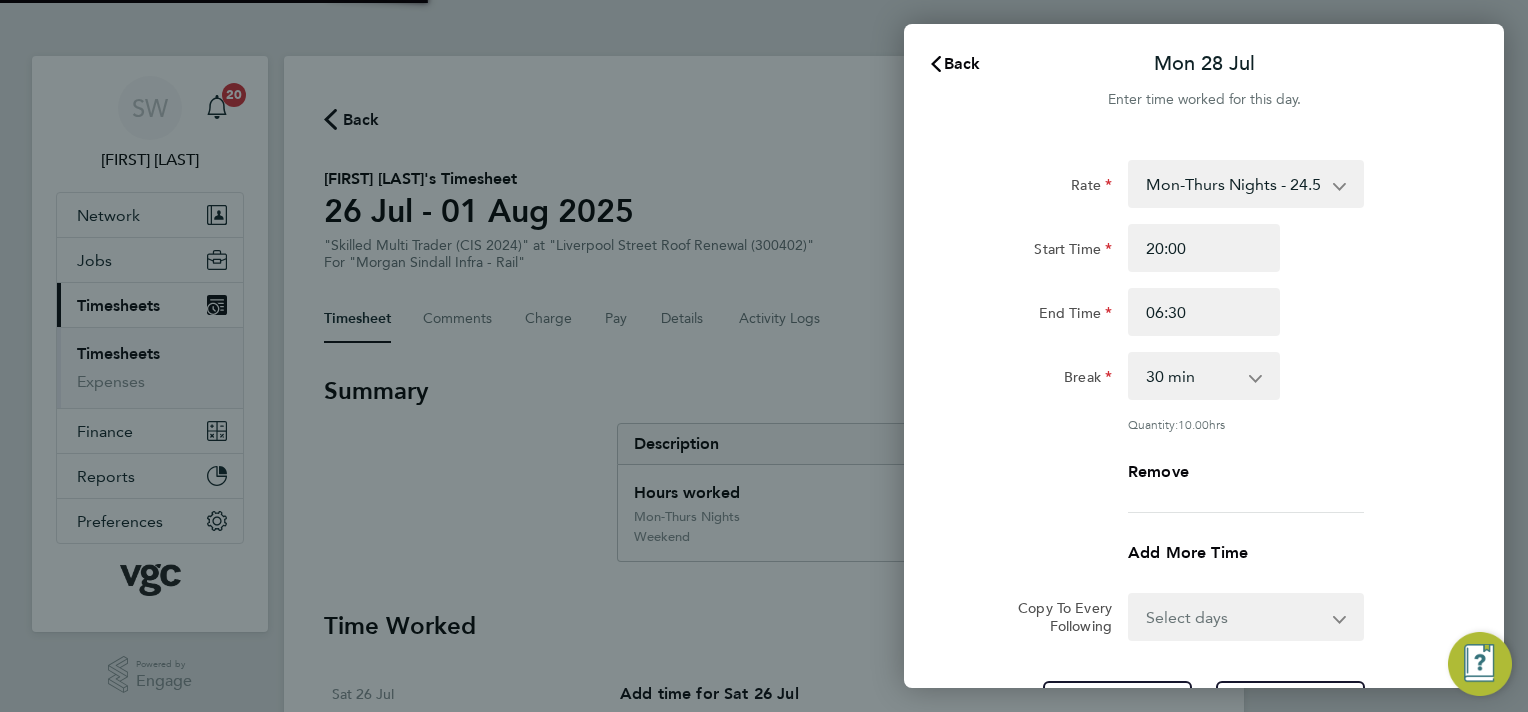 scroll, scrollTop: 0, scrollLeft: 0, axis: both 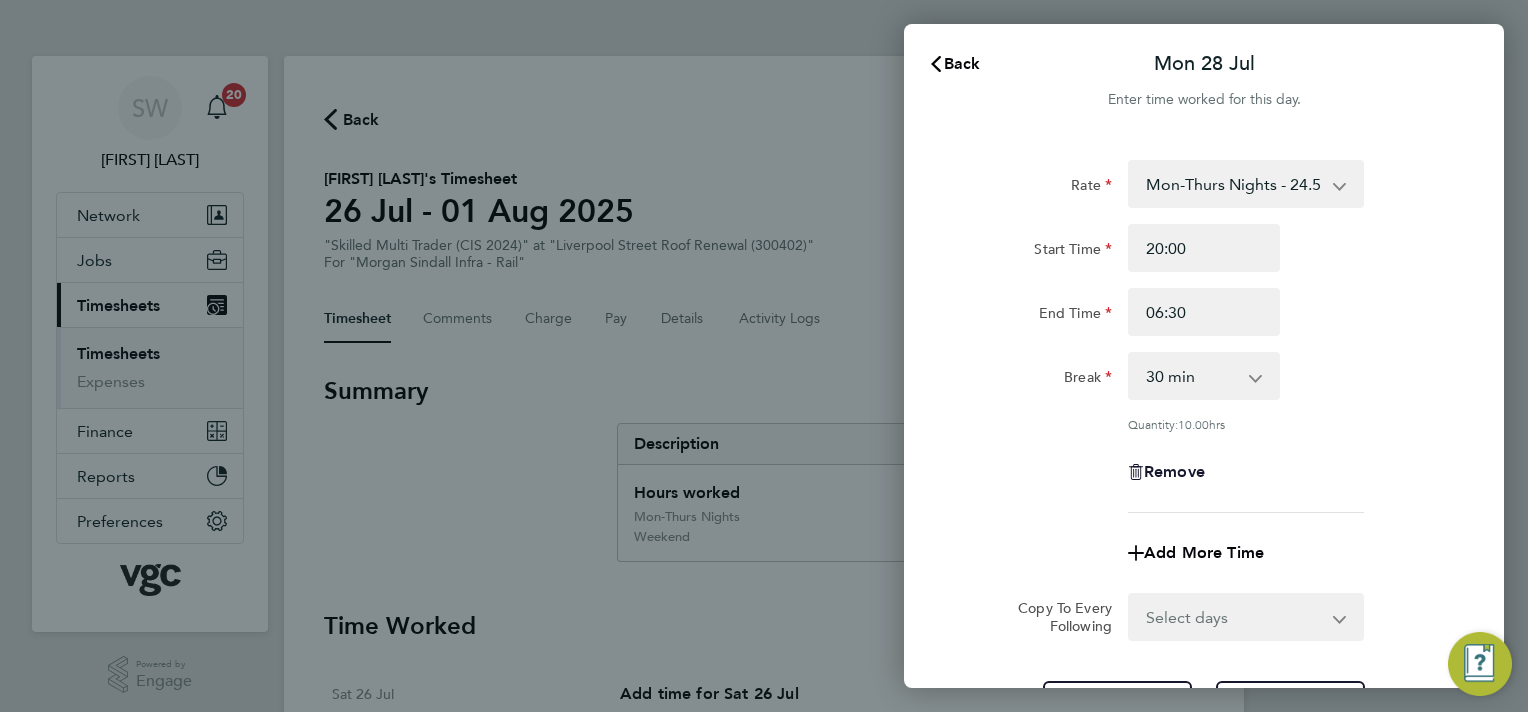 click 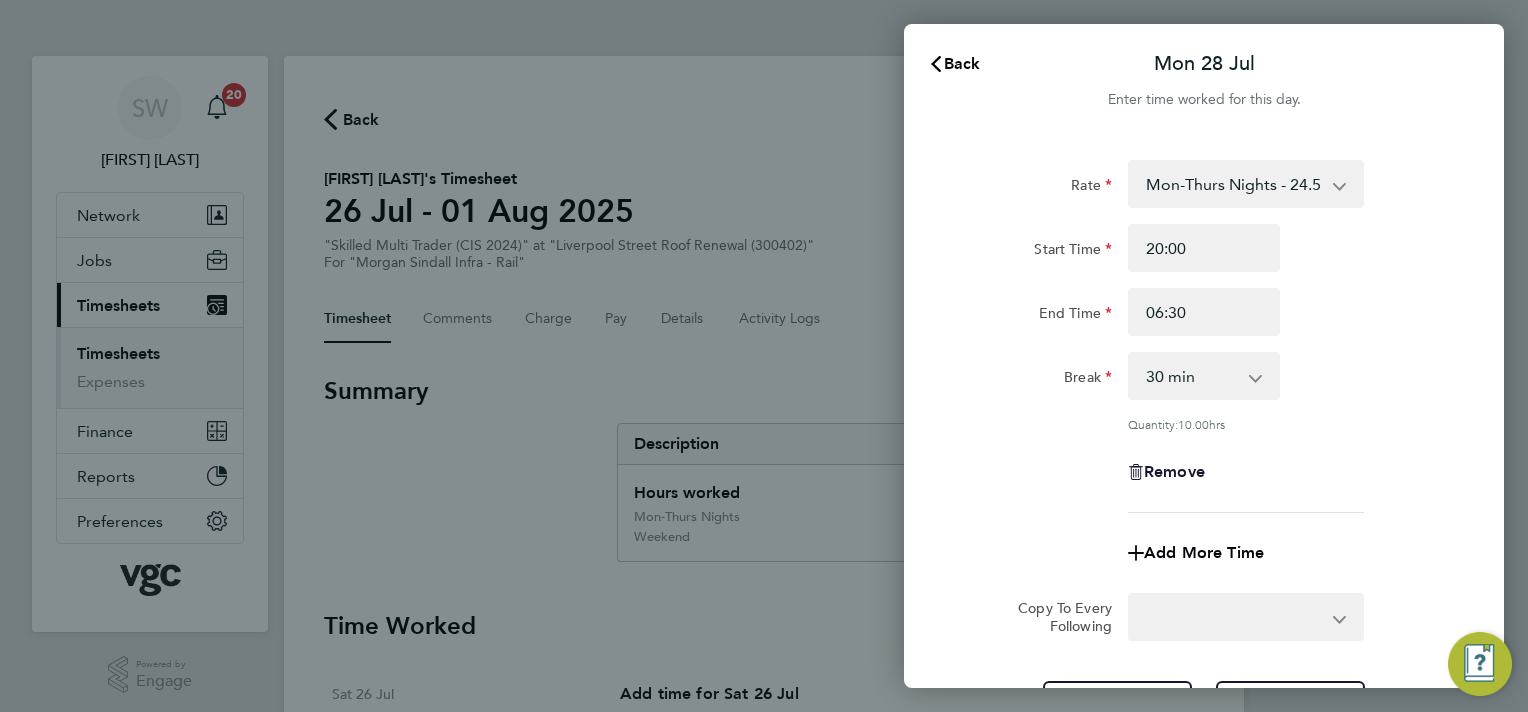 select on "null" 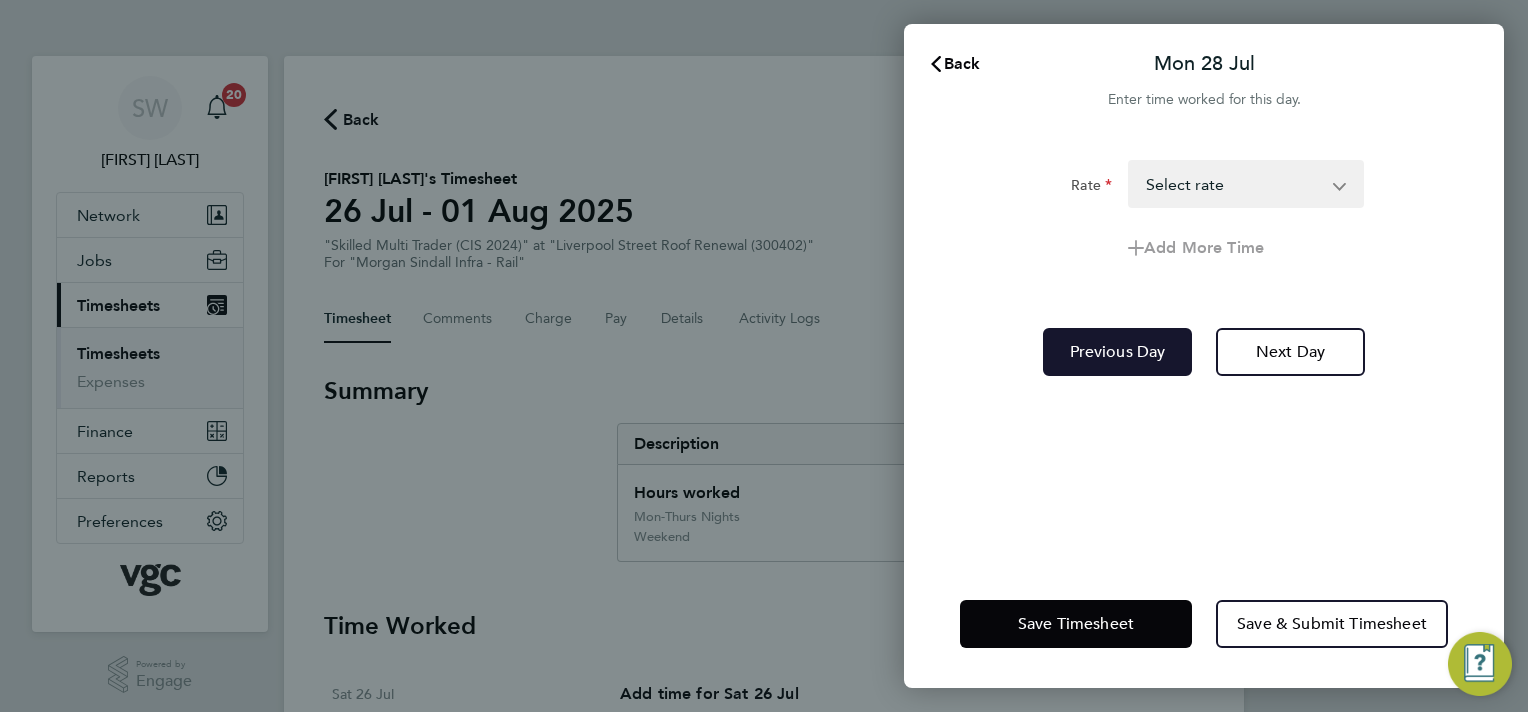 click on "Previous Day" 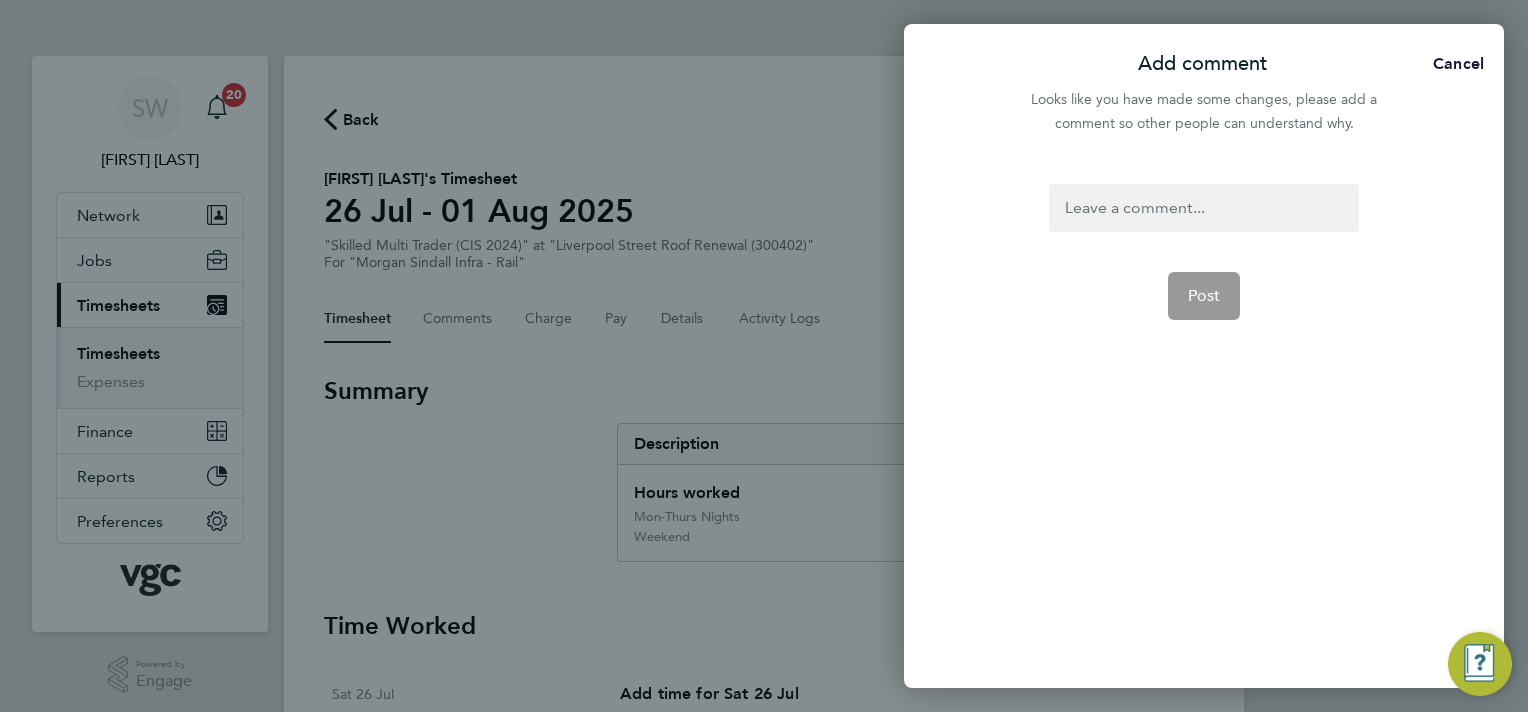 click on "Cancel" 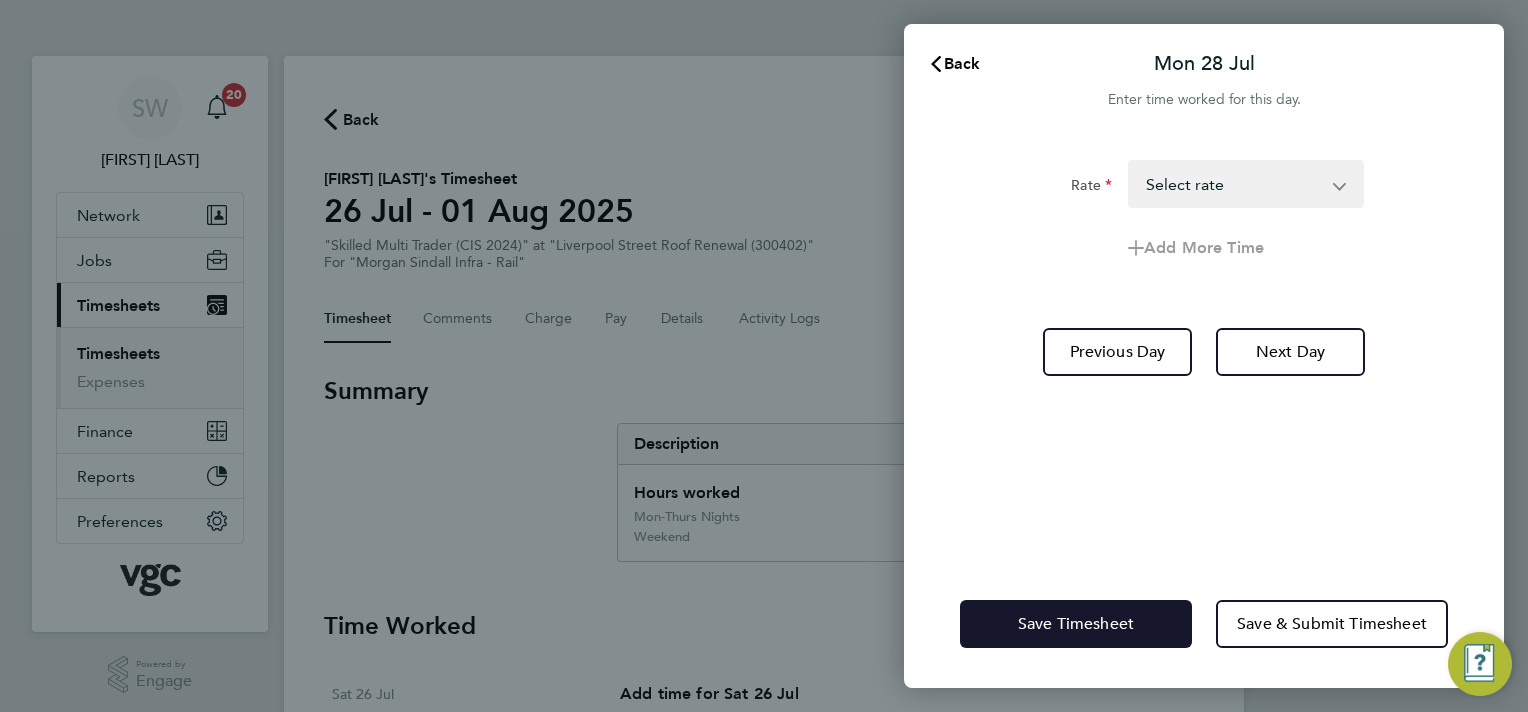 click on "Save Timesheet" 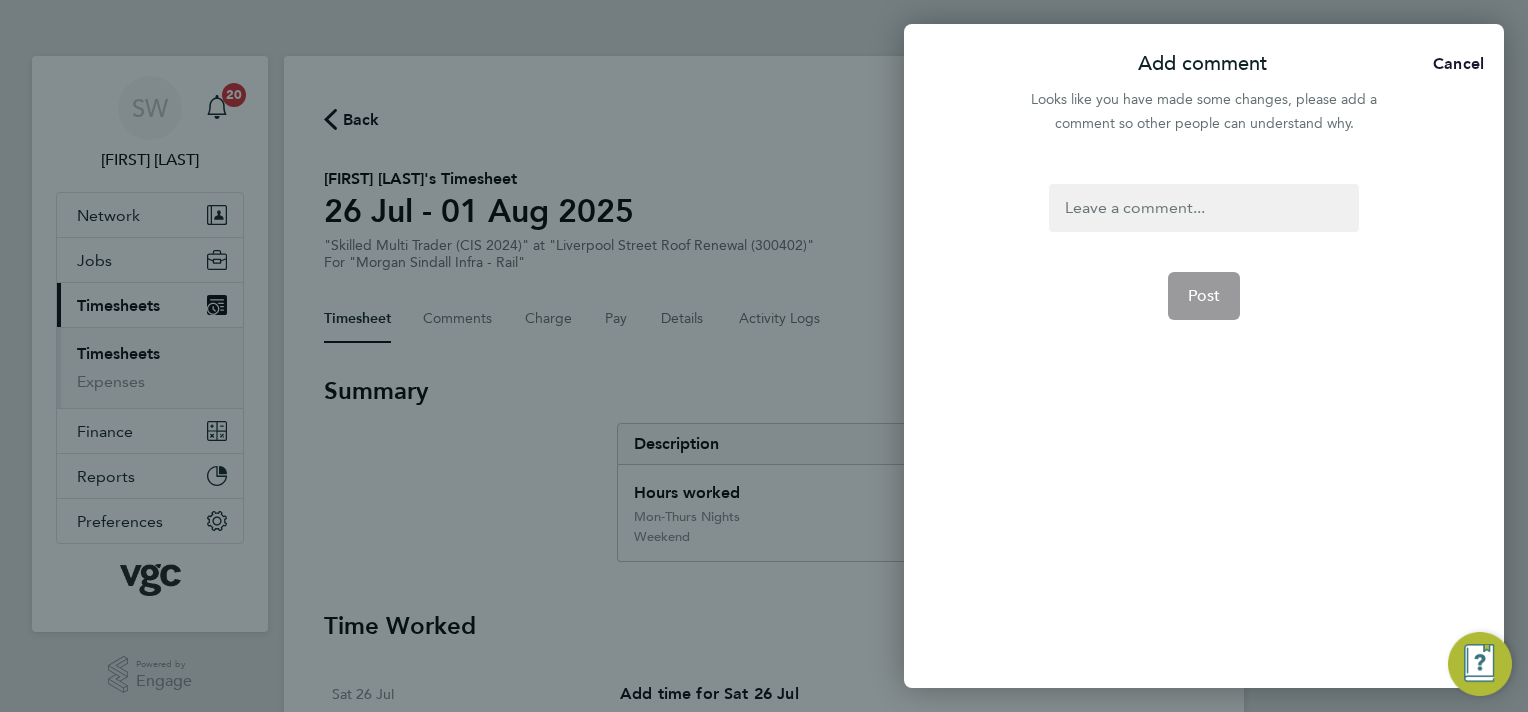 click on "Cancel" 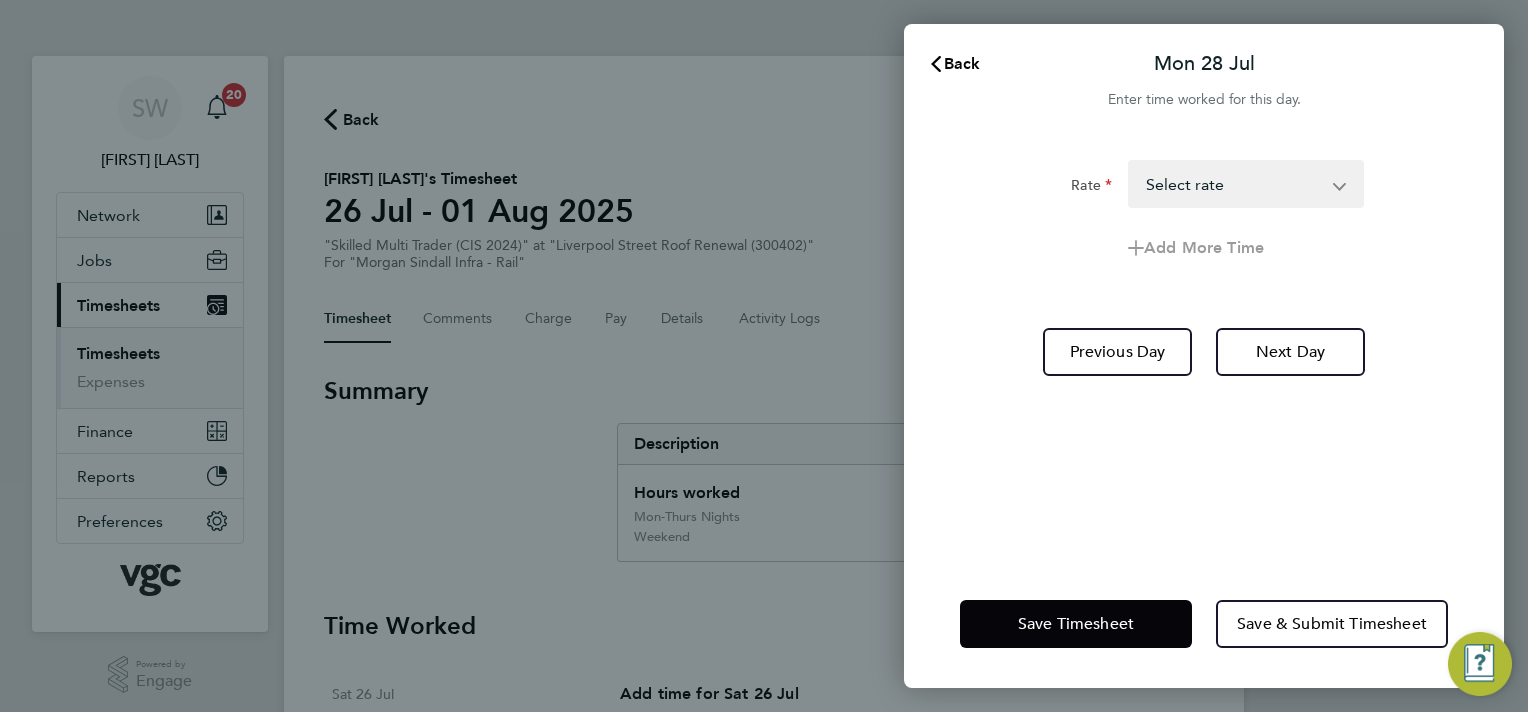 click on "Rate  Mon-Fri Day - 21.31   Bank Hol - 31.96   Mon-Thurs Nights - 24.51   Weekend - 27.70   Xmas / NY - 42.62   Select rate
Add More Time   Previous Day   Next Day" 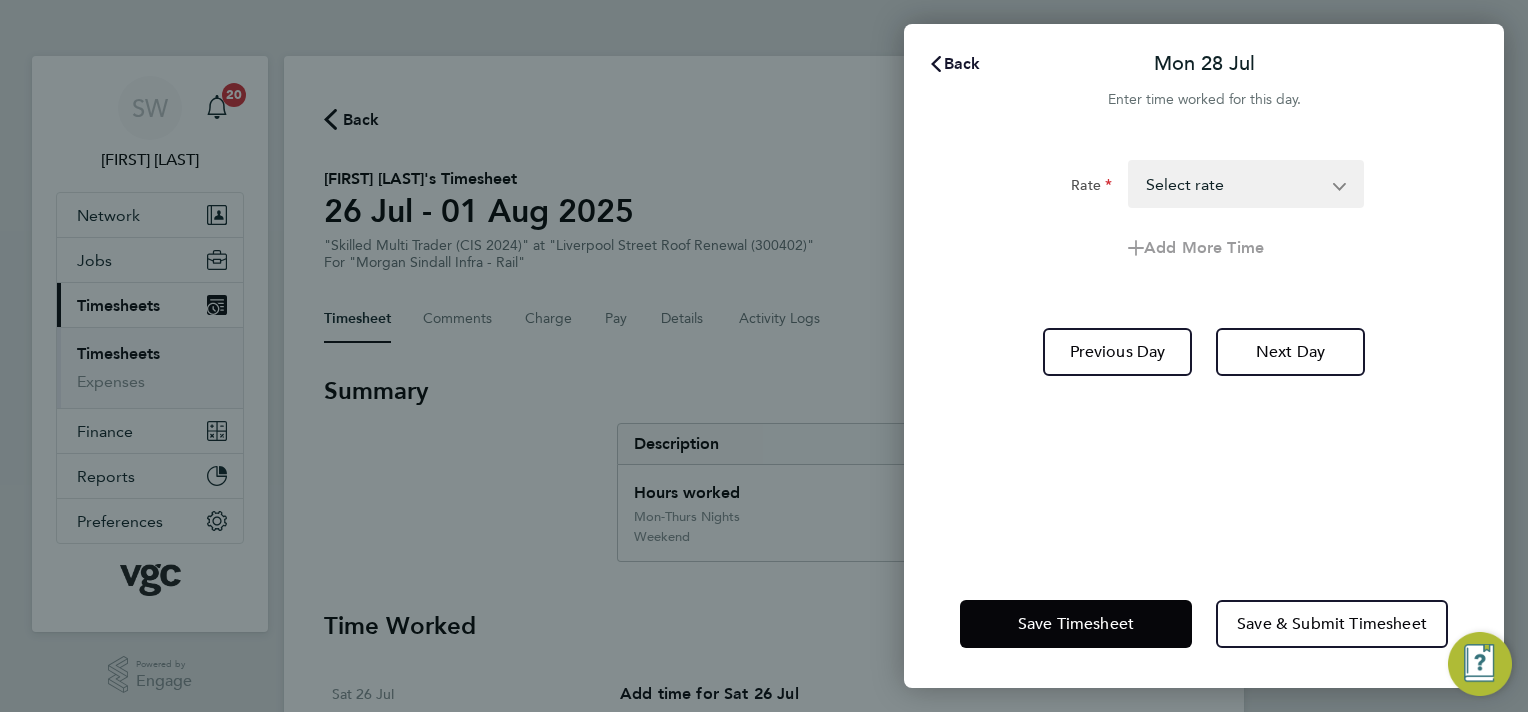 click on "Back" 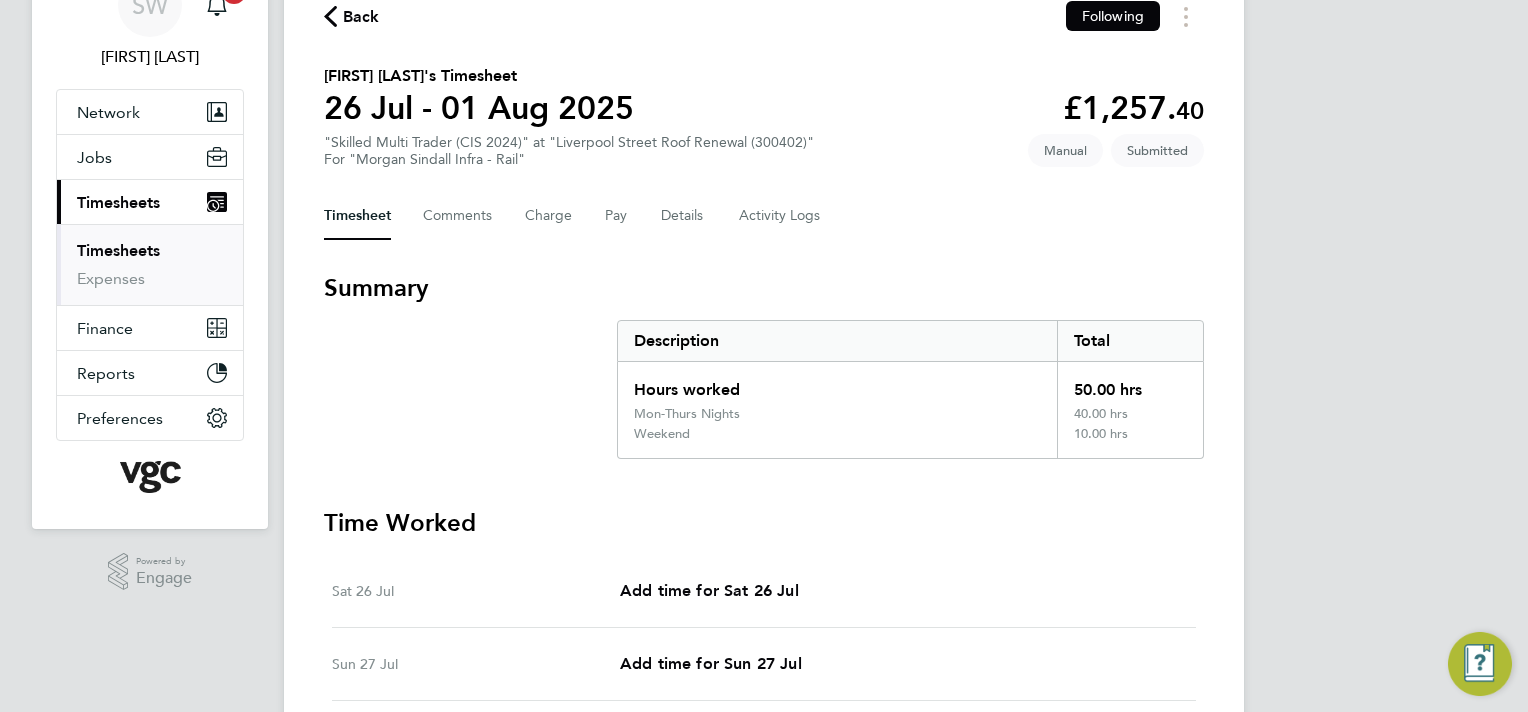 scroll, scrollTop: 0, scrollLeft: 0, axis: both 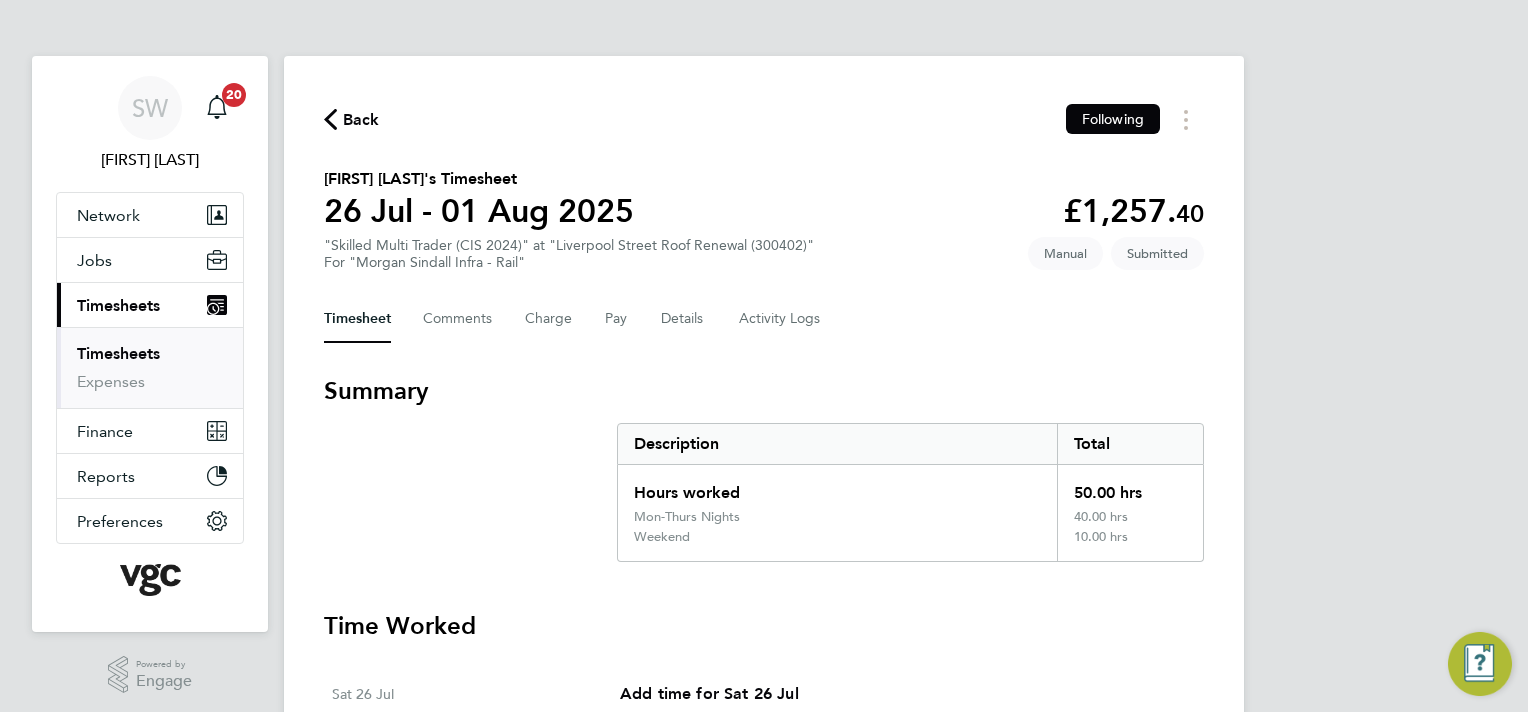 click on "Timesheets" at bounding box center (118, 353) 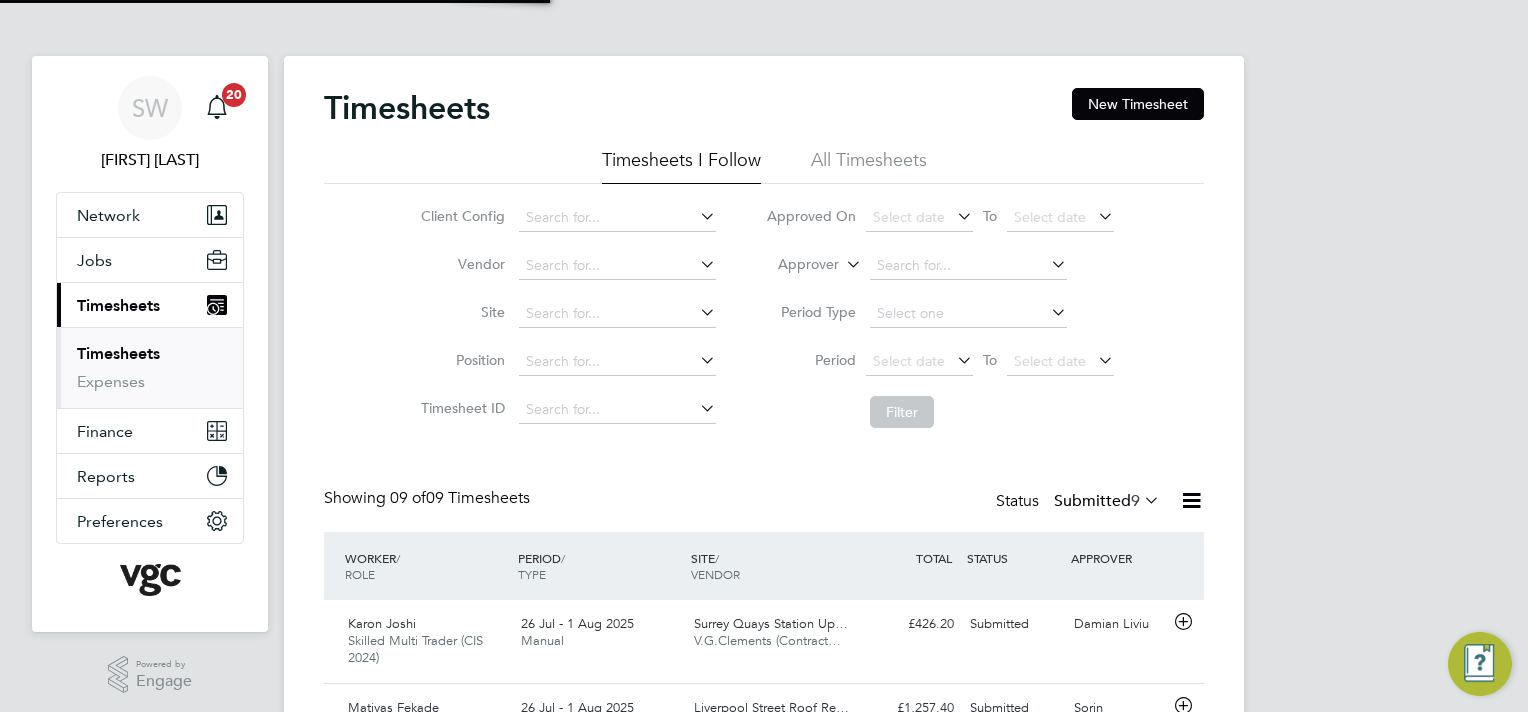 scroll, scrollTop: 10, scrollLeft: 10, axis: both 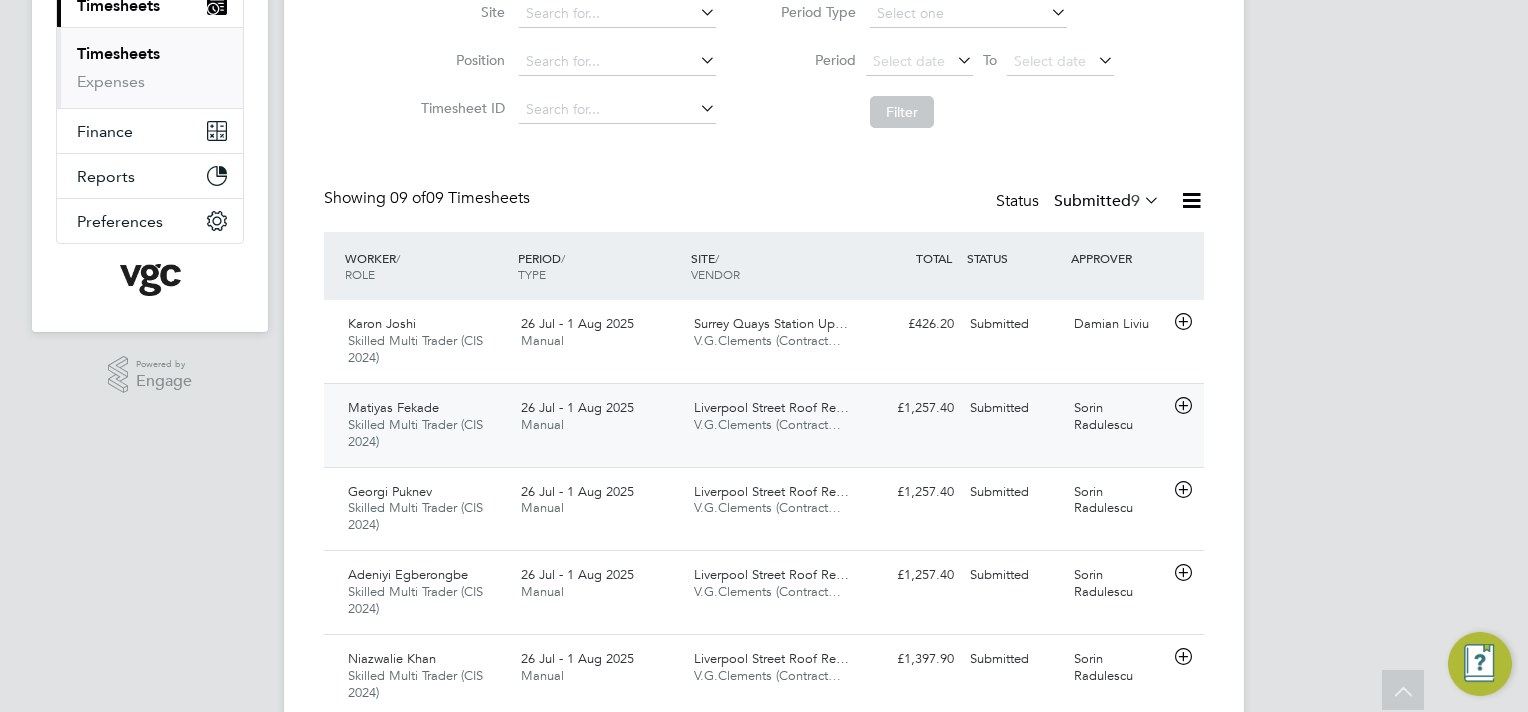 click on "Sorin Radulescu" 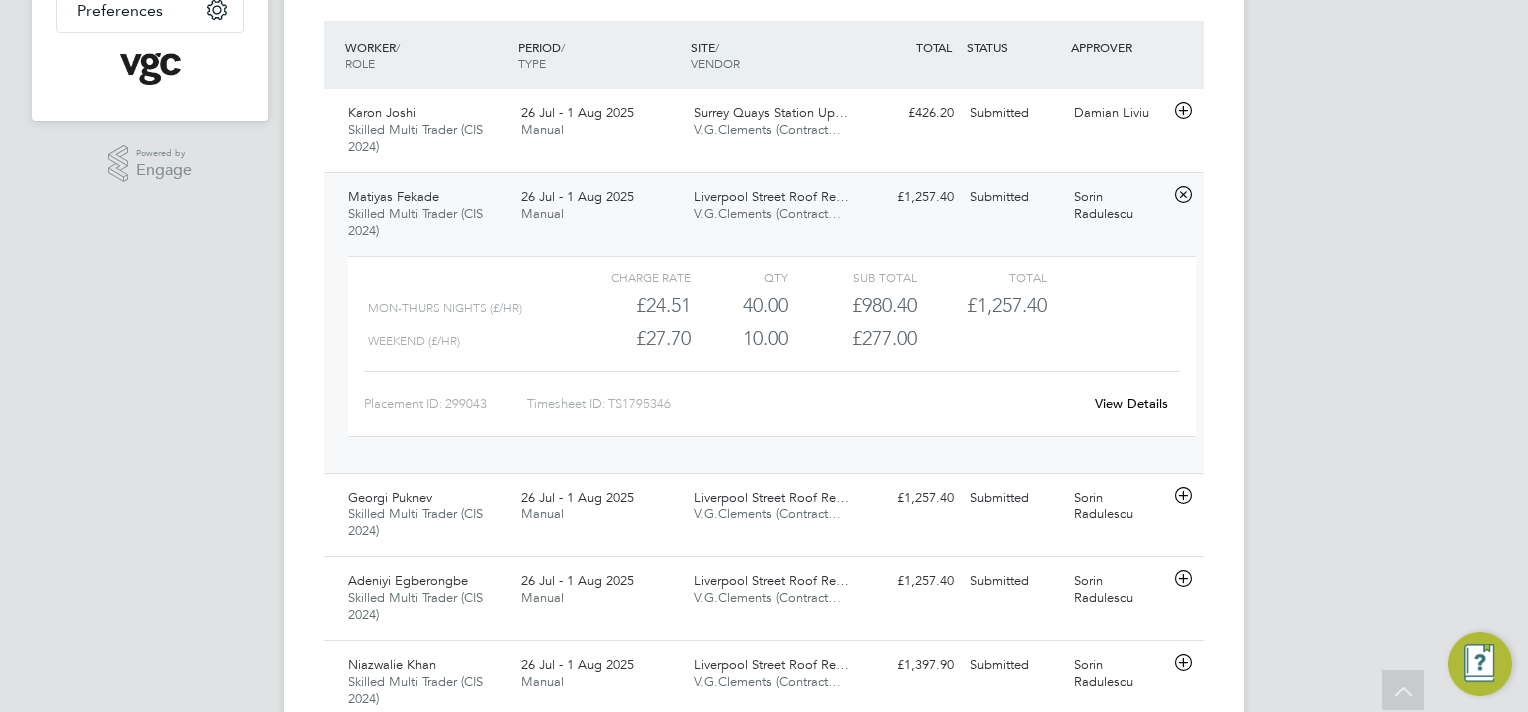 click on "View Details" 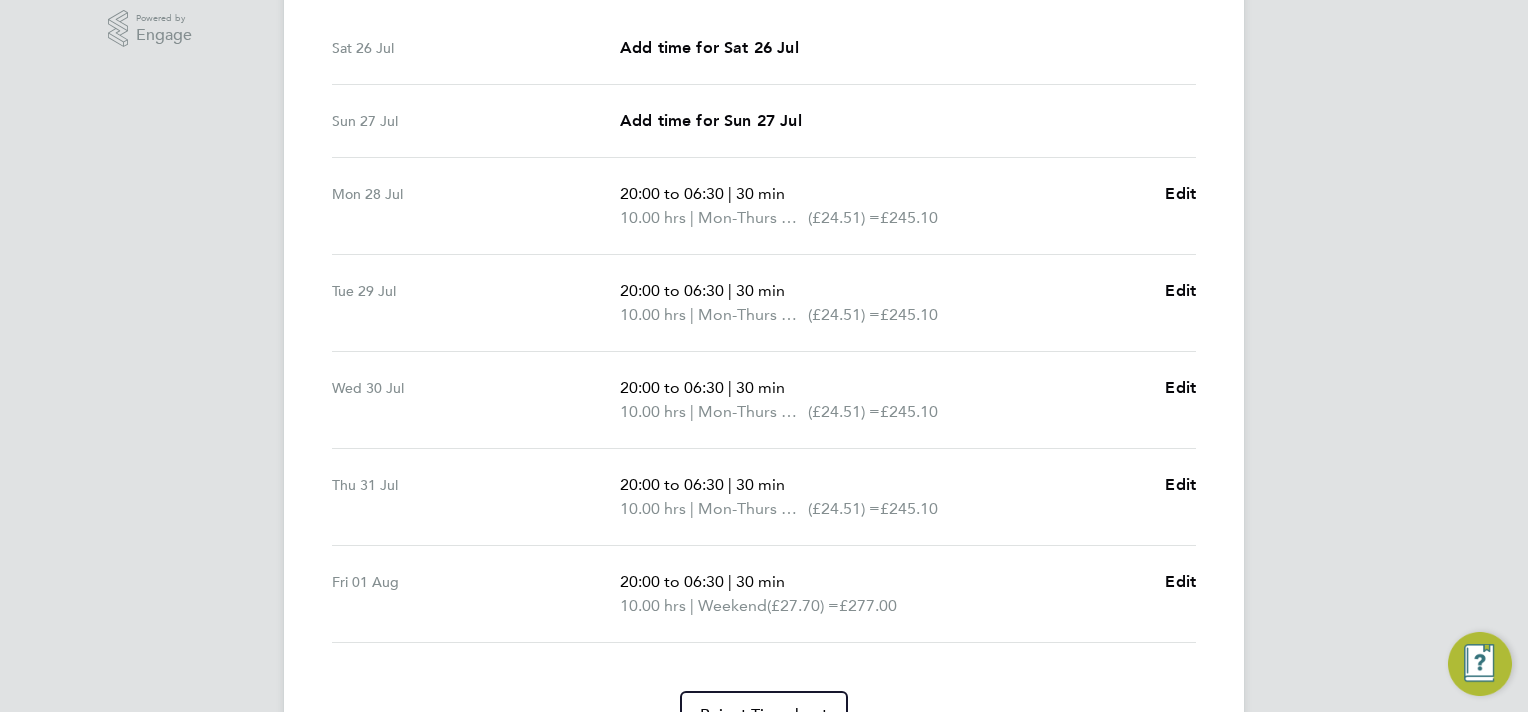 scroll, scrollTop: 749, scrollLeft: 0, axis: vertical 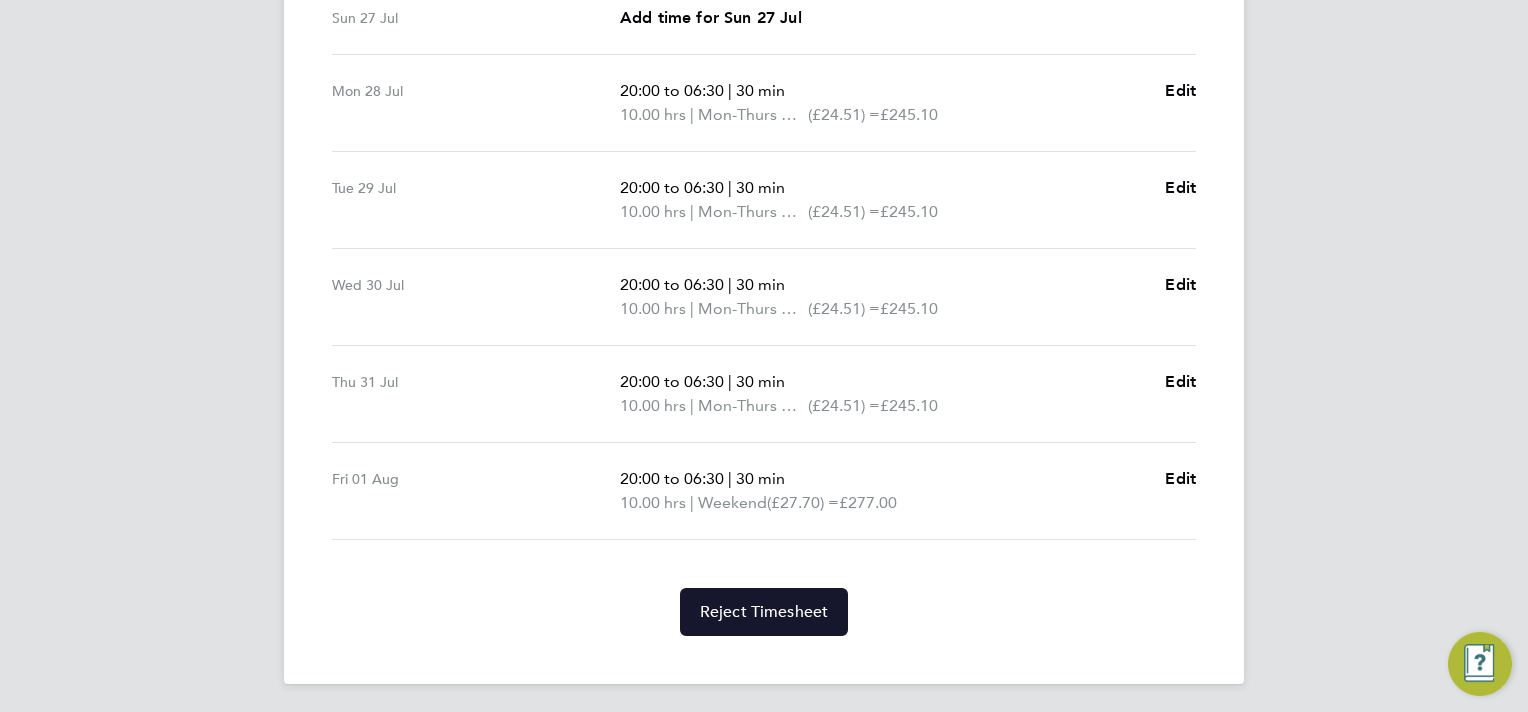 click on "Reject Timesheet" 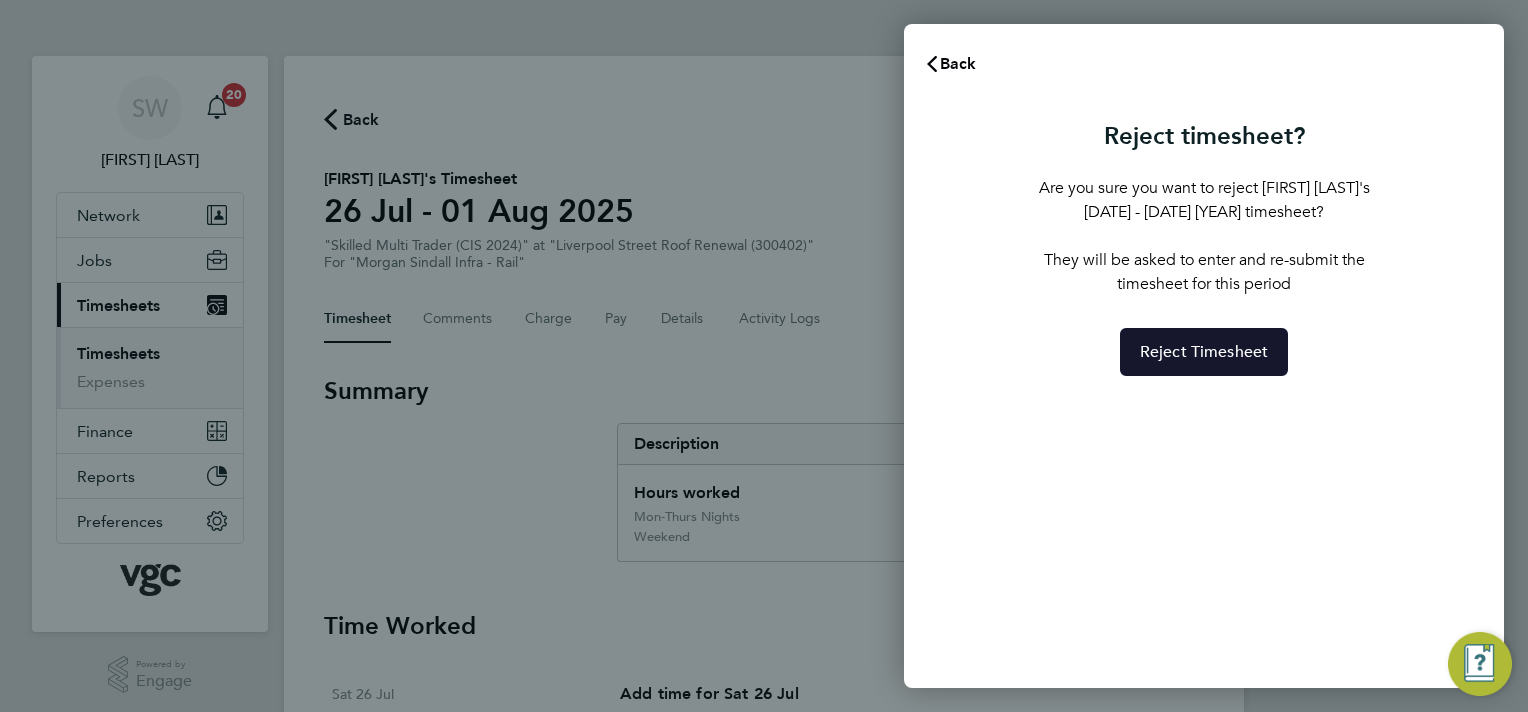 click on "Reject Timesheet" 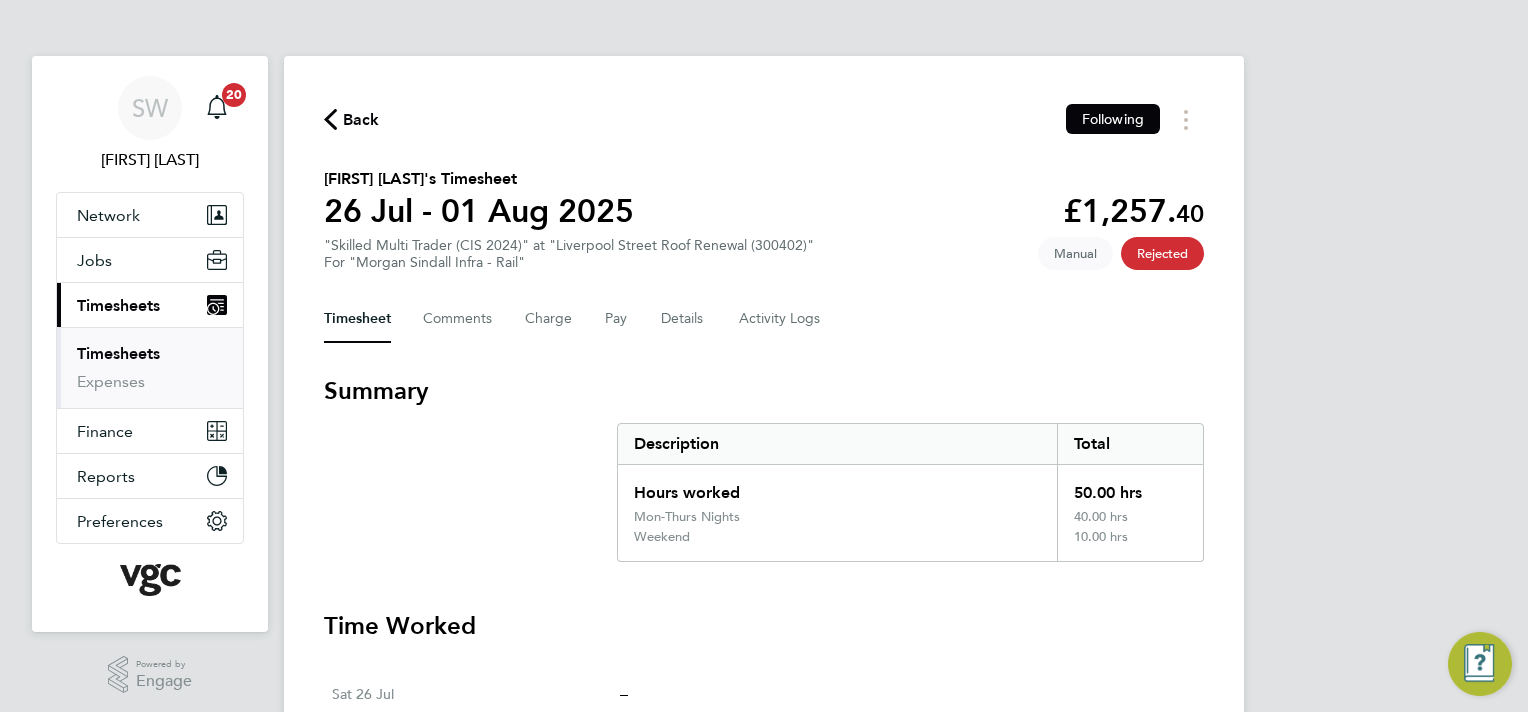 click on "Timesheets" at bounding box center [118, 353] 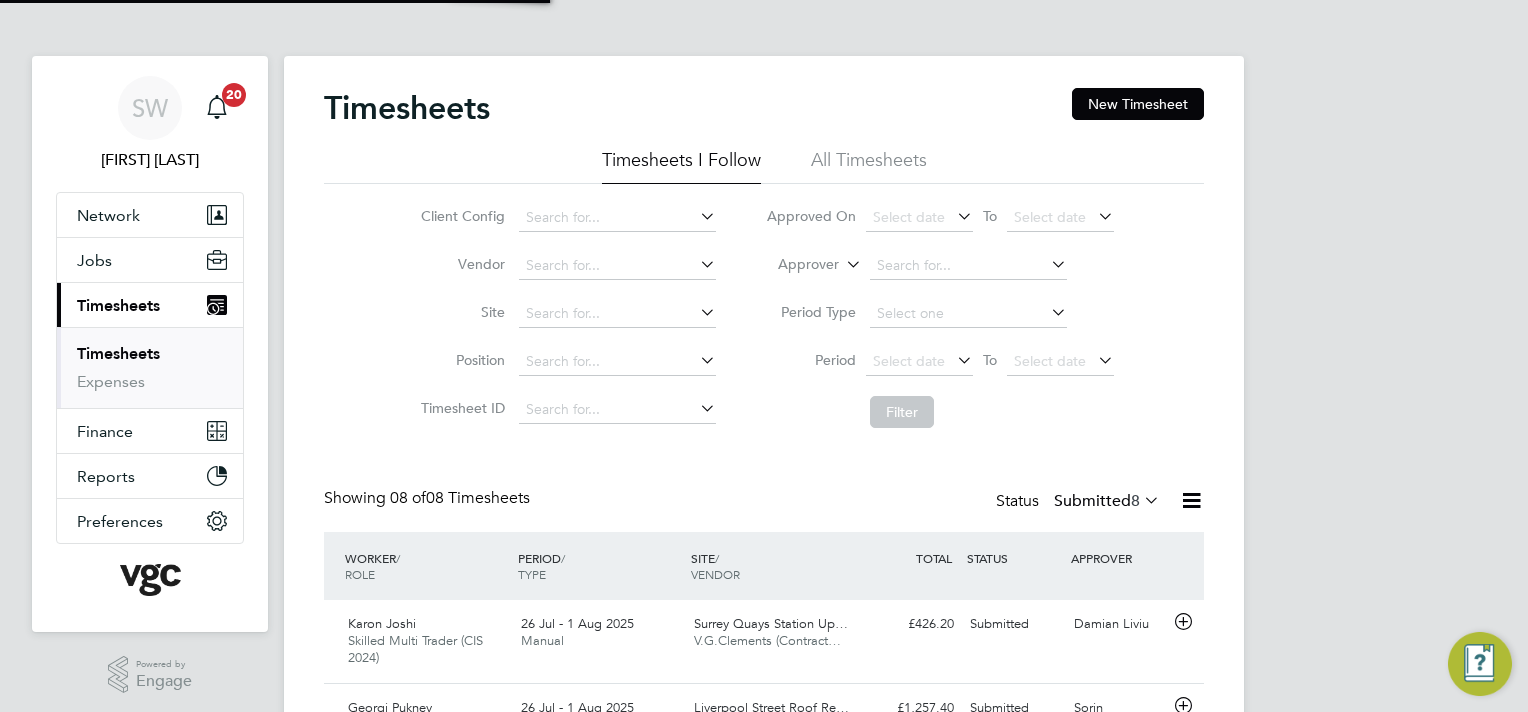 scroll, scrollTop: 10, scrollLeft: 10, axis: both 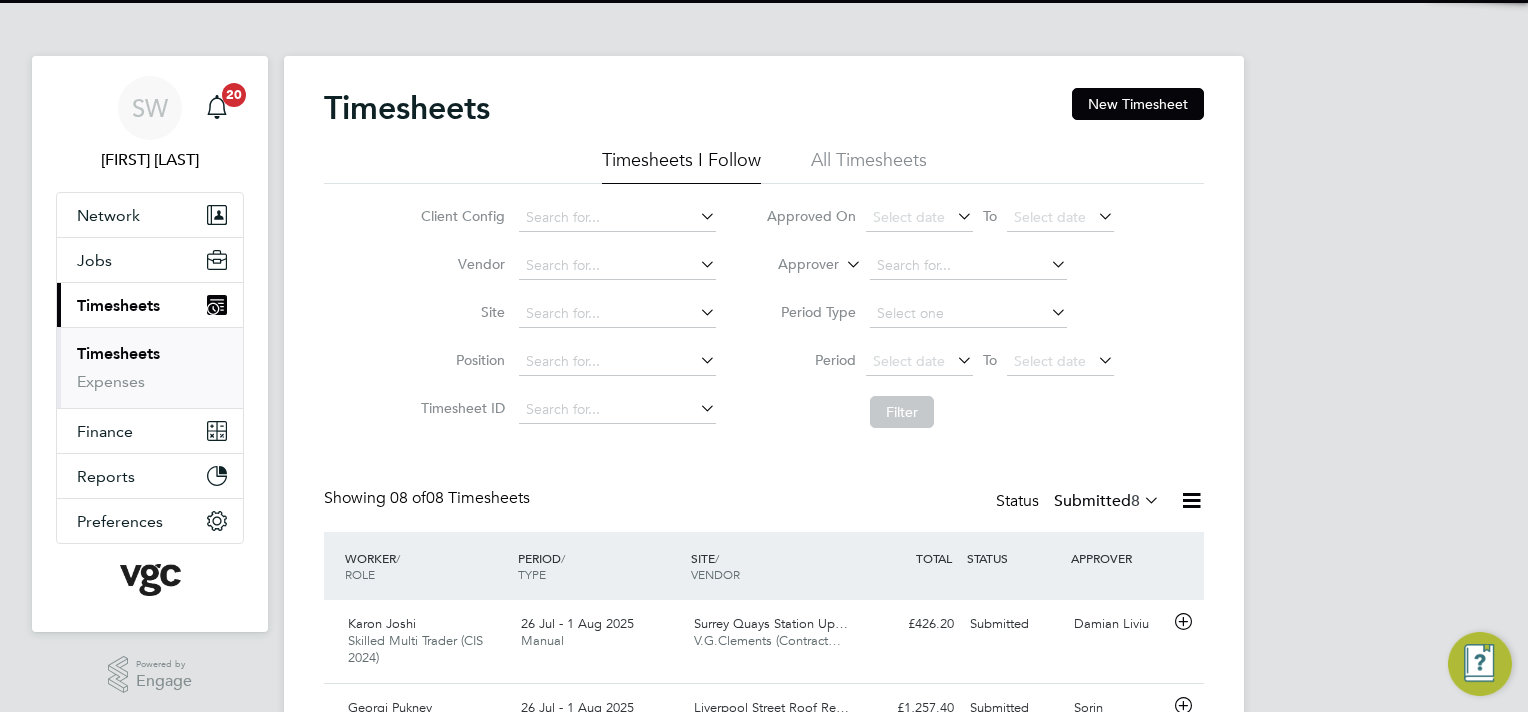 click on "Timesheets" at bounding box center (118, 353) 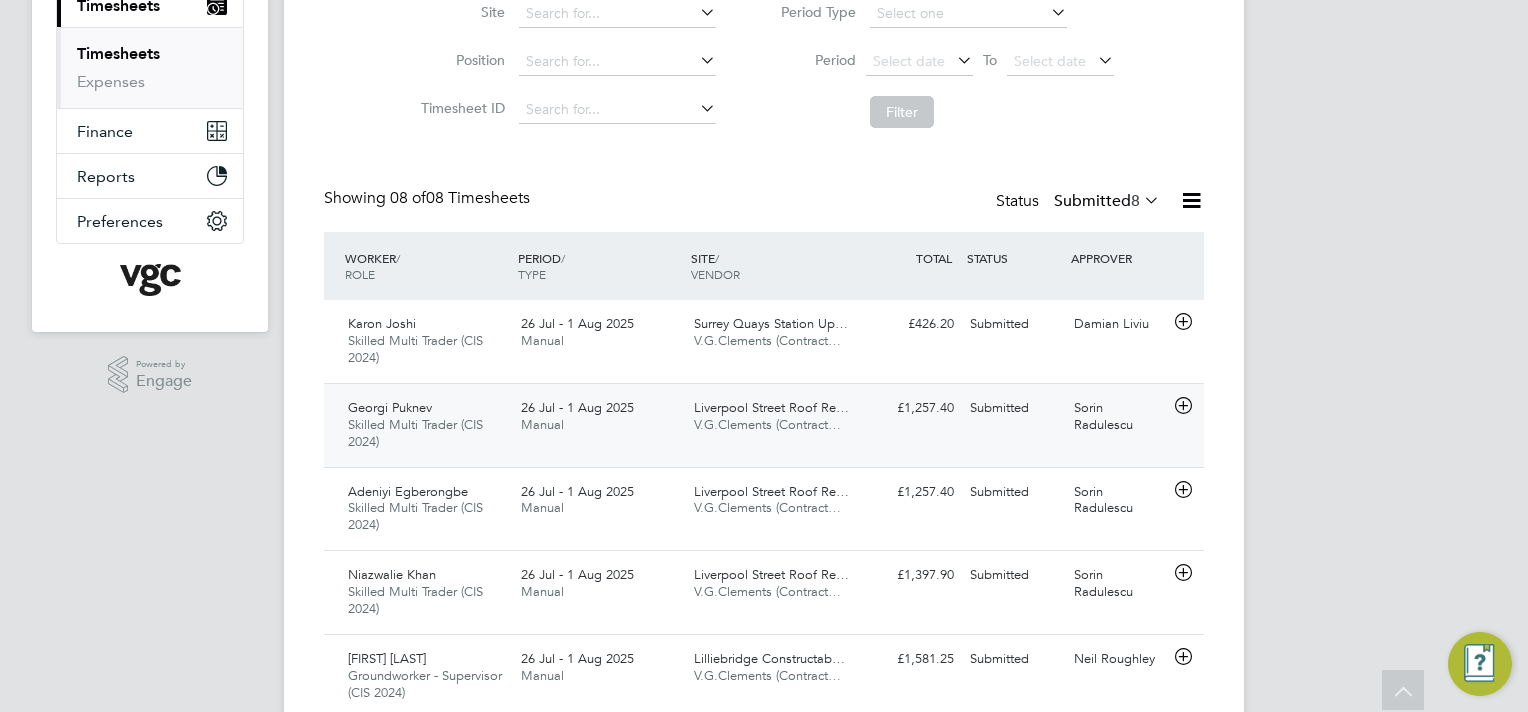 click on "Sorin Radulescu" 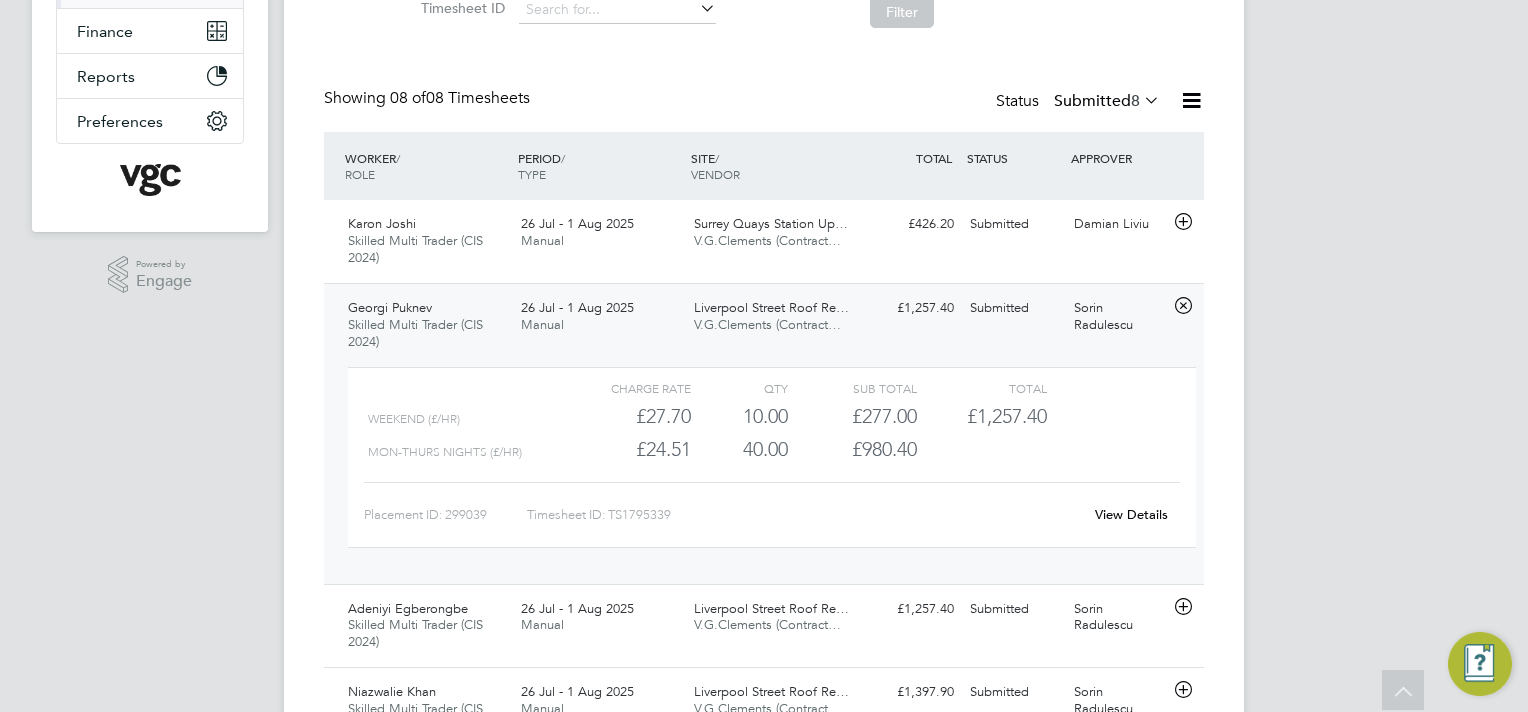 click on "View Details" 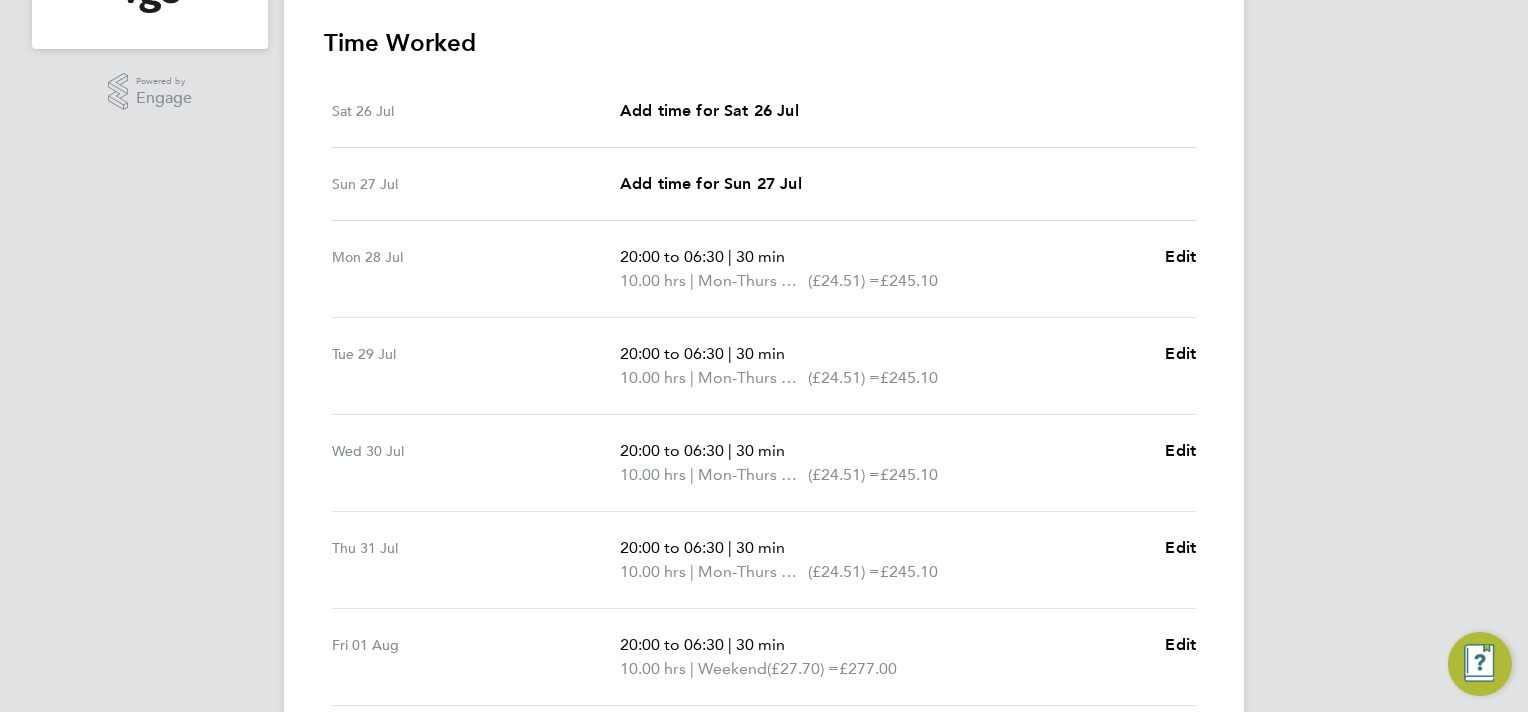 scroll, scrollTop: 700, scrollLeft: 0, axis: vertical 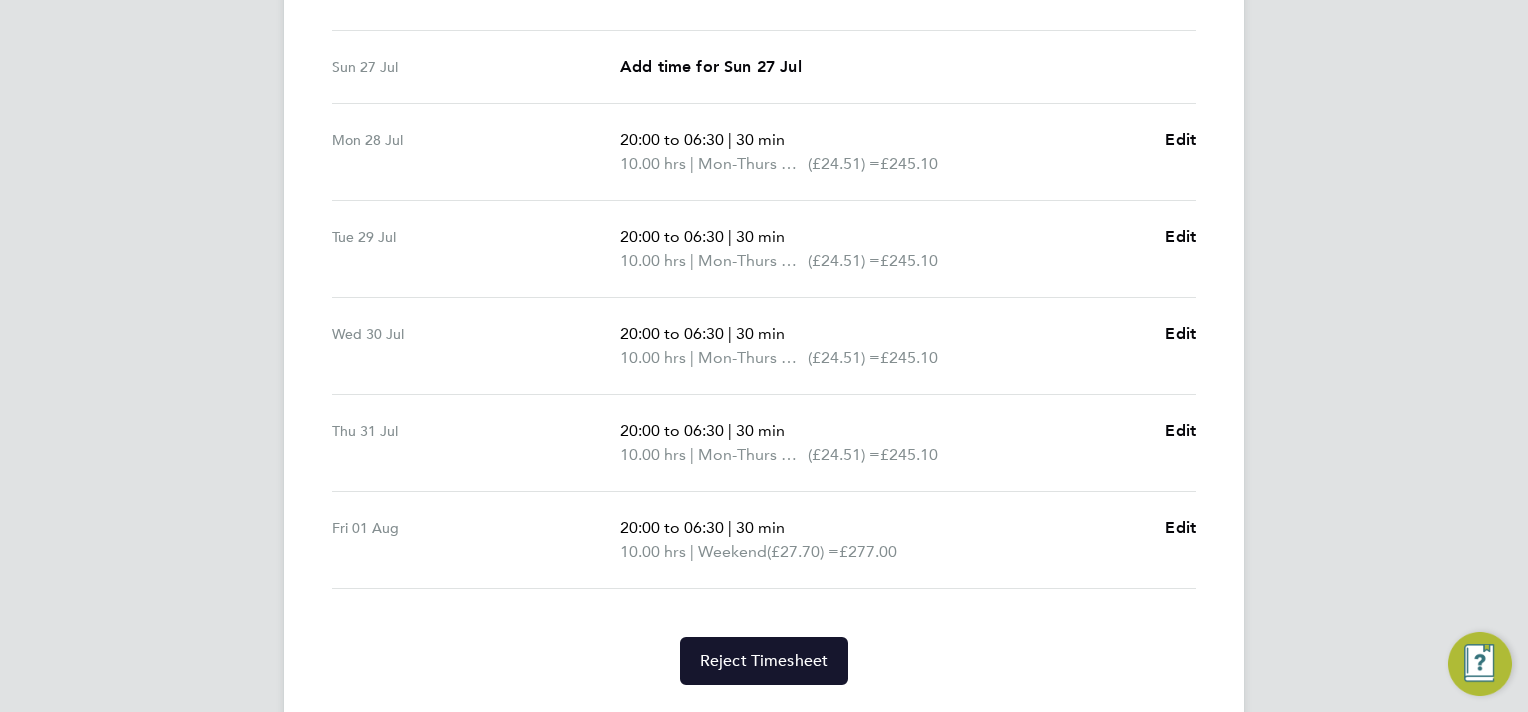 click on "Reject Timesheet" 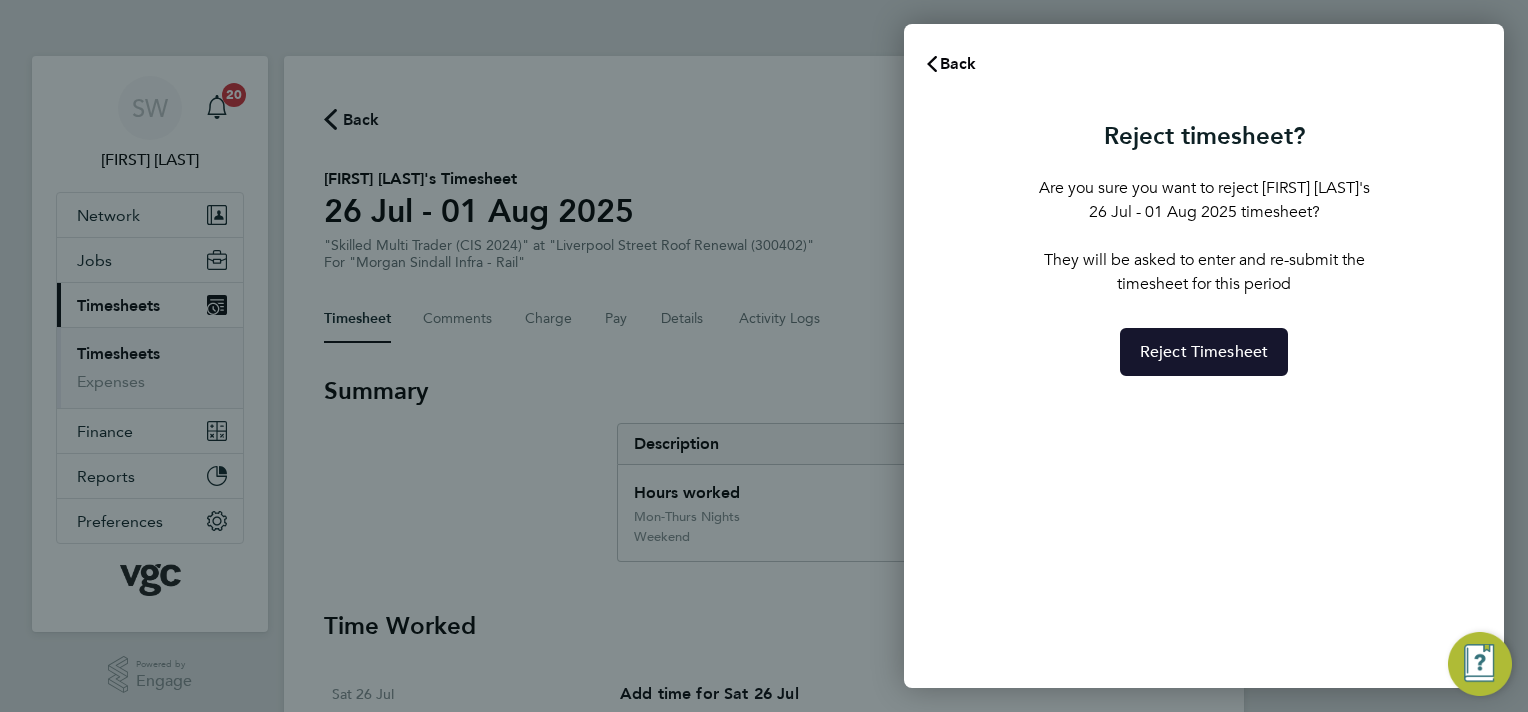 click on "Reject Timesheet" 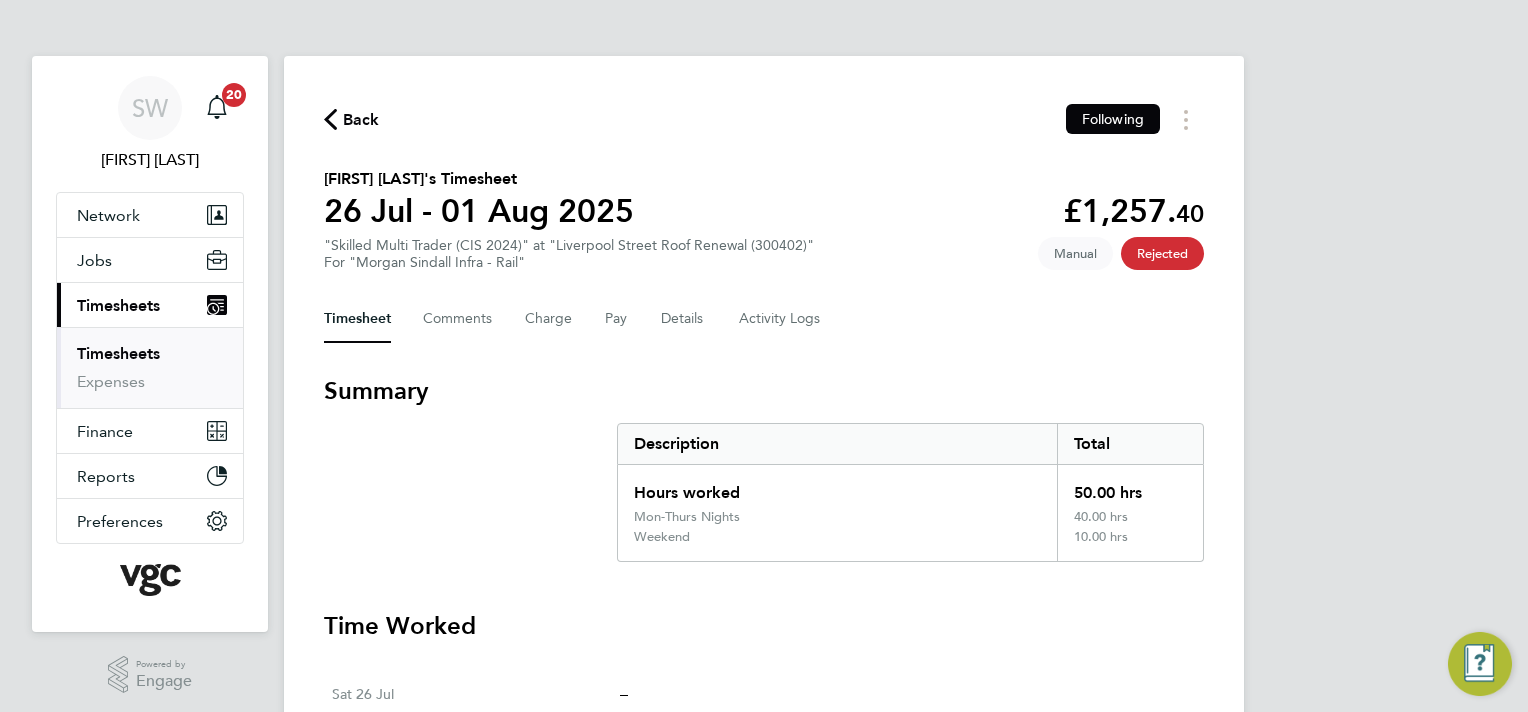 click on "Timesheets" at bounding box center [118, 305] 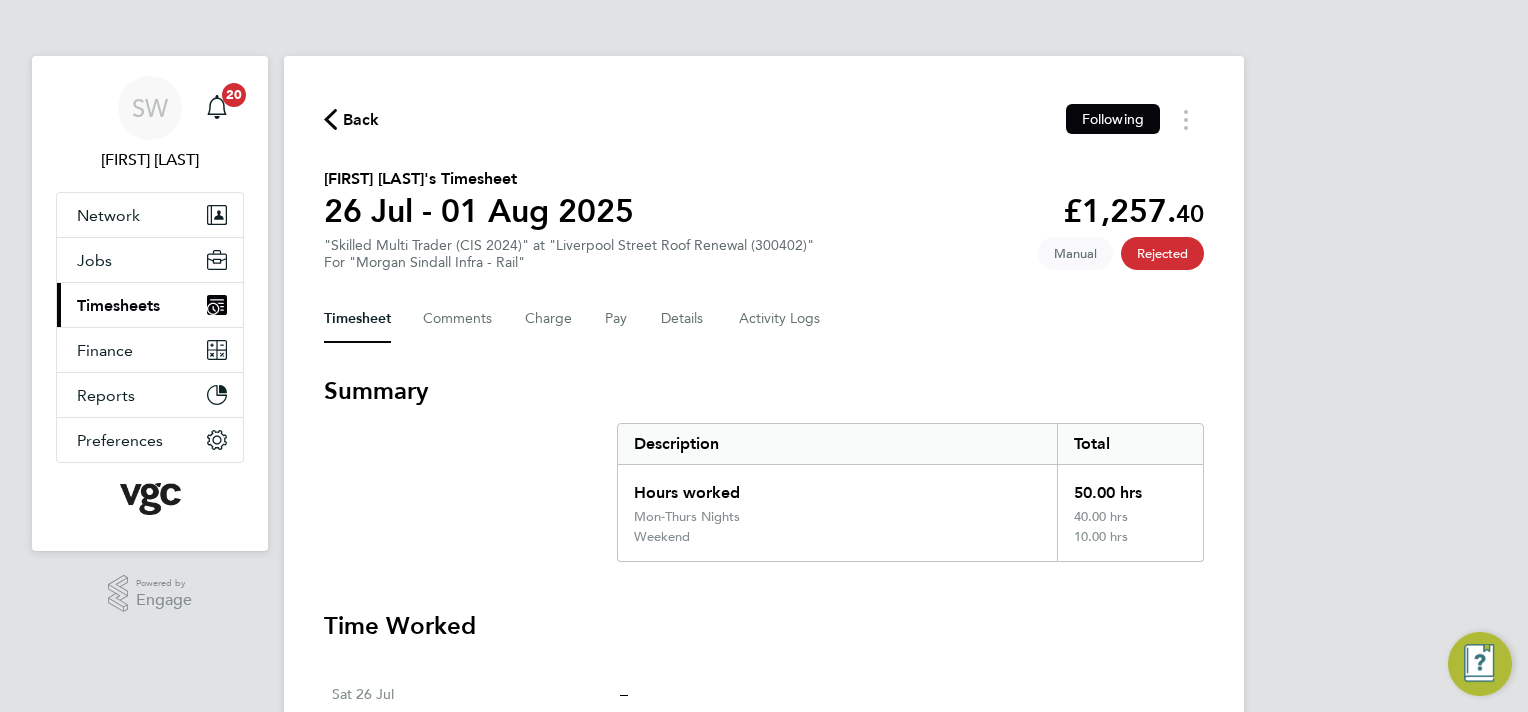 click on "Current page:   Timesheets" at bounding box center [150, 305] 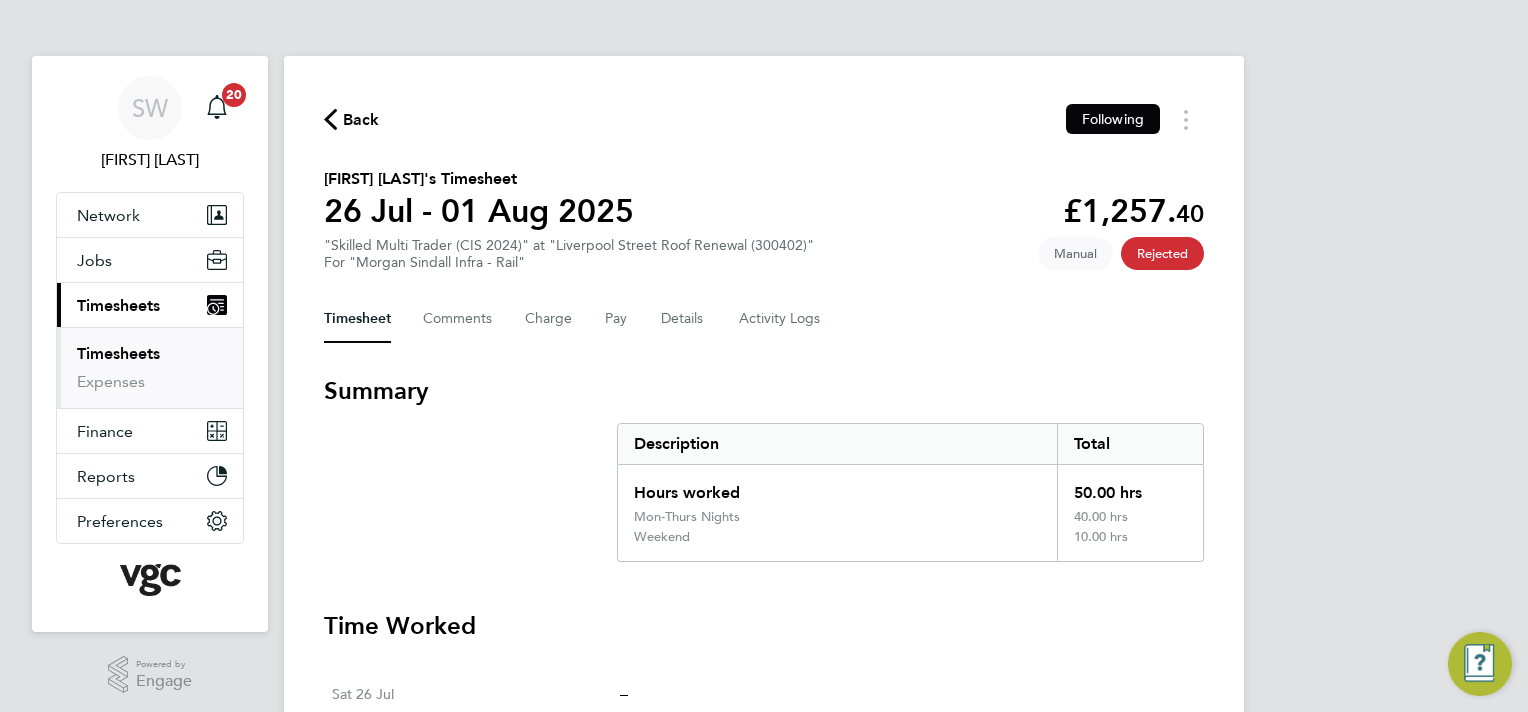 click on "Timesheets" at bounding box center (118, 305) 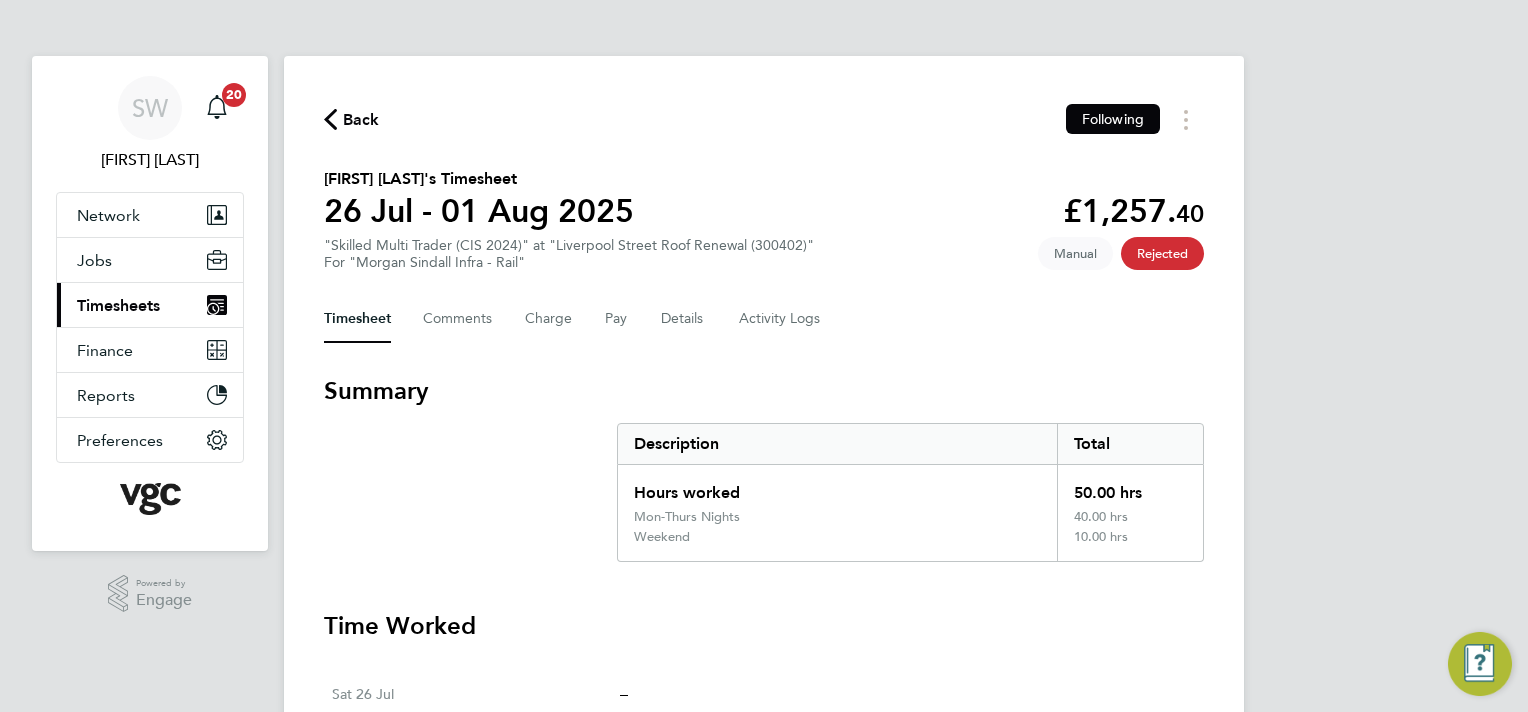 click on "Timesheets" at bounding box center (118, 305) 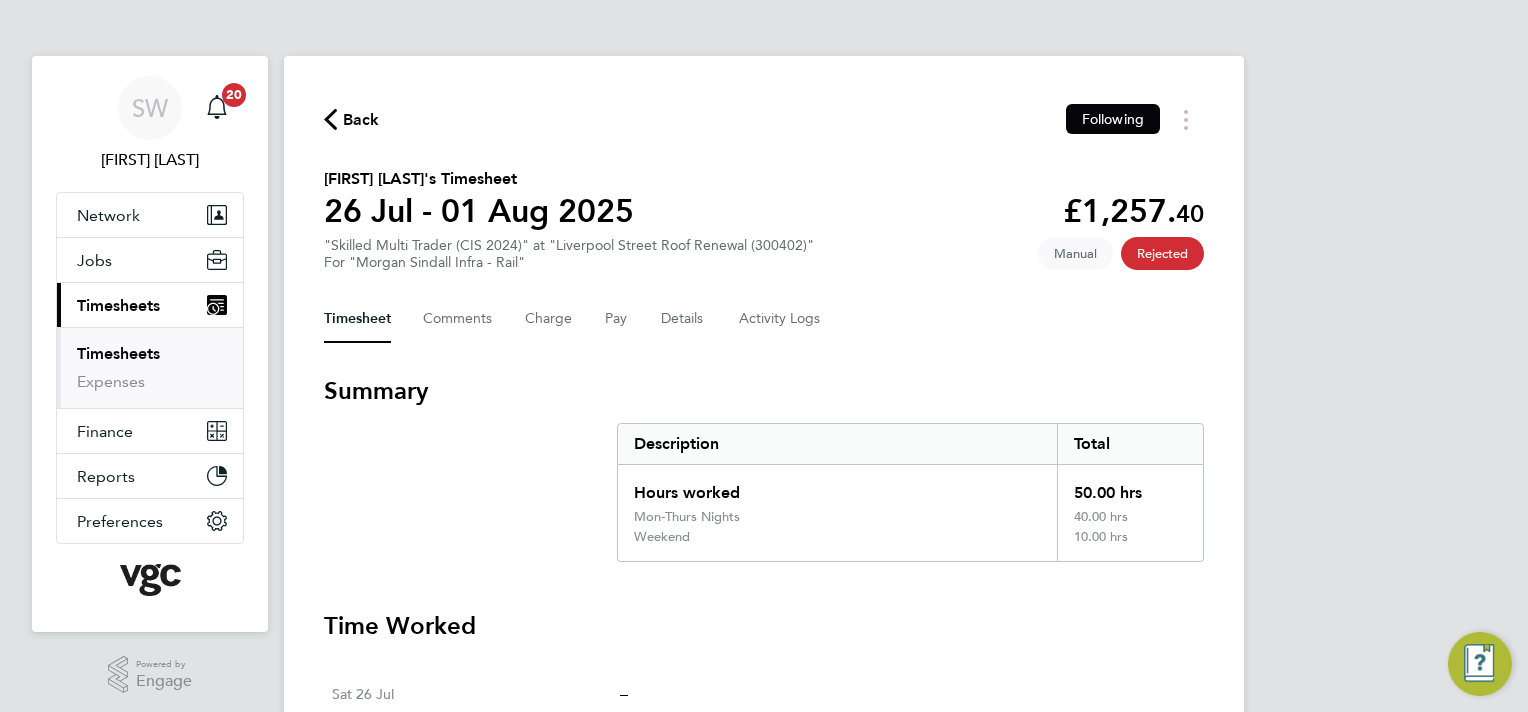 click on "Timesheets" at bounding box center (118, 353) 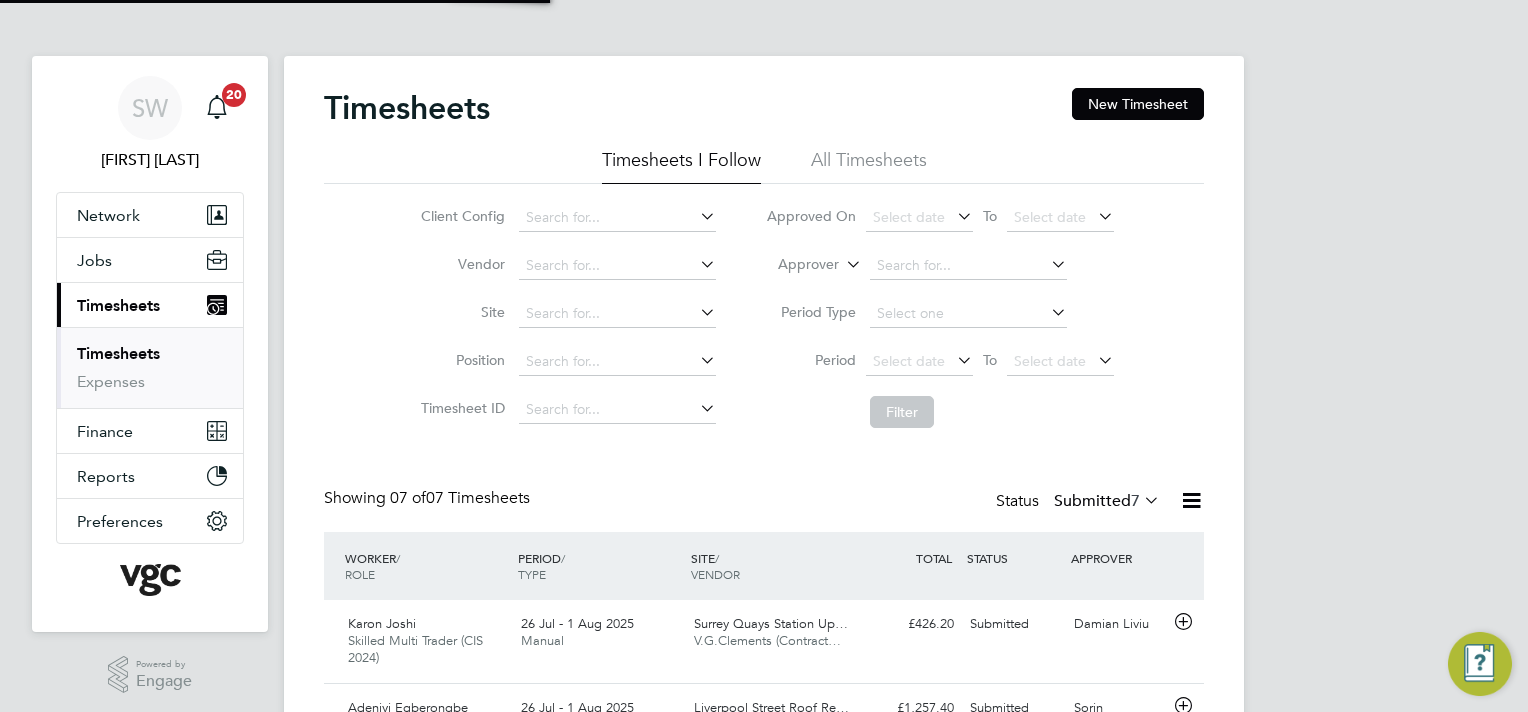 scroll, scrollTop: 10, scrollLeft: 10, axis: both 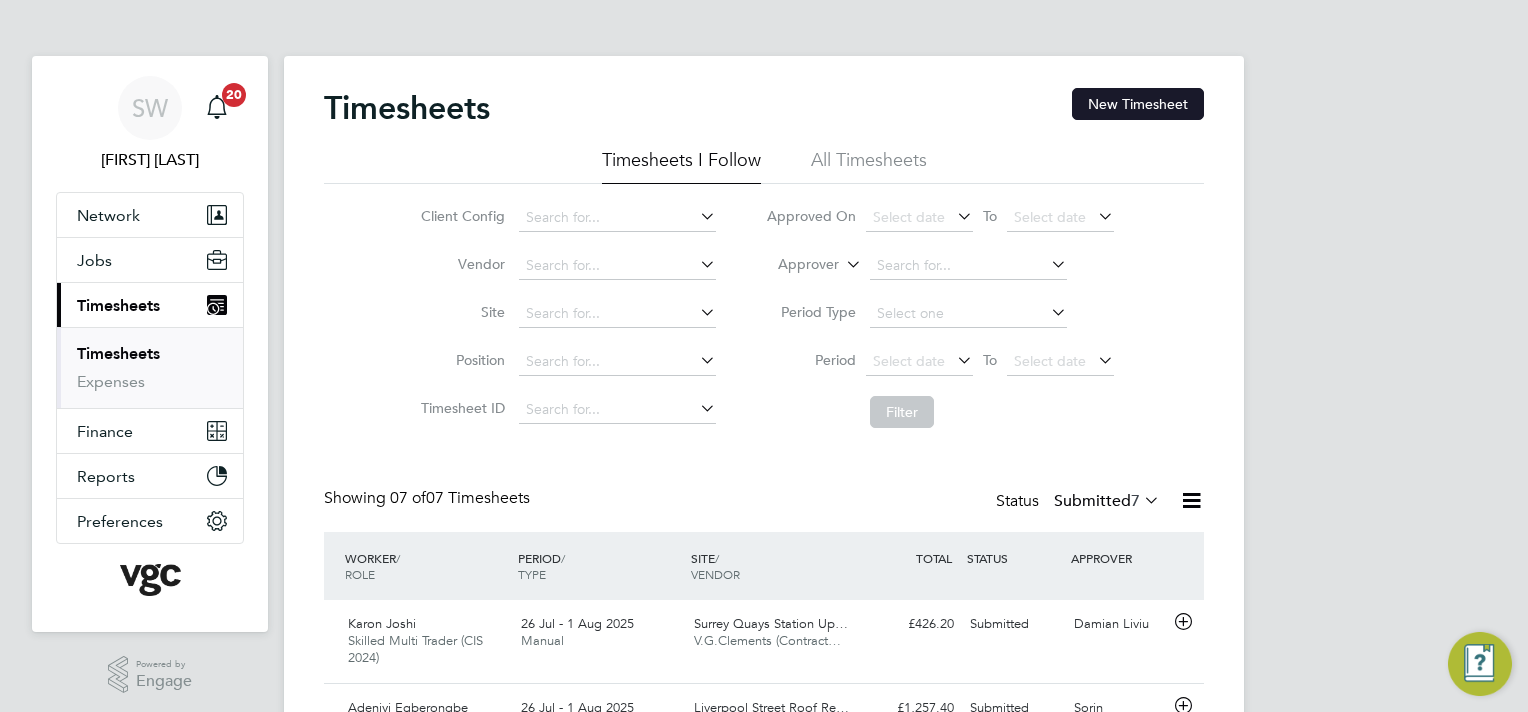 click on "New Timesheet" 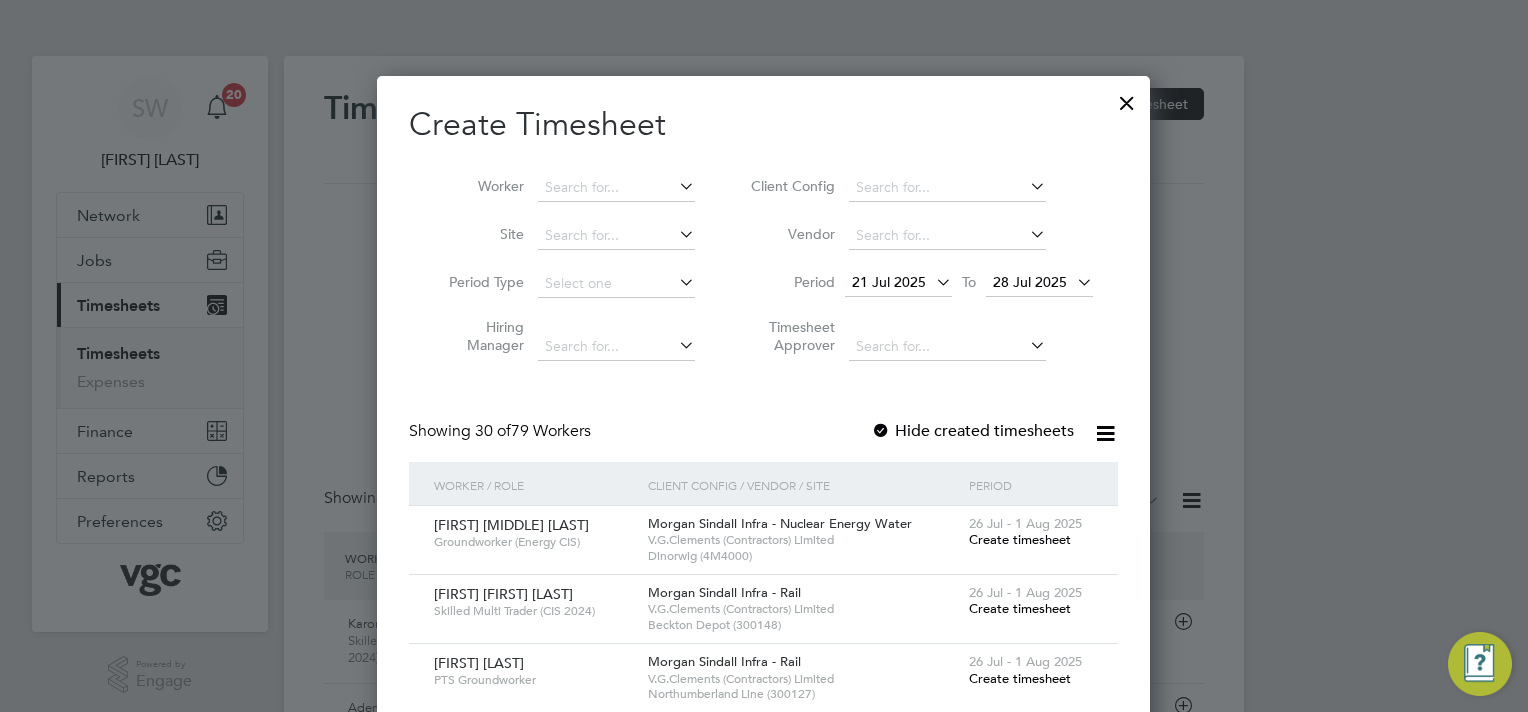 click on "28 Jul 2025" at bounding box center [1030, 282] 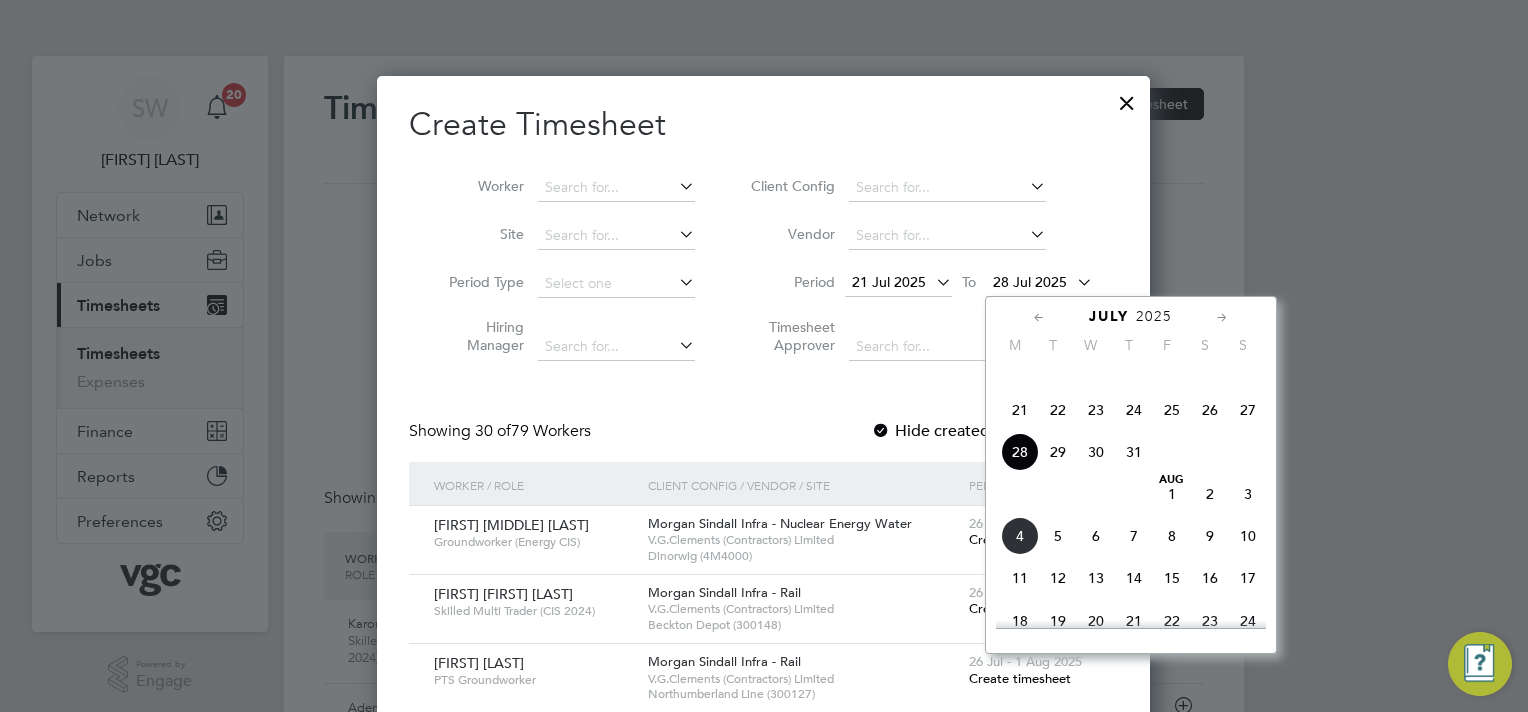 click on "Aug 1" 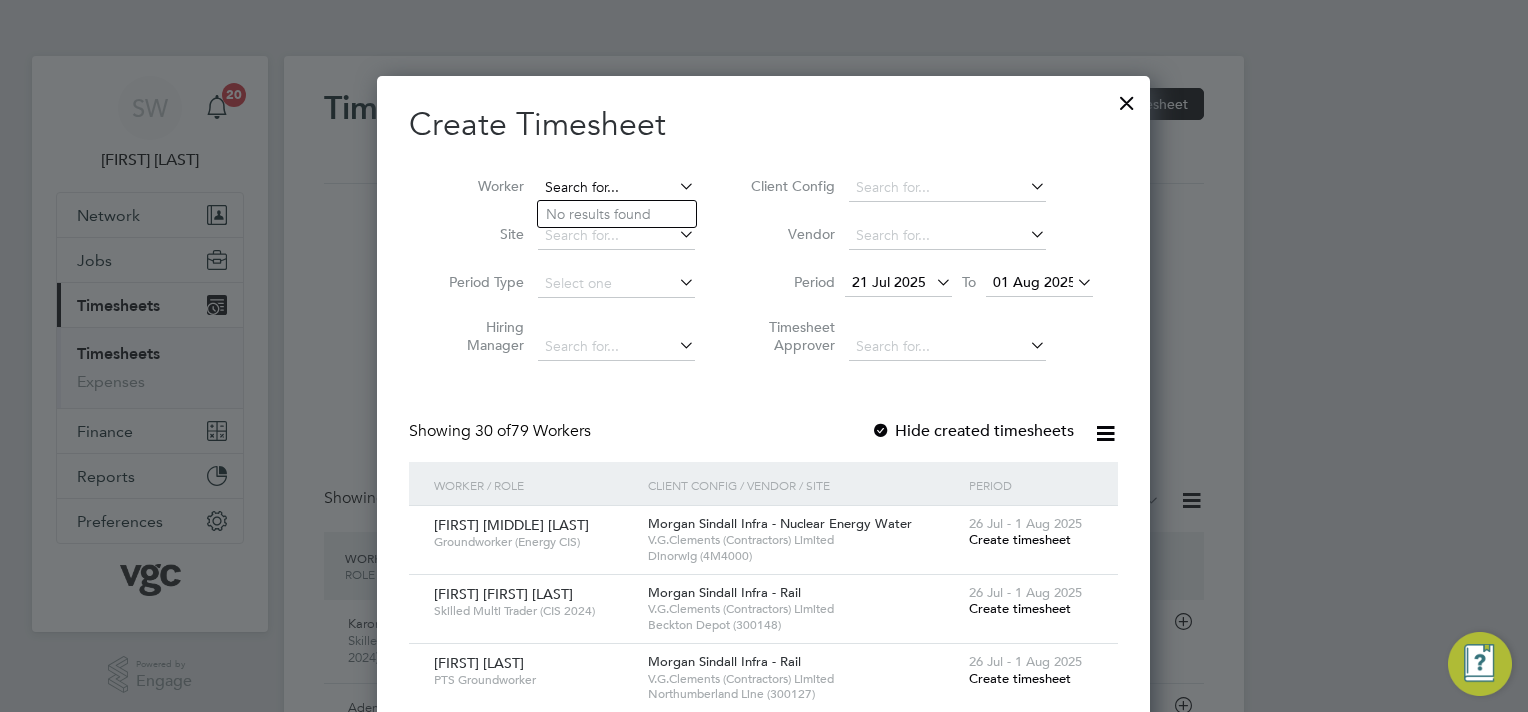 click at bounding box center (616, 188) 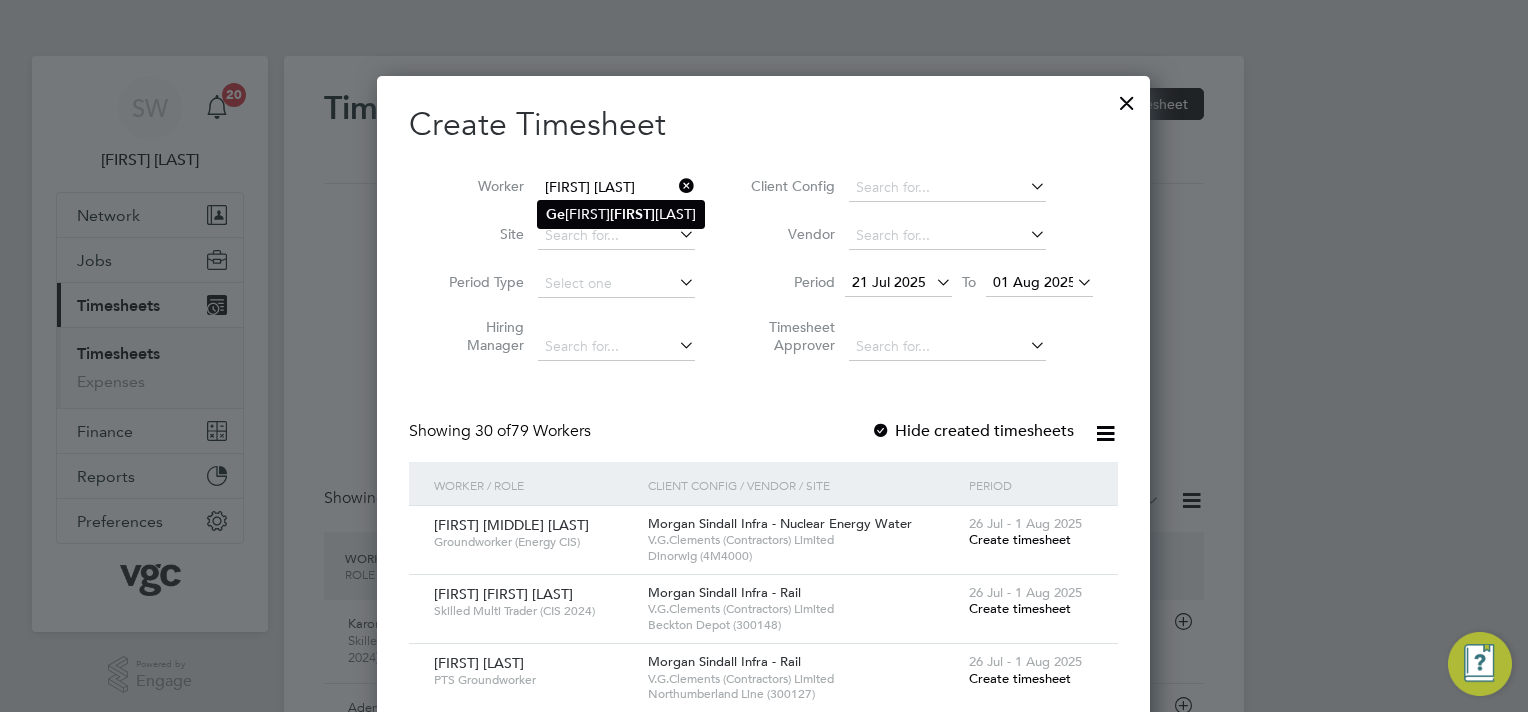 click on "Ge orgi  Pu knev" 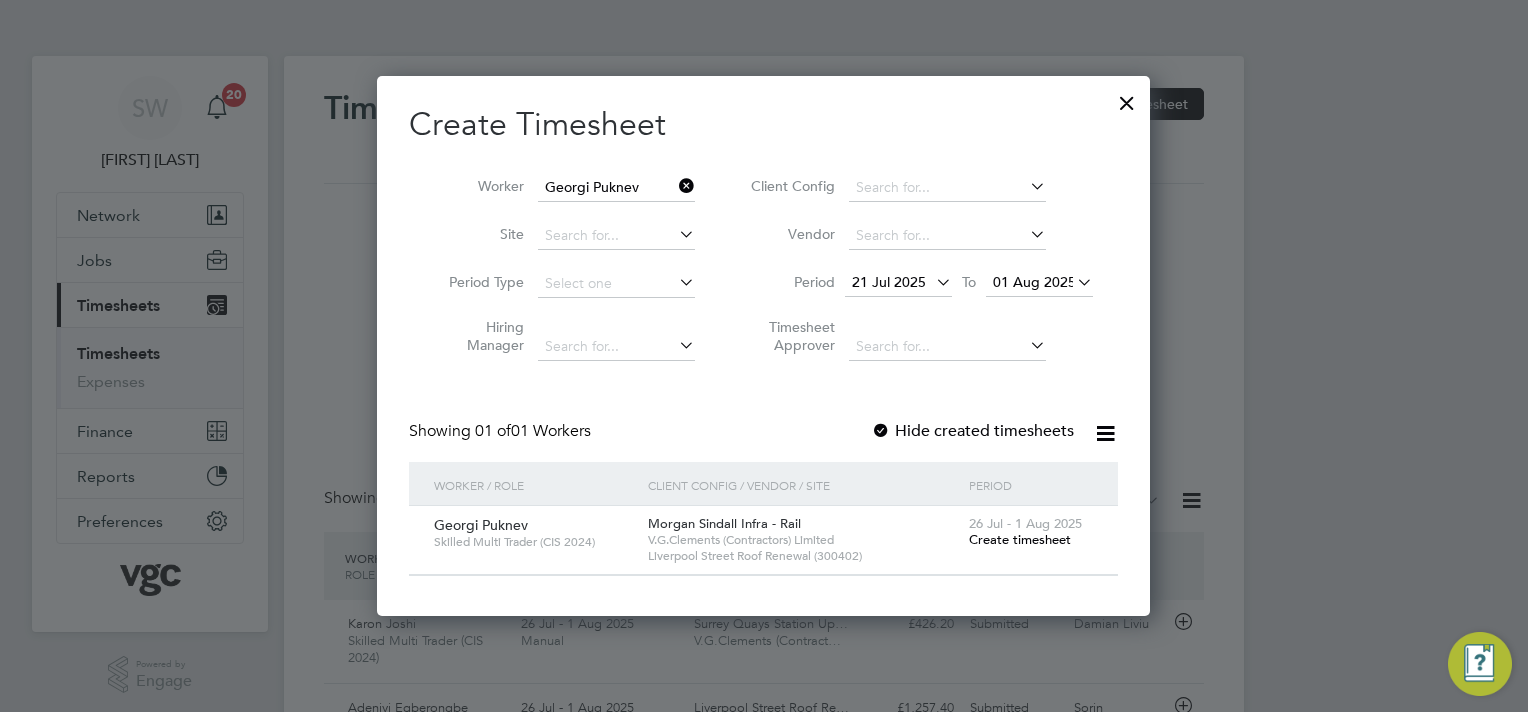 click on "Create timesheet" at bounding box center (1020, 539) 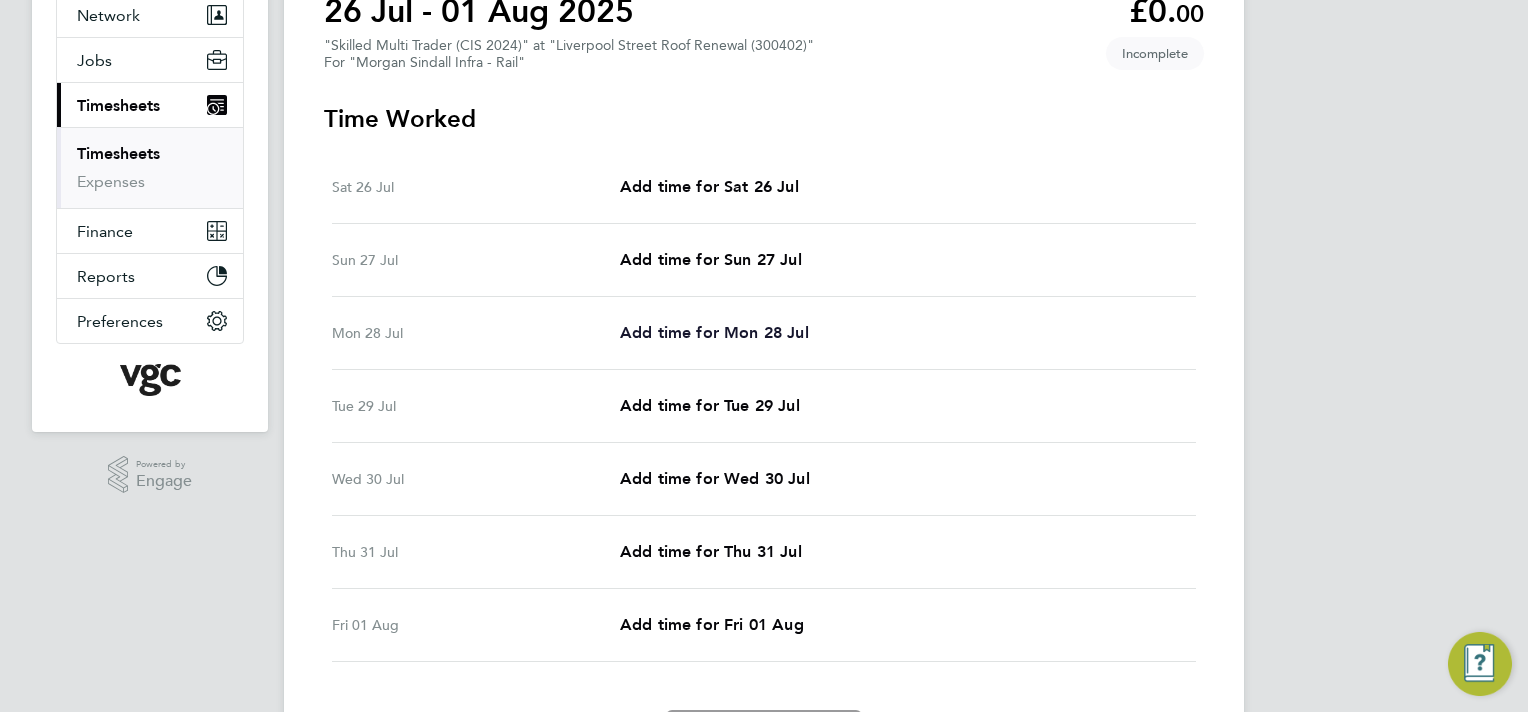 click on "Add time for Mon 28 Jul" at bounding box center (714, 332) 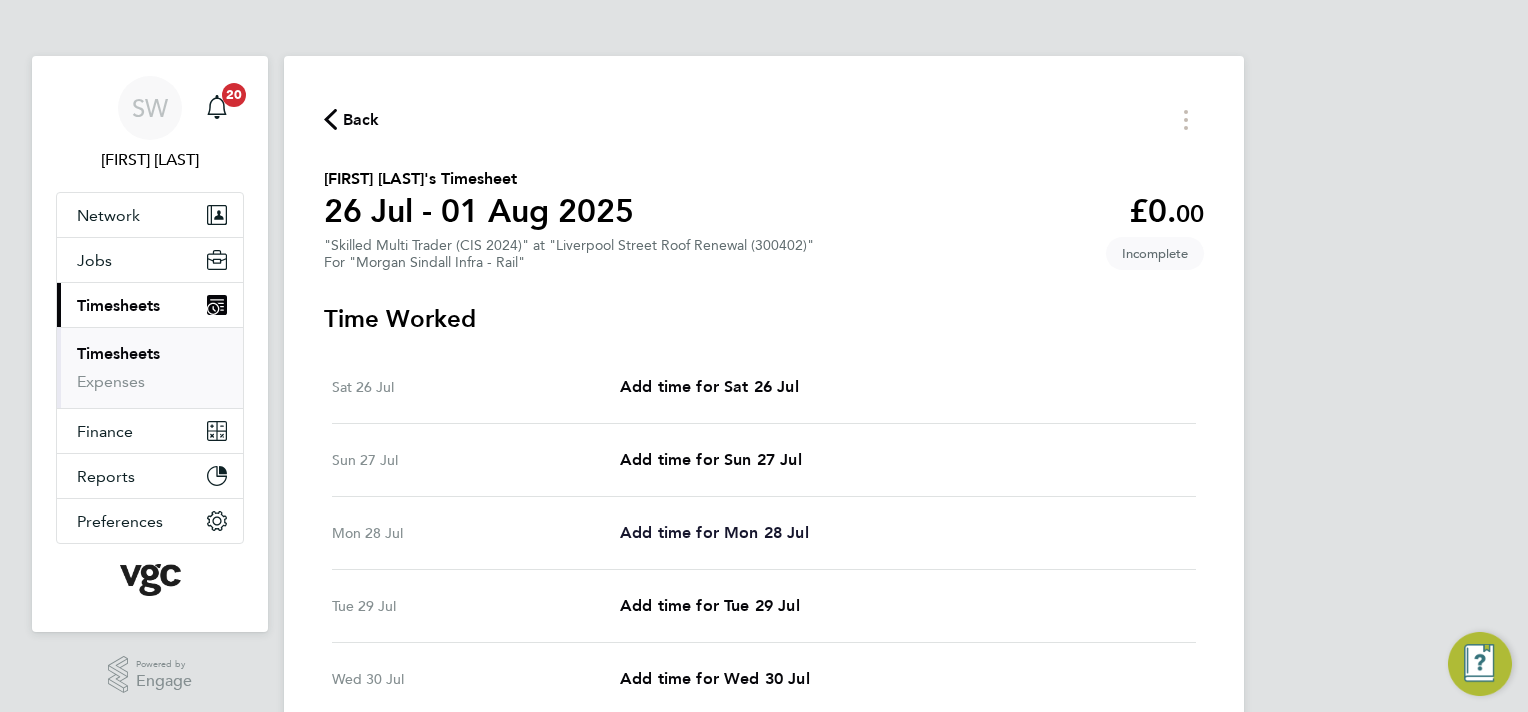 select on "30" 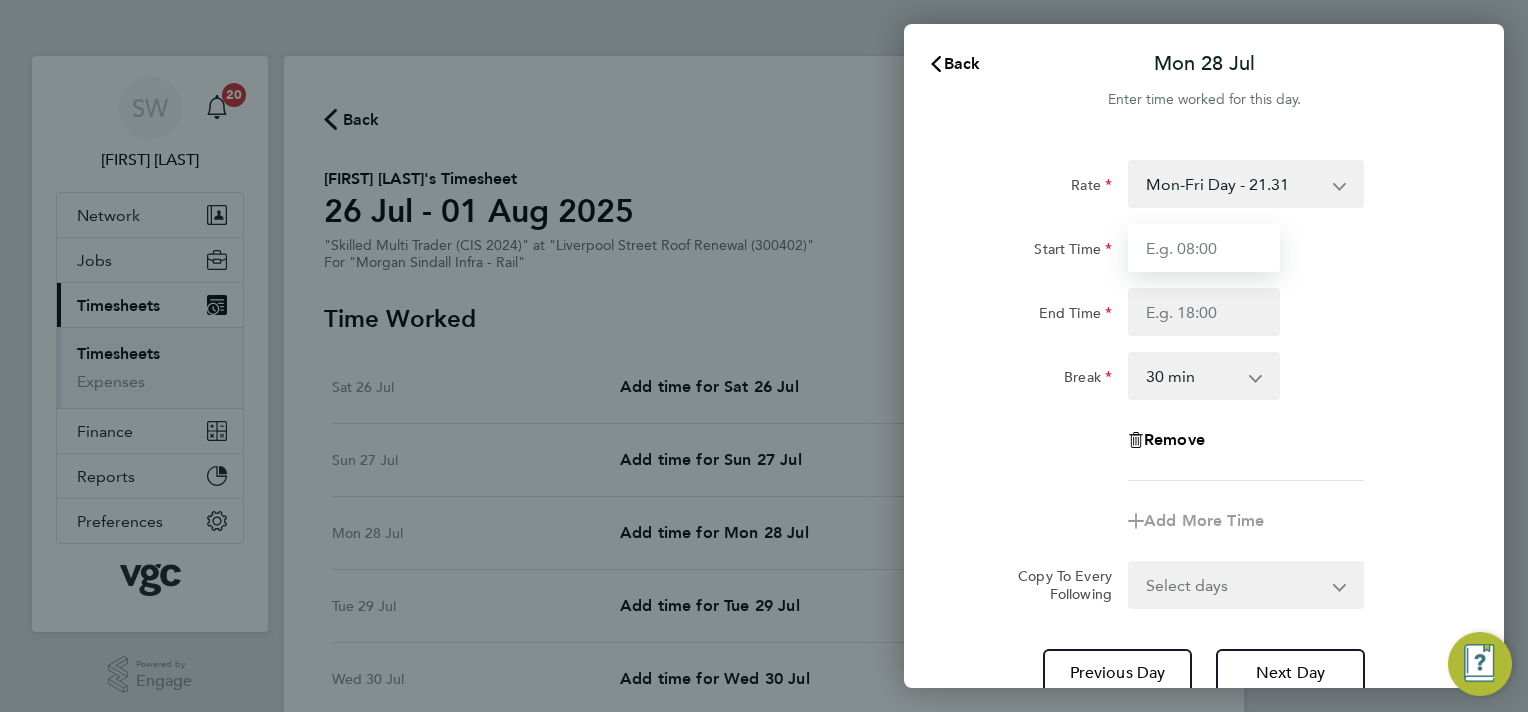 click on "Start Time" at bounding box center [1204, 248] 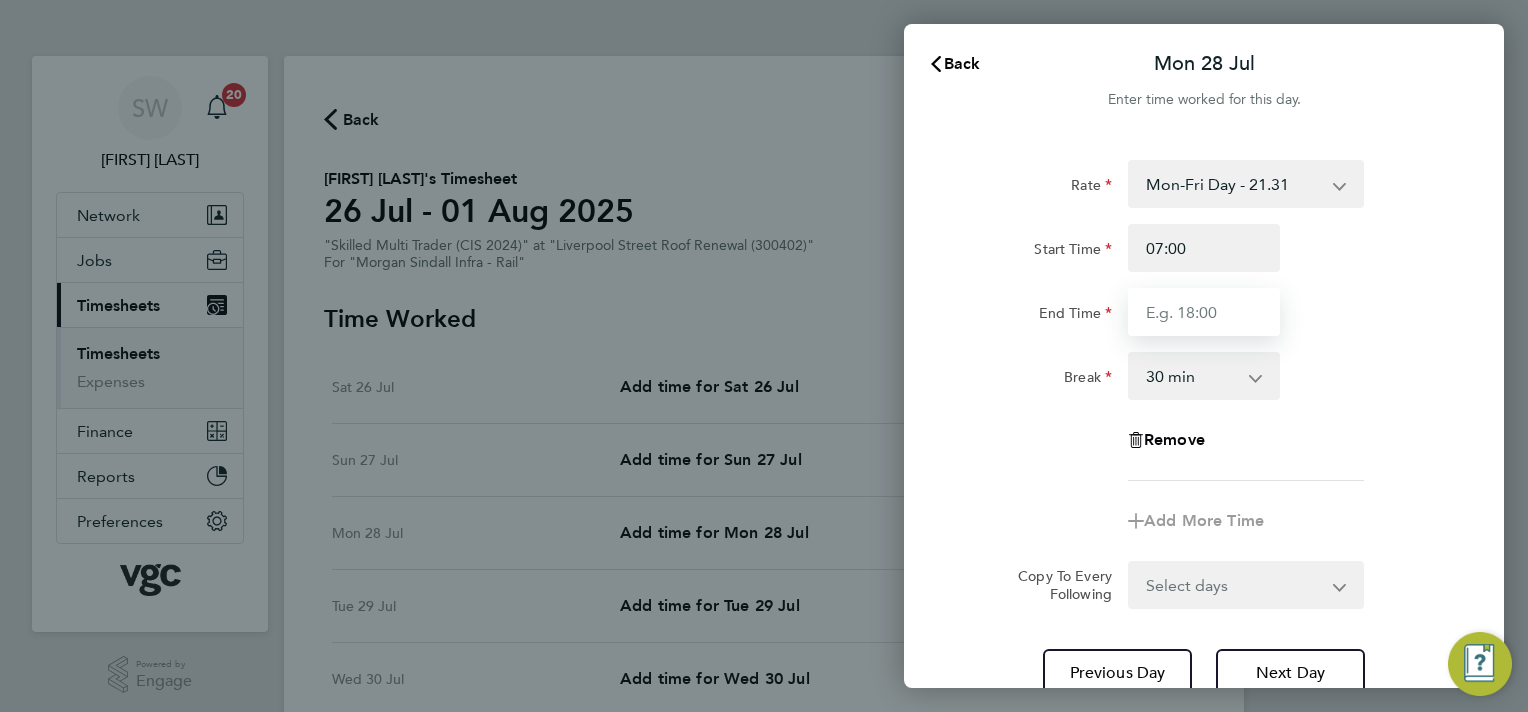 type on "17:30" 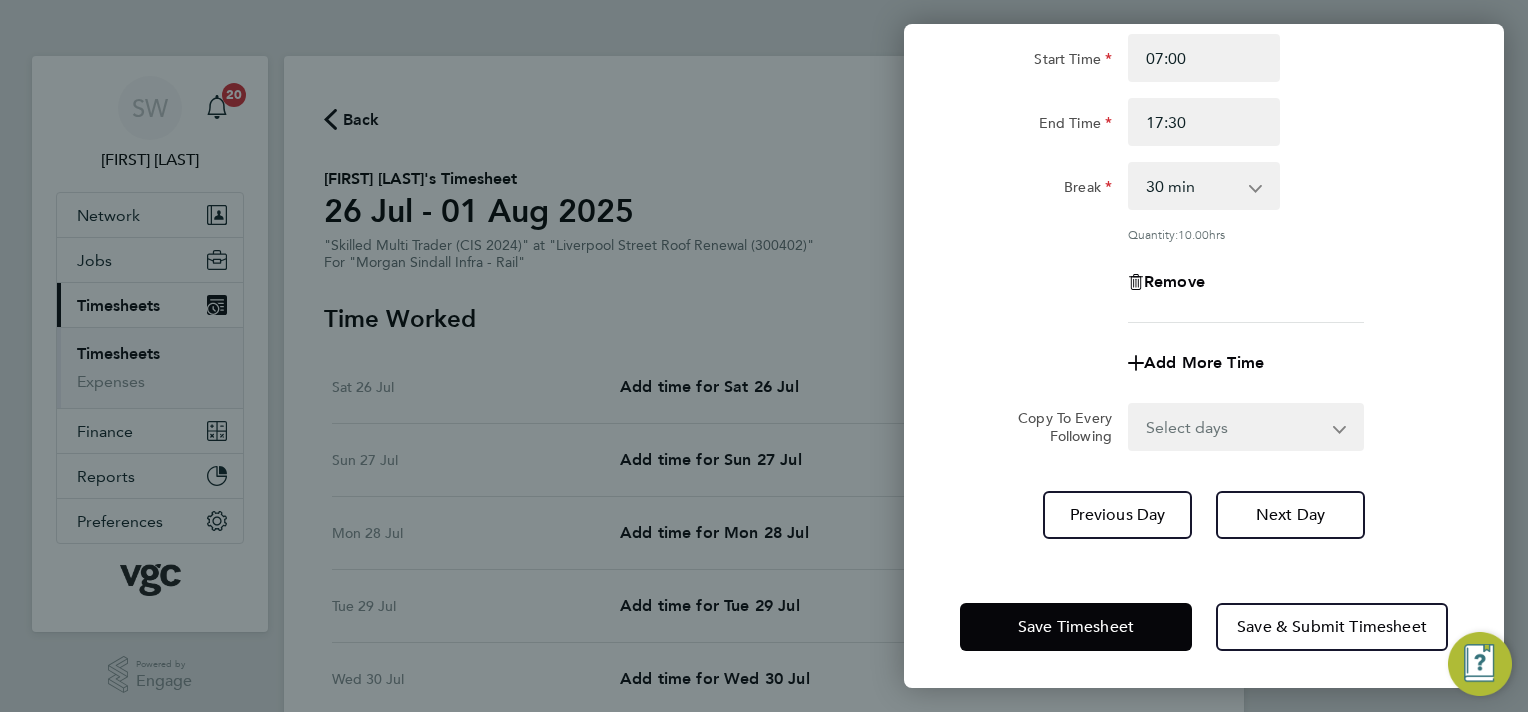 click on "Select days   Day   Tuesday   Wednesday   Thursday   Friday" at bounding box center (1235, 427) 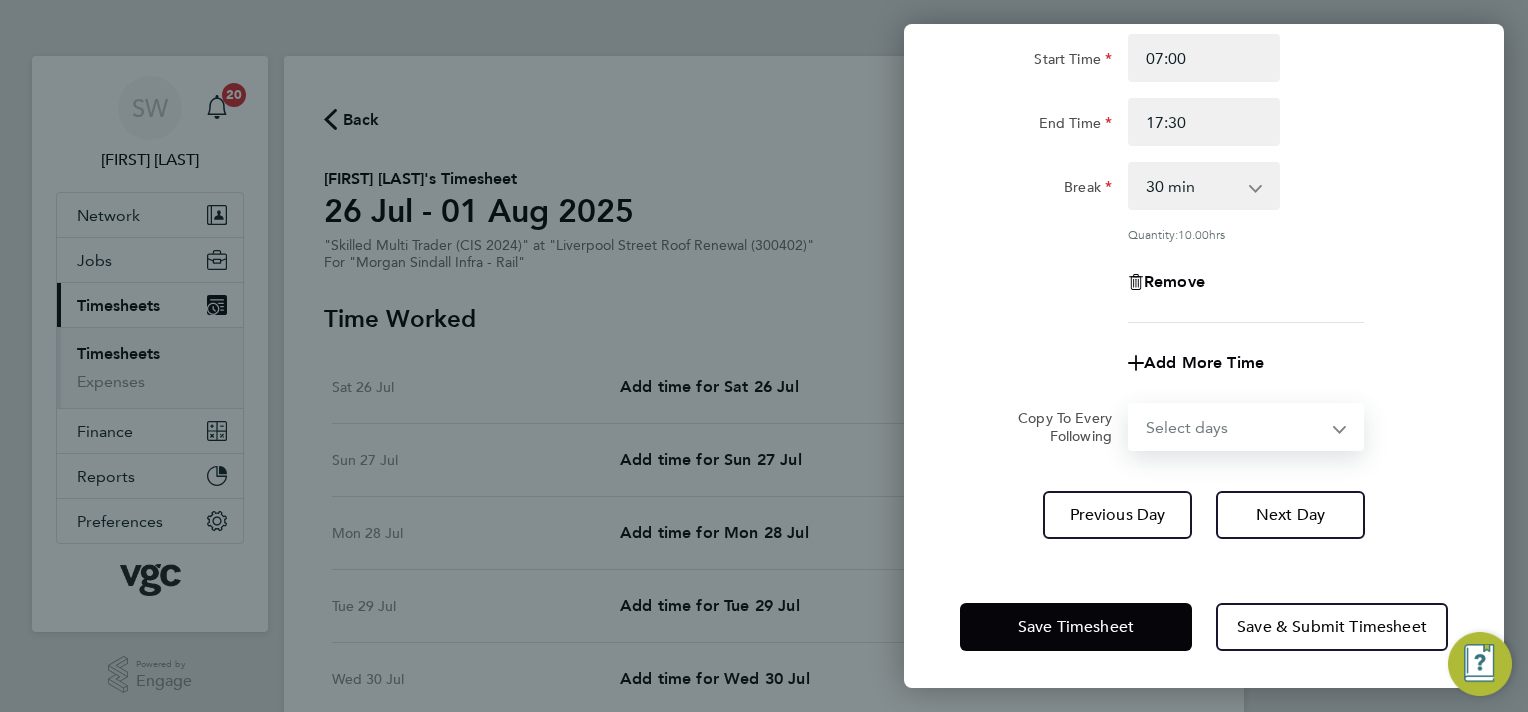 select on "TUE" 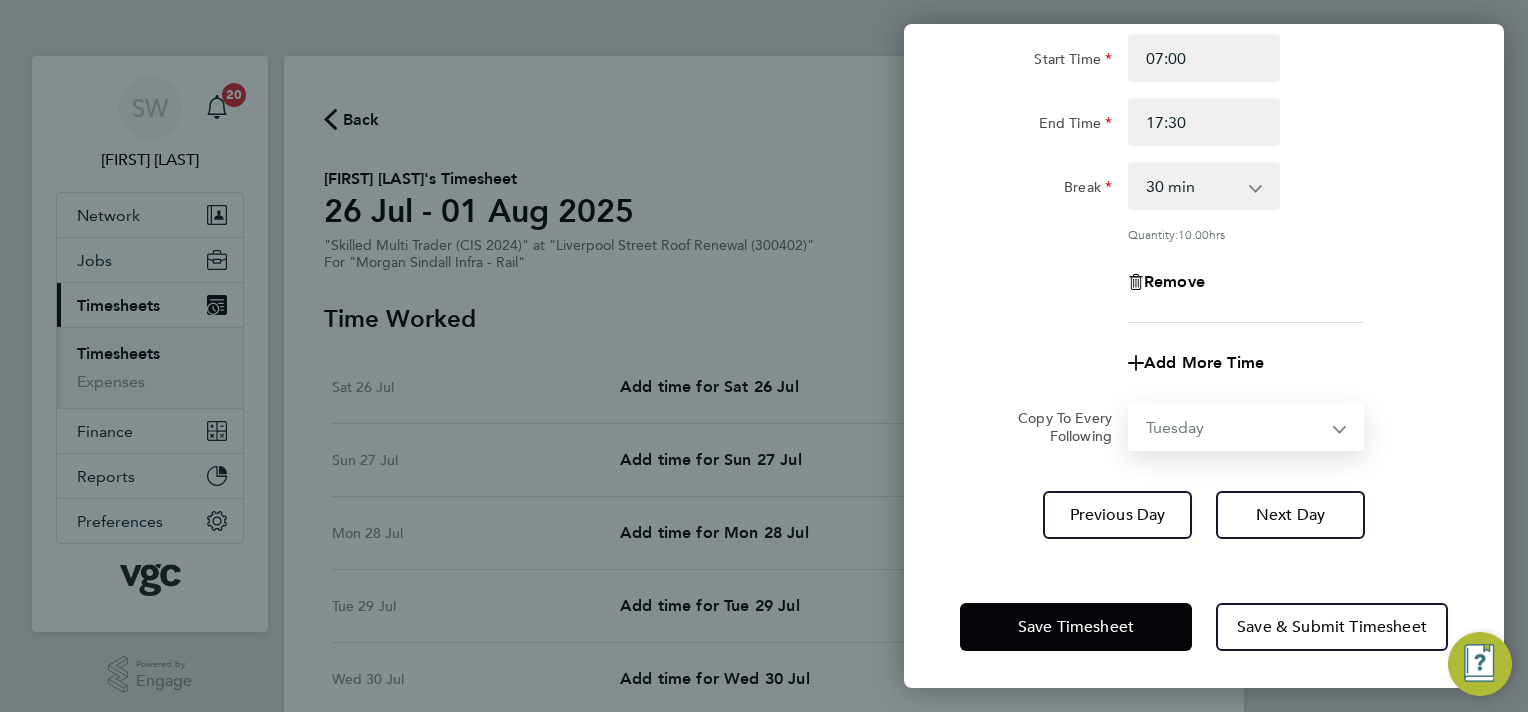 click on "Select days   Day   Tuesday   Wednesday   Thursday   Friday" at bounding box center (1235, 427) 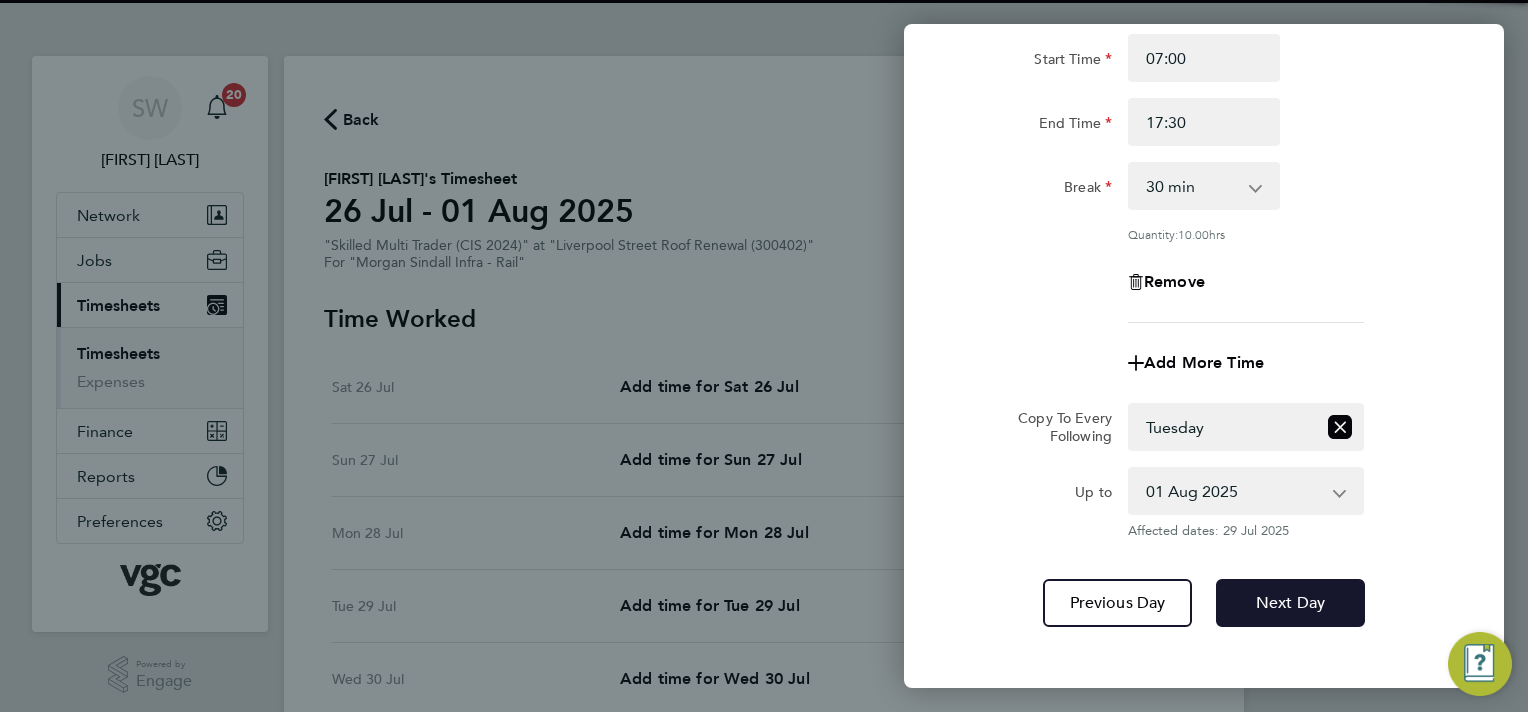 drag, startPoint x: 1290, startPoint y: 601, endPoint x: 1300, endPoint y: 571, distance: 31.622776 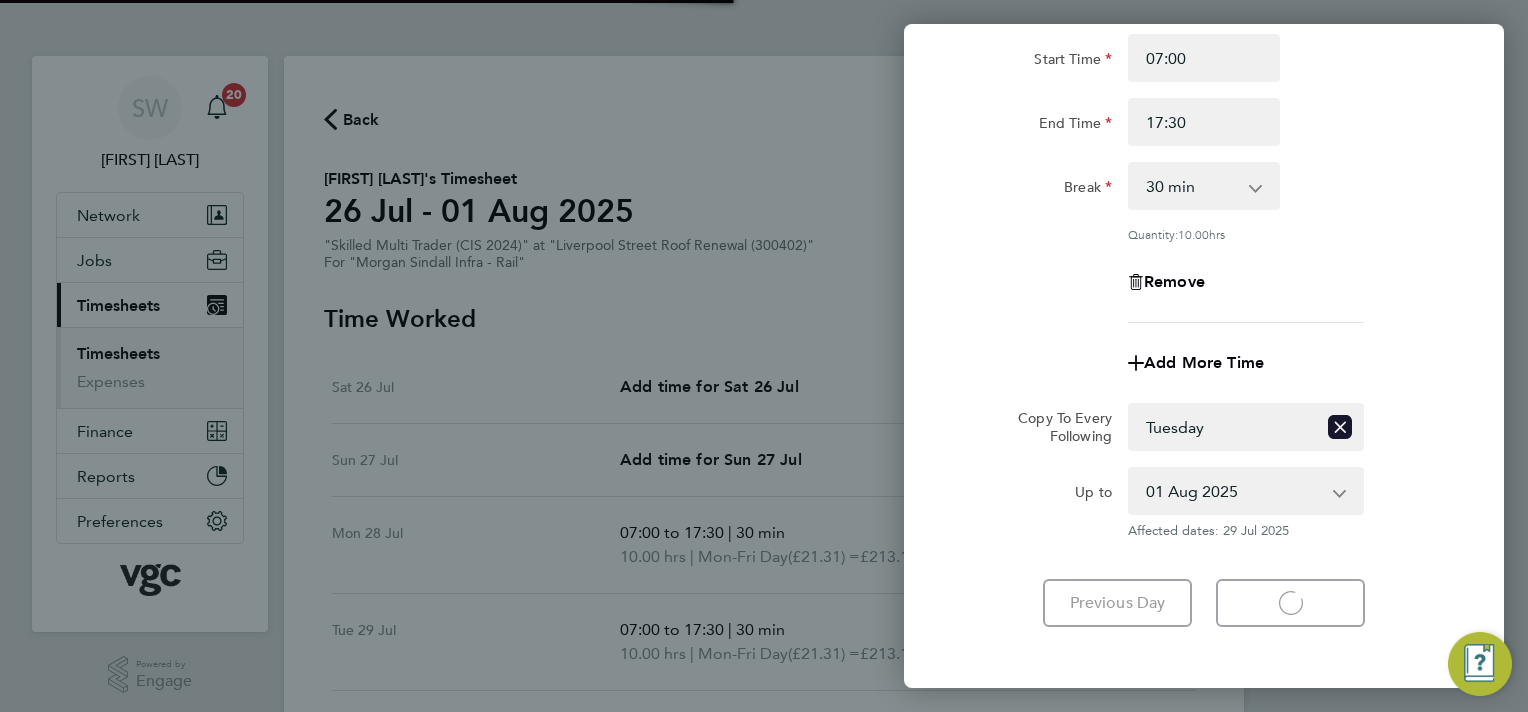 select on "30" 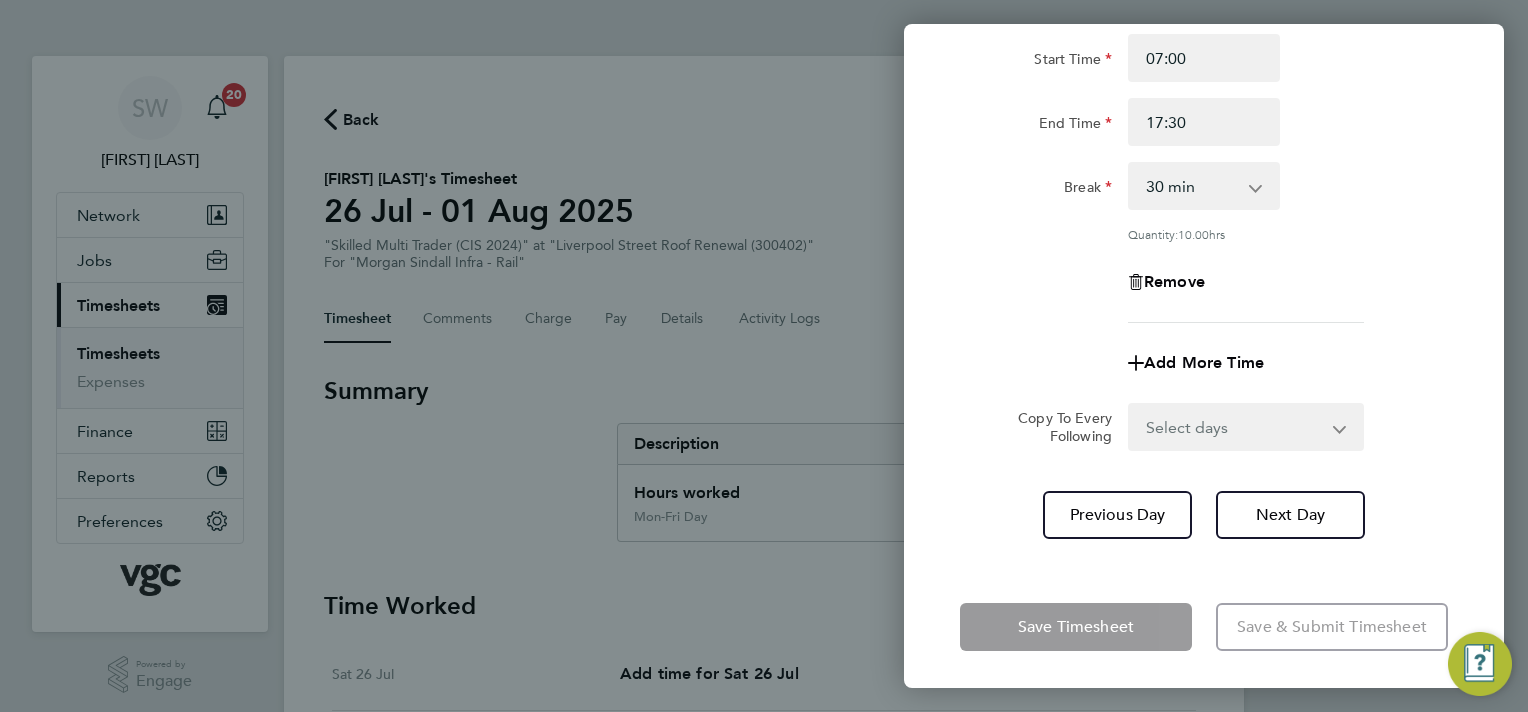 click on "Select days   Day   Wednesday   Thursday   Friday" at bounding box center [1235, 427] 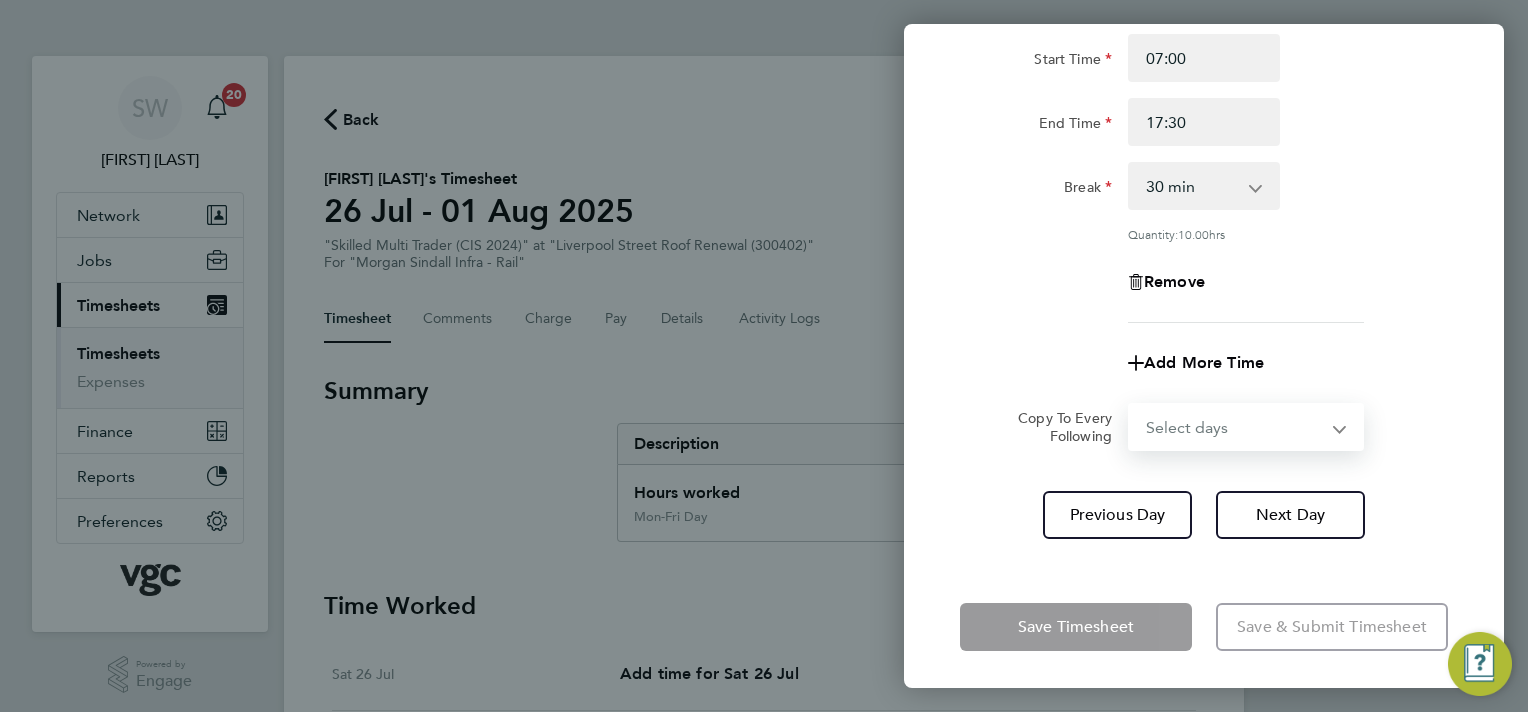 select on "WED" 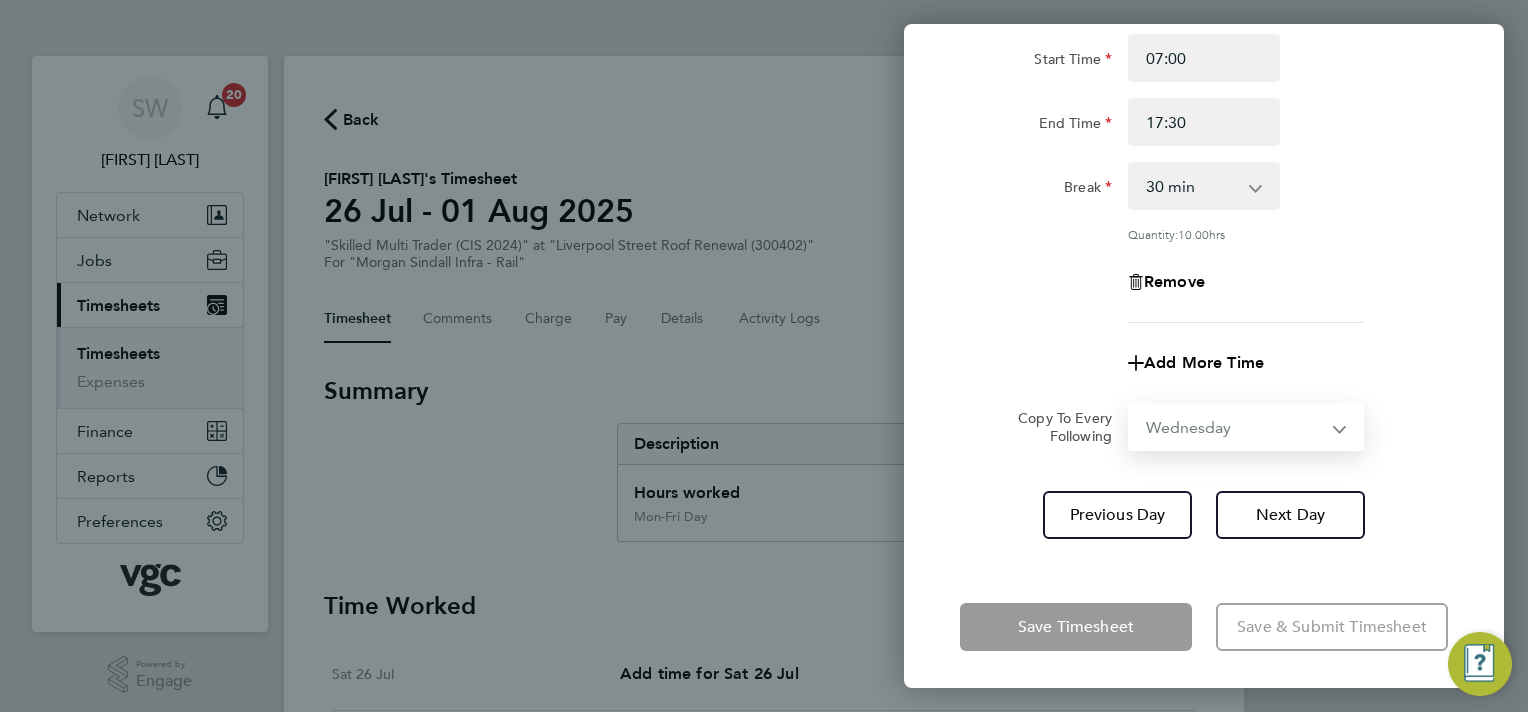 click on "Select days   Day   Wednesday   Thursday   Friday" at bounding box center (1235, 427) 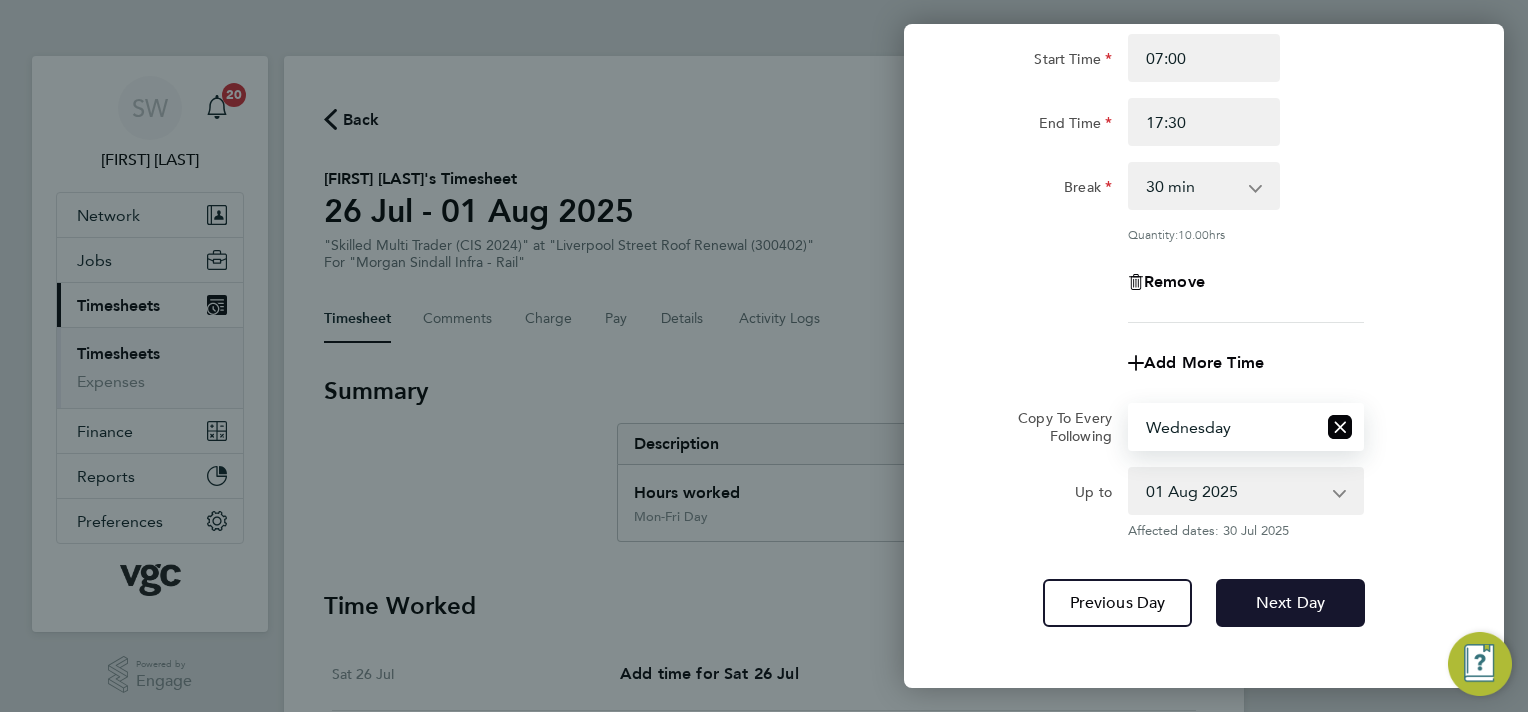 click on "Next Day" 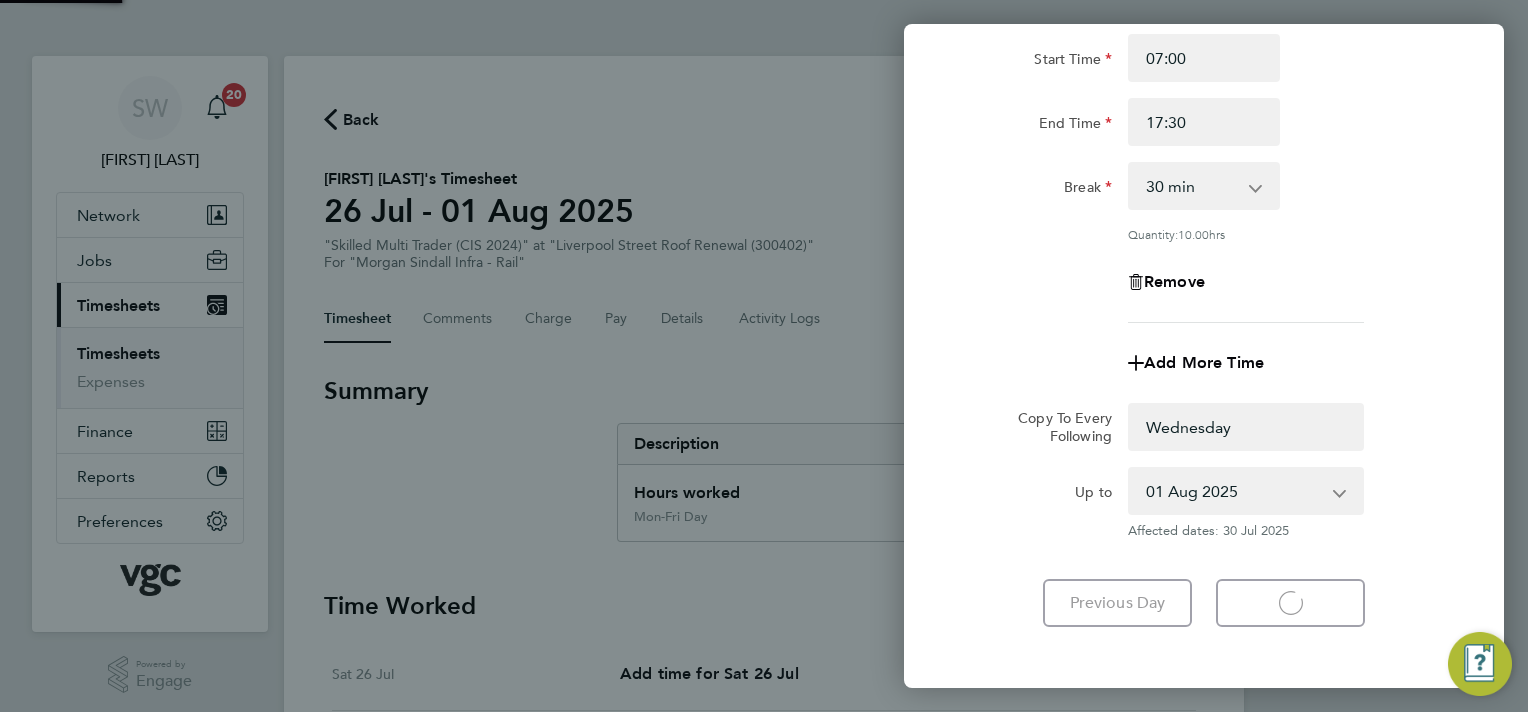 select on "0: null" 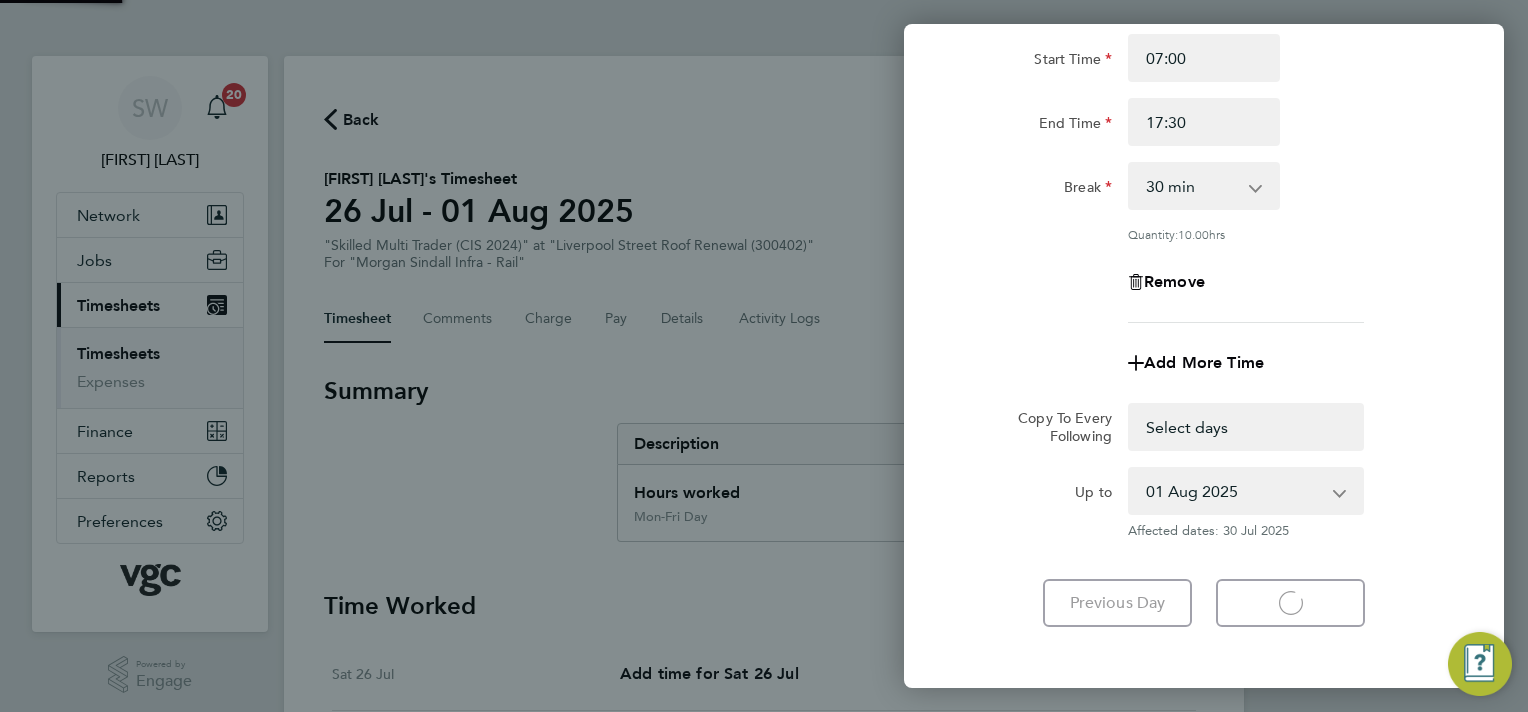 select on "30" 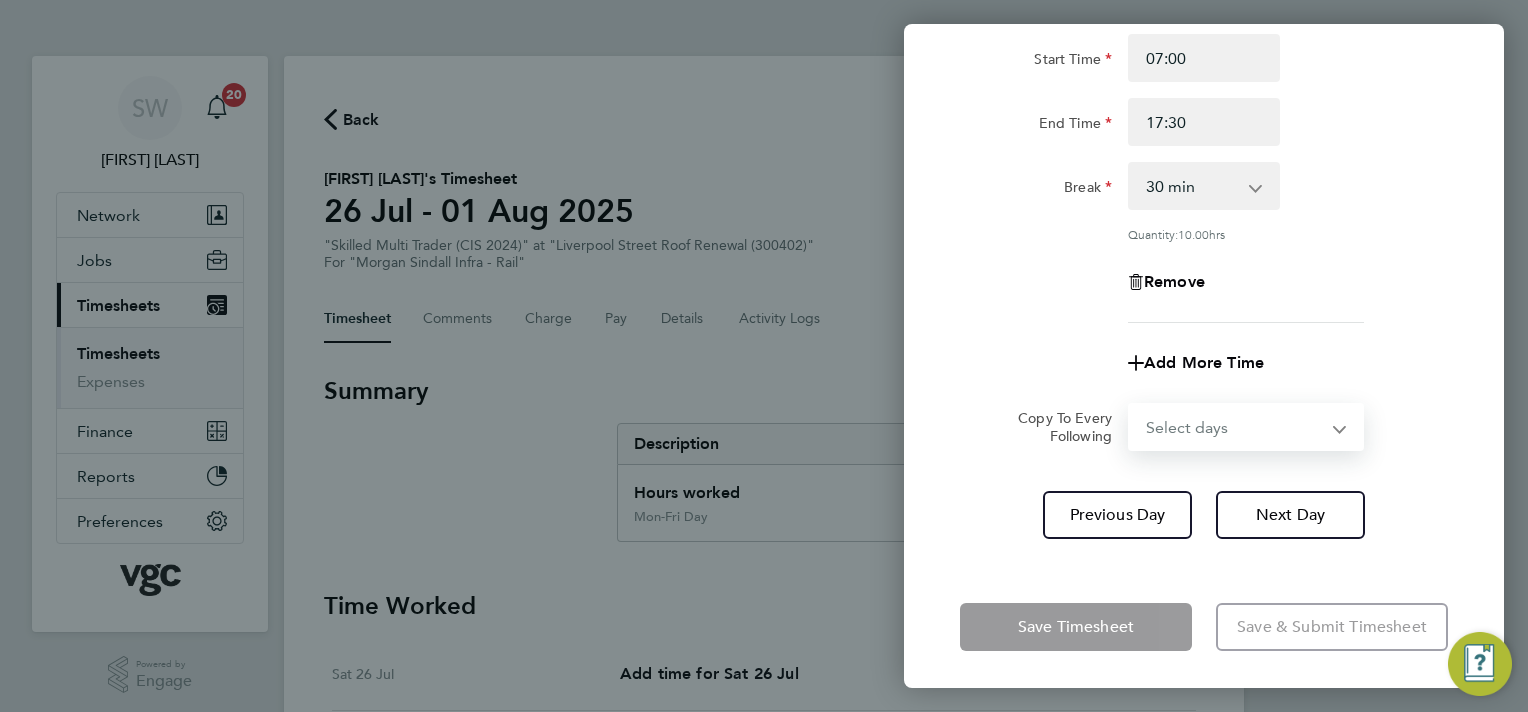 drag, startPoint x: 1337, startPoint y: 431, endPoint x: 1324, endPoint y: 443, distance: 17.691807 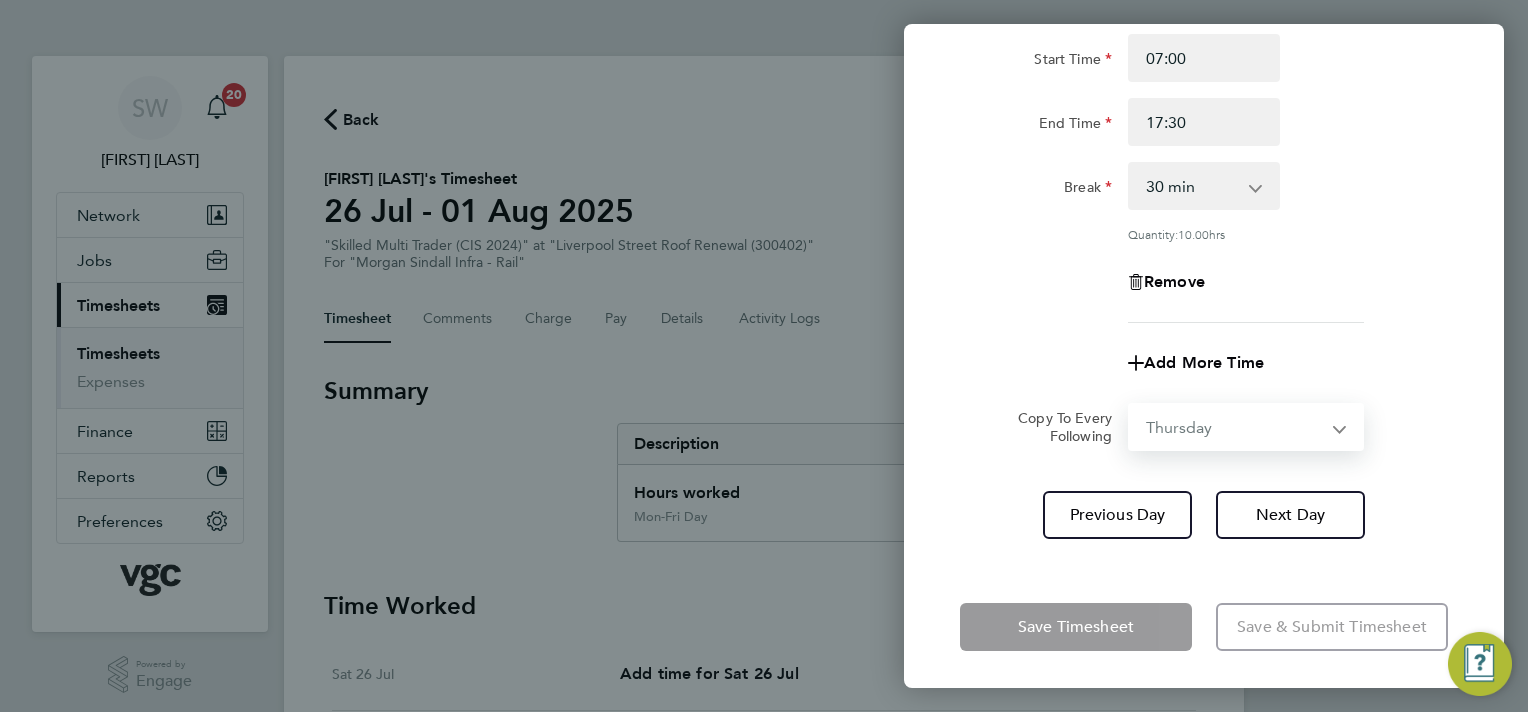 click on "Select days   Day   Thursday   Friday" at bounding box center (1235, 427) 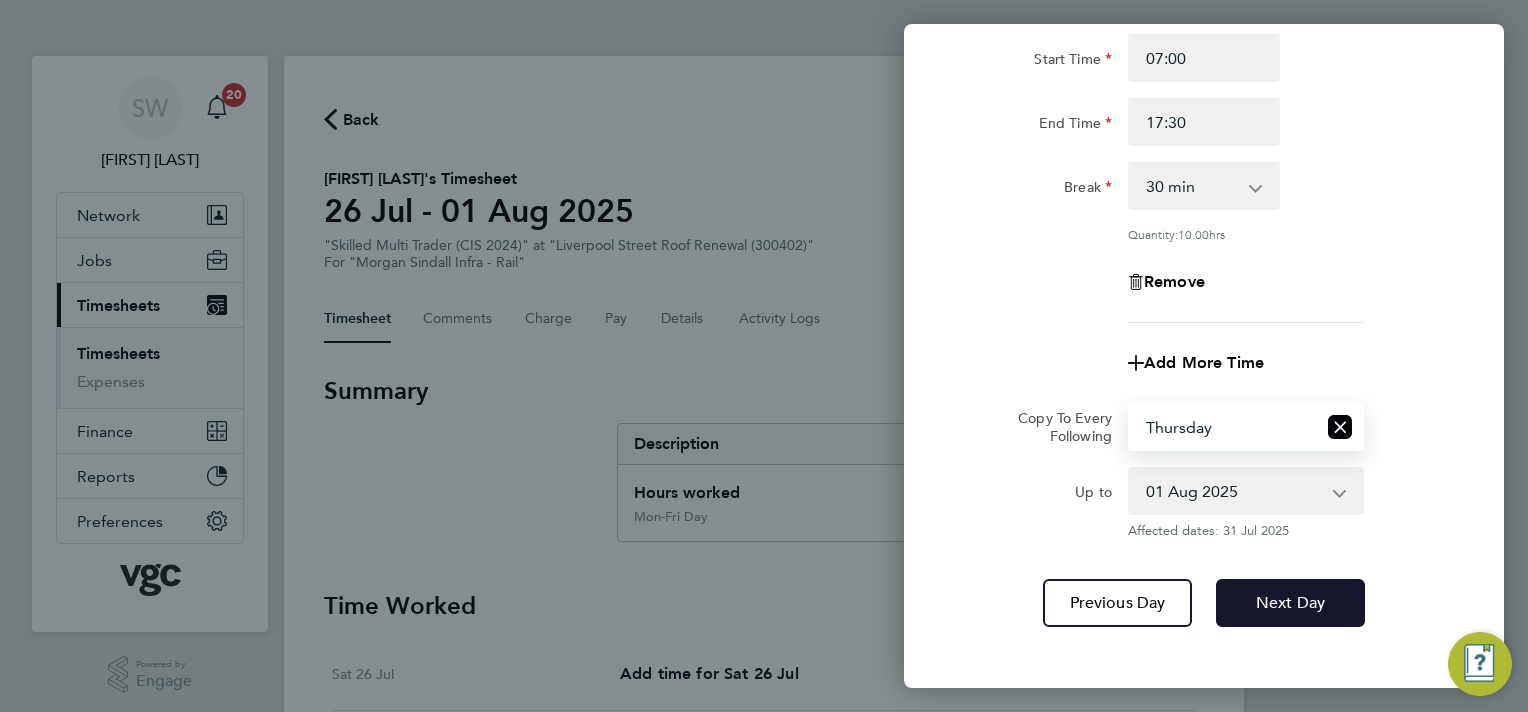 click on "Next Day" 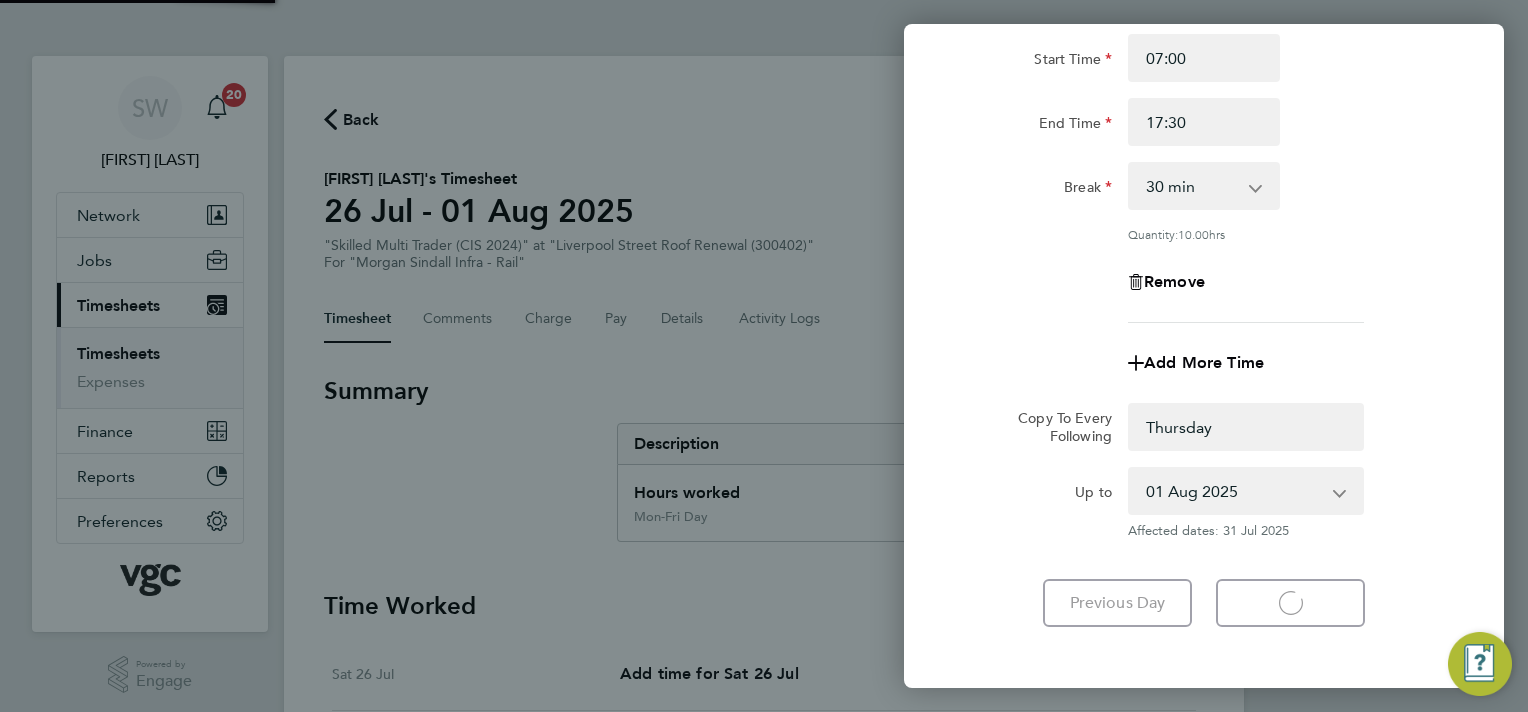 select on "0: null" 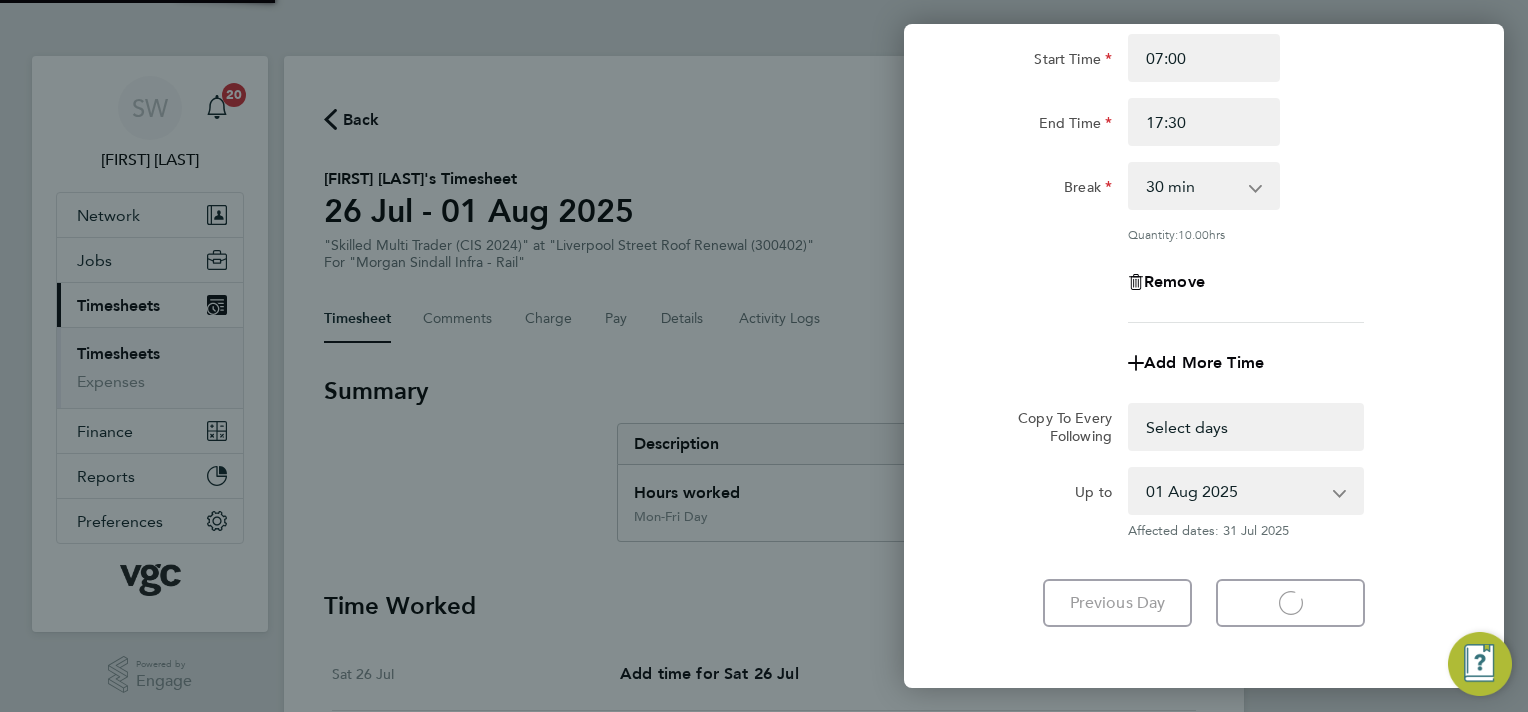 select on "30" 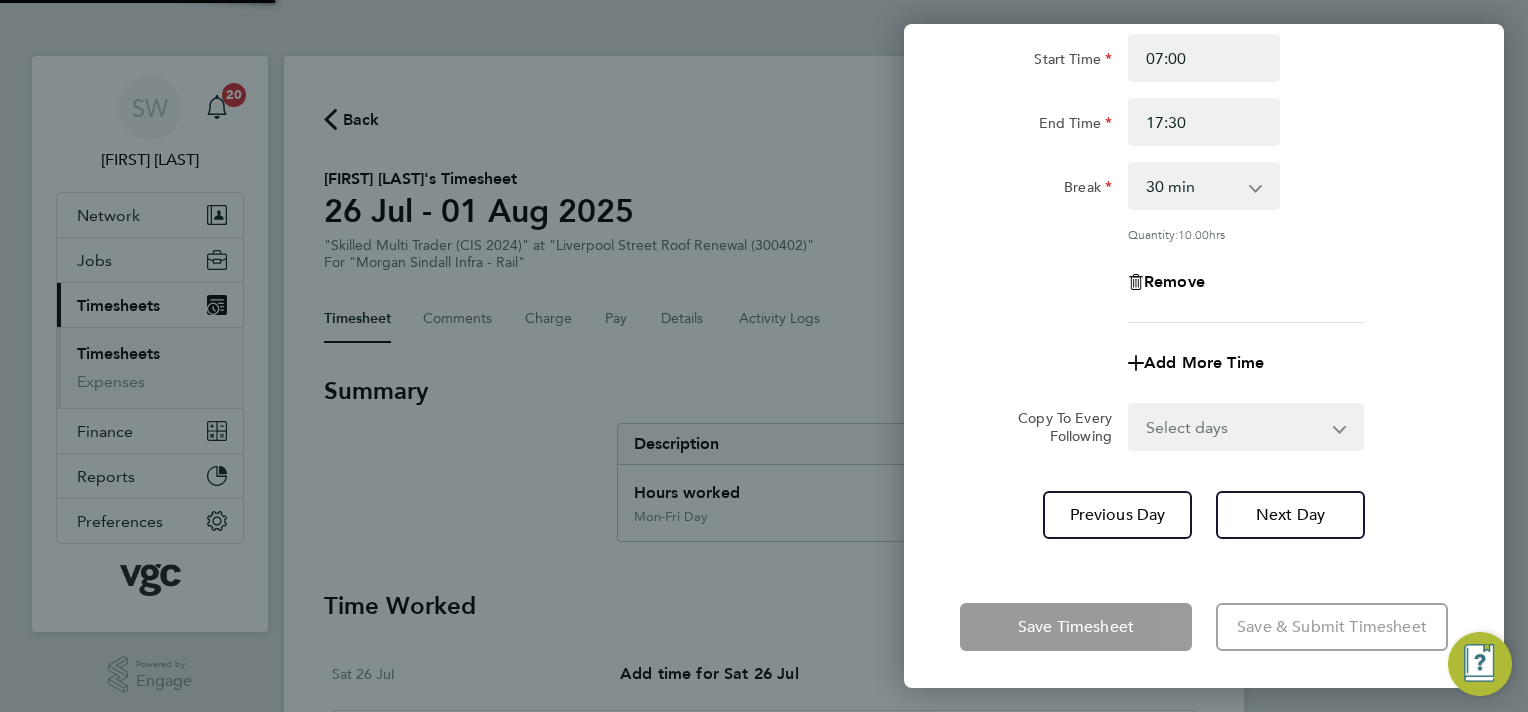 click on "Select days   Friday" at bounding box center [1235, 427] 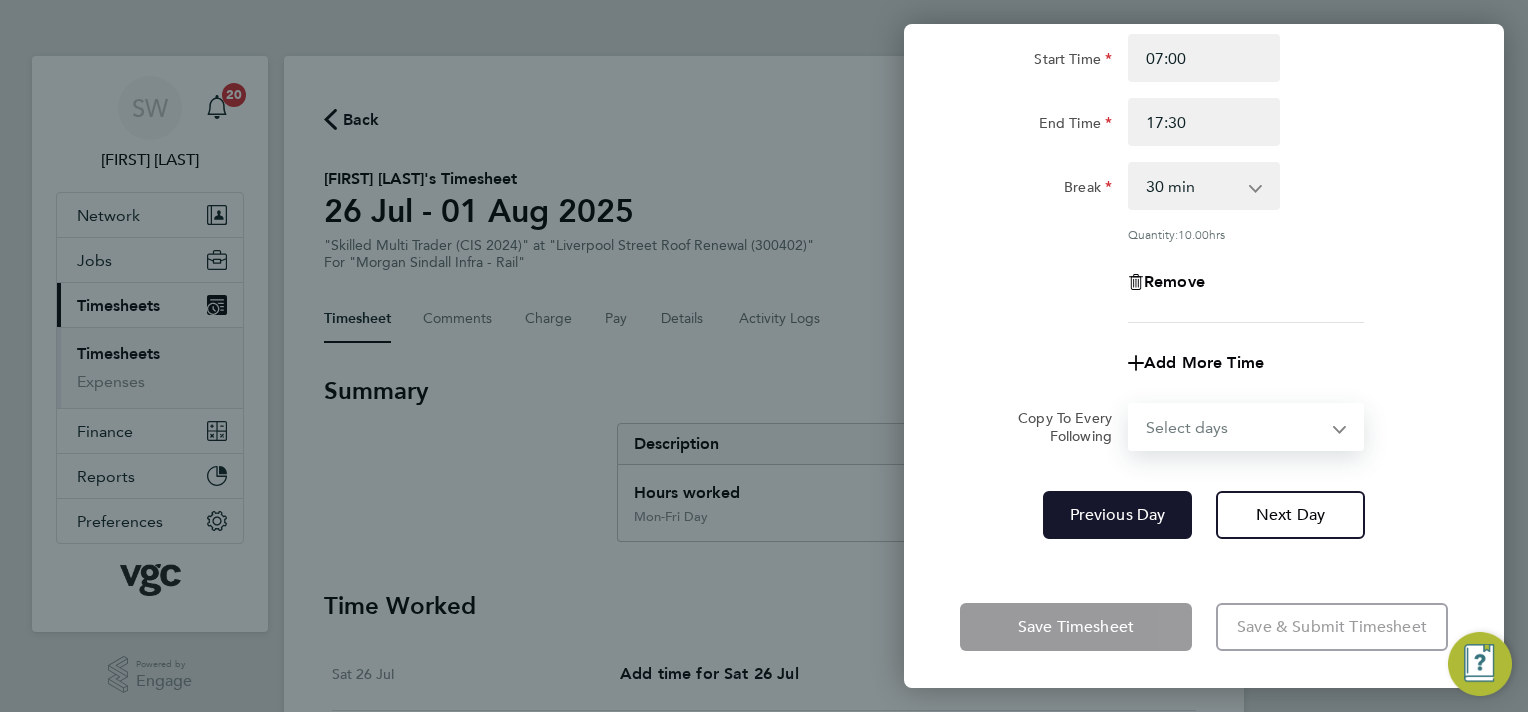 select on "FRI" 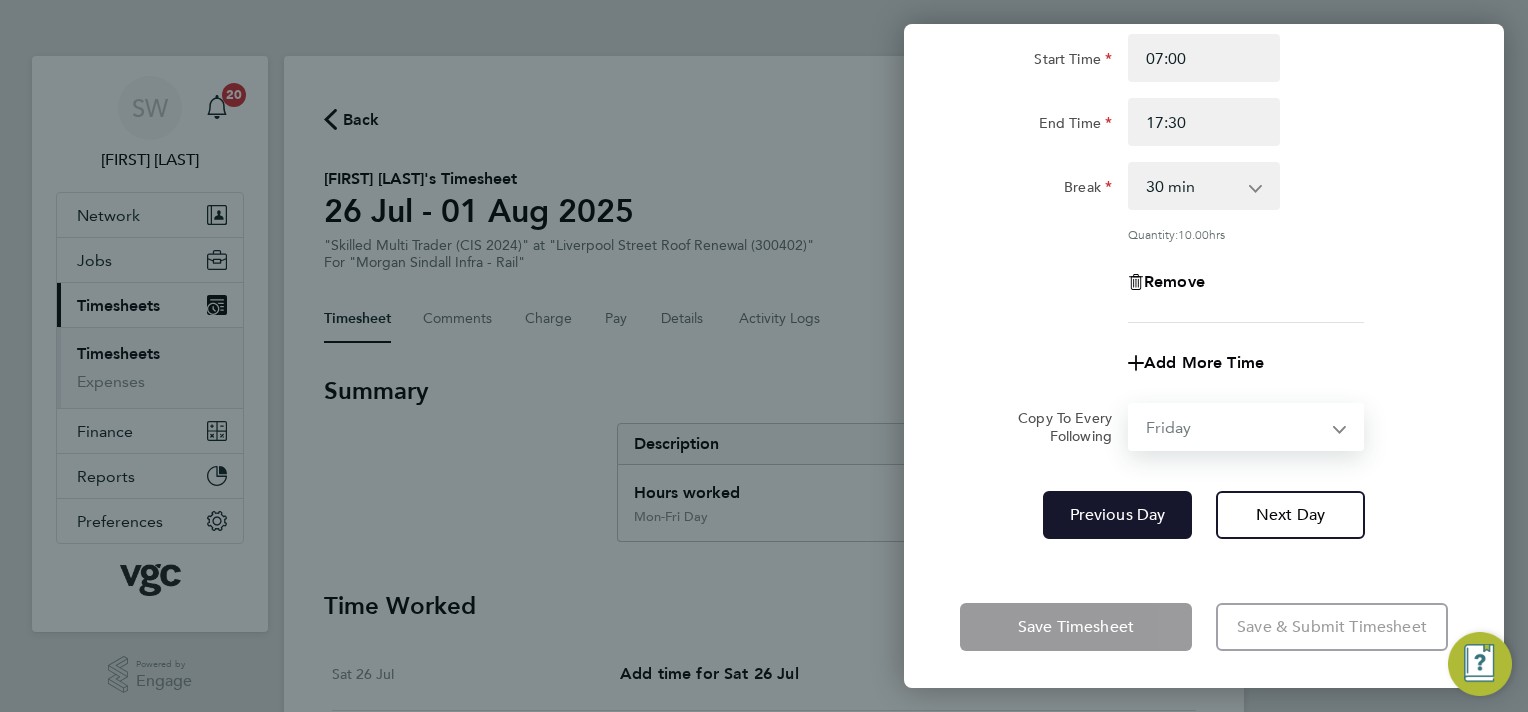 click on "Select days   Friday" at bounding box center (1235, 427) 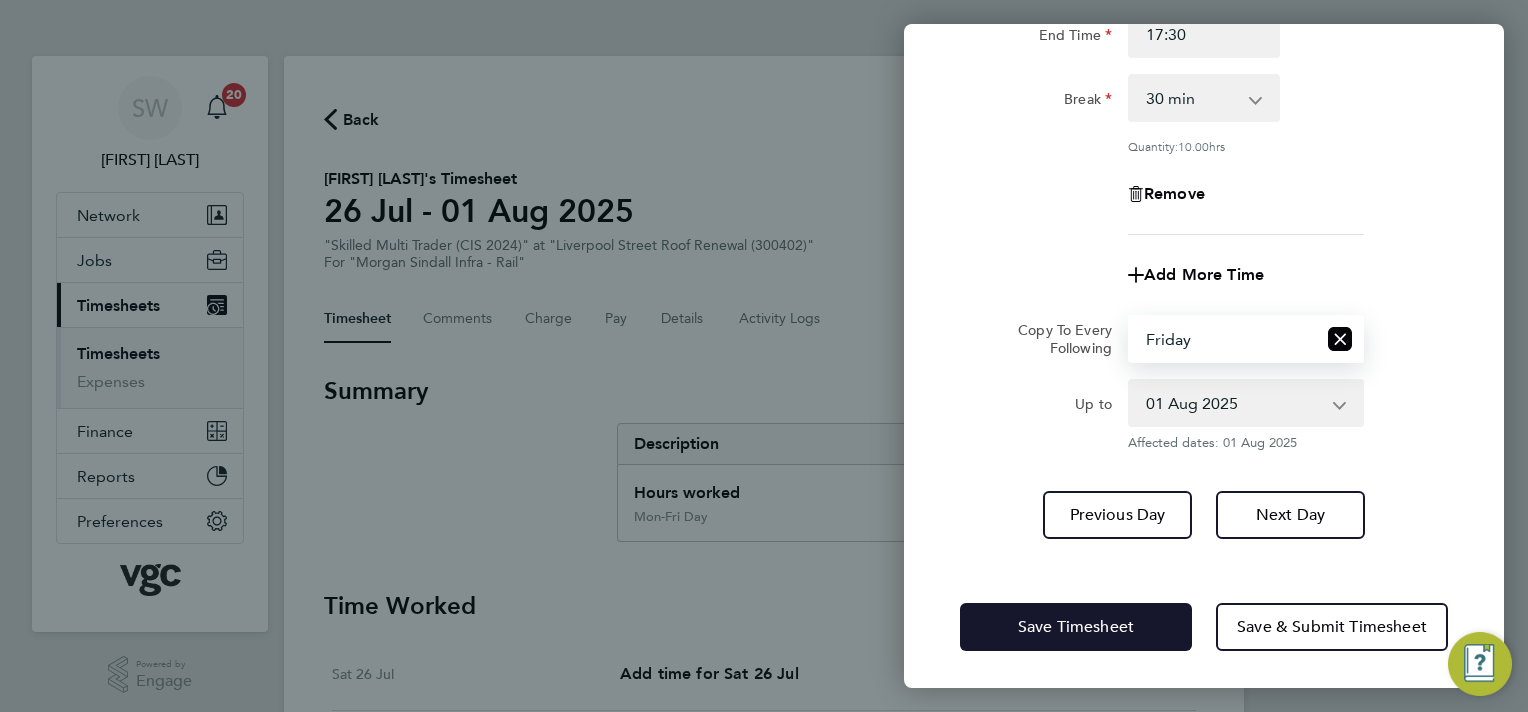 click on "Save Timesheet" 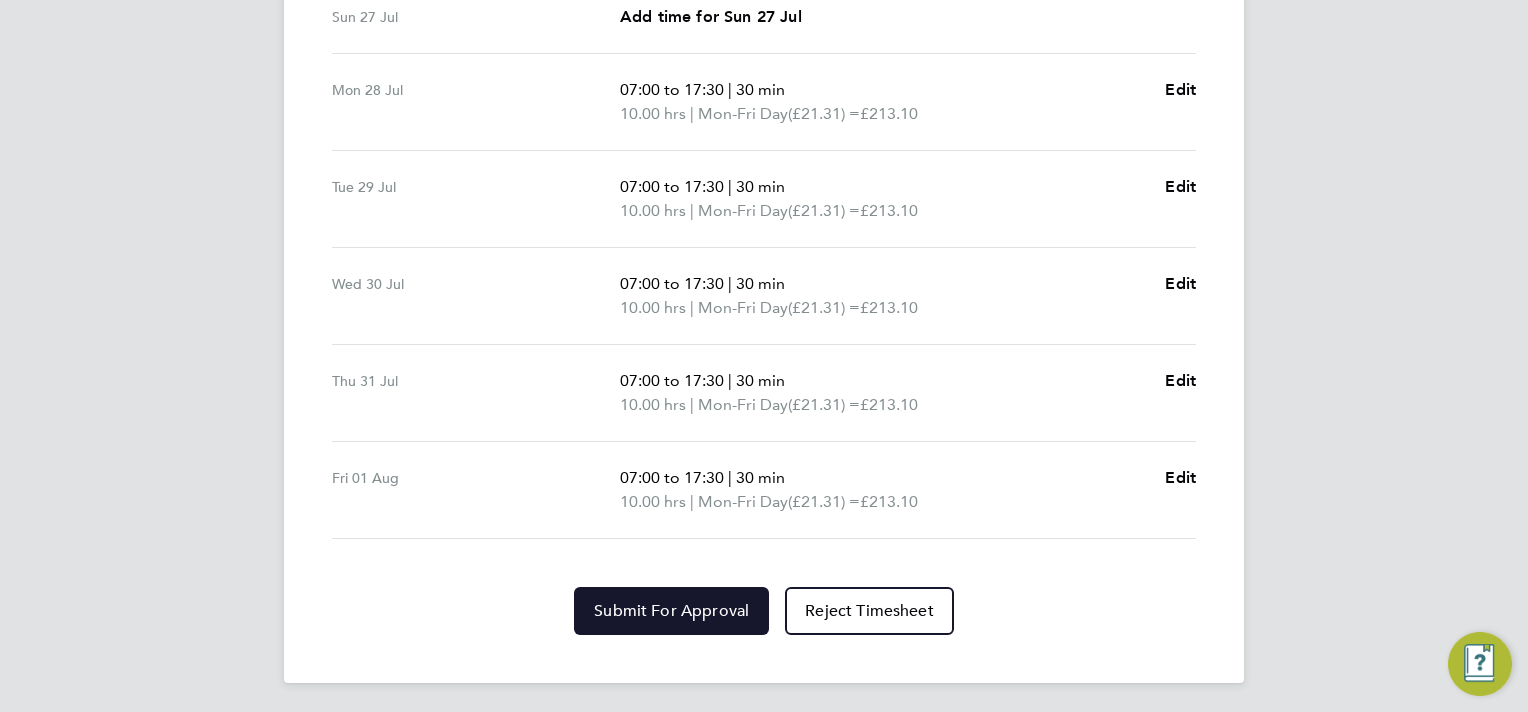 click on "Submit For Approval" 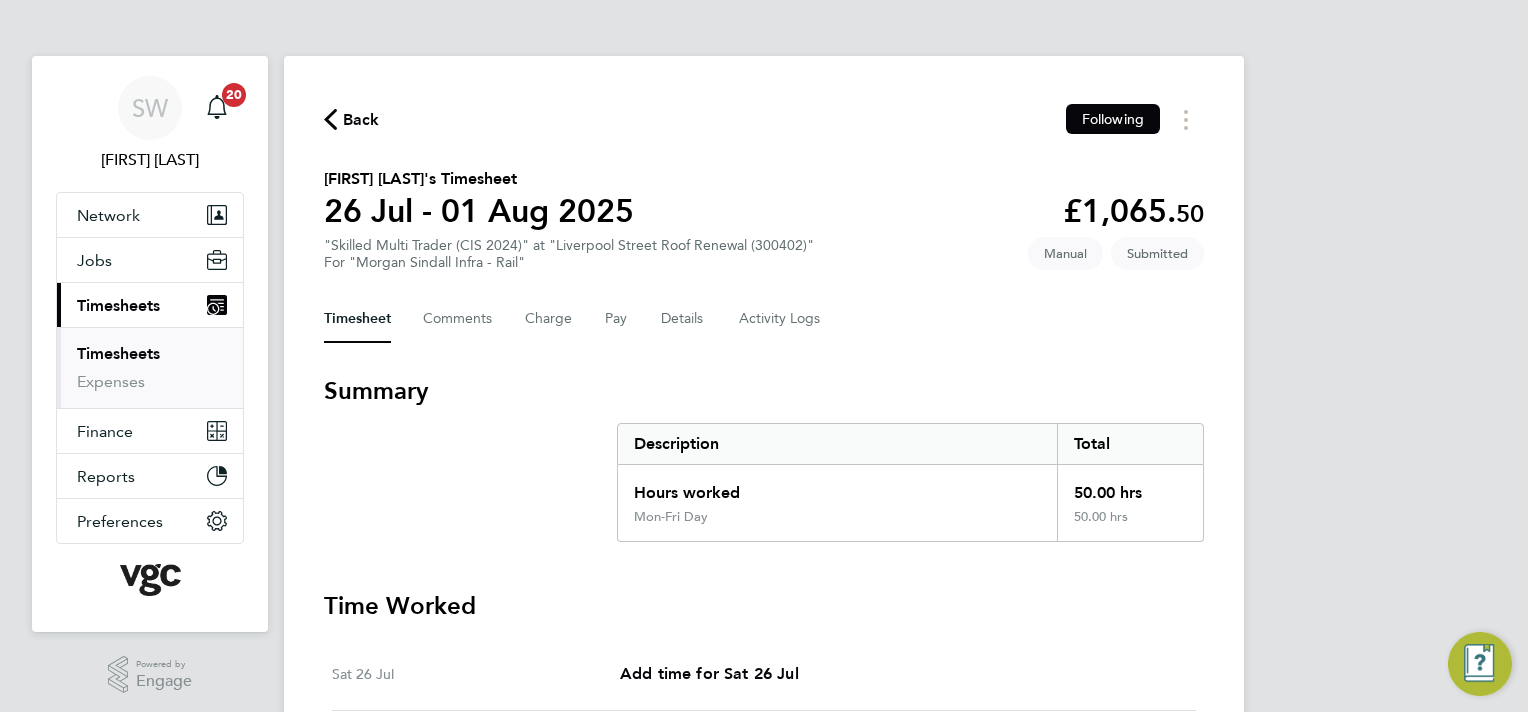 drag, startPoint x: 140, startPoint y: 354, endPoint x: 242, endPoint y: 305, distance: 113.15918 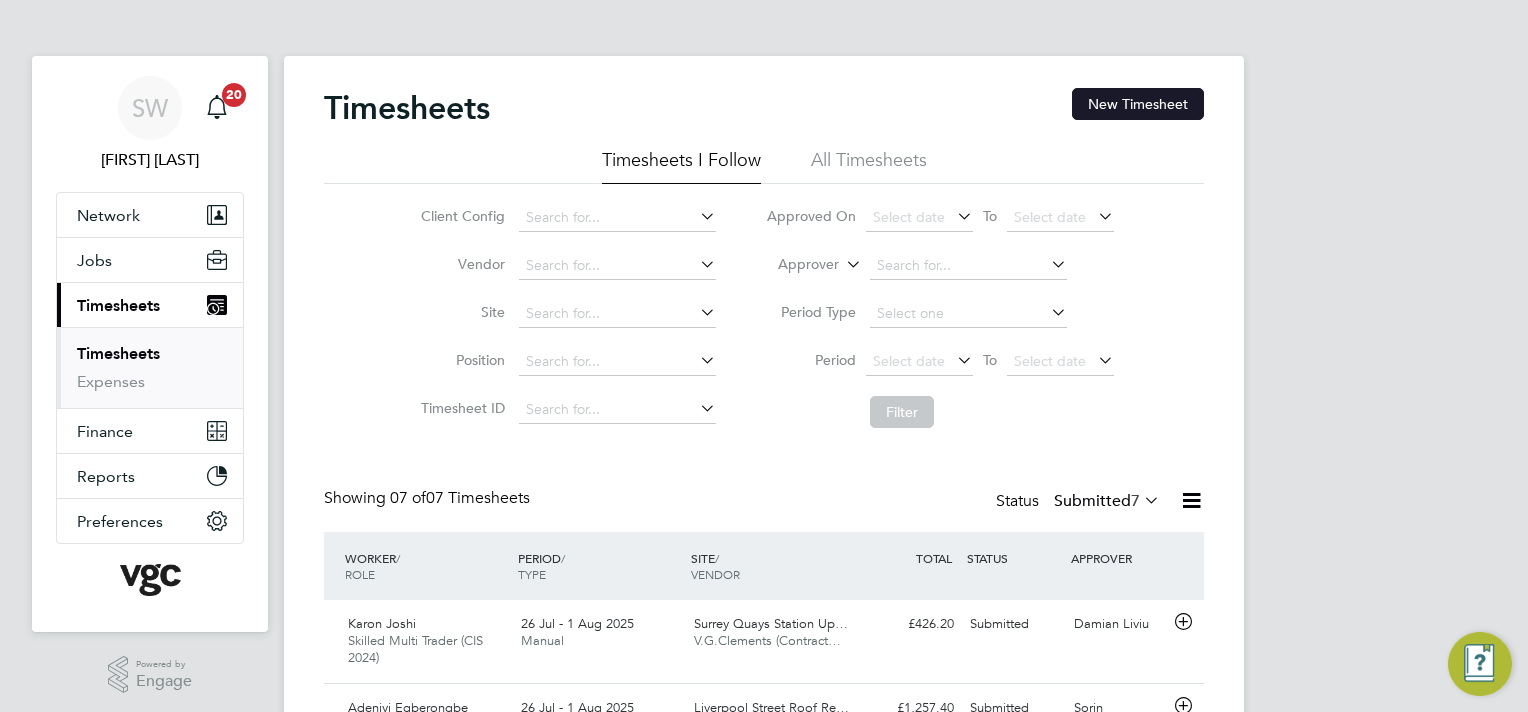 click on "New Timesheet" 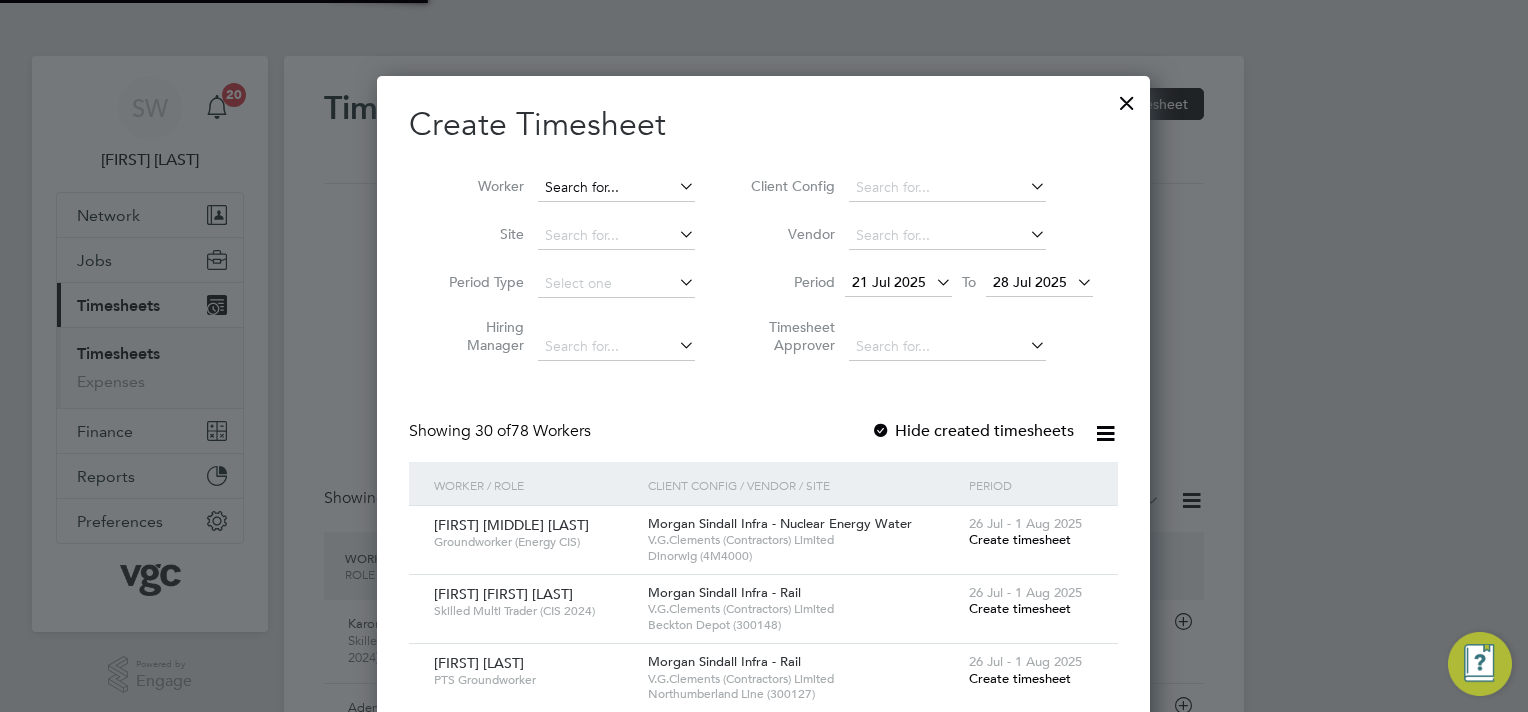 click at bounding box center [616, 188] 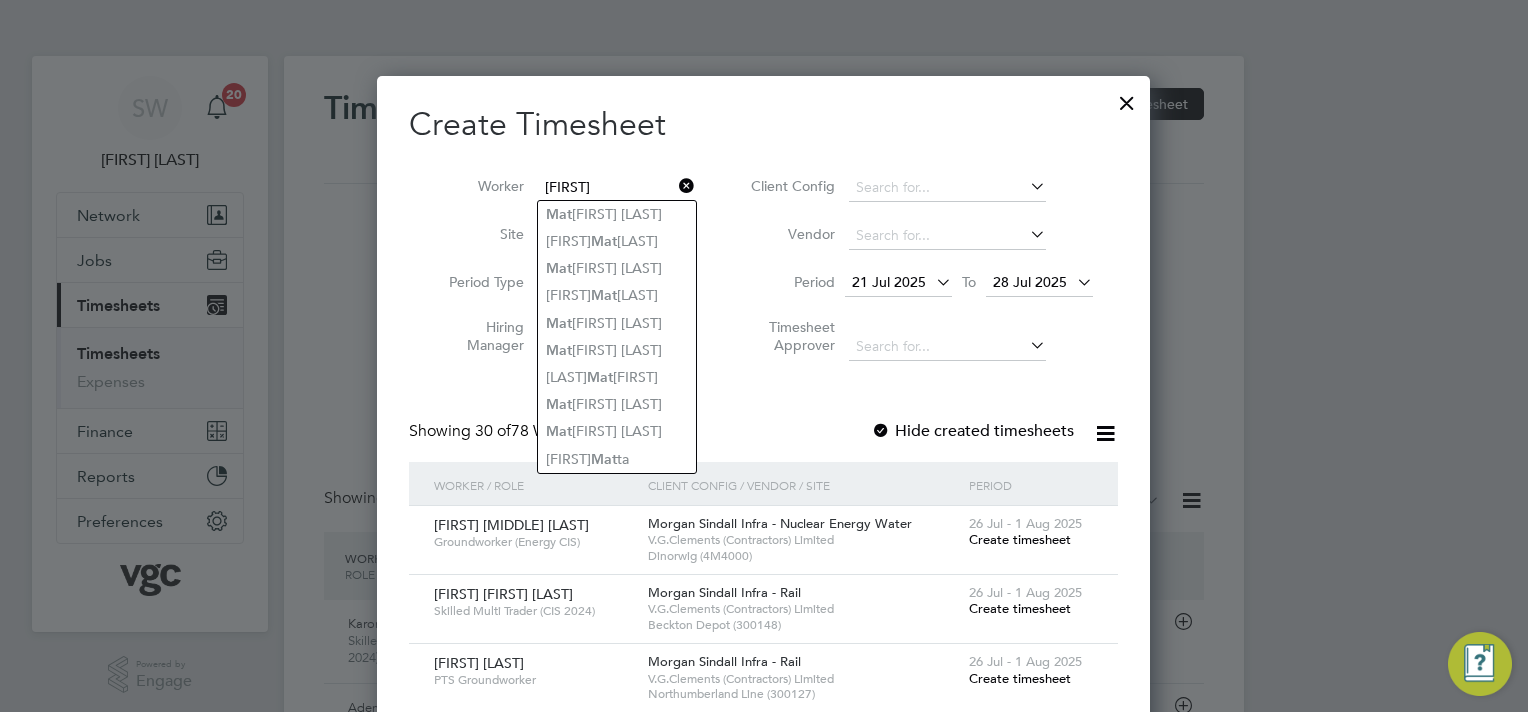 type on "MAT" 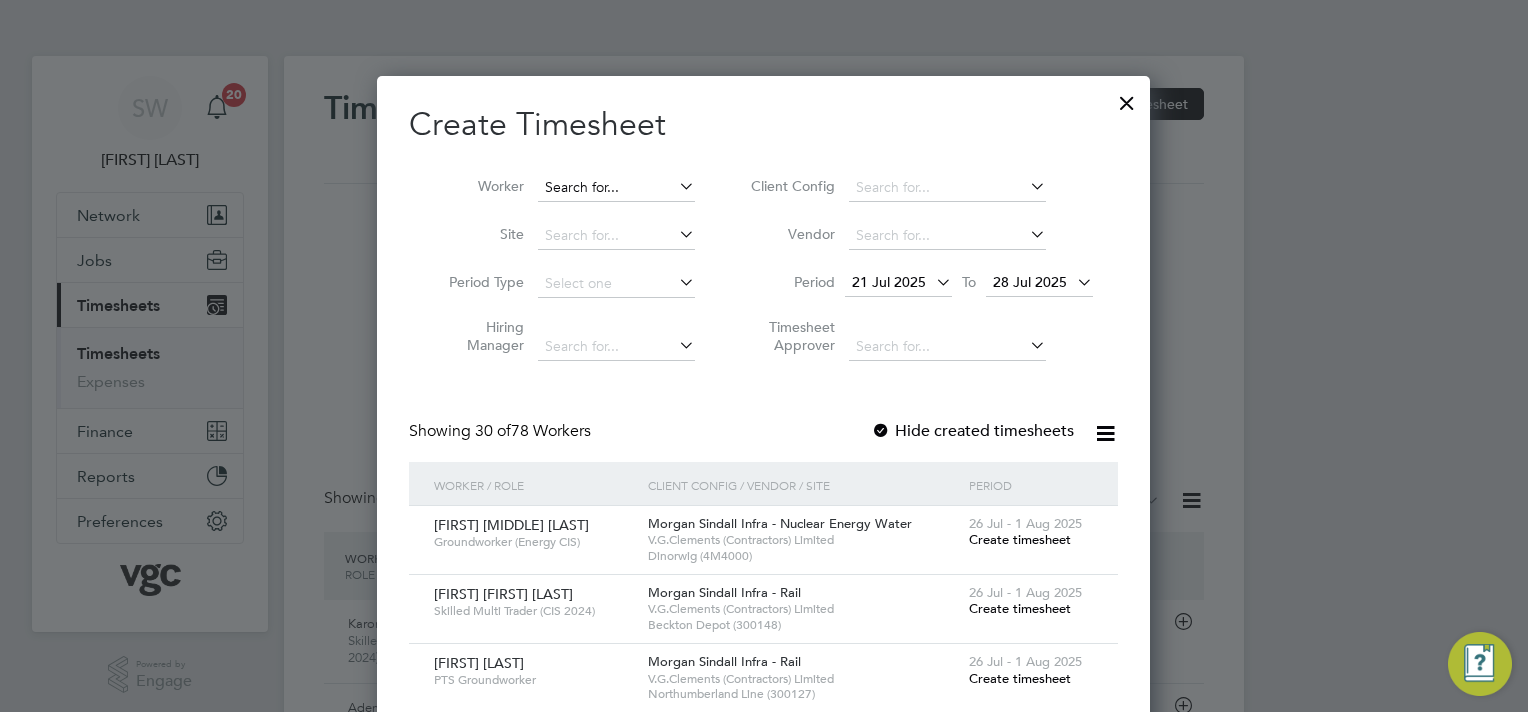 click at bounding box center (616, 188) 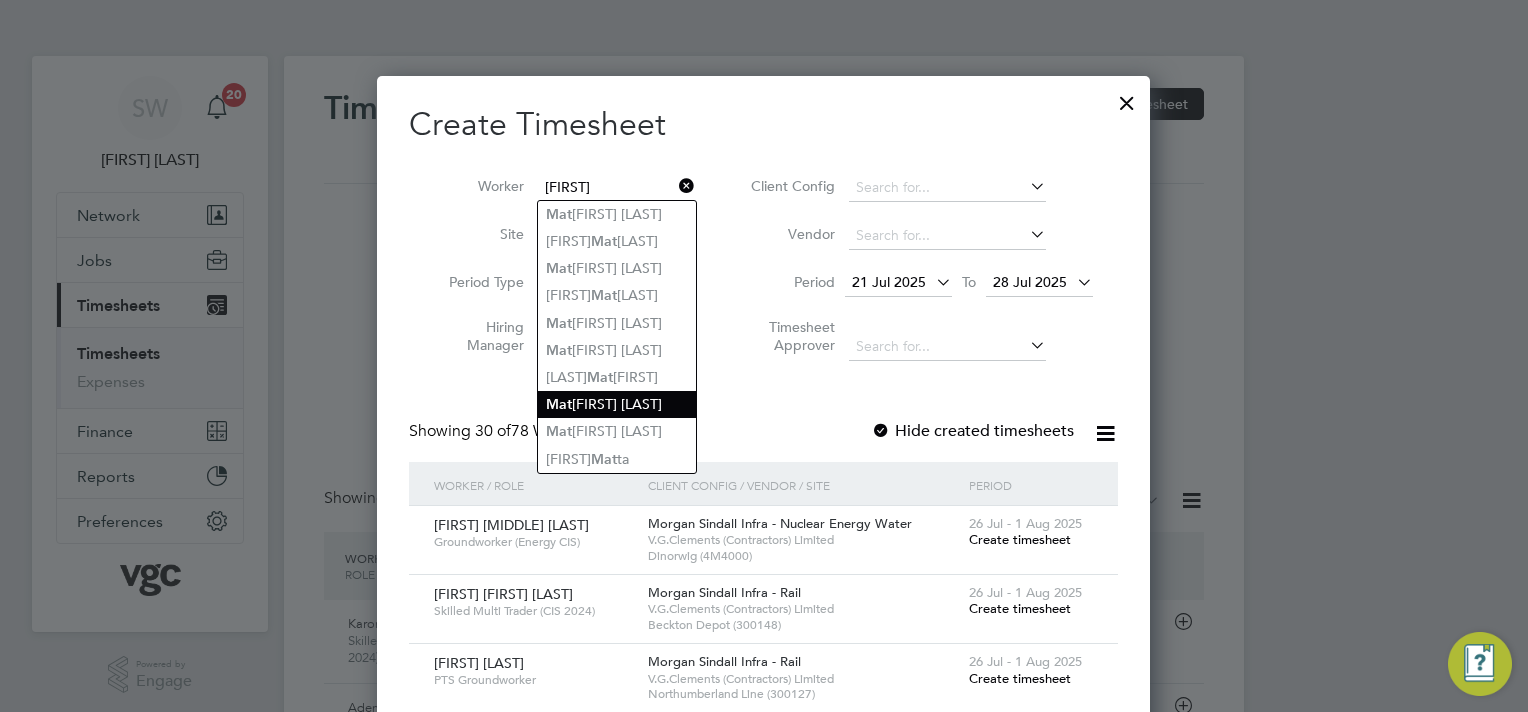 click on "Mat iyas Fekade" 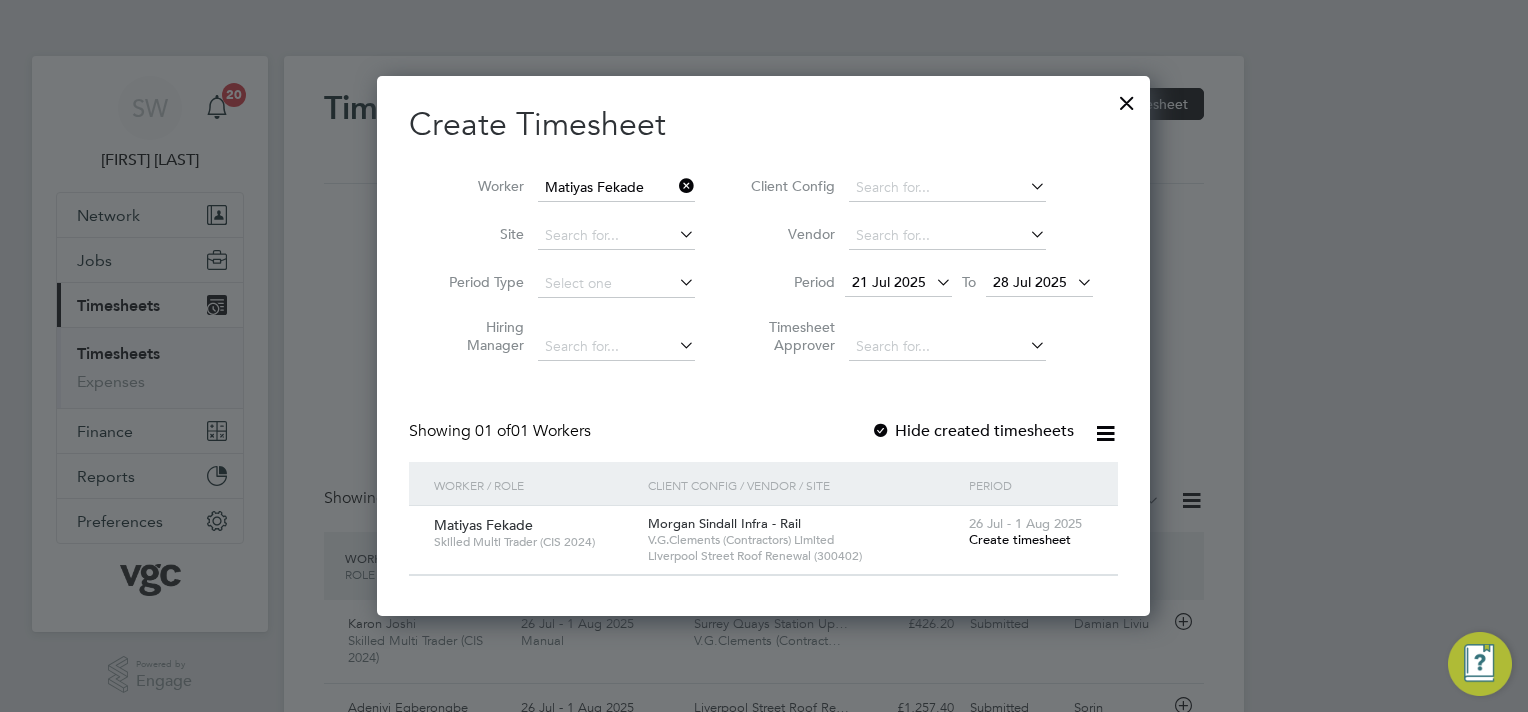 click on "26 Jul - 1 Aug 2025" at bounding box center (1025, 523) 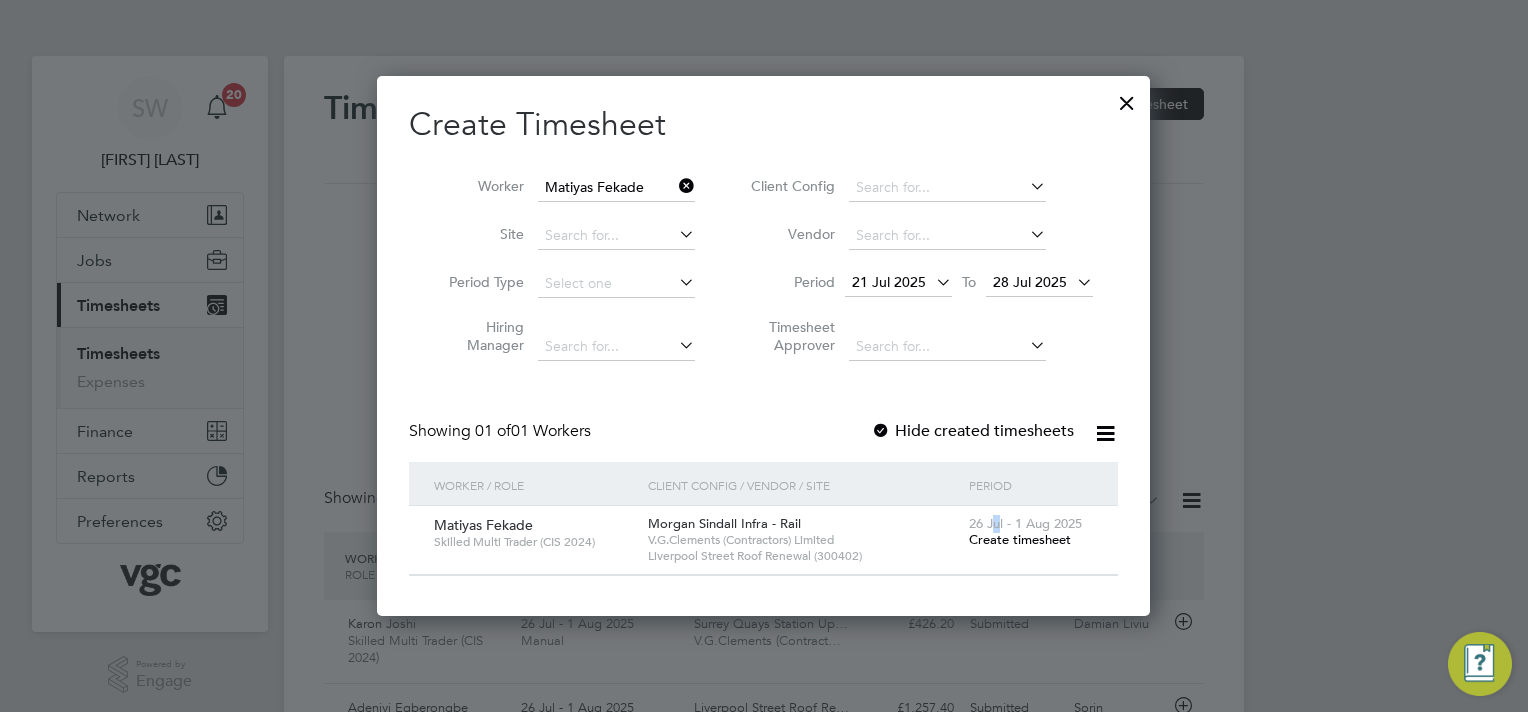 click on "26 Jul - 1 Aug 2025" at bounding box center (1025, 523) 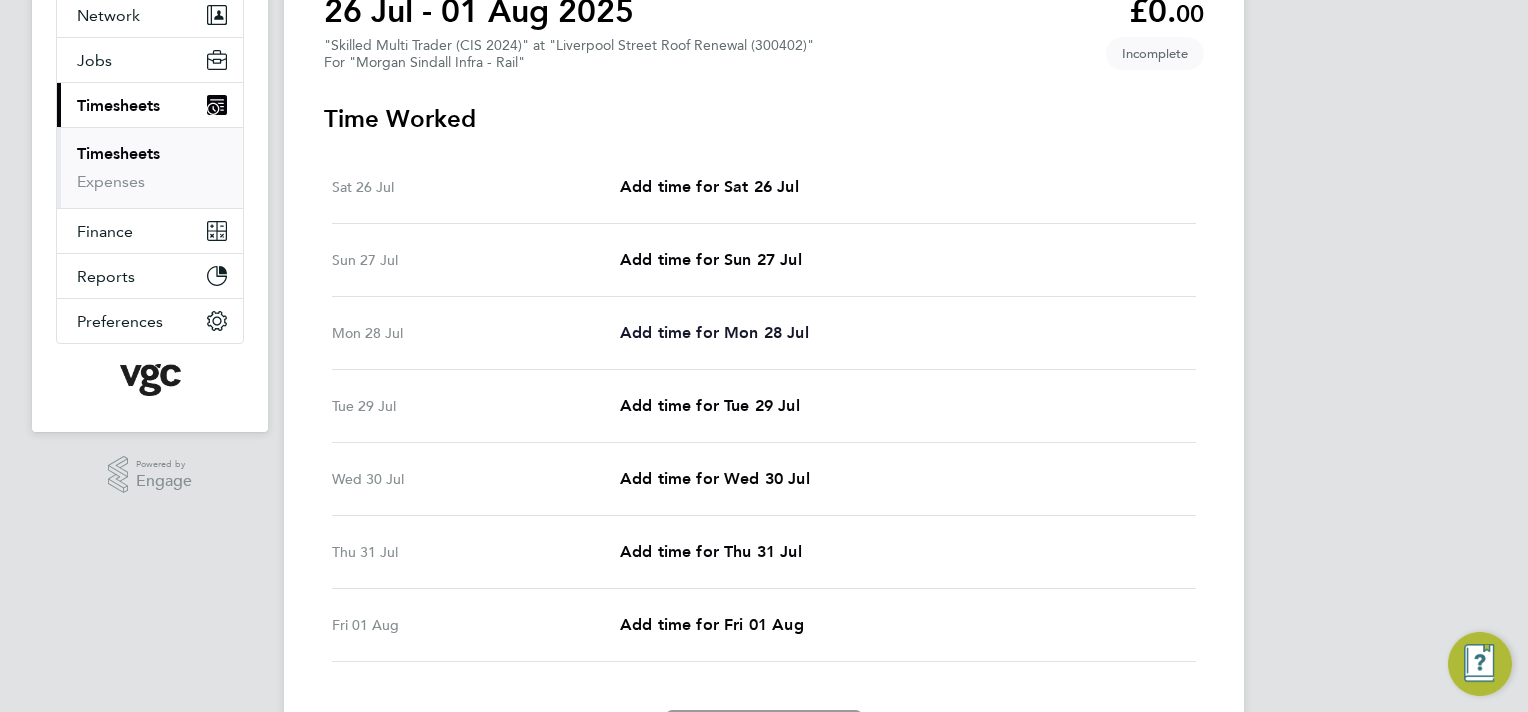 click on "Add time for Mon 28 Jul" at bounding box center (714, 332) 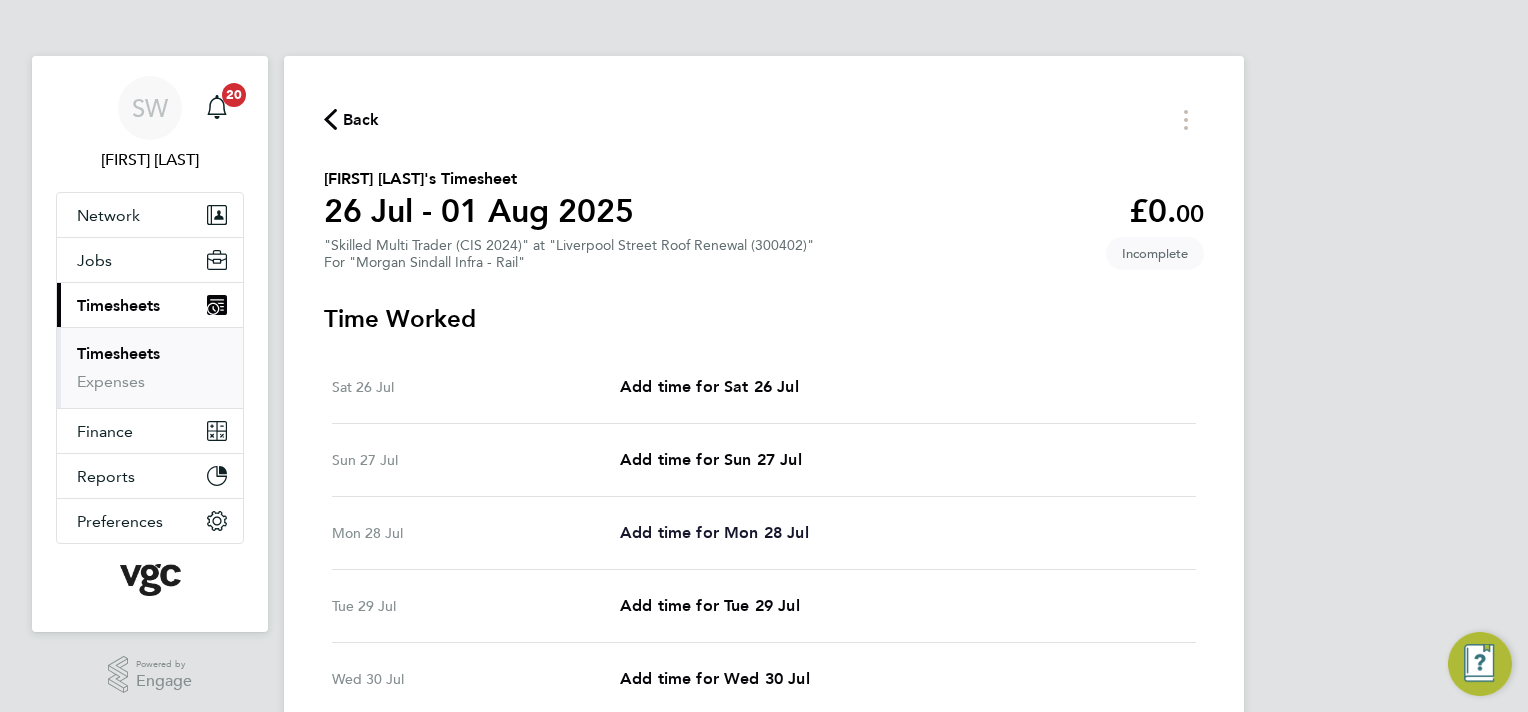 select on "30" 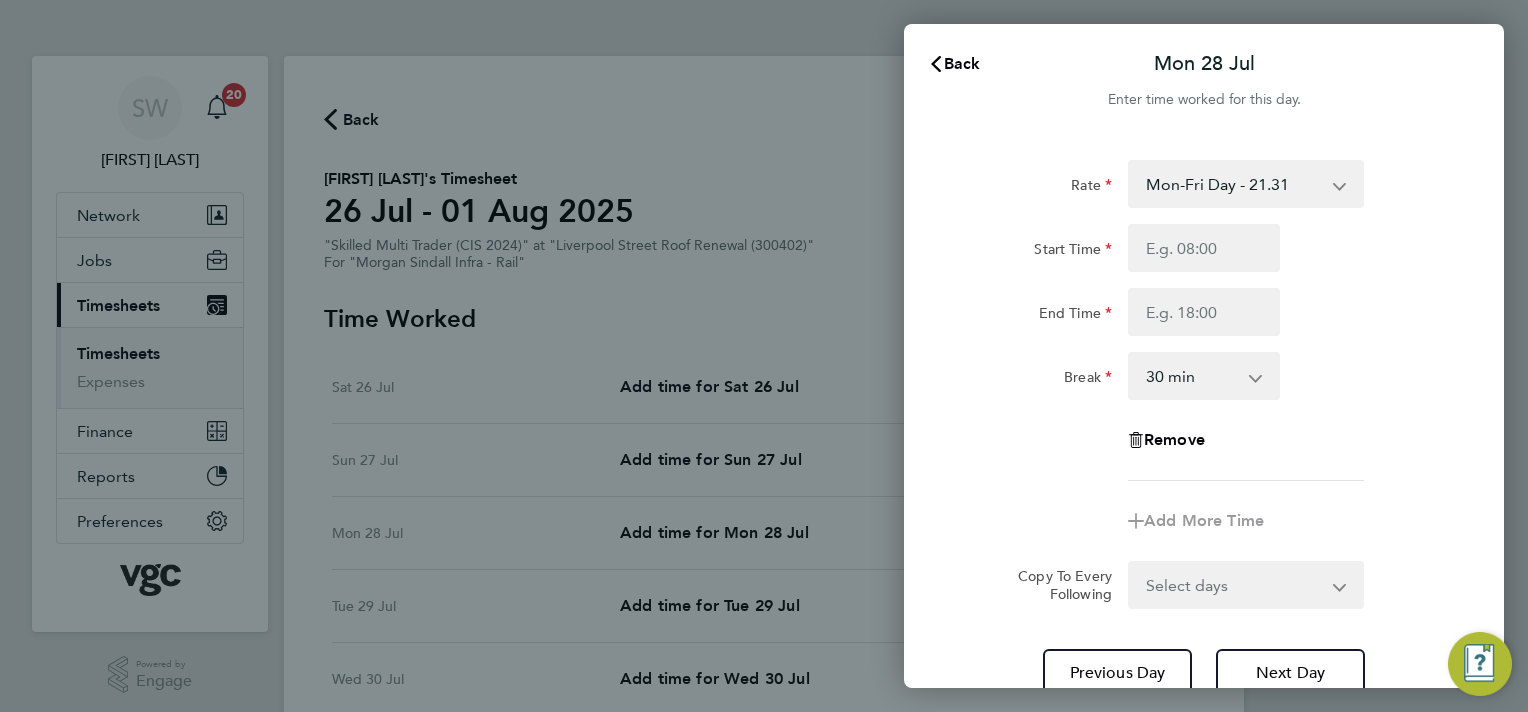 click 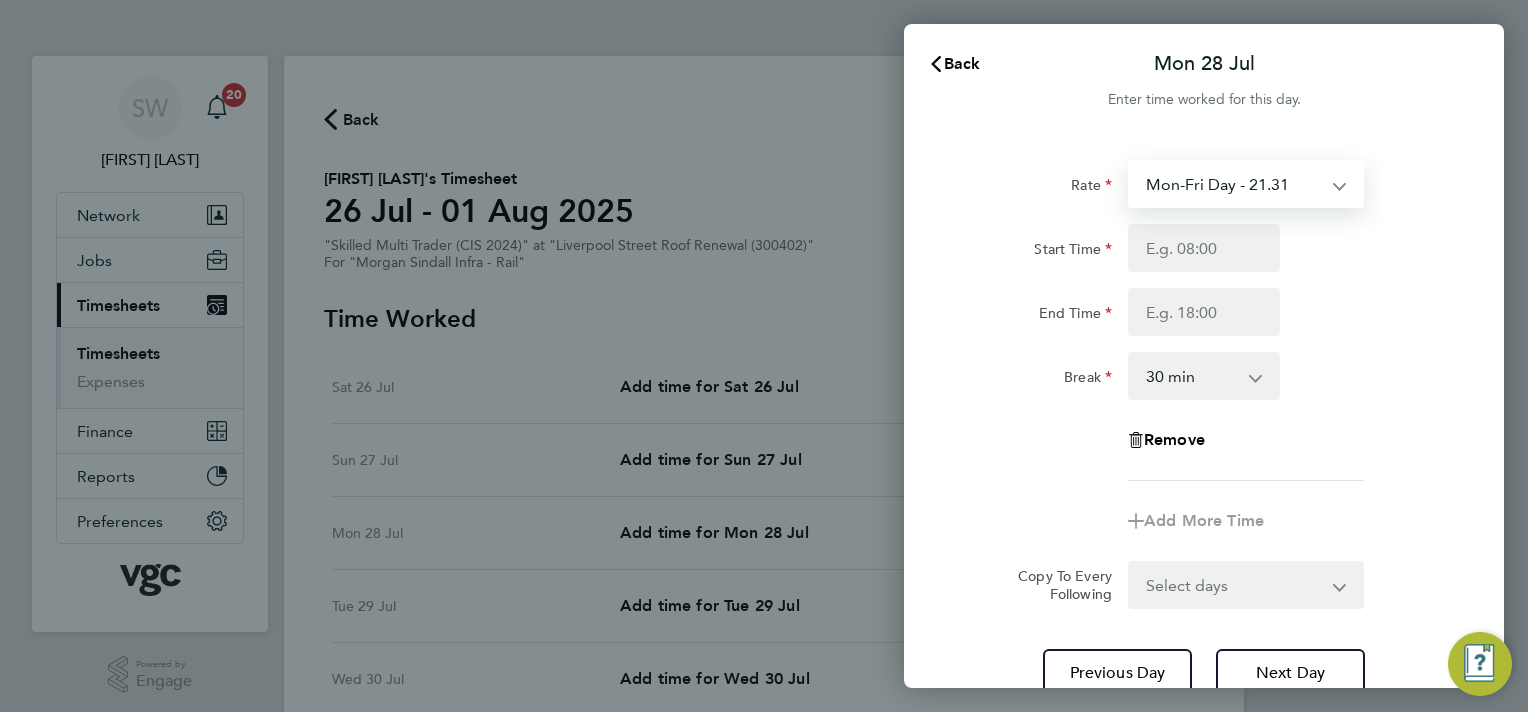 click on "Mon-Fri Day - 21.31   Bank Hol - 31.96   Mon-Thurs Nights - 24.51   Weekend - 27.70   Xmas / NY - 42.62" at bounding box center (1234, 184) 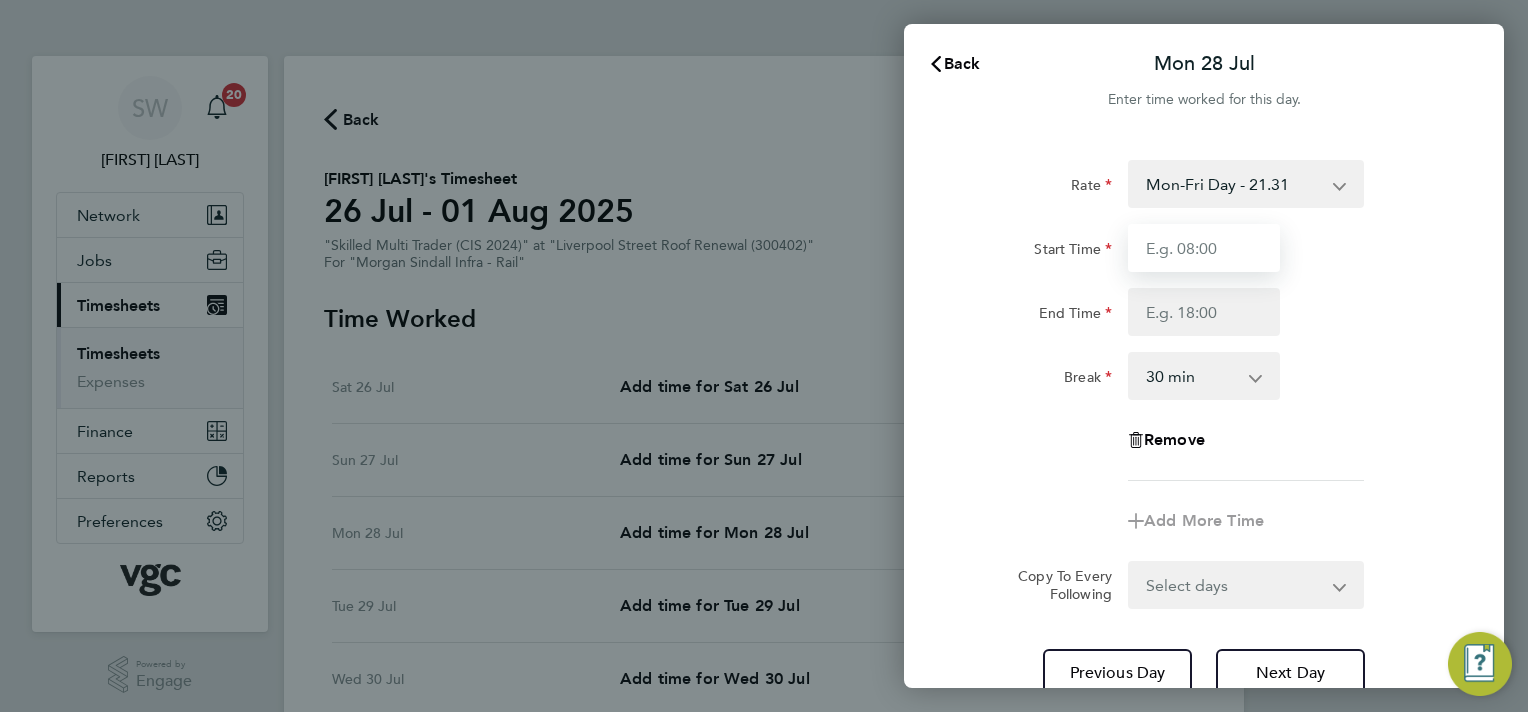click on "Start Time" at bounding box center [1204, 248] 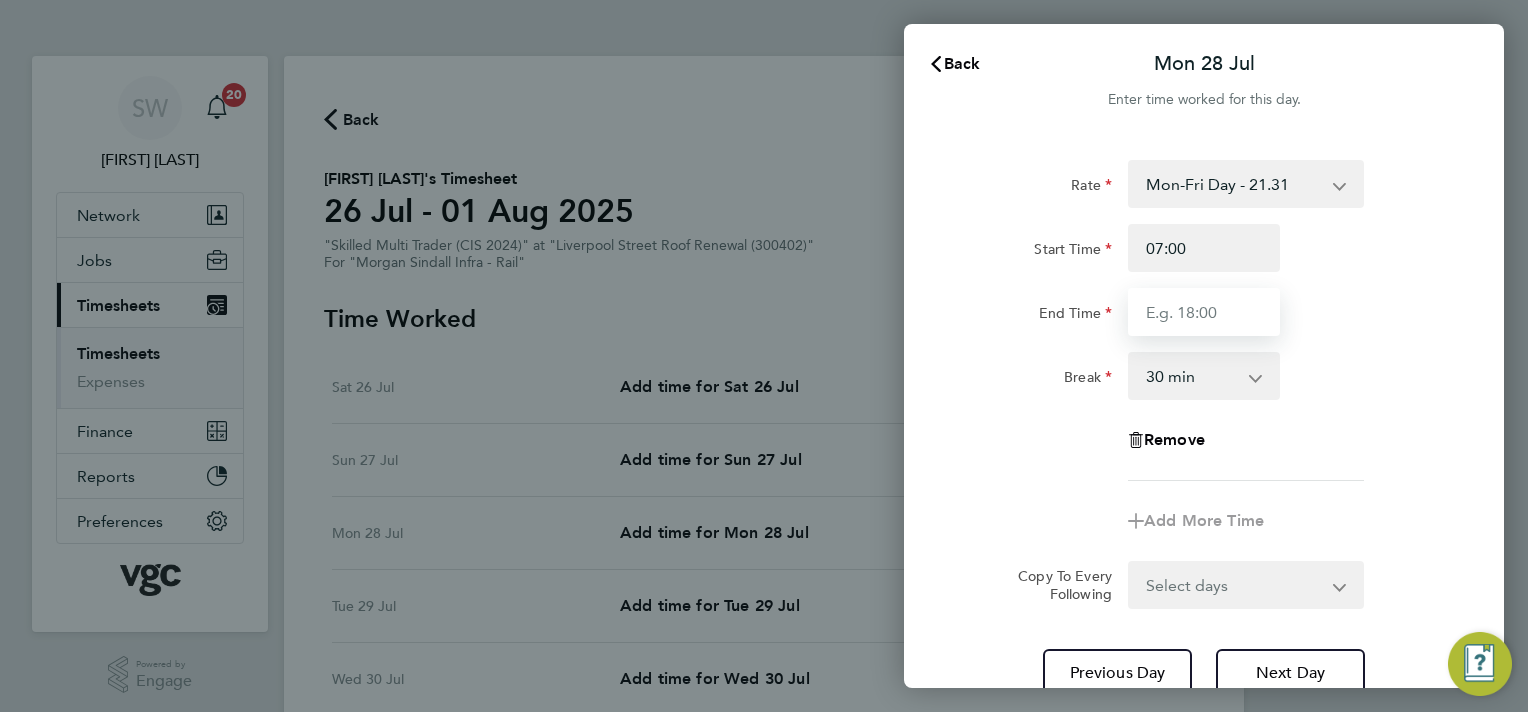 type on "17:30" 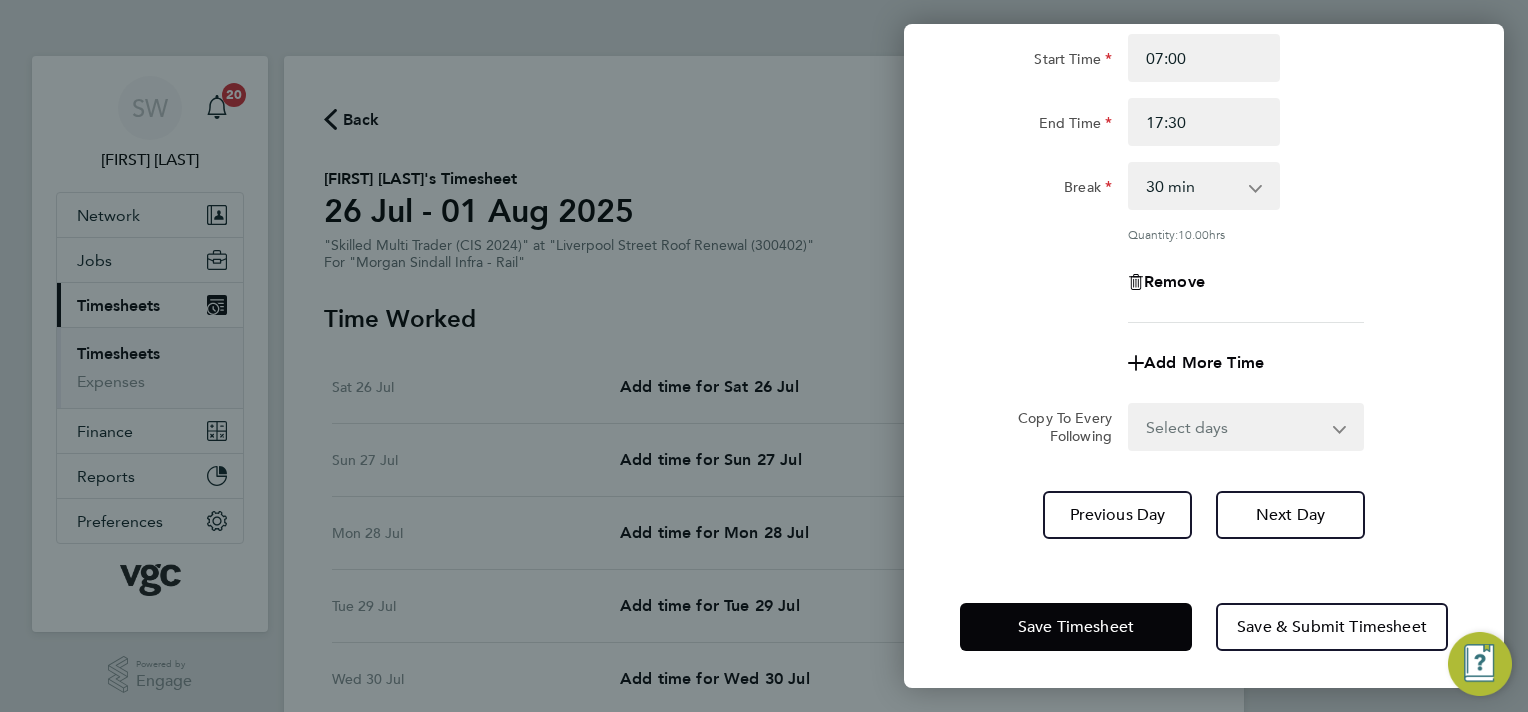 click on "Select days   Day   Tuesday   Wednesday   Thursday   Friday" at bounding box center (1235, 427) 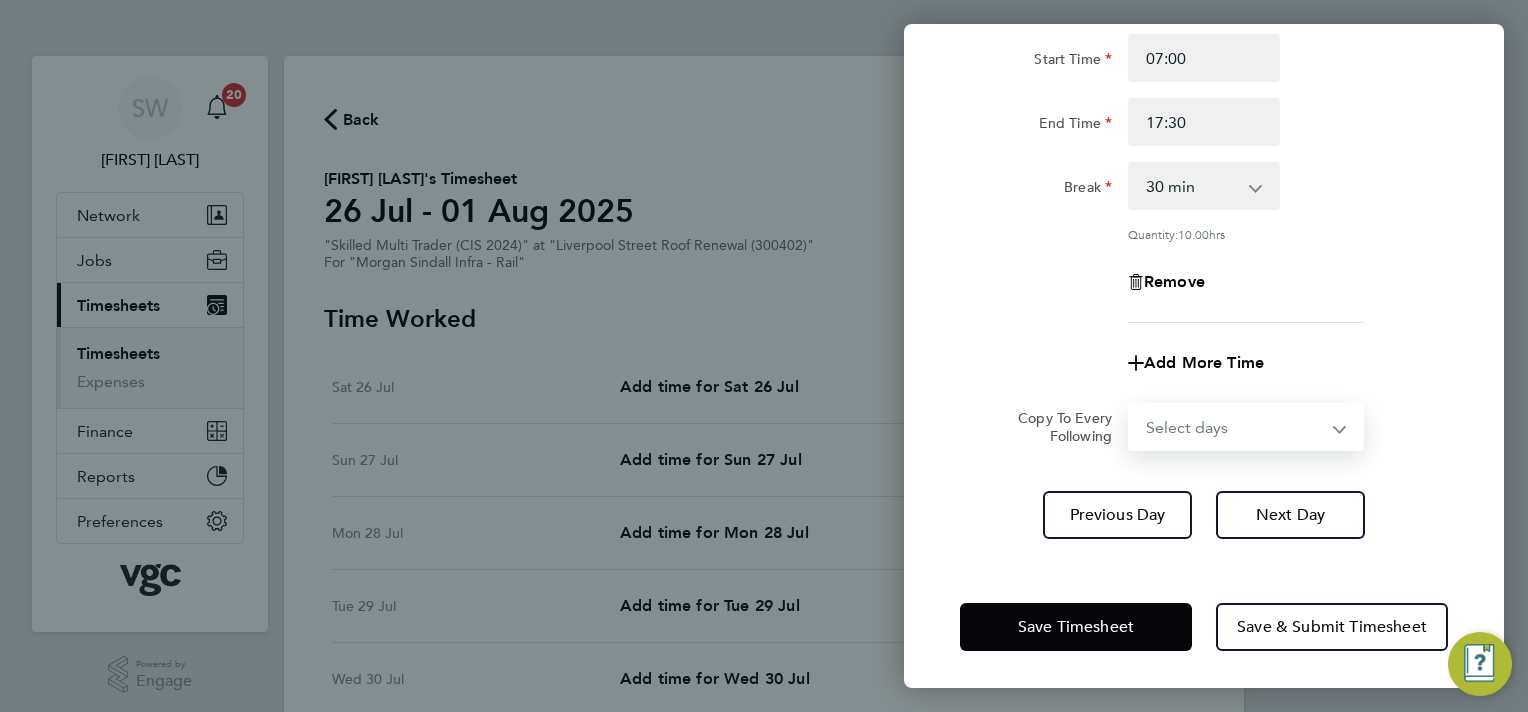 select on "TUE" 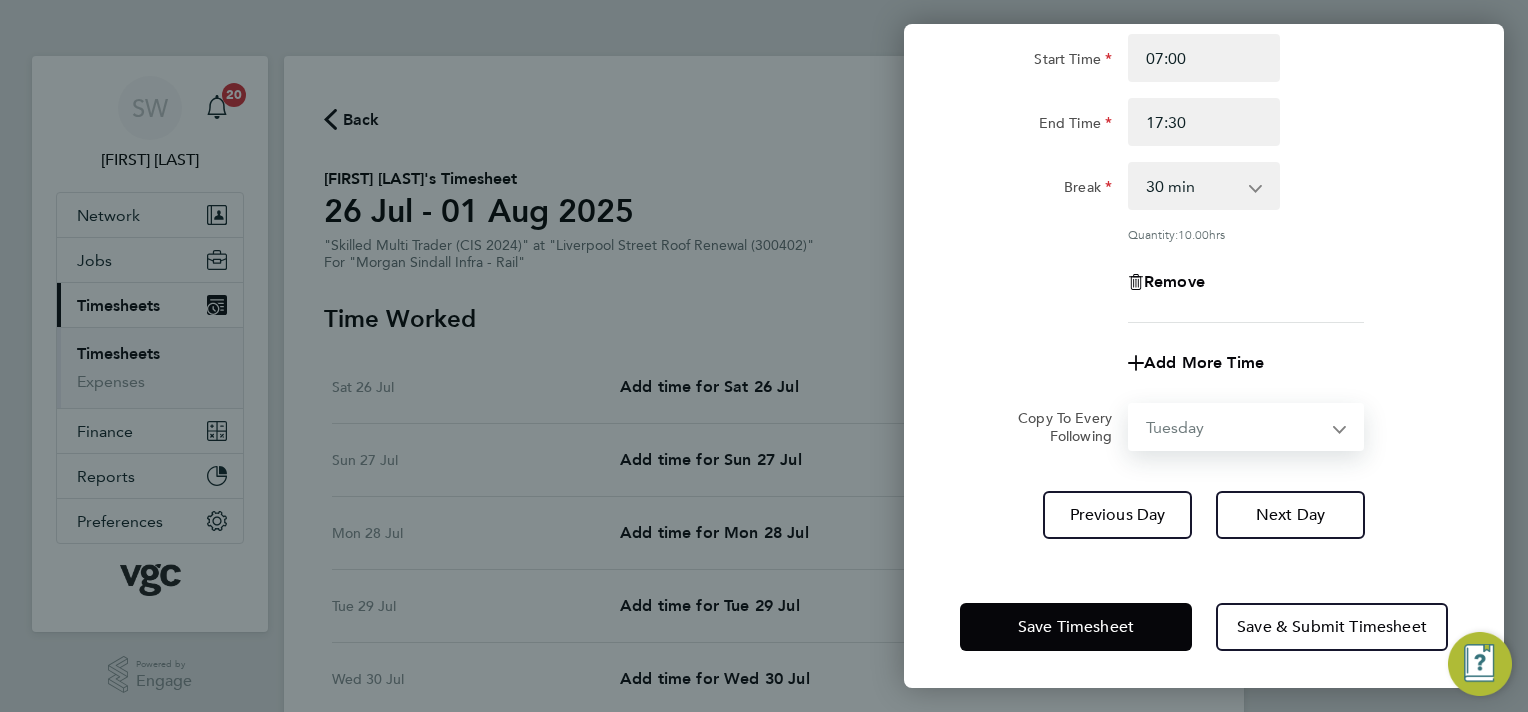 click on "Select days   Day   Tuesday   Wednesday   Thursday   Friday" at bounding box center (1235, 427) 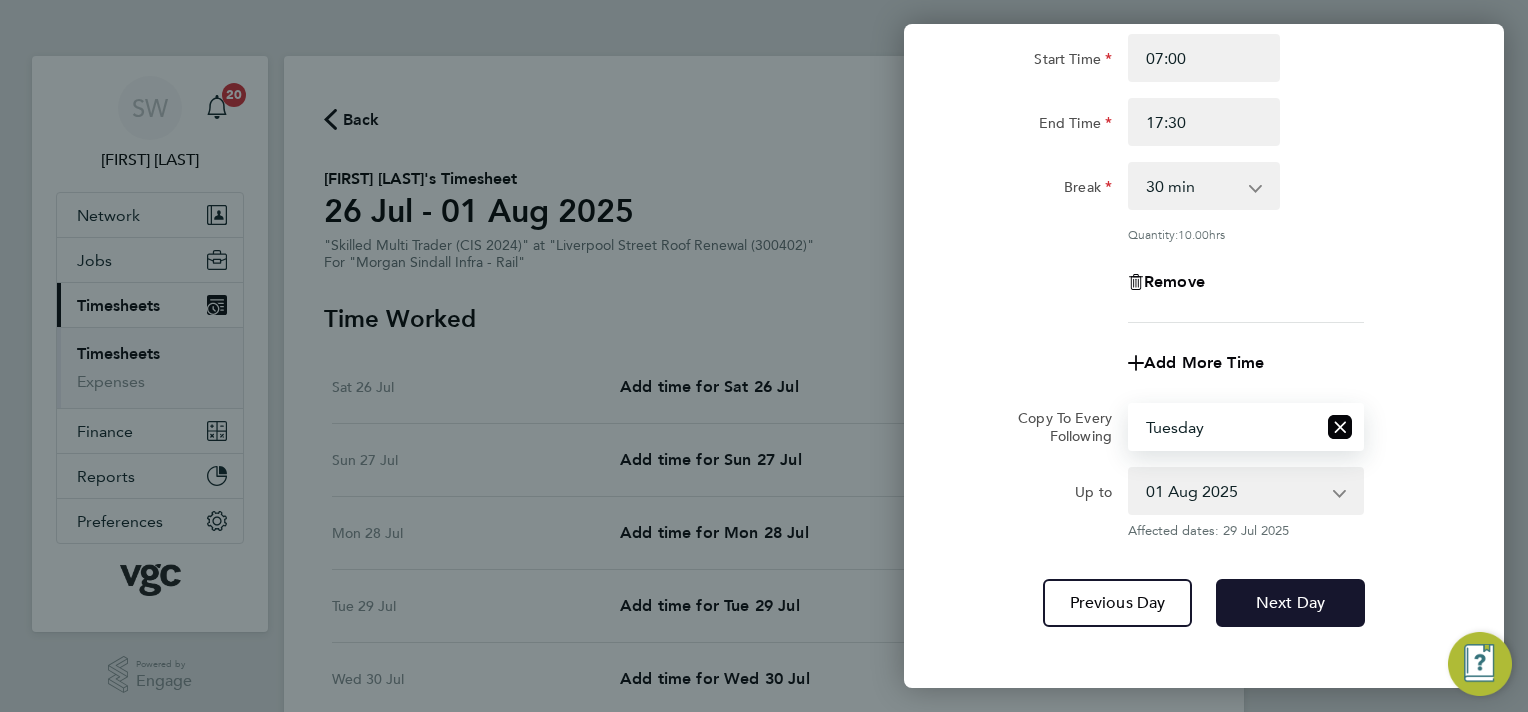 click on "Next Day" 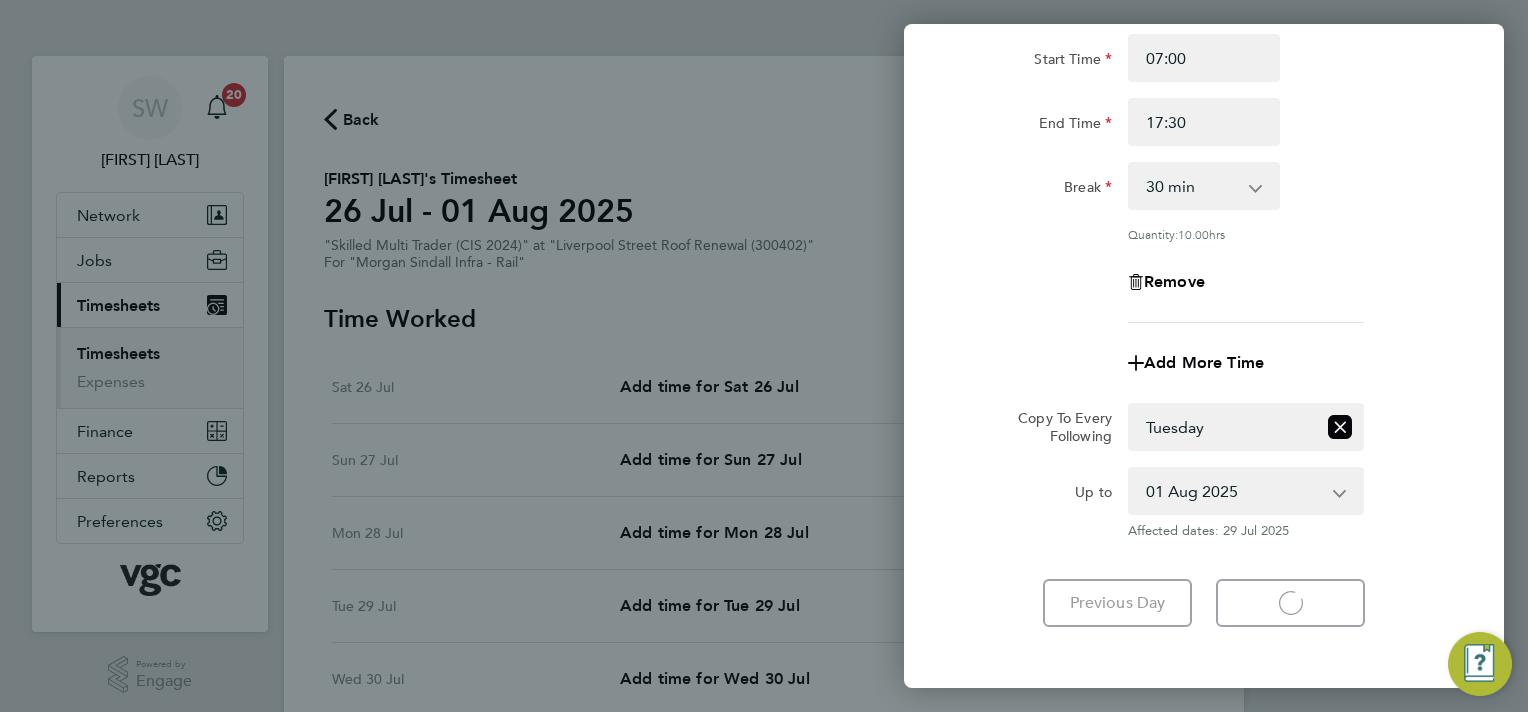 select on "30" 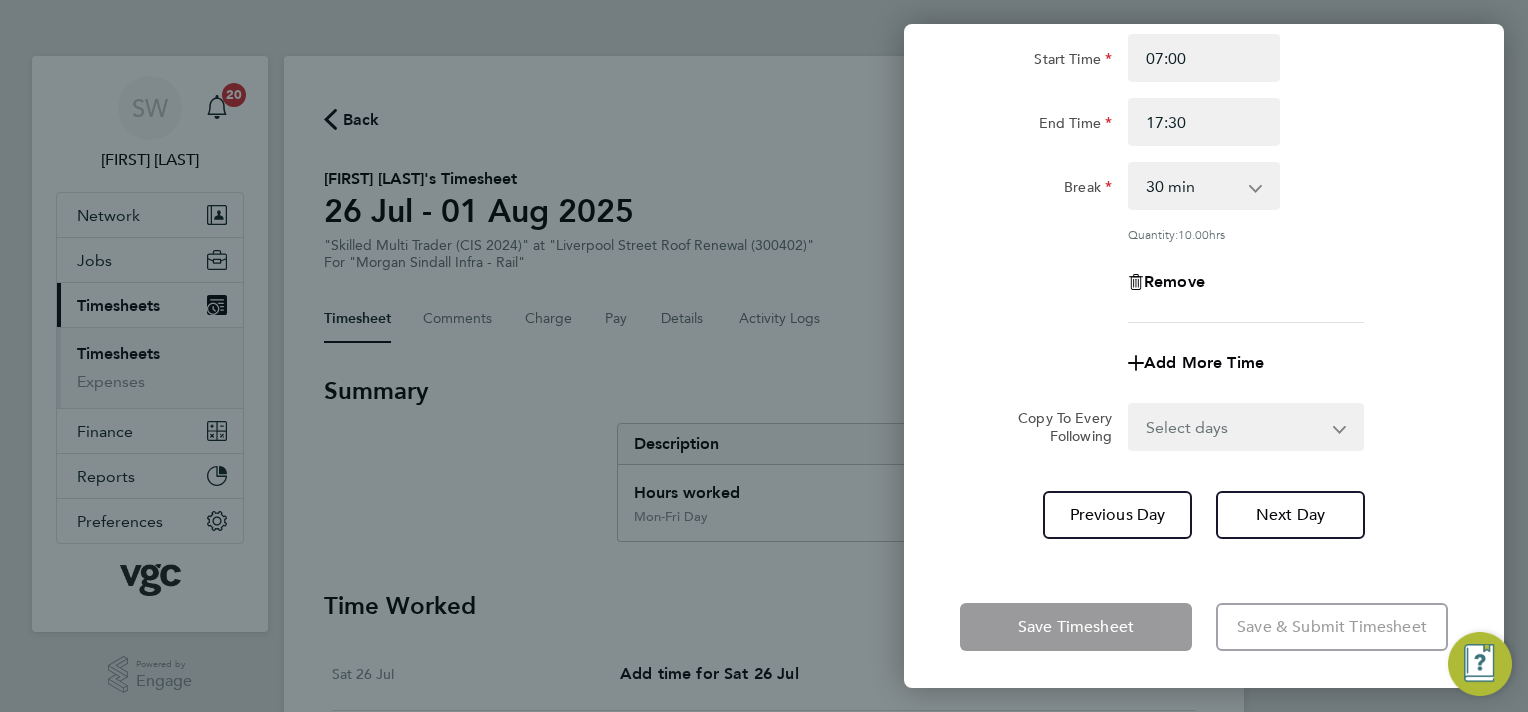 click on "Select days   Day   Wednesday   Thursday   Friday" at bounding box center (1235, 427) 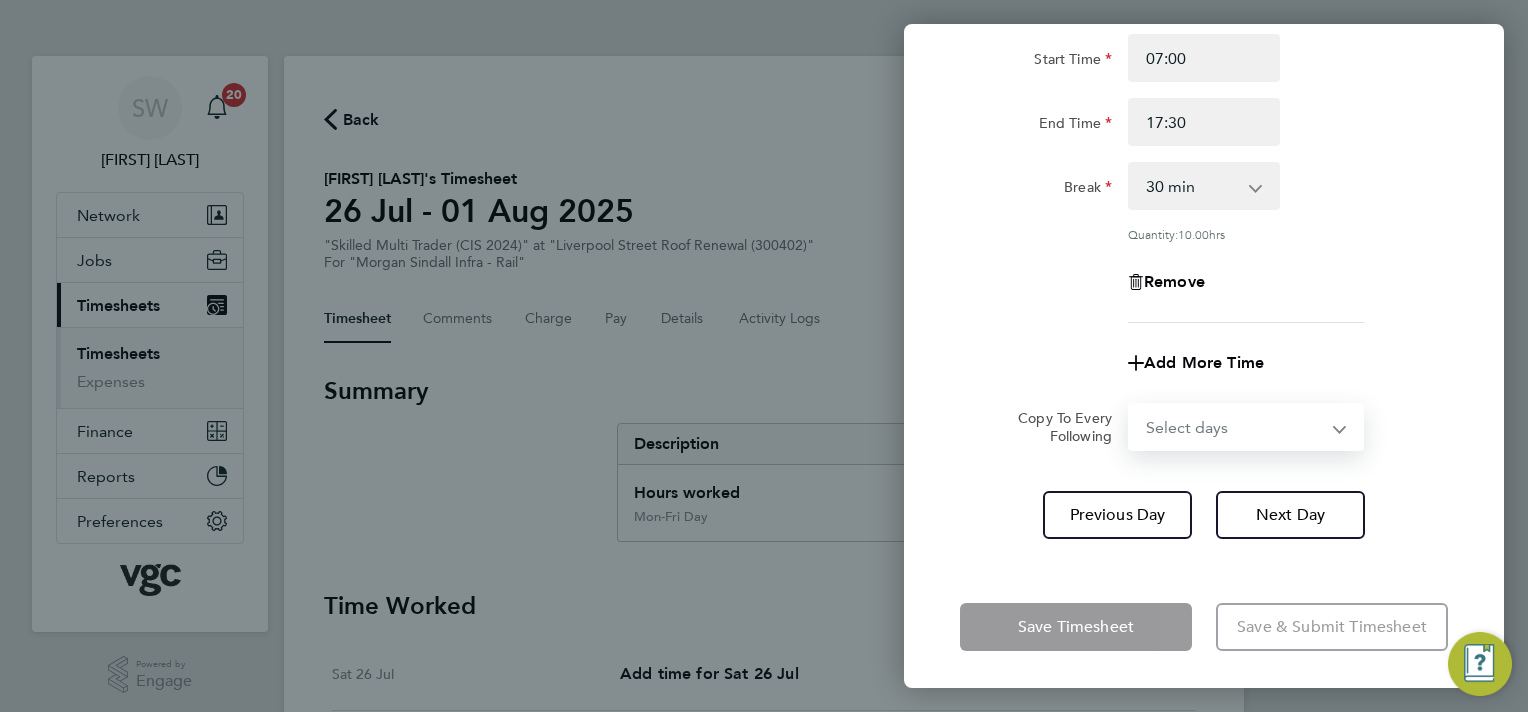select on "WED" 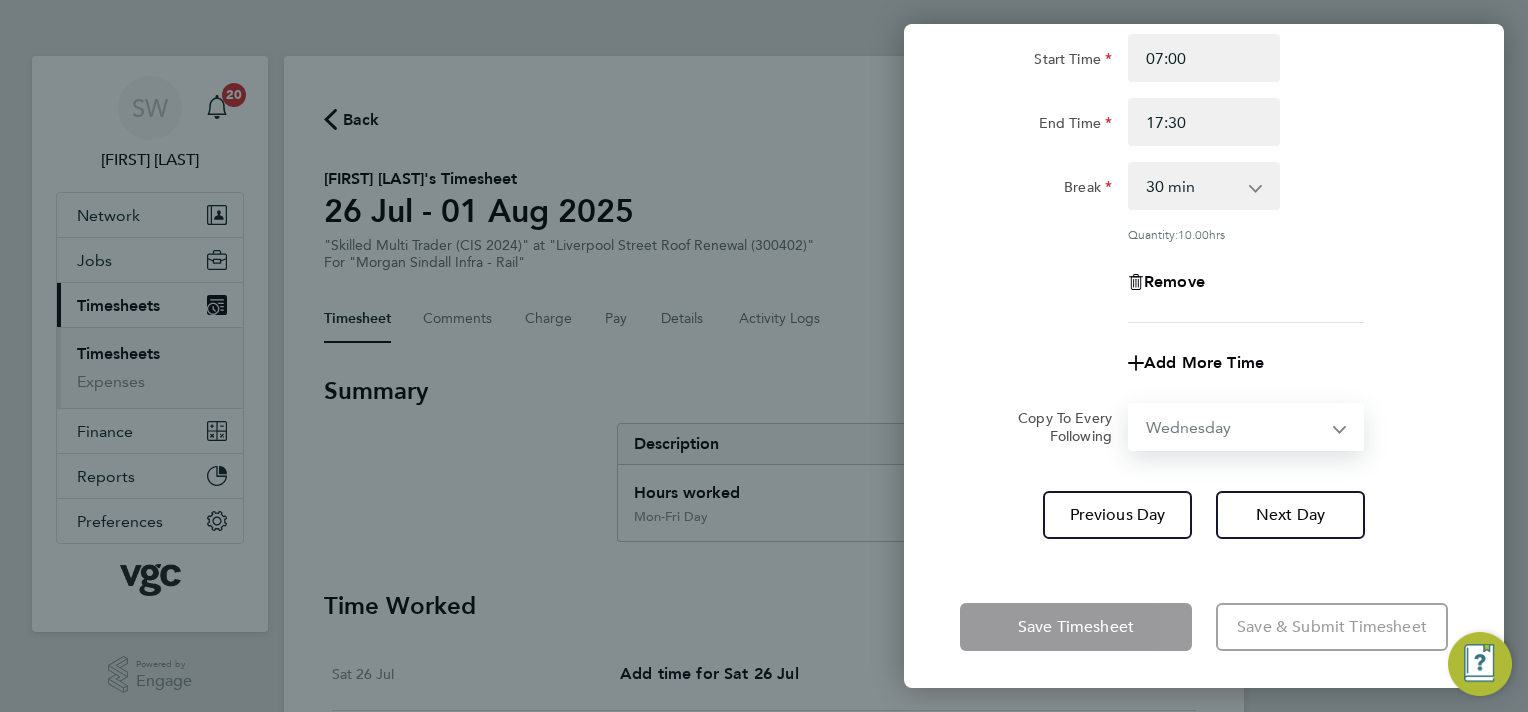 click on "Select days   Day   Wednesday   Thursday   Friday" at bounding box center [1235, 427] 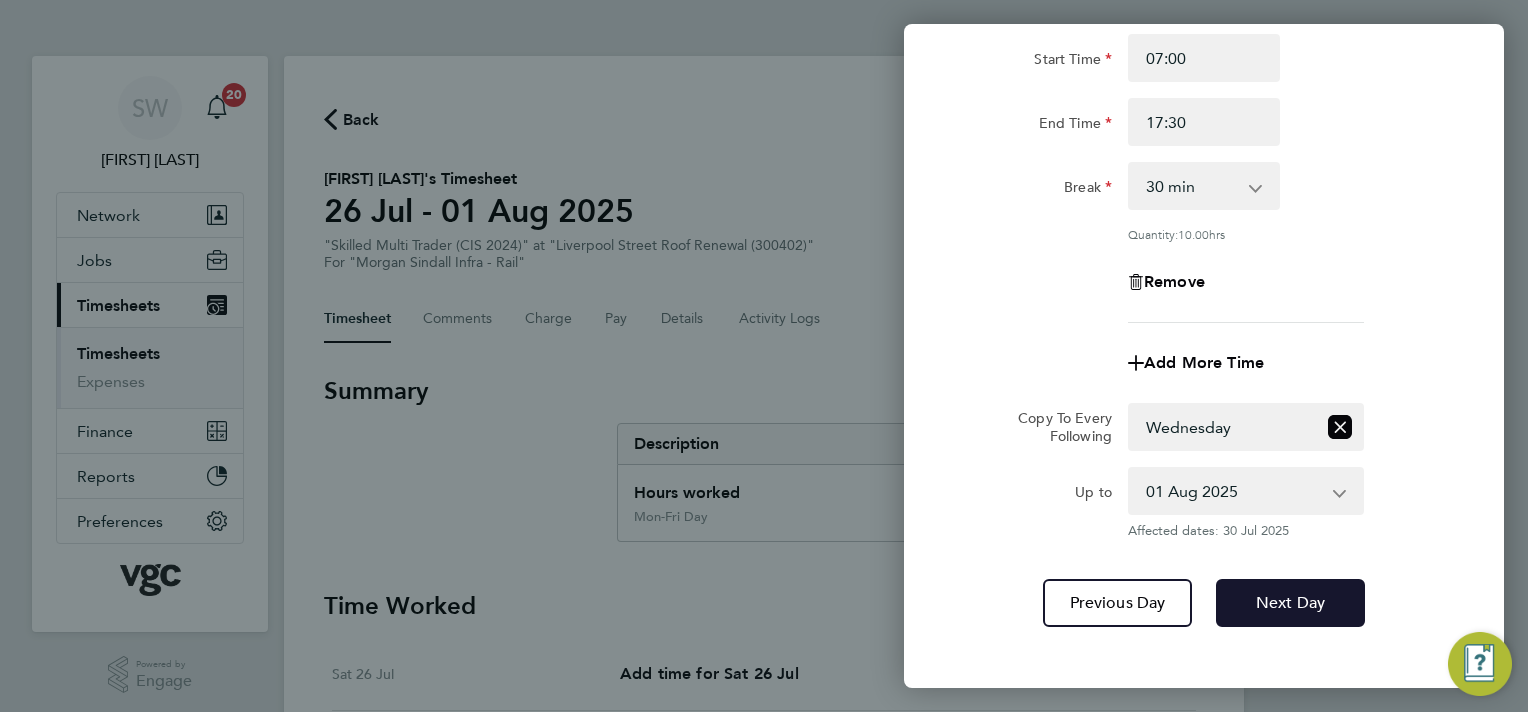 click on "Next Day" 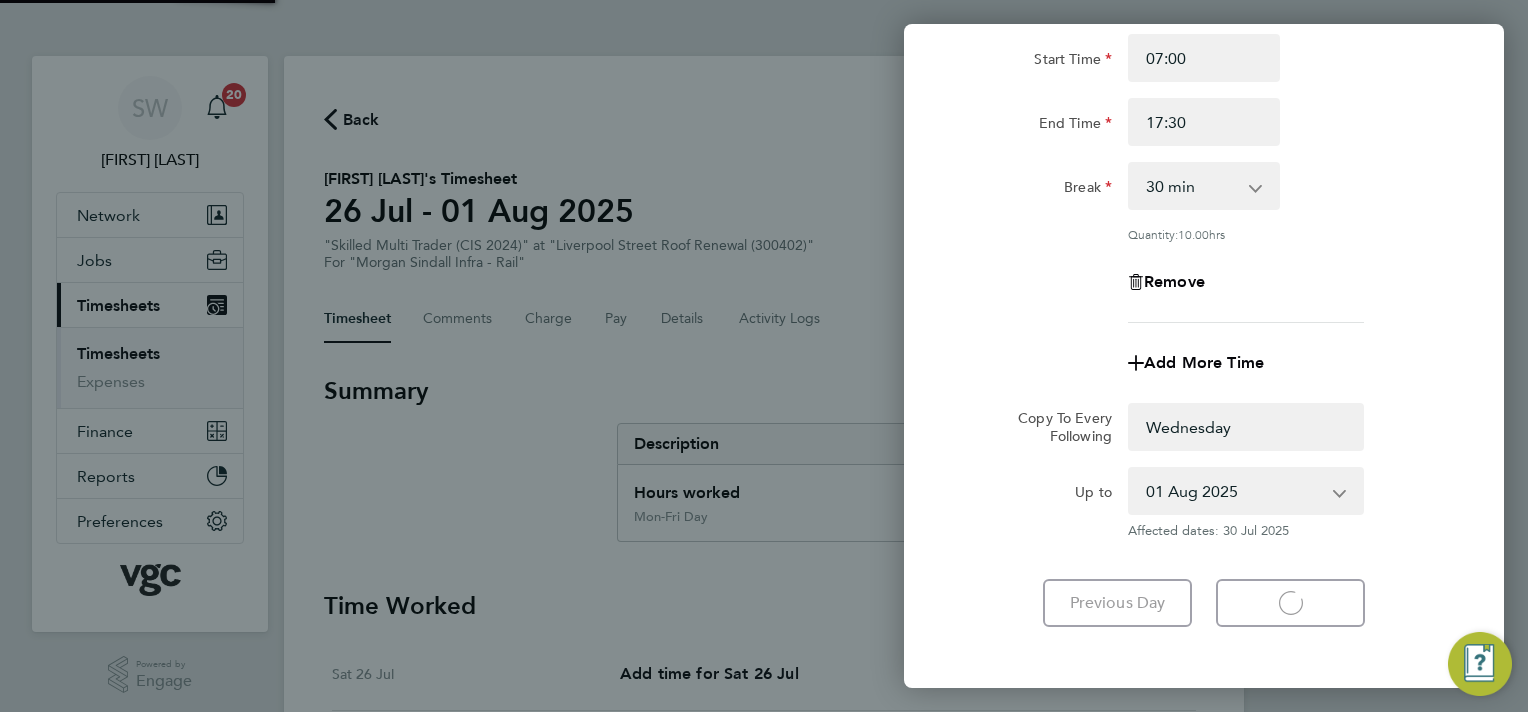 select on "0: null" 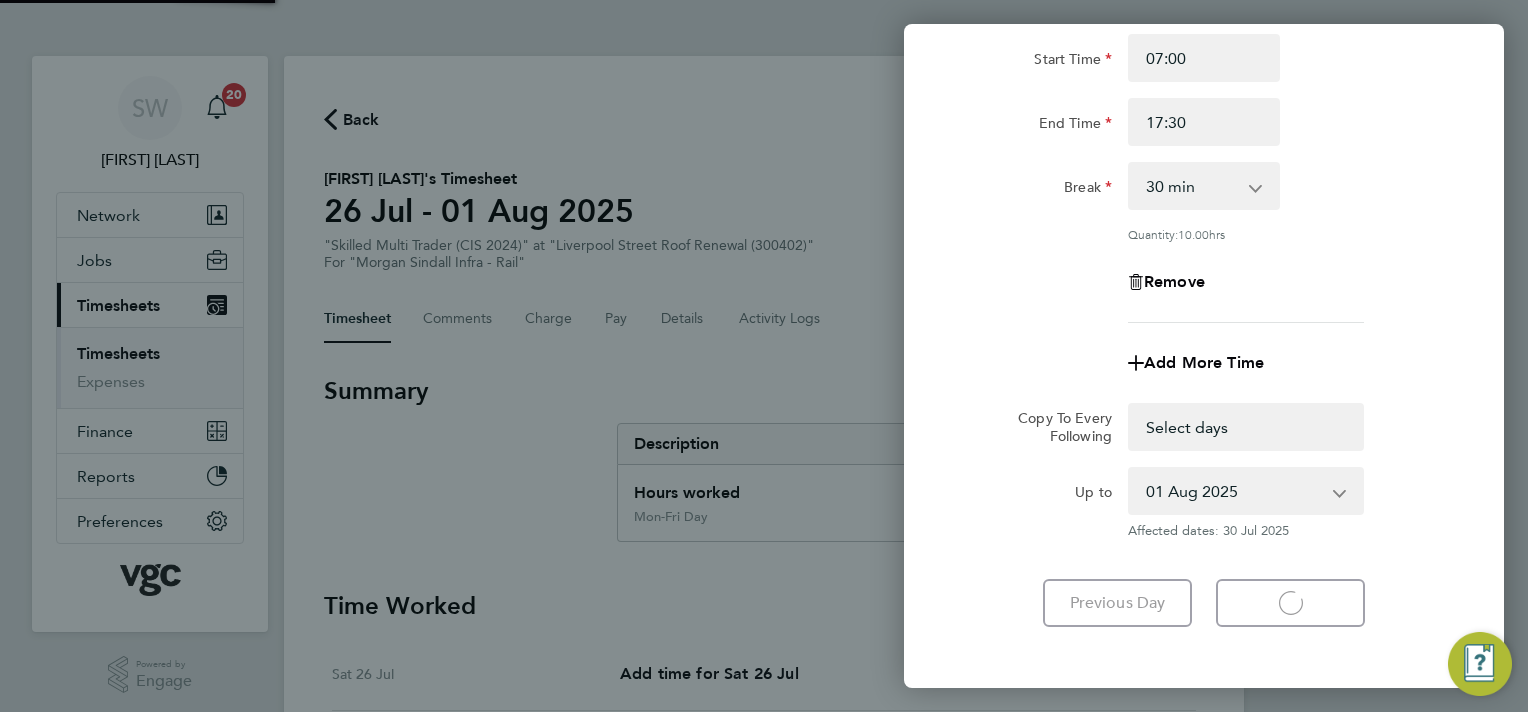 select on "30" 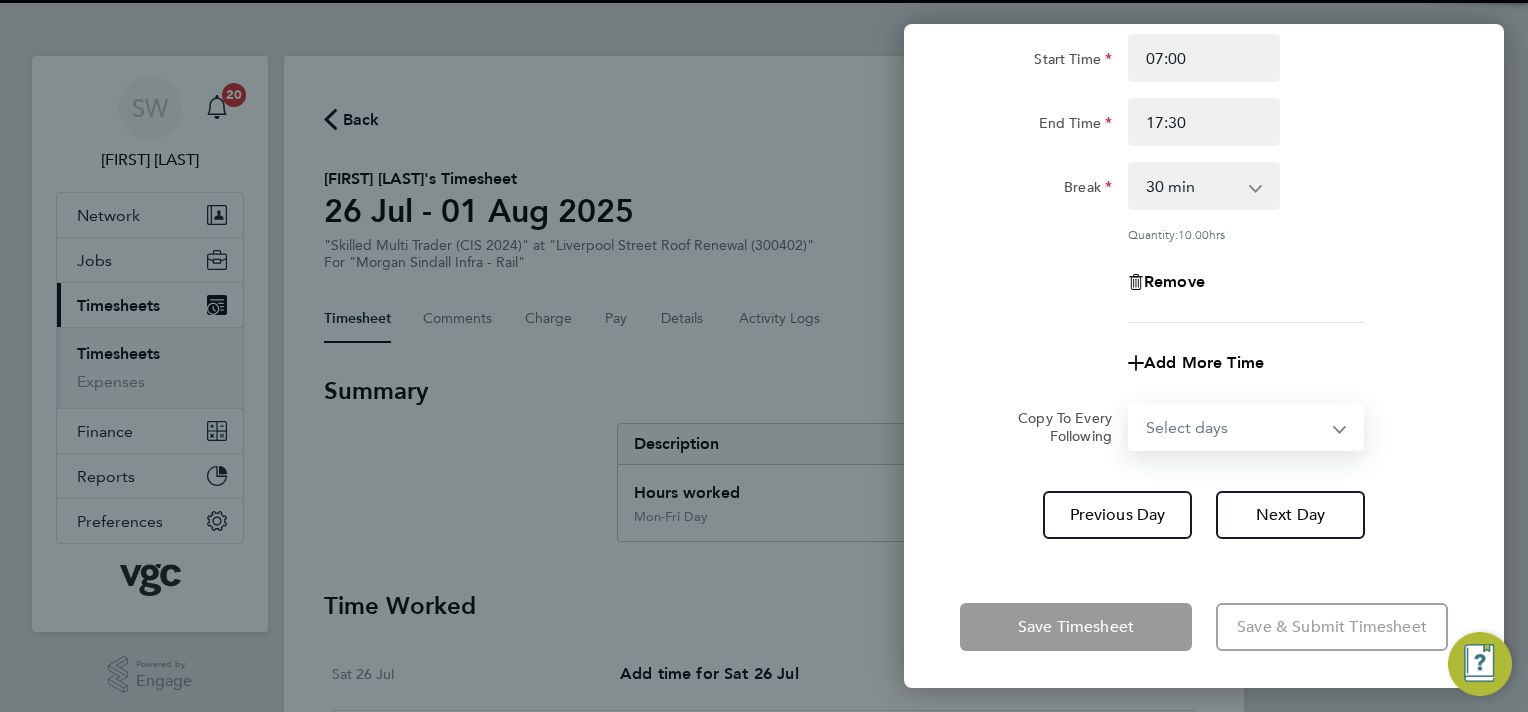 click on "Select days   Day   Thursday   Friday" at bounding box center [1235, 427] 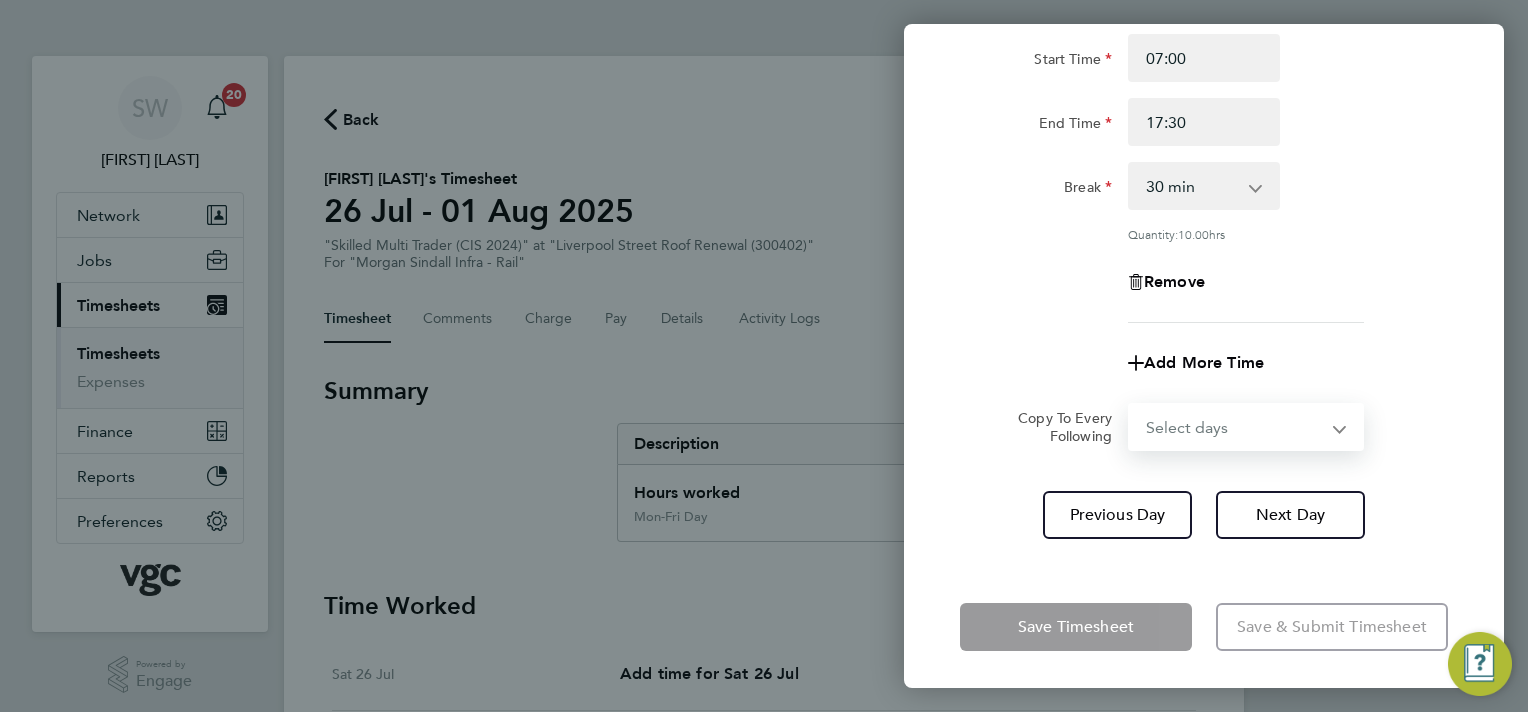 select on "THU" 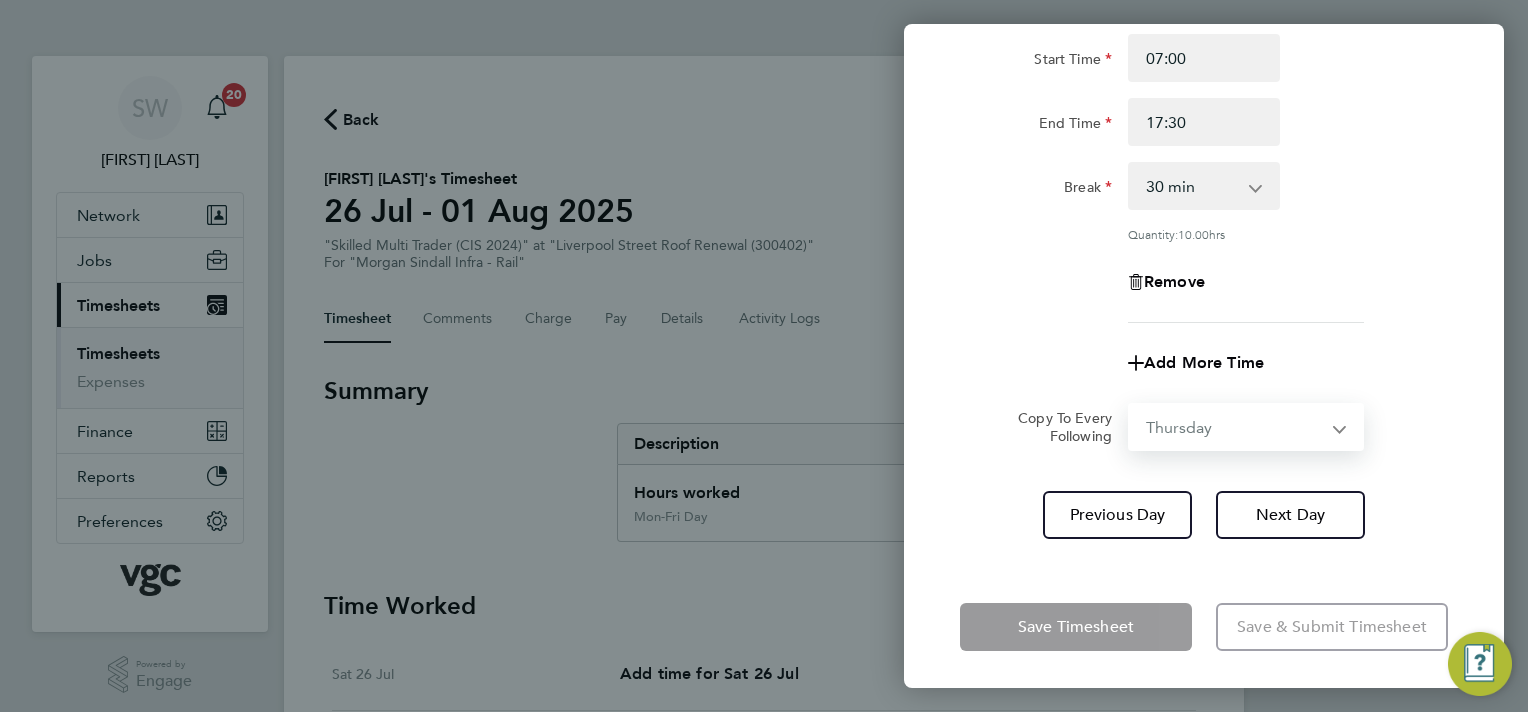 click on "Select days   Day   Thursday   Friday" at bounding box center (1235, 427) 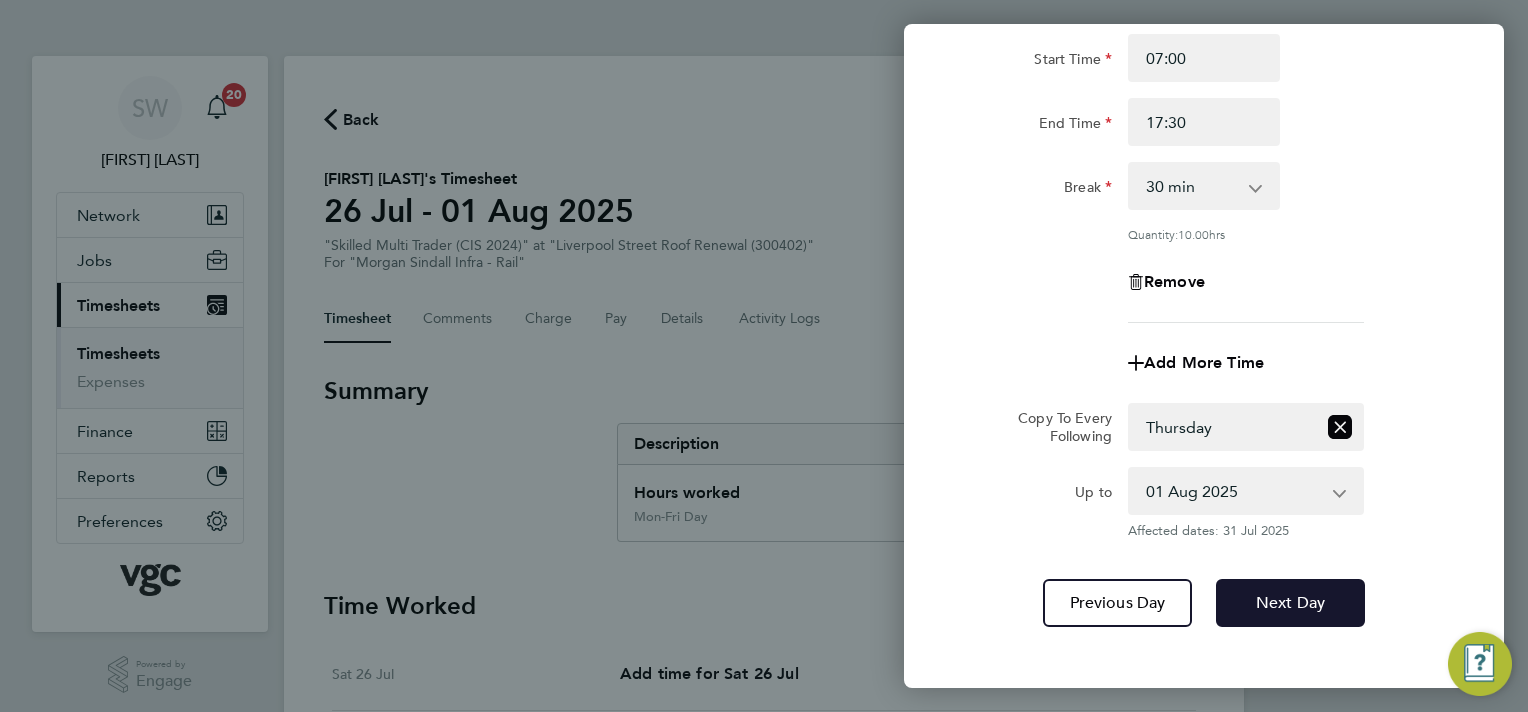 drag, startPoint x: 1256, startPoint y: 593, endPoint x: 1269, endPoint y: 556, distance: 39.217342 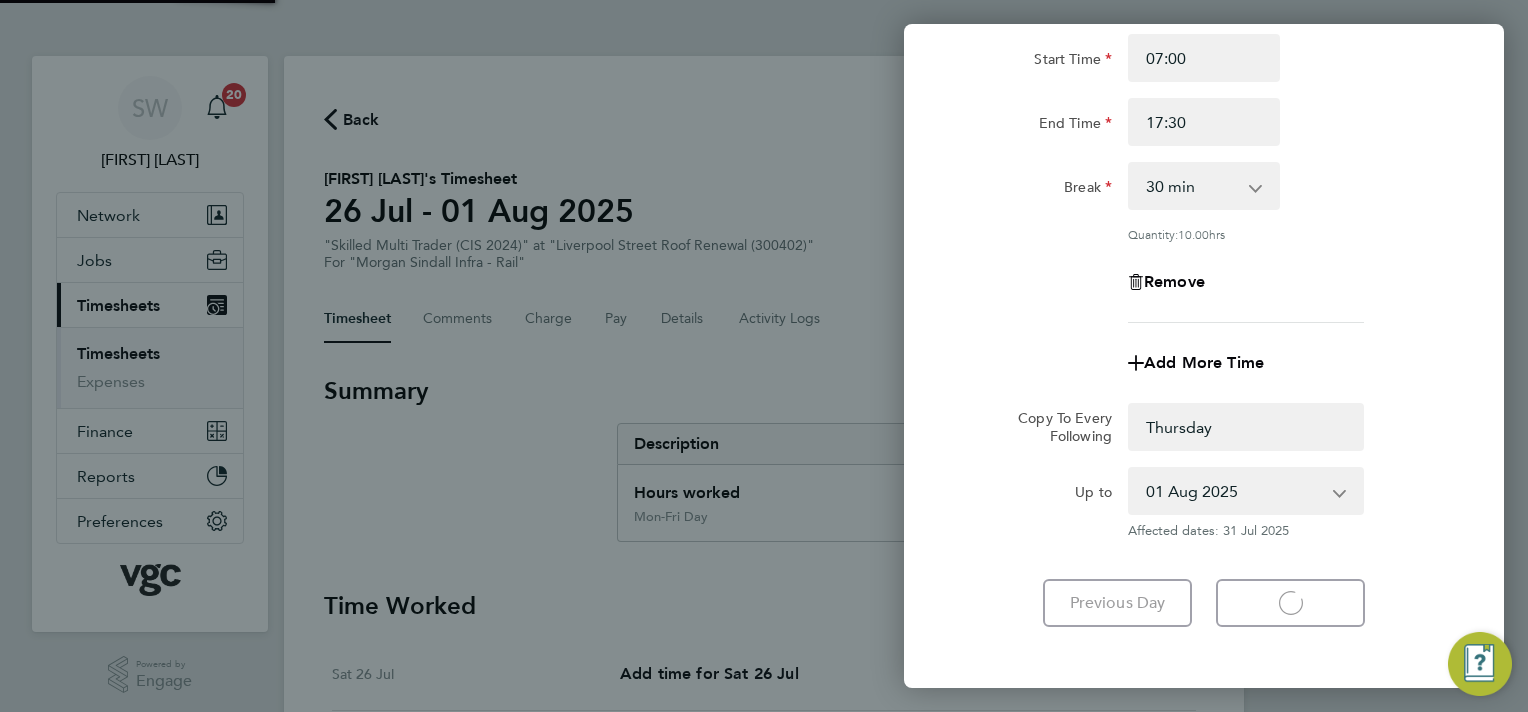select on "0: null" 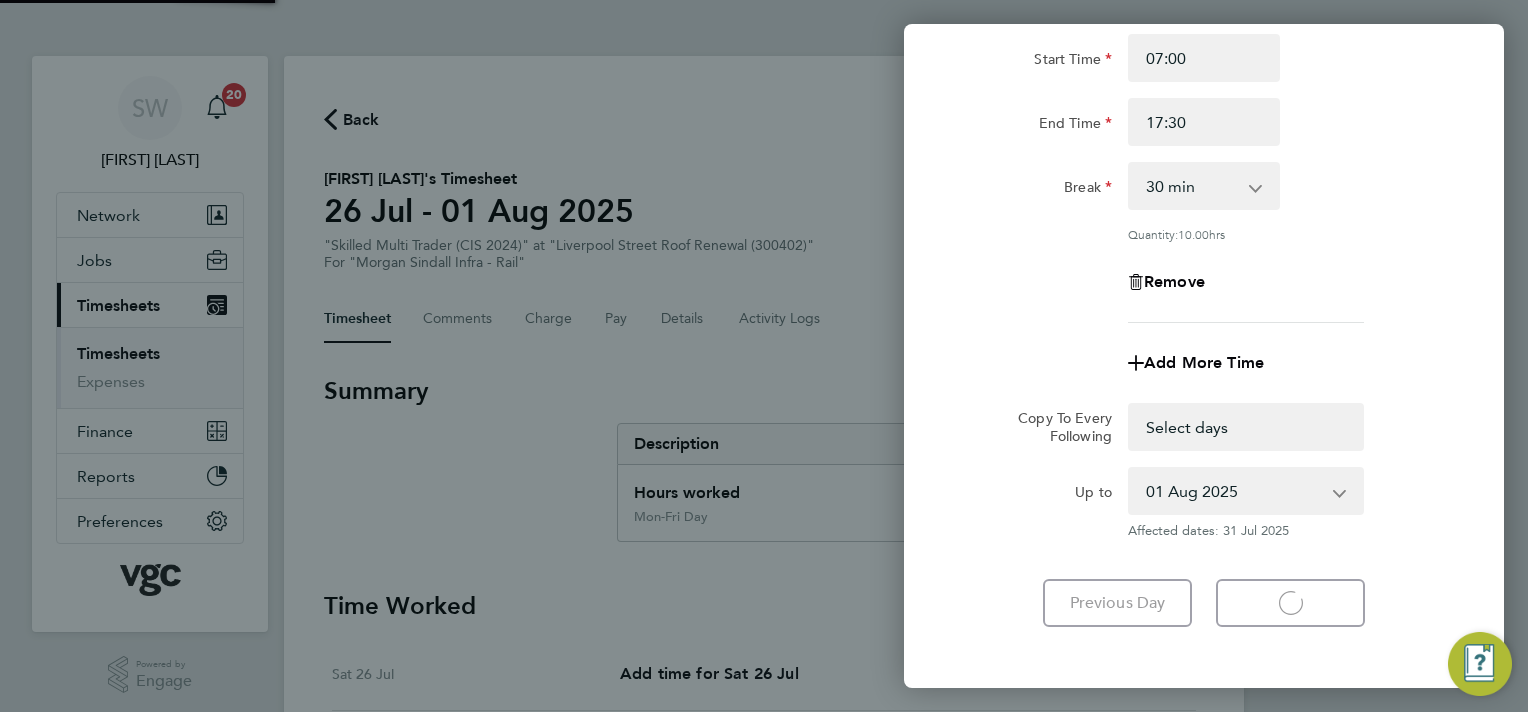select on "30" 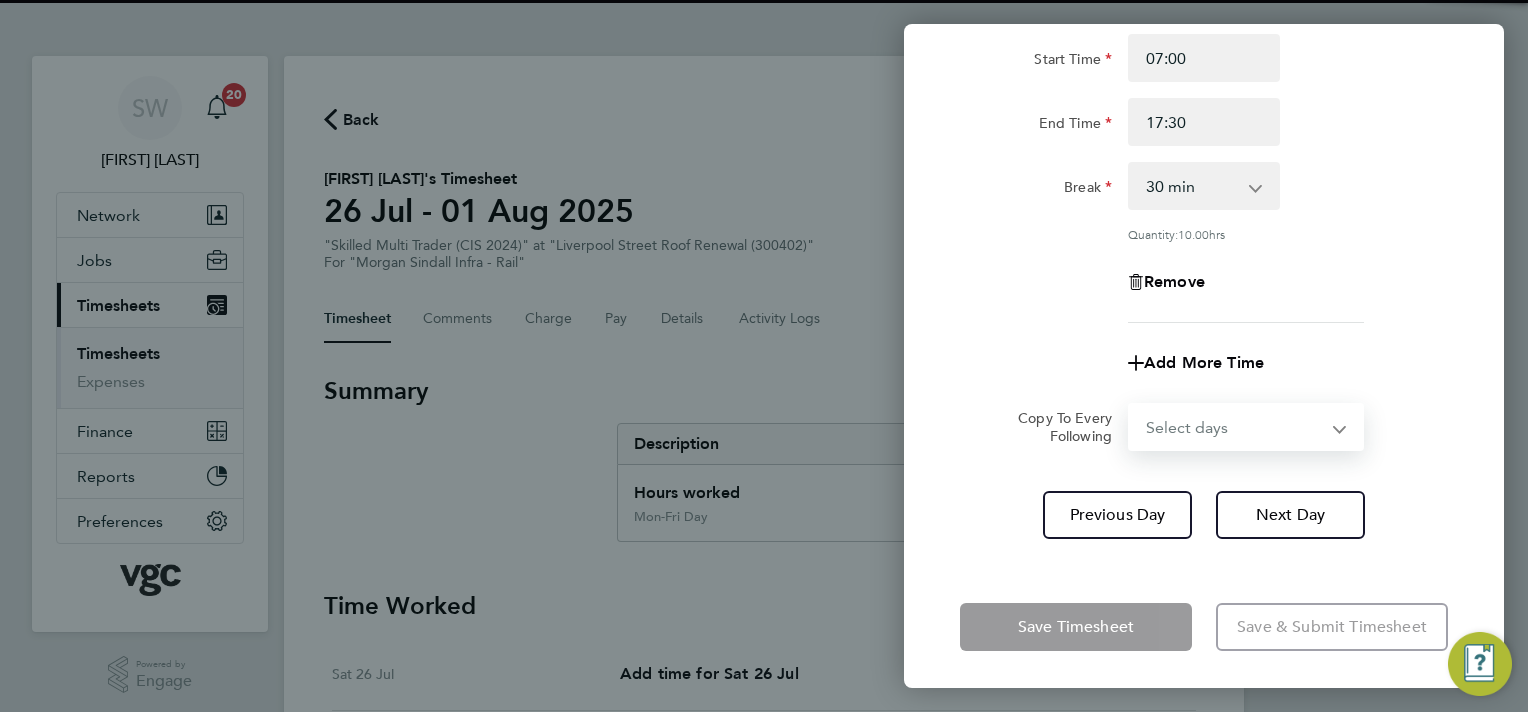 drag, startPoint x: 1332, startPoint y: 425, endPoint x: 1308, endPoint y: 449, distance: 33.941124 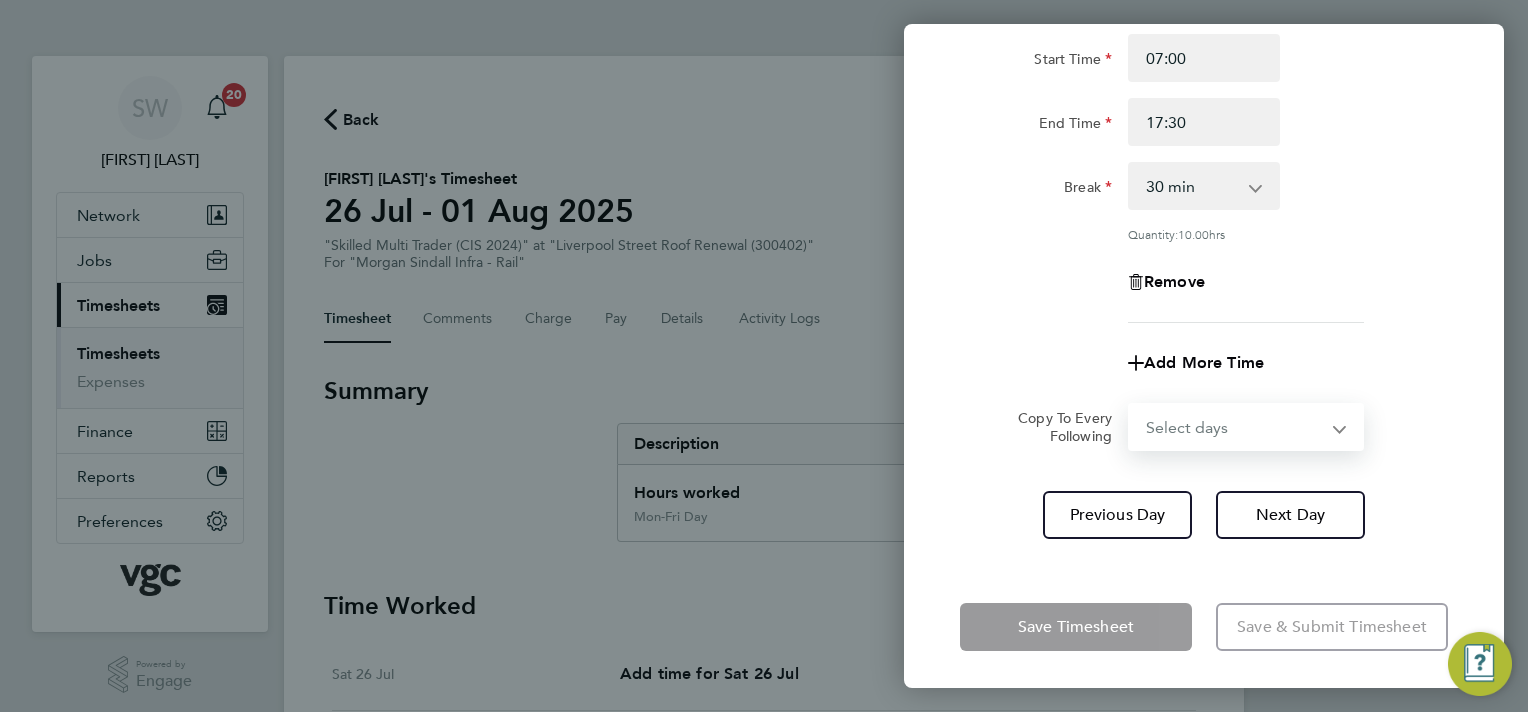select on "FRI" 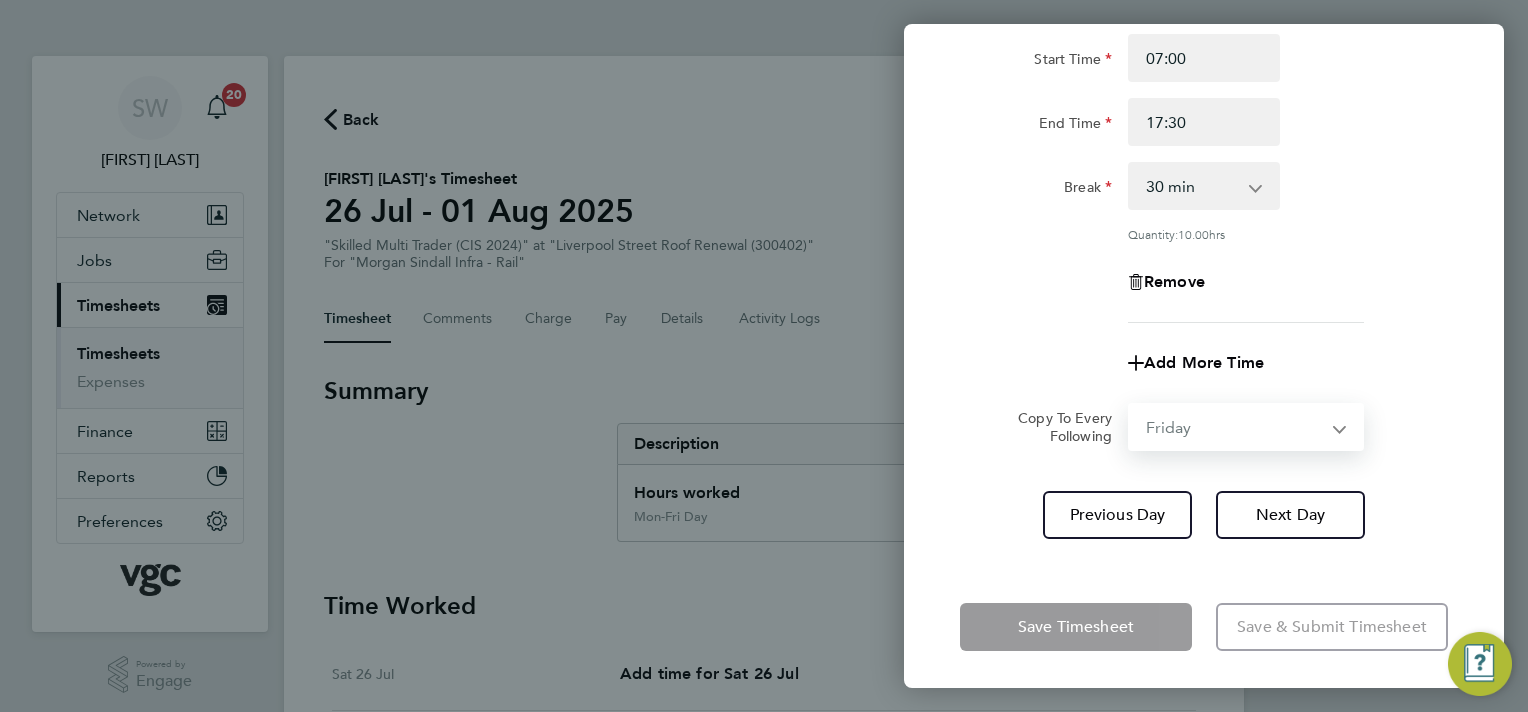 click on "Select days   Friday" at bounding box center (1235, 427) 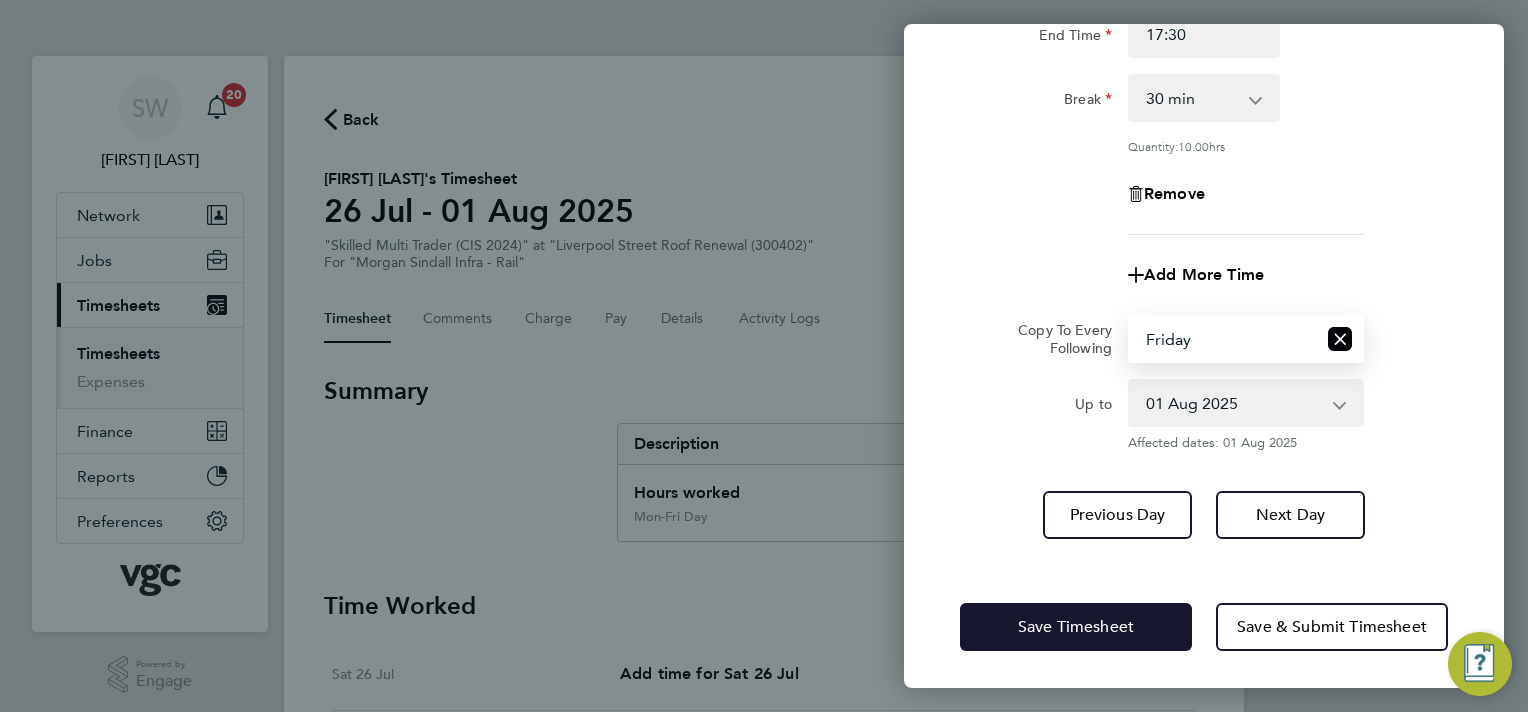 click on "Save Timesheet" 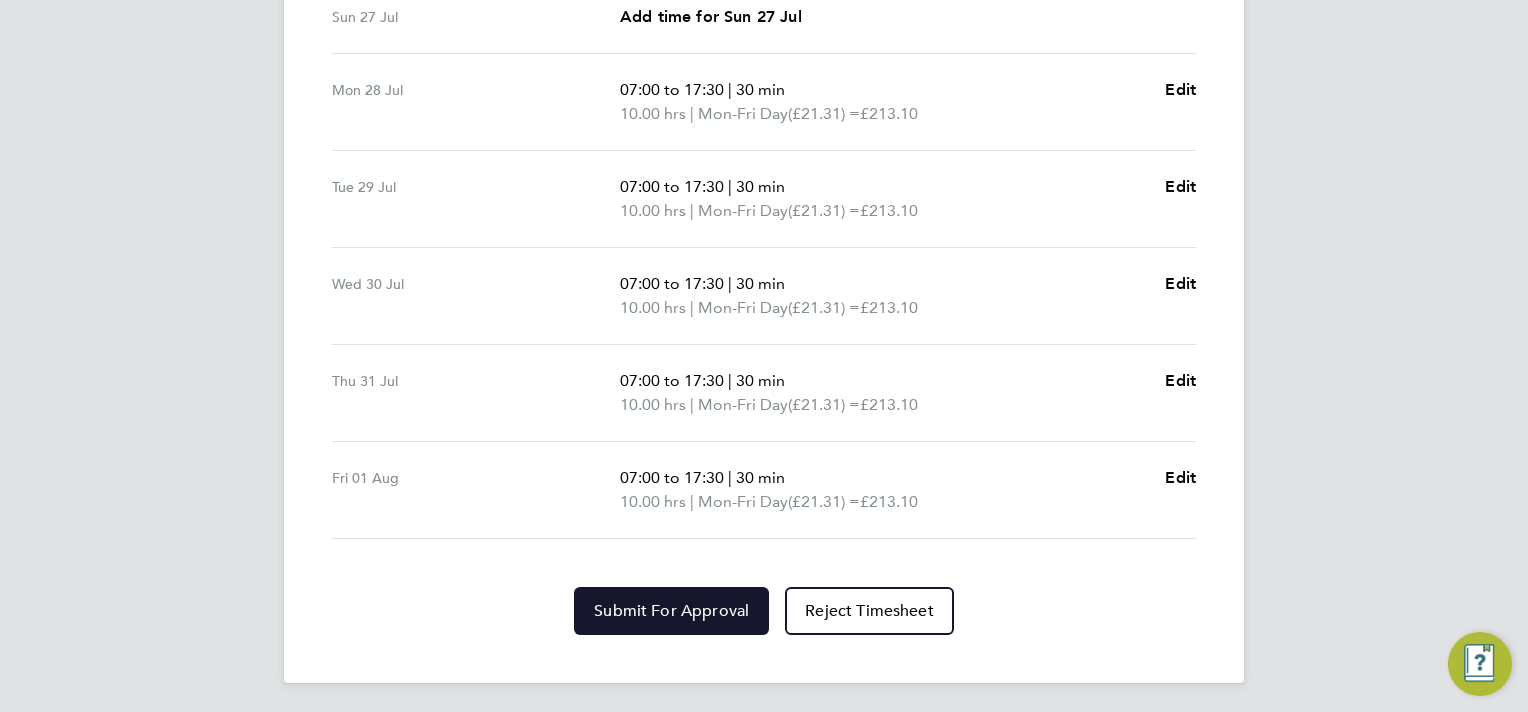 click on "Submit For Approval" 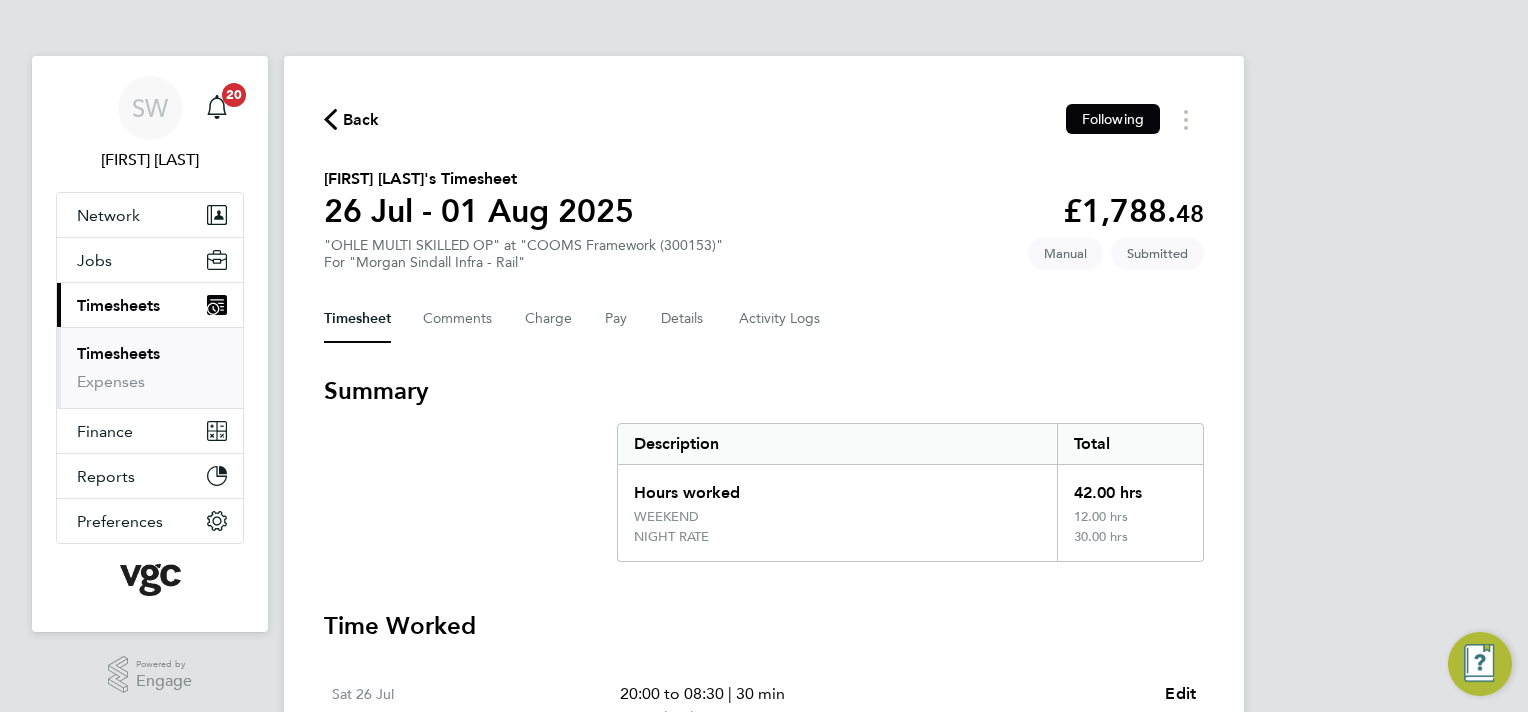 scroll, scrollTop: 0, scrollLeft: 0, axis: both 